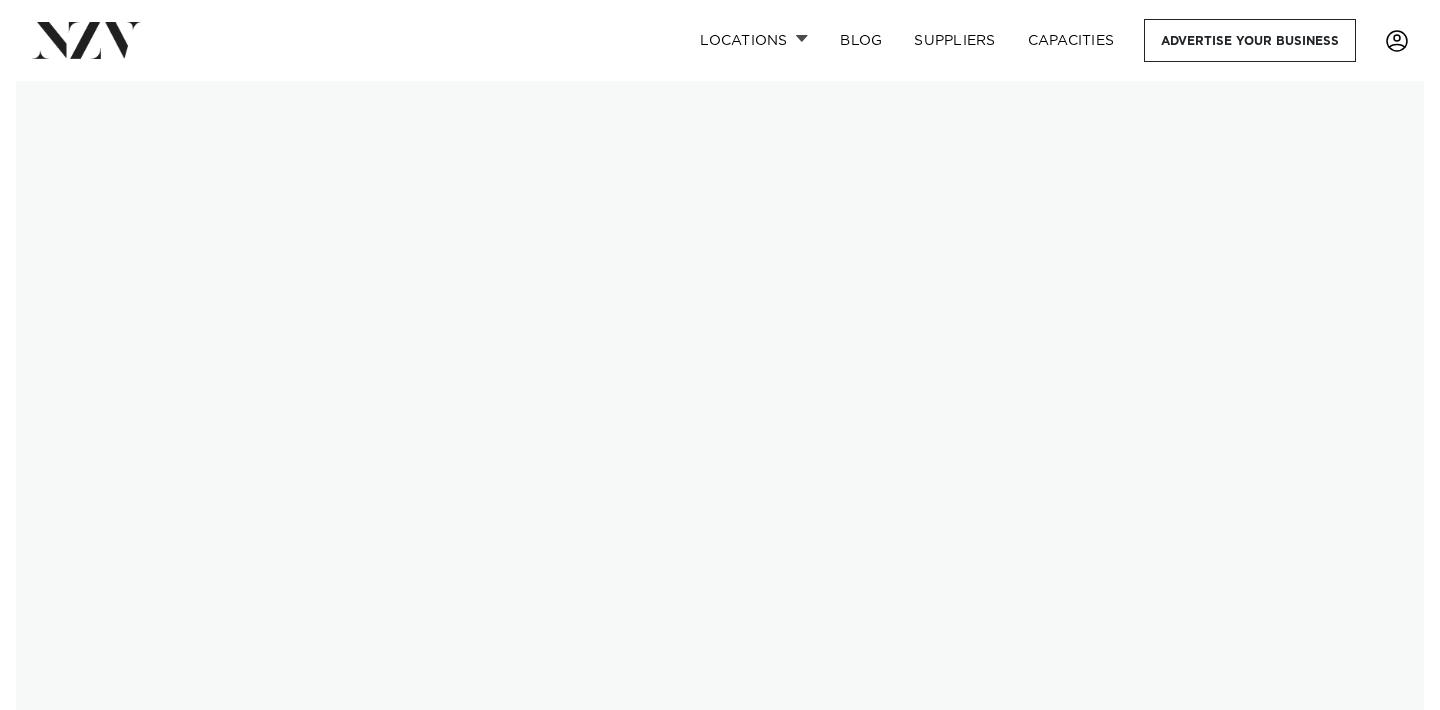 scroll, scrollTop: 0, scrollLeft: 0, axis: both 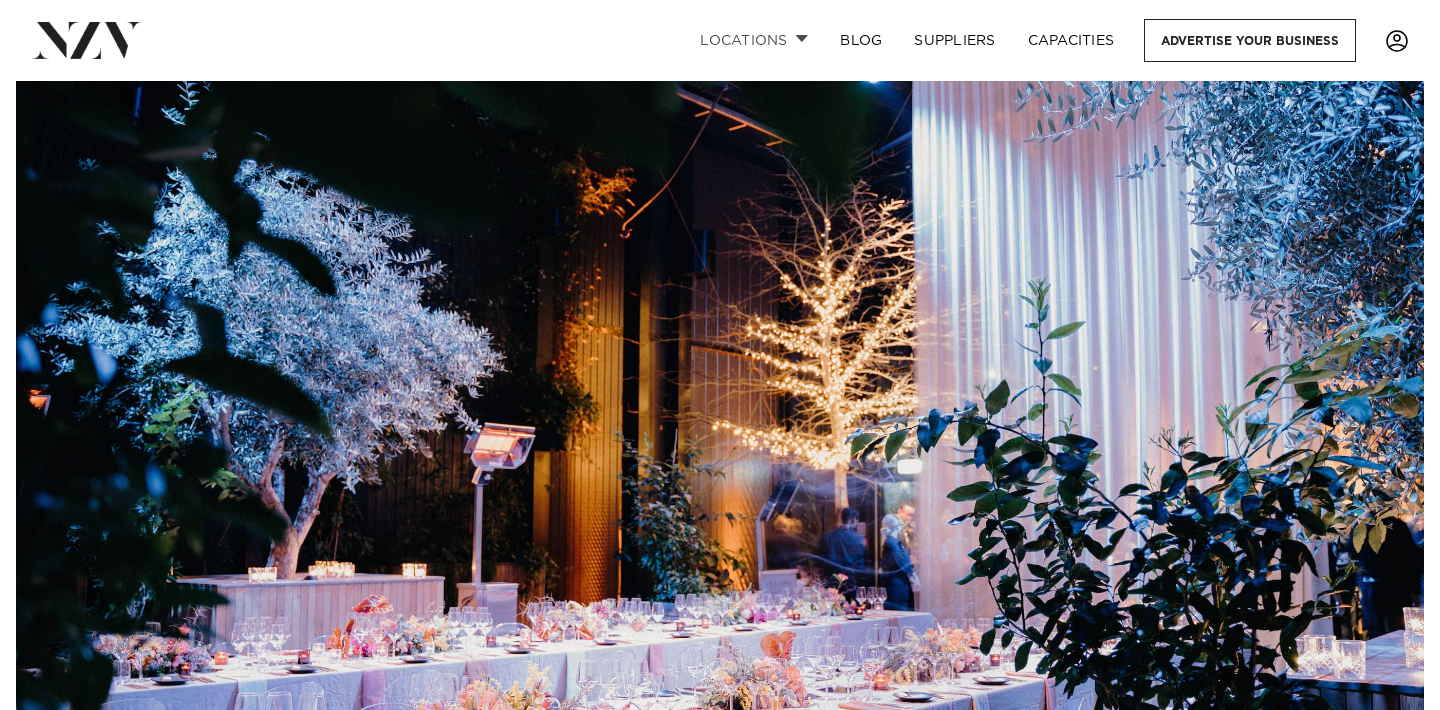click on "Locations" at bounding box center [754, 40] 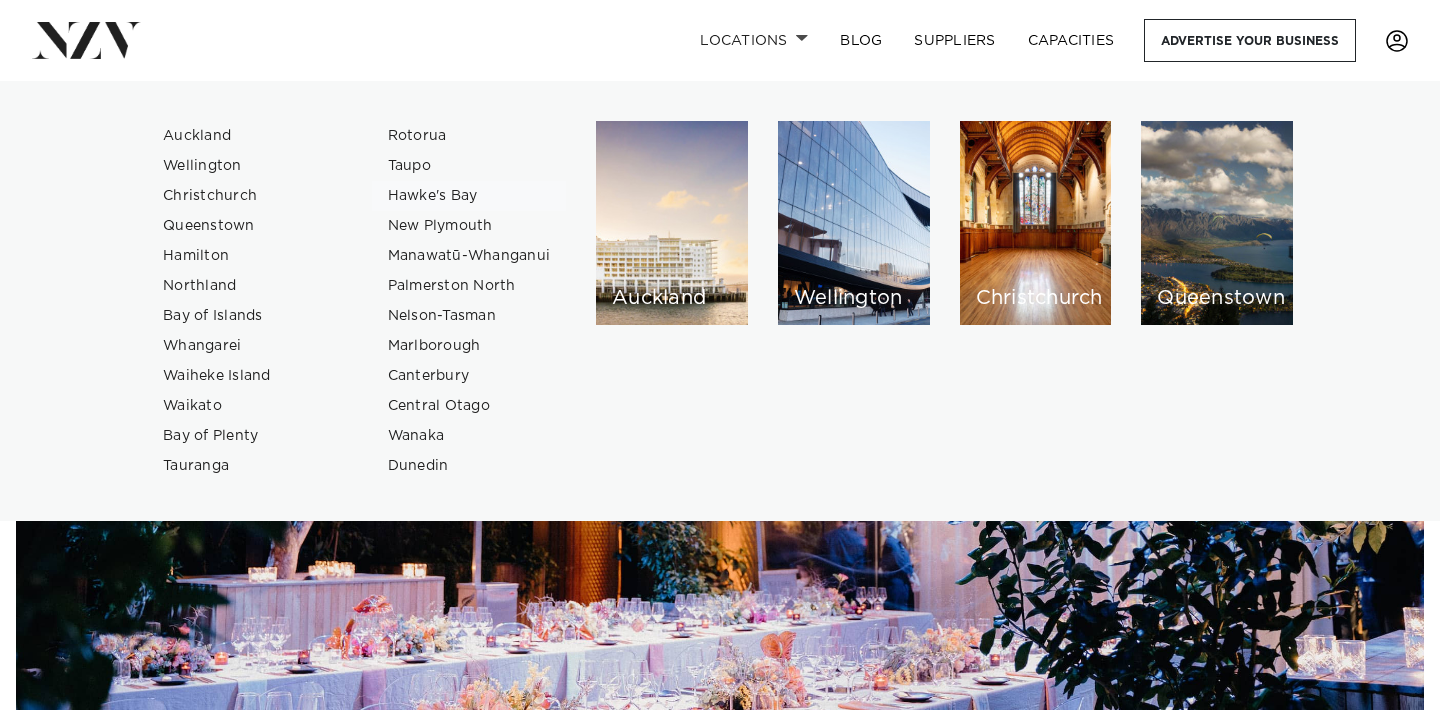 click on "Hawke's Bay" at bounding box center (469, 196) 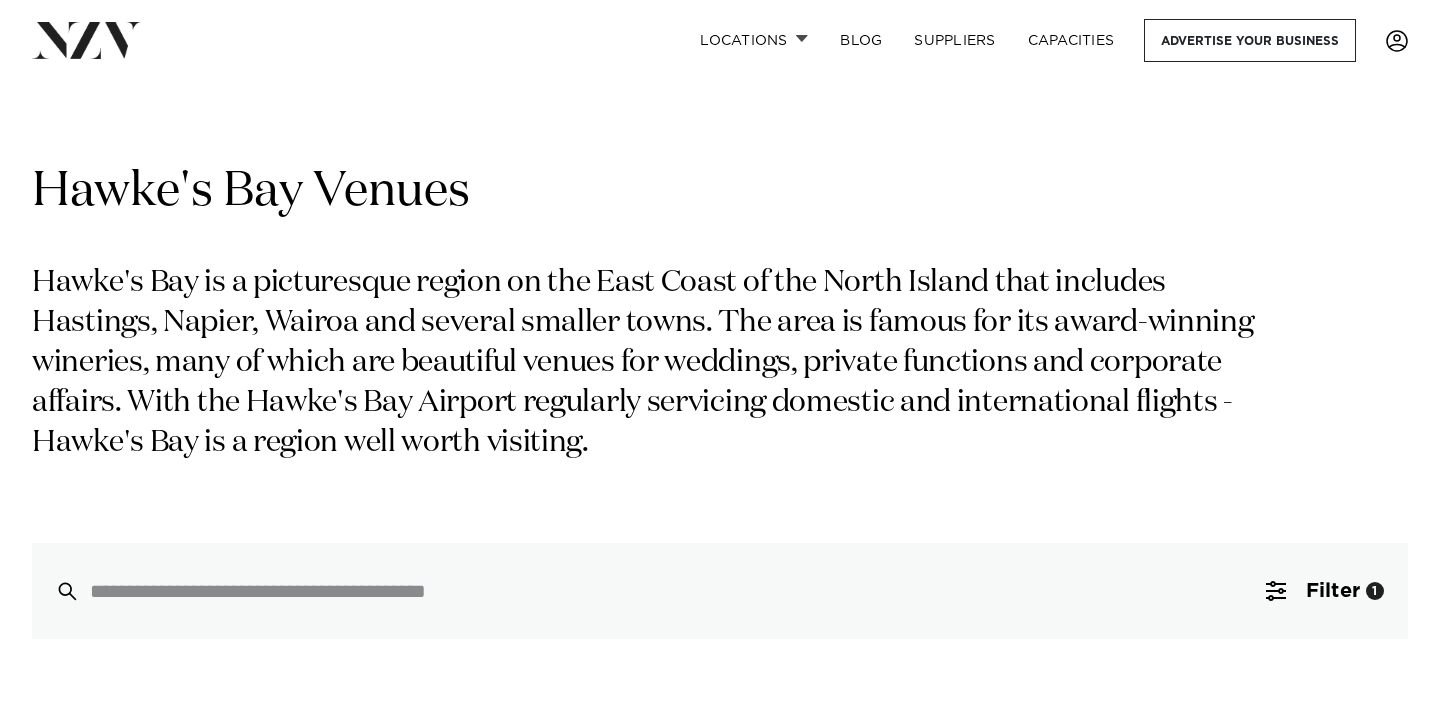 scroll, scrollTop: 0, scrollLeft: 0, axis: both 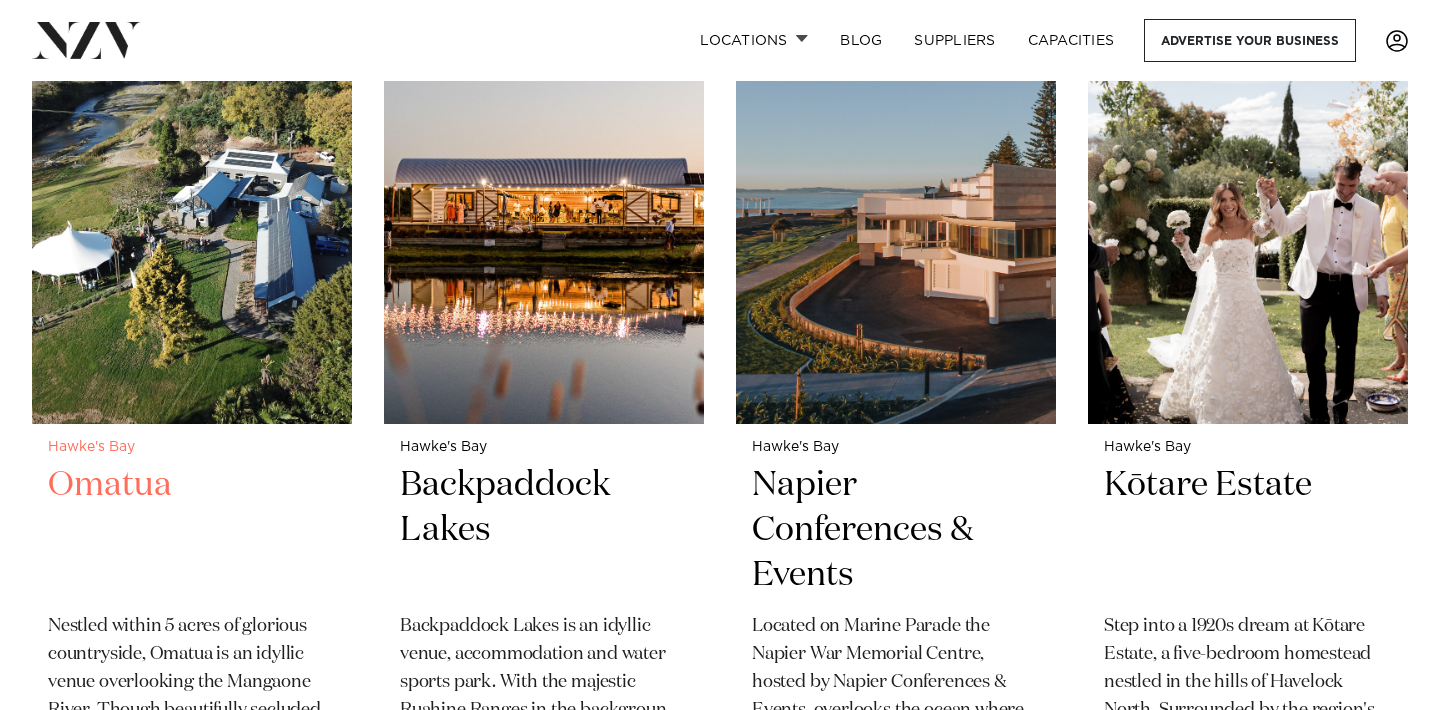 click at bounding box center [192, 208] 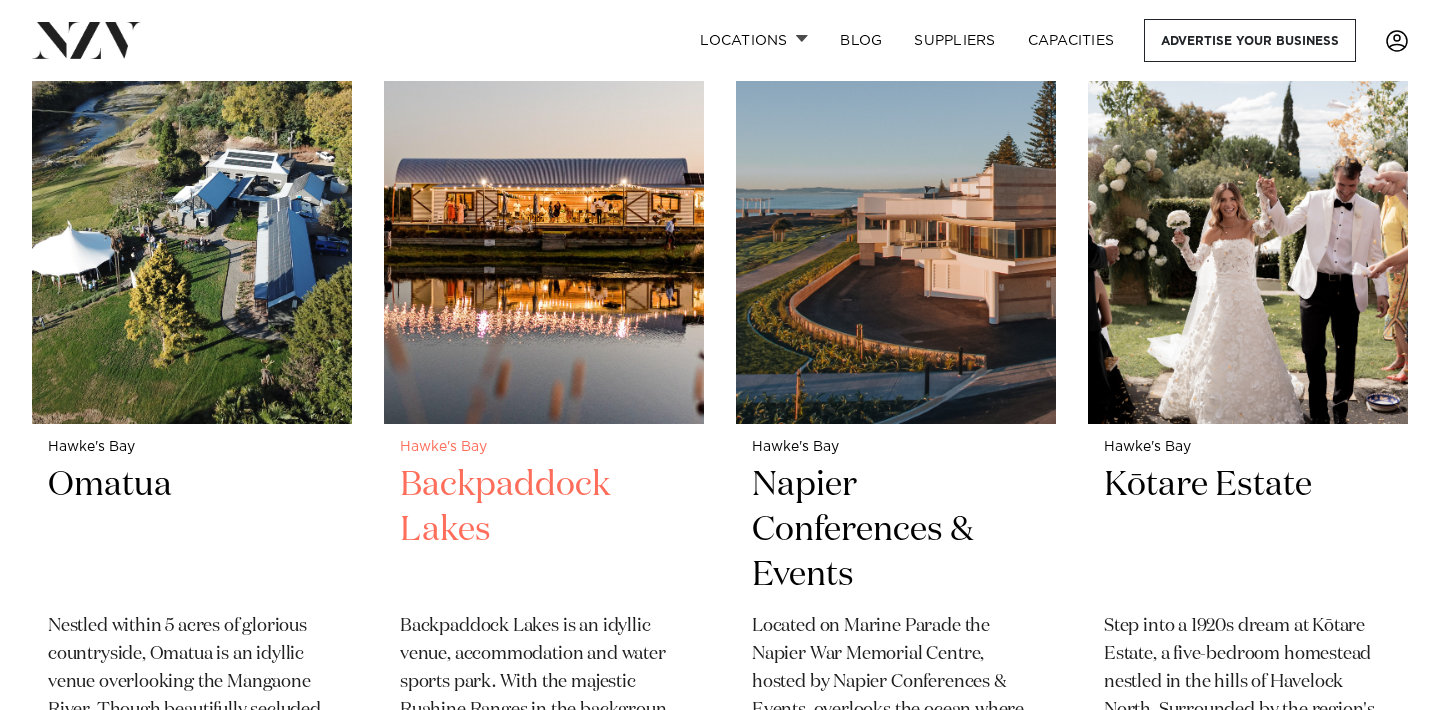 click at bounding box center [544, 208] 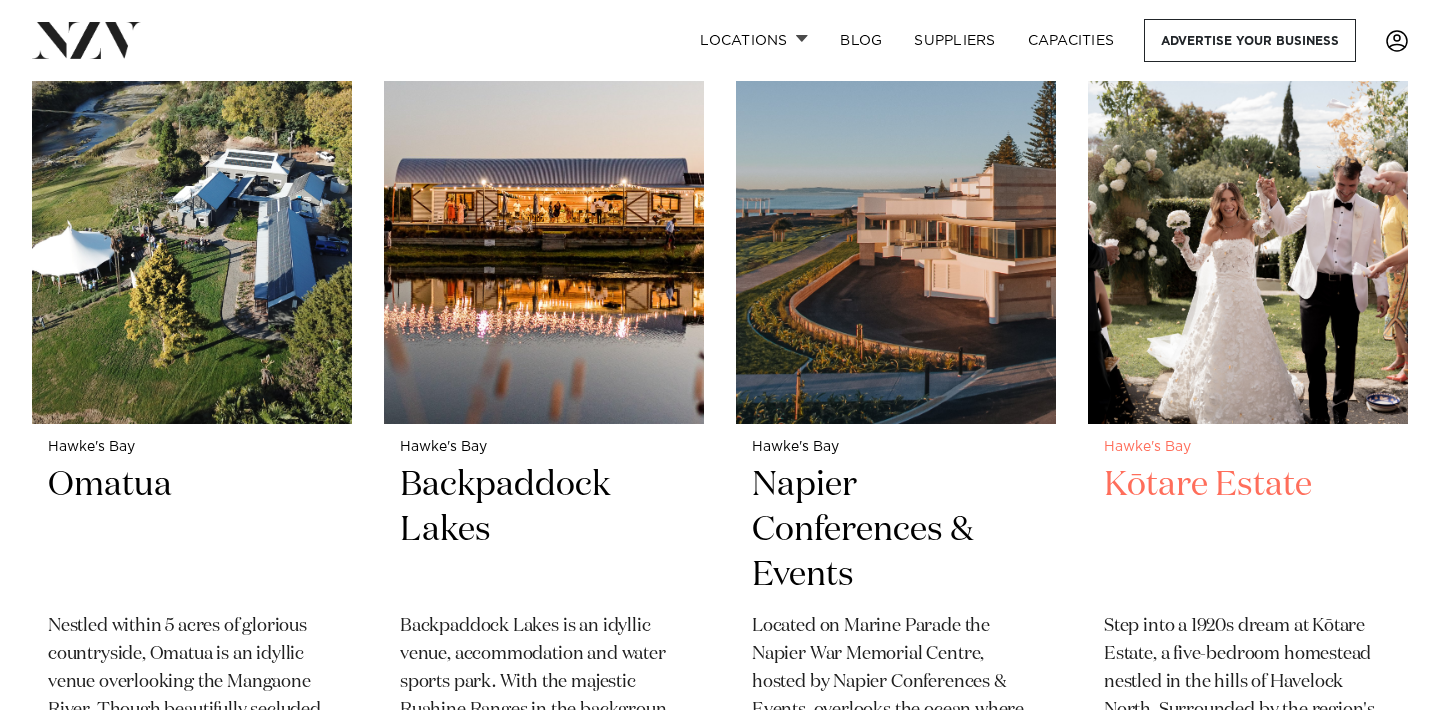 click at bounding box center [1248, 208] 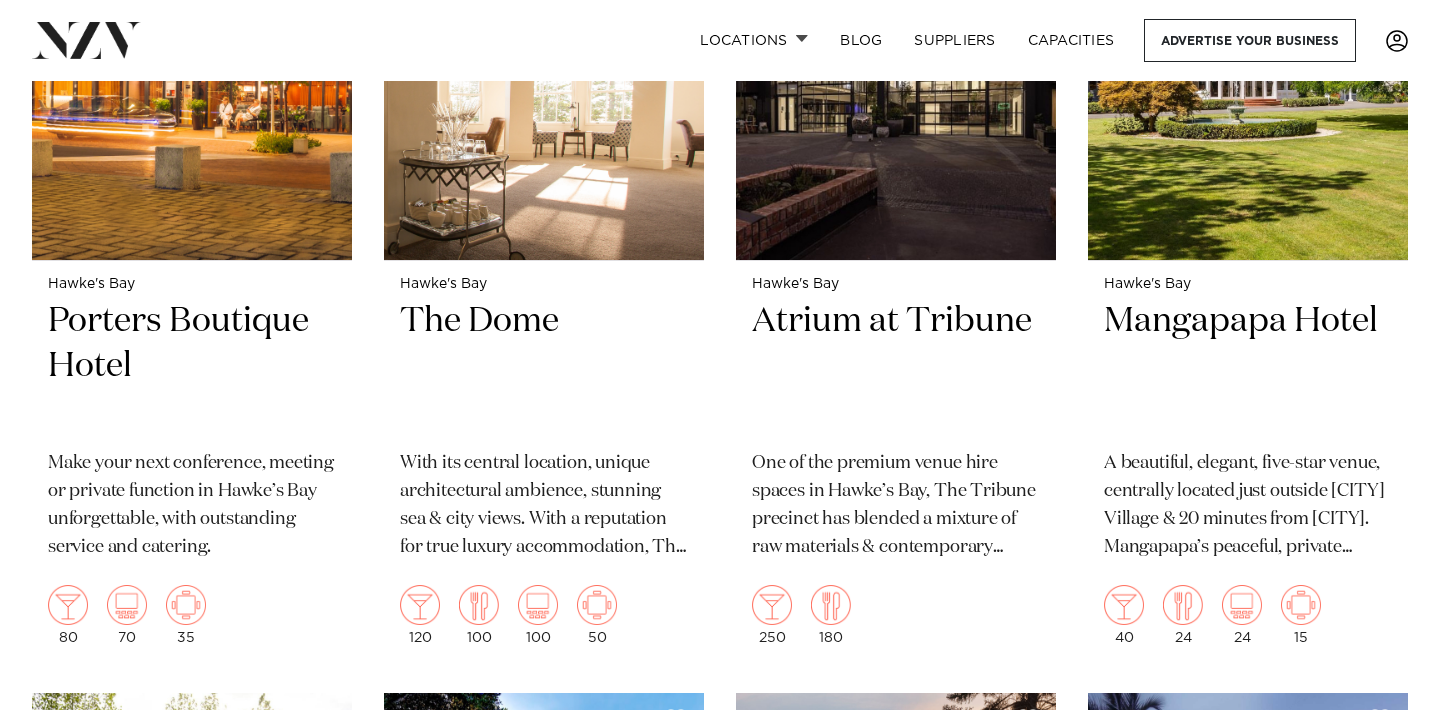scroll, scrollTop: 1659, scrollLeft: 0, axis: vertical 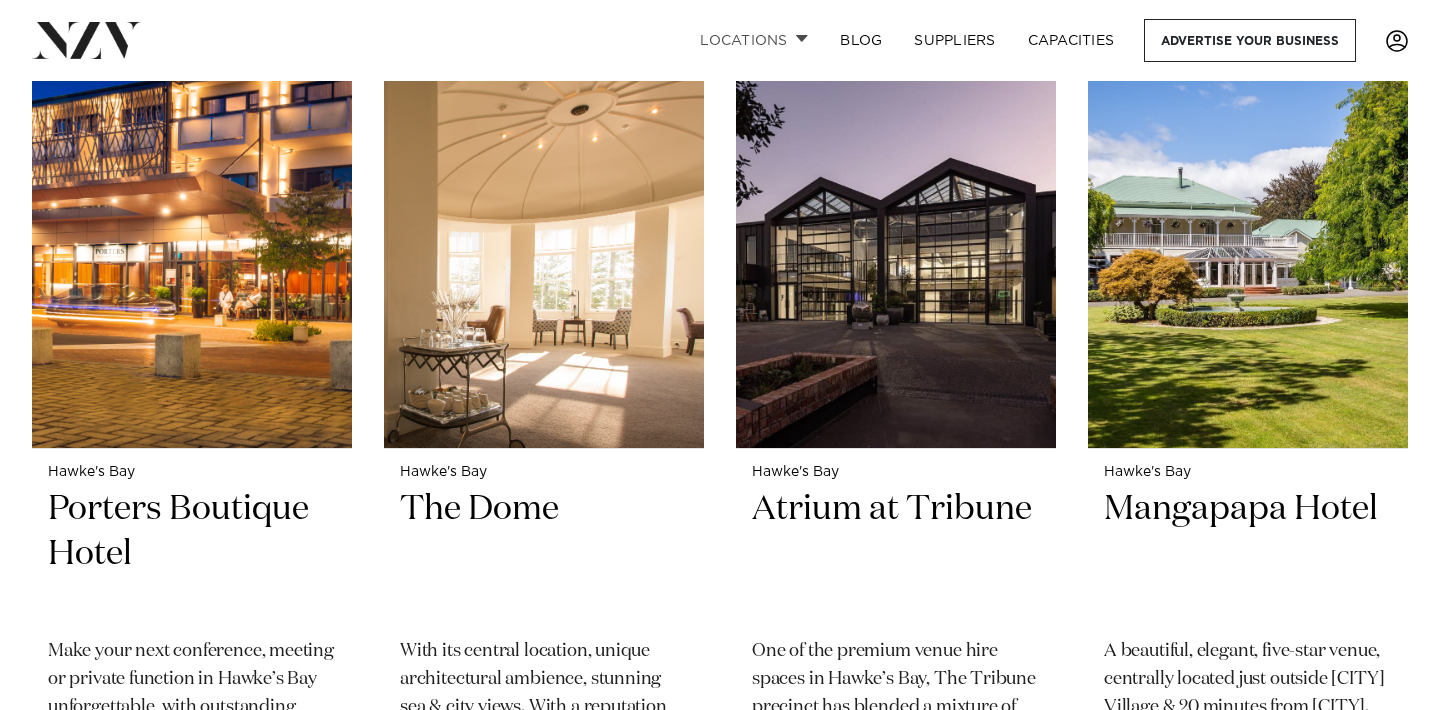 click on "Locations" at bounding box center (754, 40) 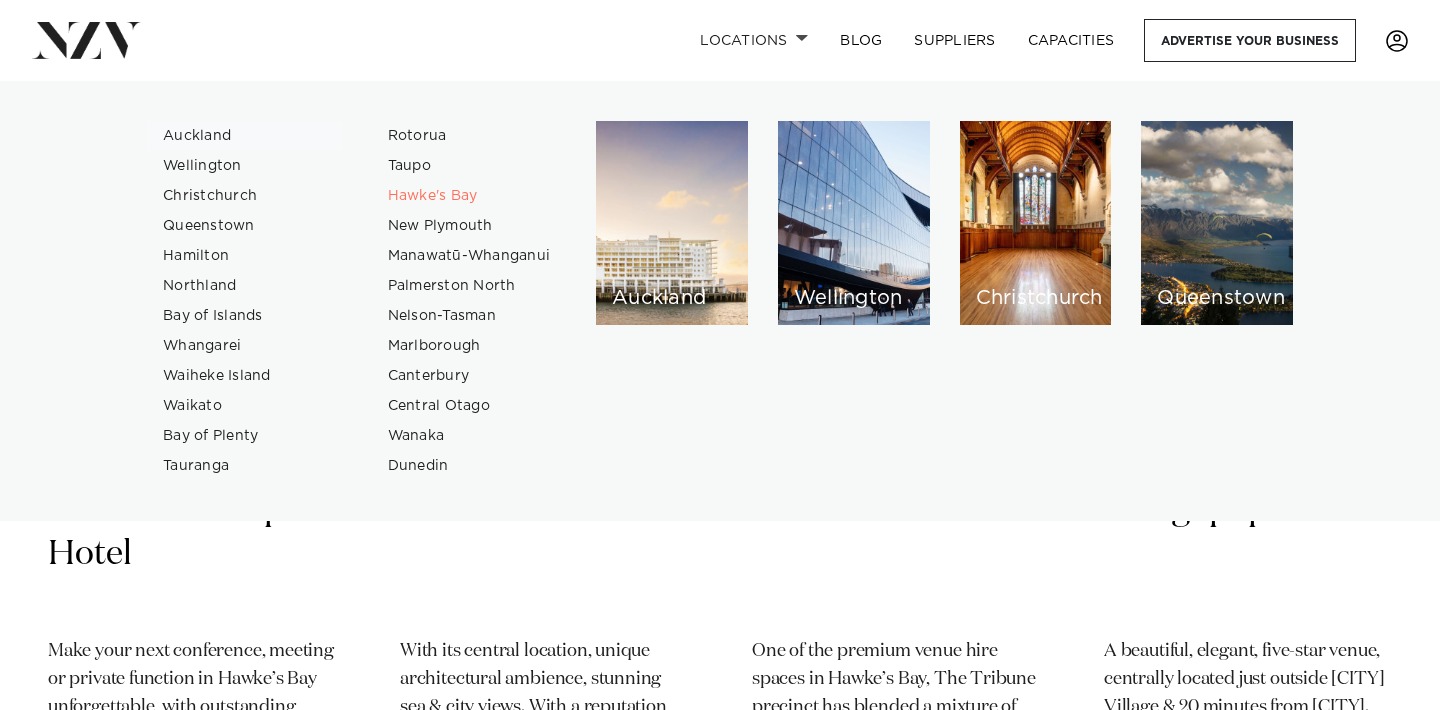 click on "Auckland" at bounding box center [244, 136] 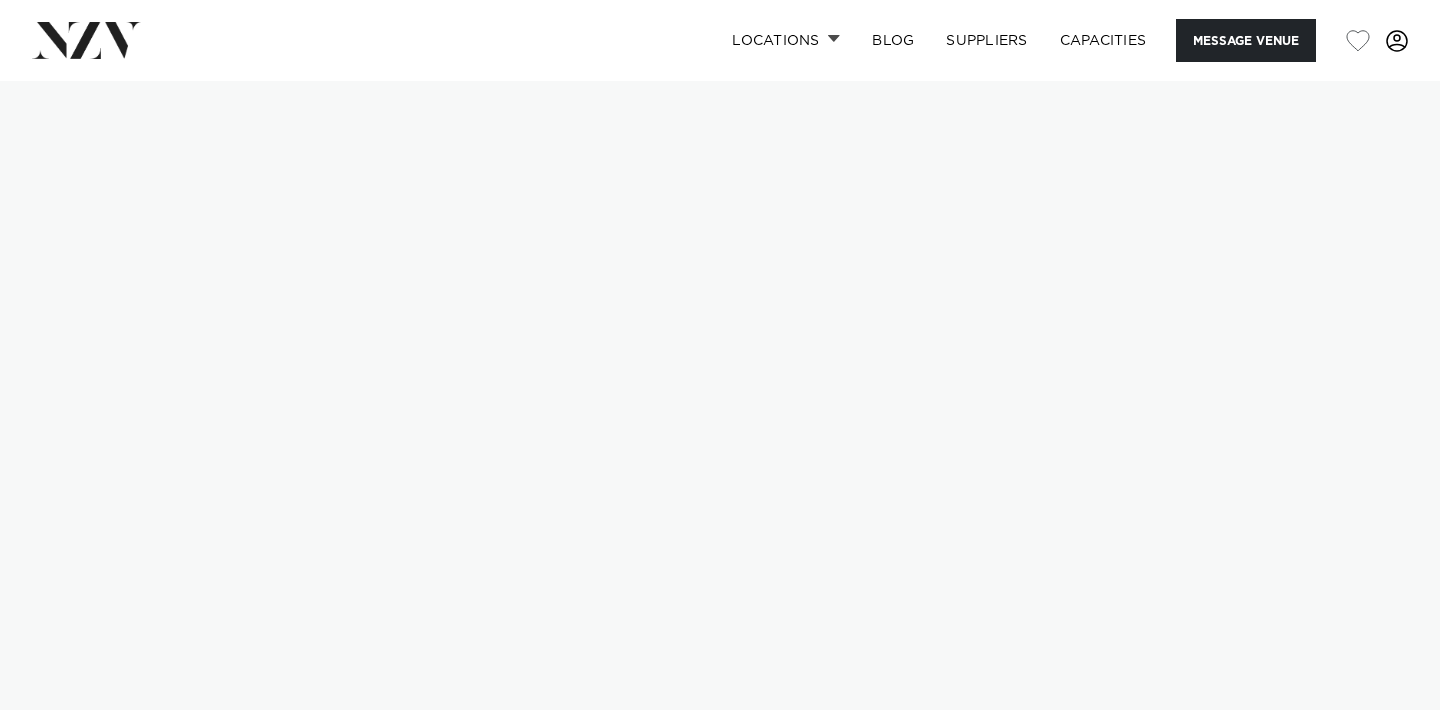 scroll, scrollTop: 0, scrollLeft: 0, axis: both 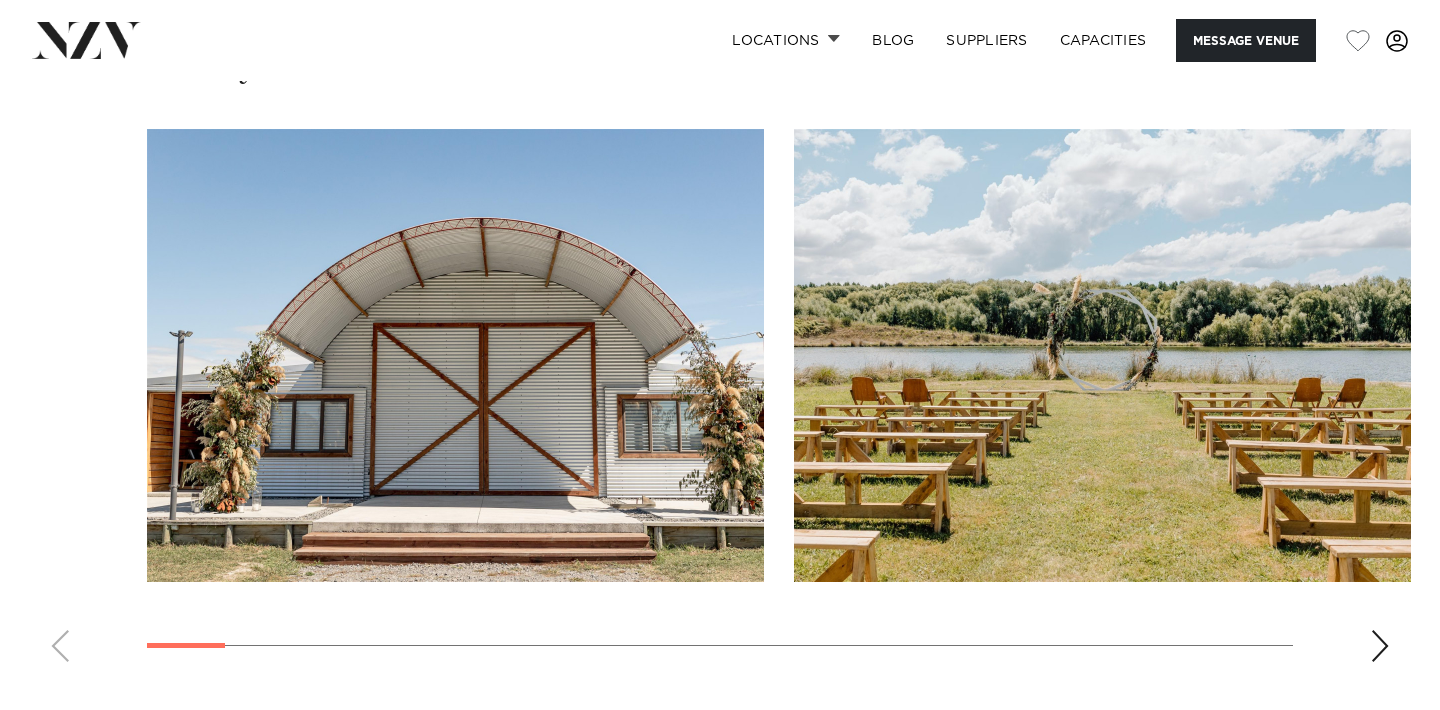 click at bounding box center (720, 403) 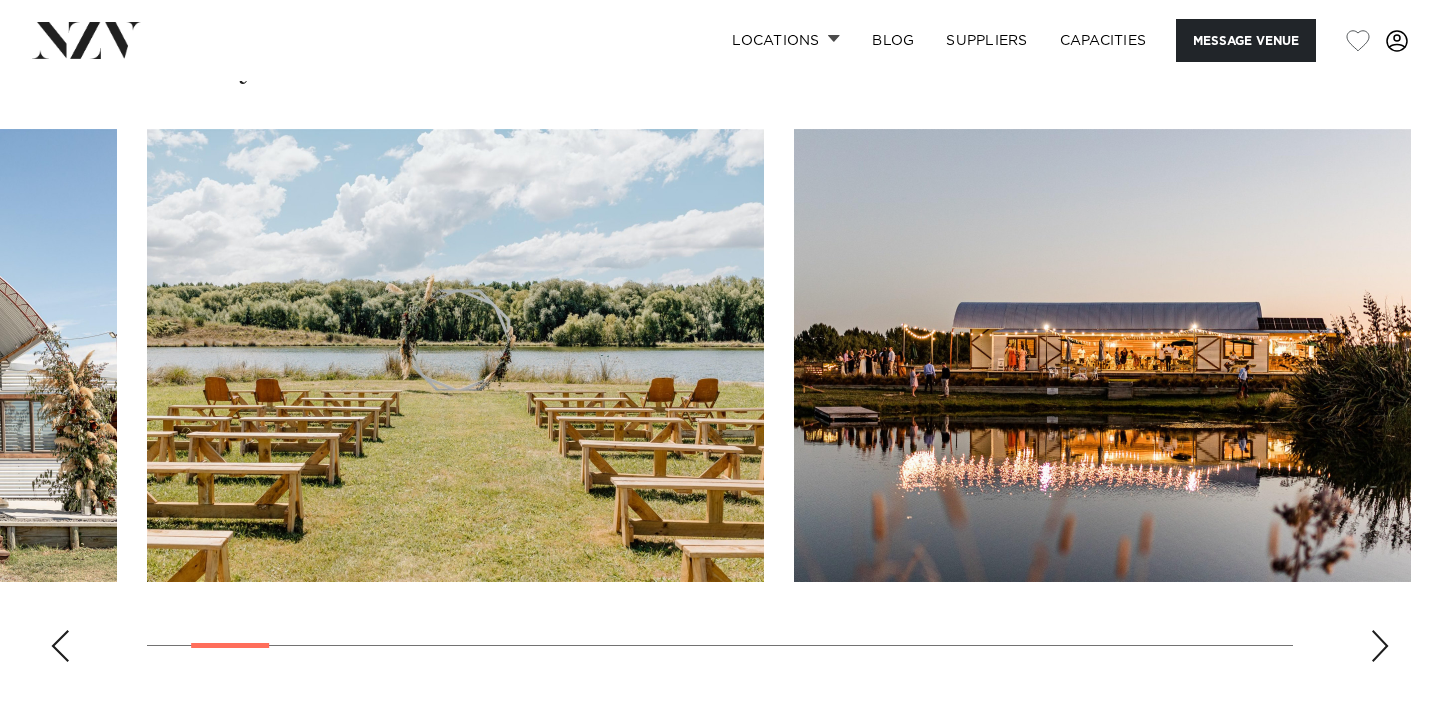 click at bounding box center [1380, 646] 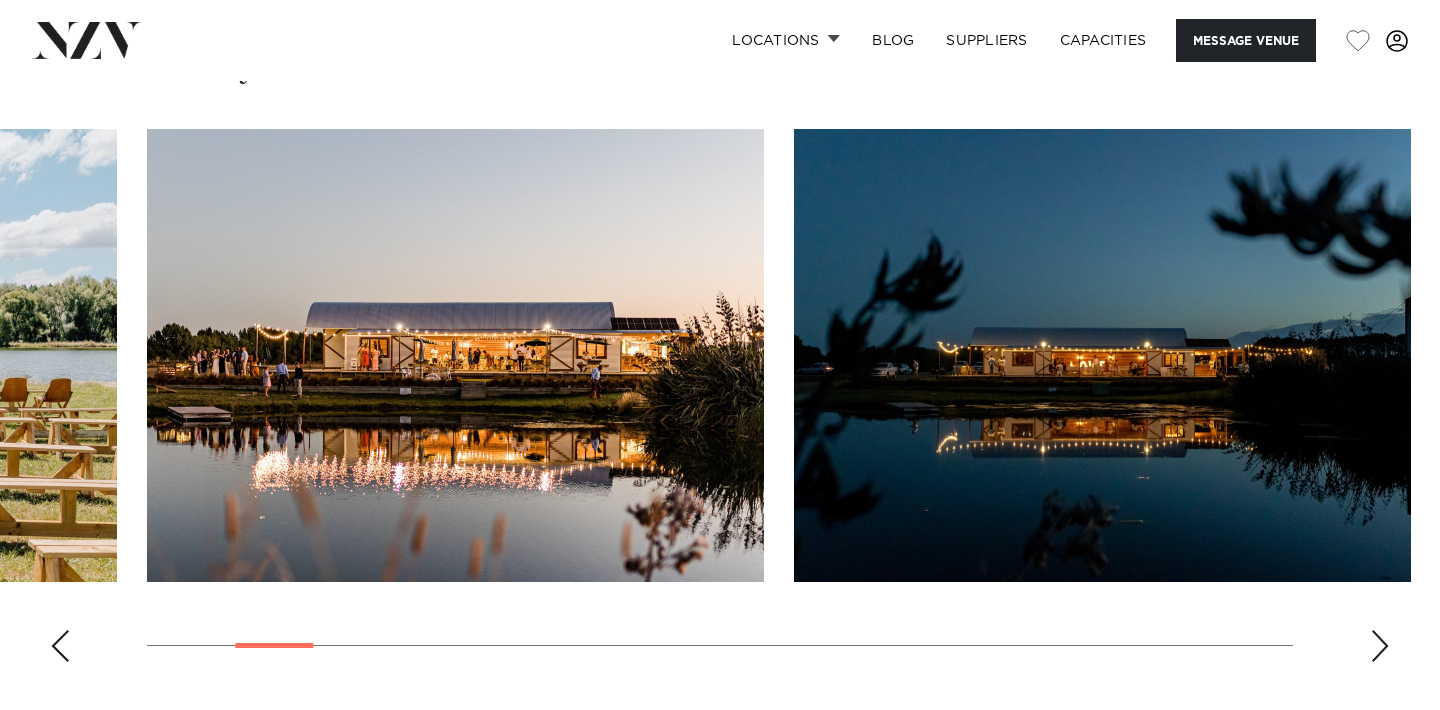 click at bounding box center [1380, 646] 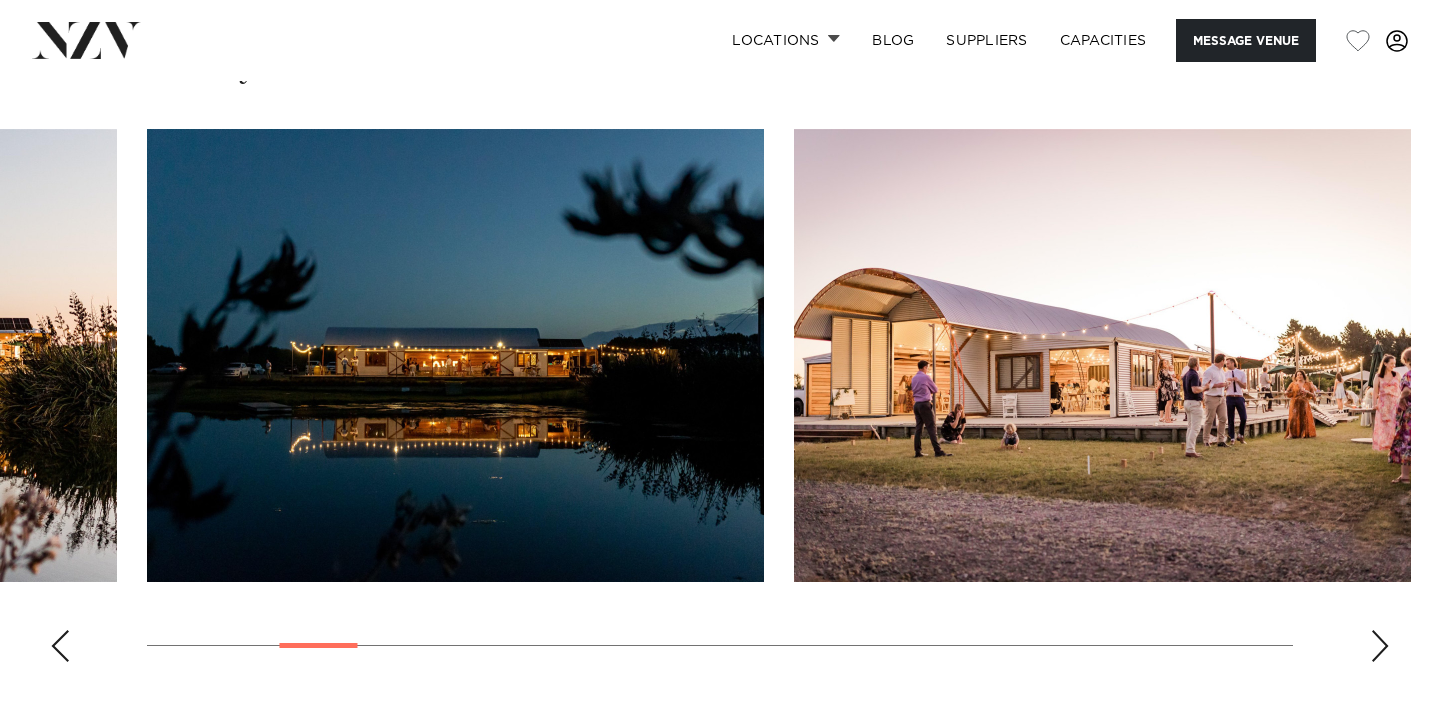 click at bounding box center [1380, 646] 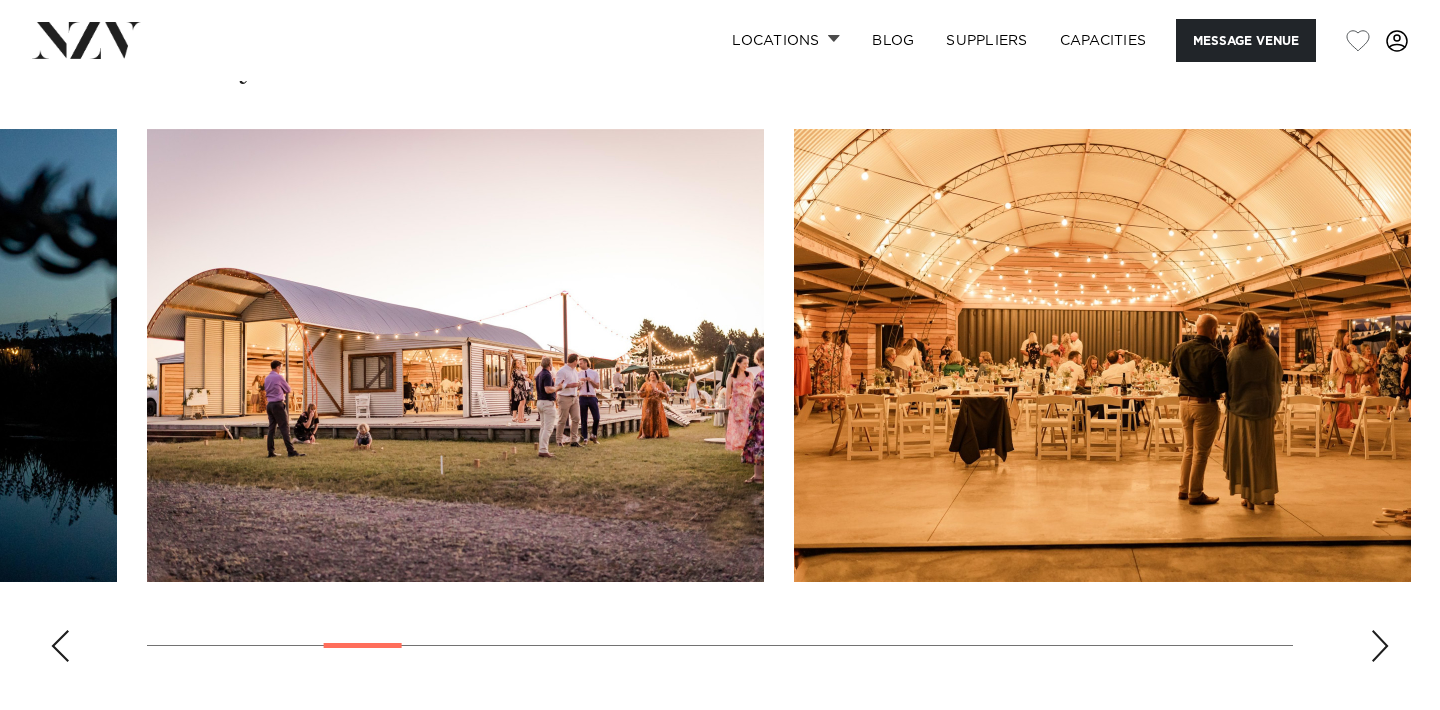 click at bounding box center [1380, 646] 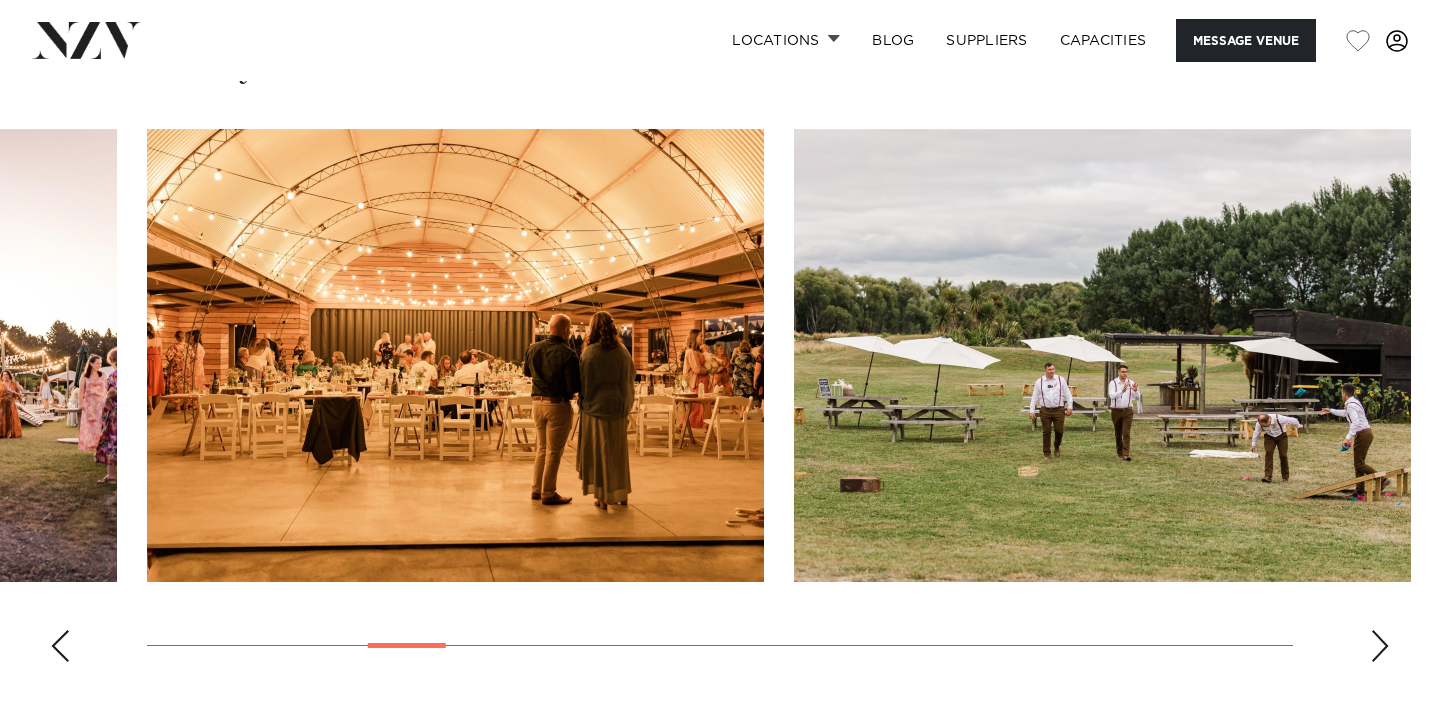 click at bounding box center [1380, 646] 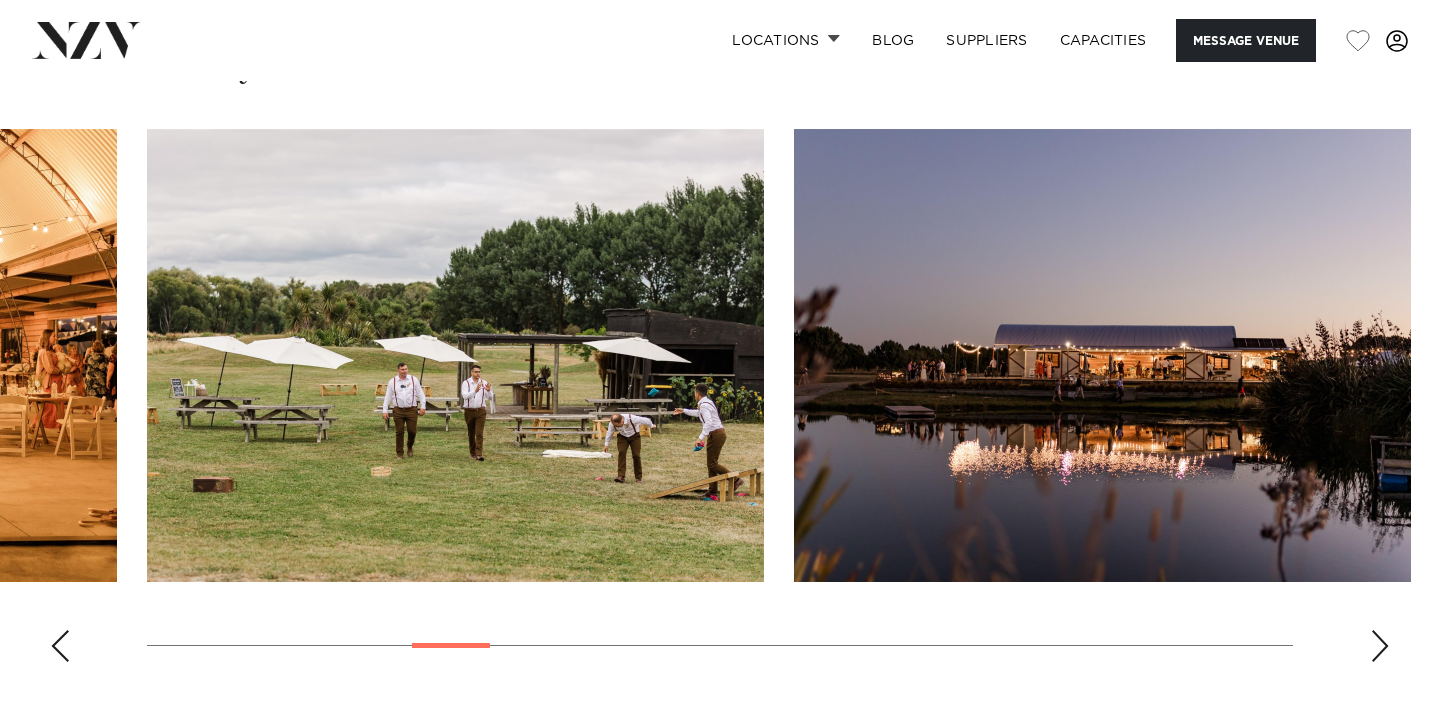 click at bounding box center [1380, 646] 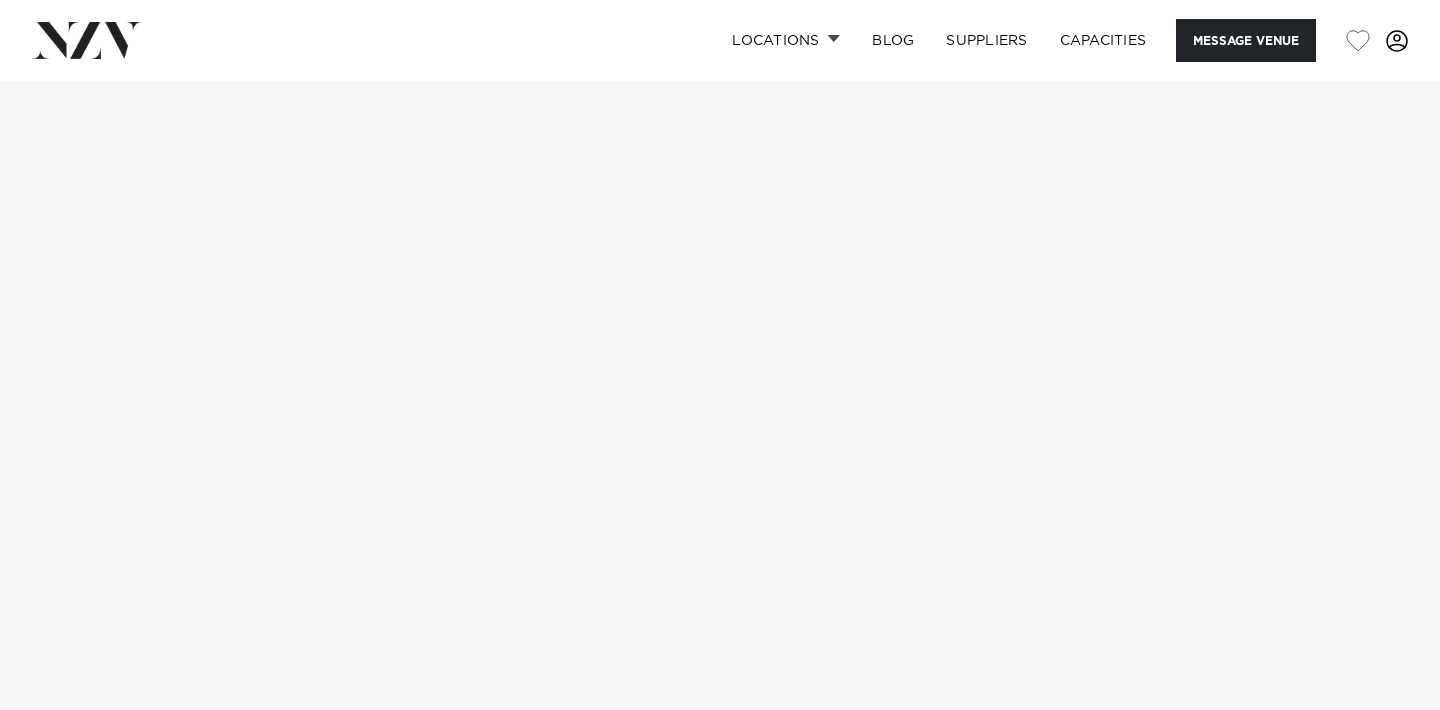 scroll, scrollTop: 0, scrollLeft: 0, axis: both 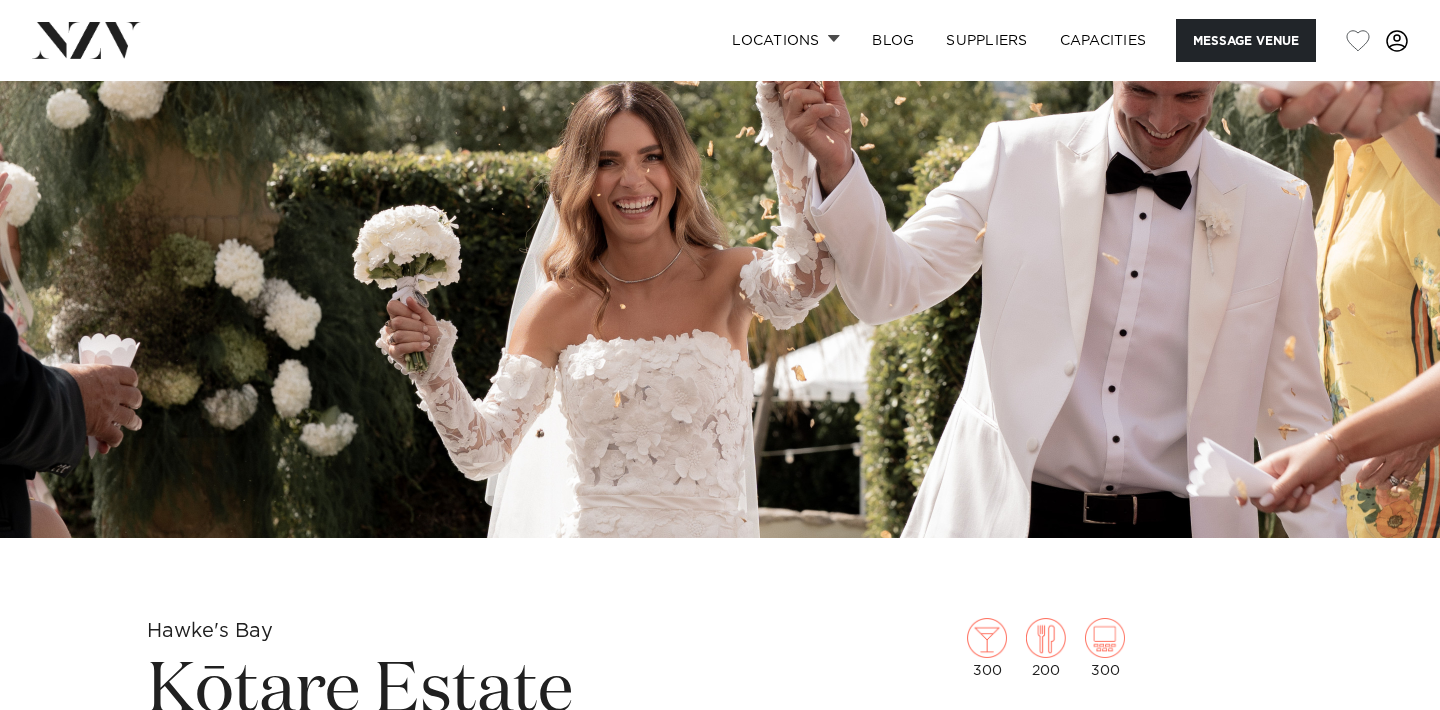 click at bounding box center [720, 200] 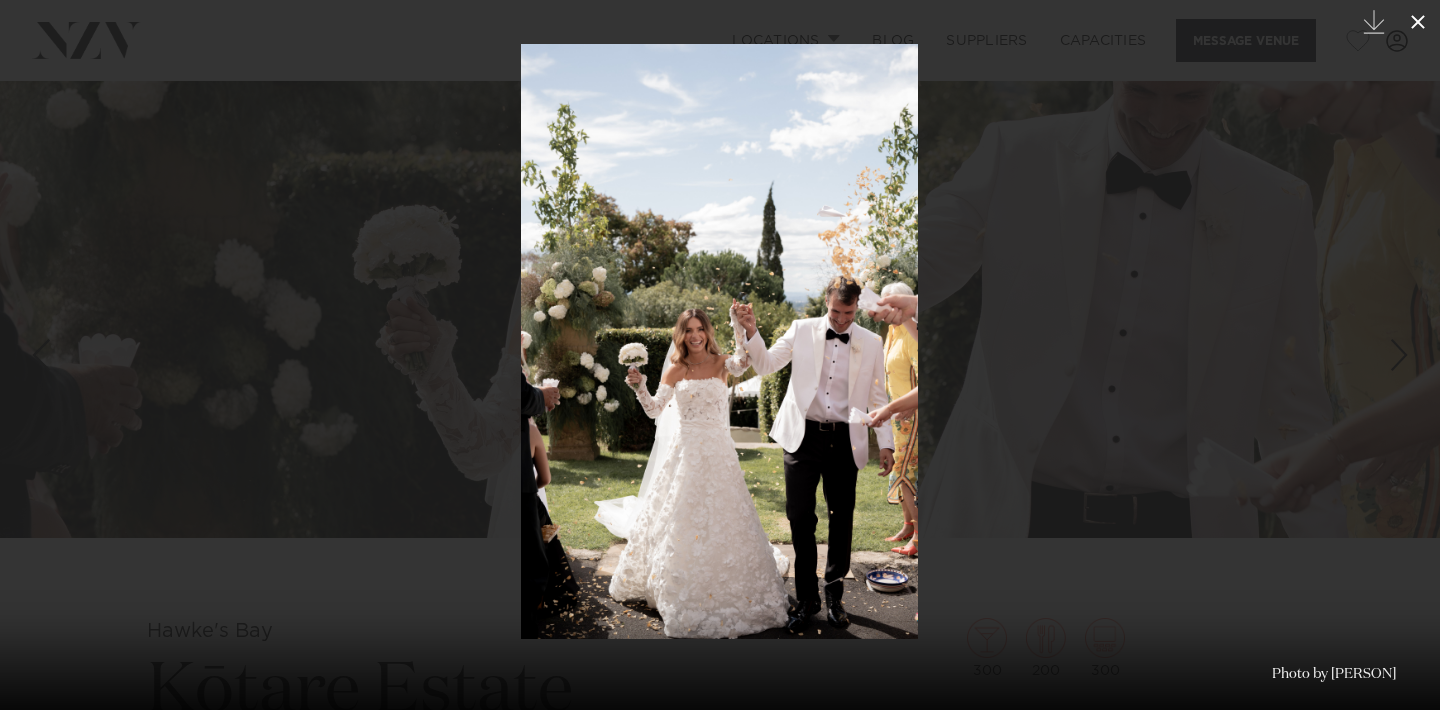click 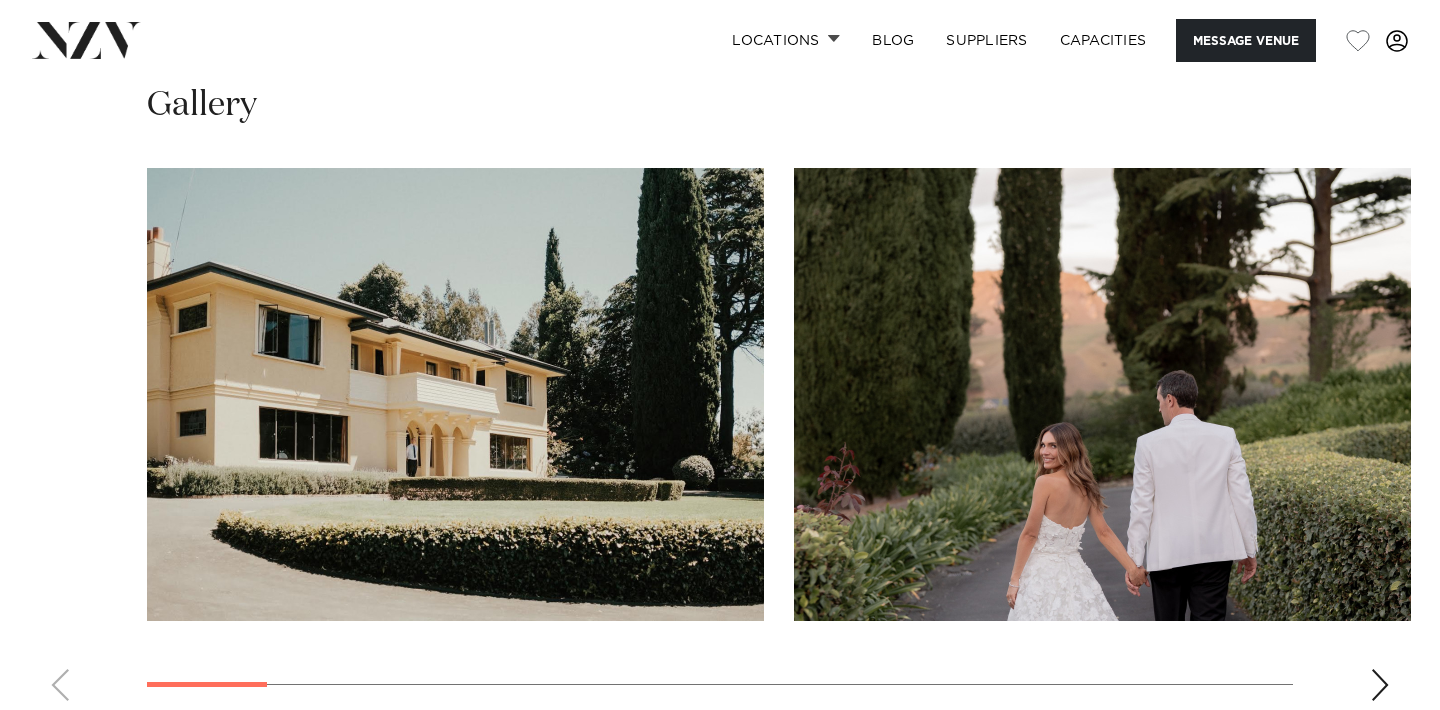 scroll, scrollTop: 1846, scrollLeft: 0, axis: vertical 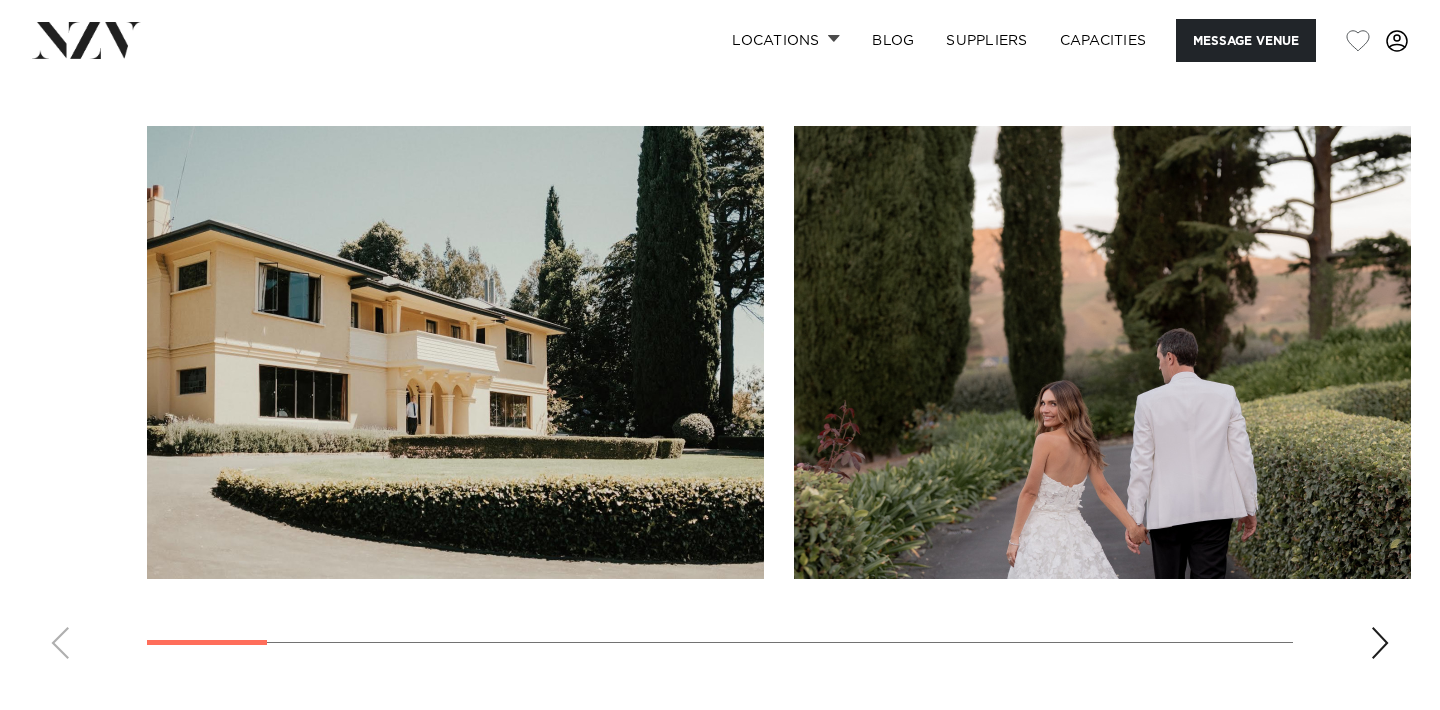 click at bounding box center [455, 352] 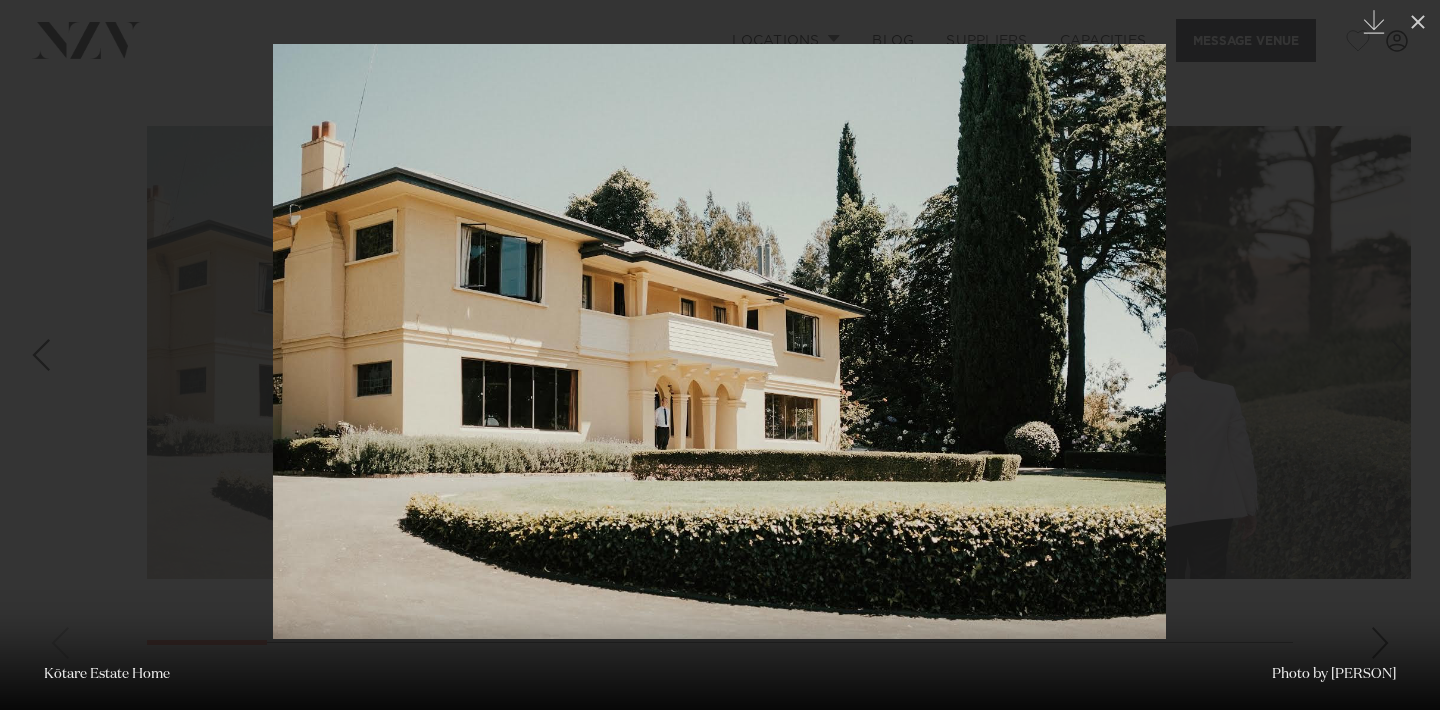 drag, startPoint x: 1366, startPoint y: 365, endPoint x: 761, endPoint y: 315, distance: 607.0626 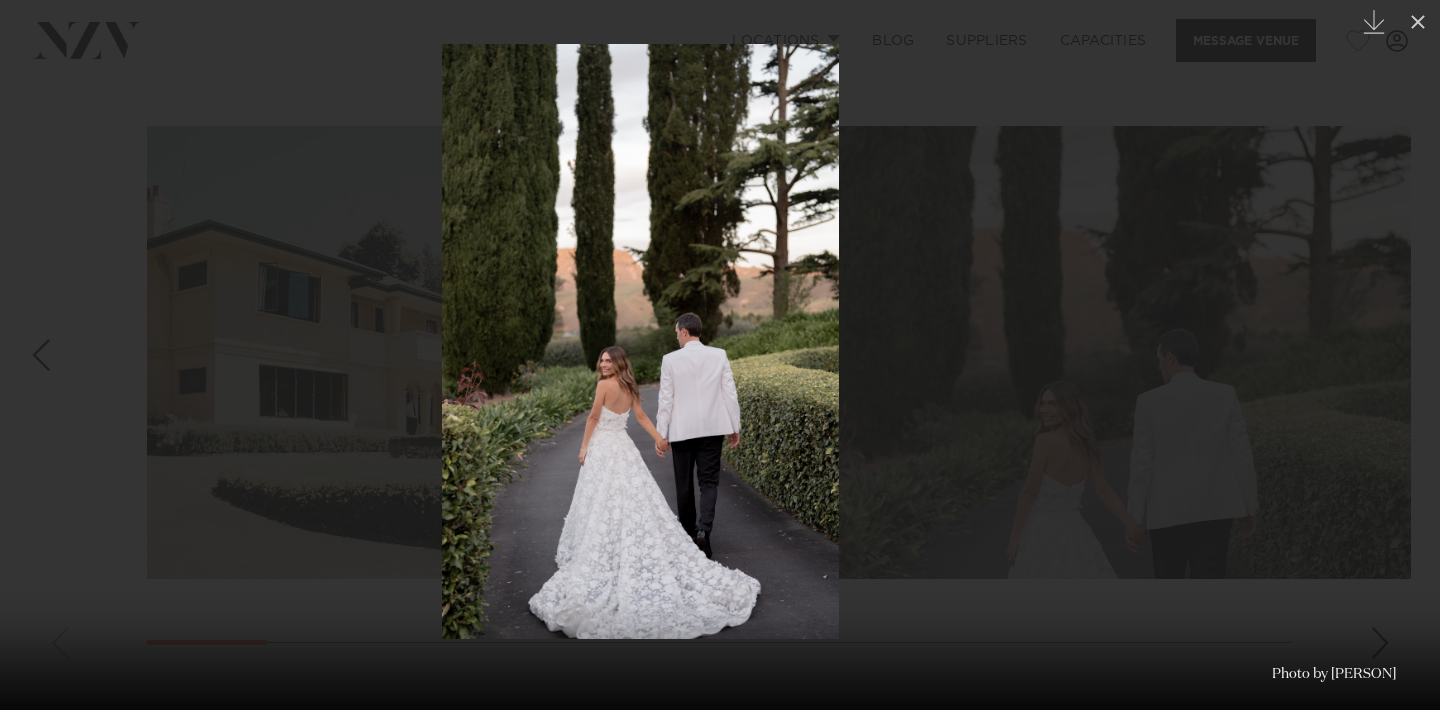 drag, startPoint x: 1240, startPoint y: 342, endPoint x: 695, endPoint y: 341, distance: 545.0009 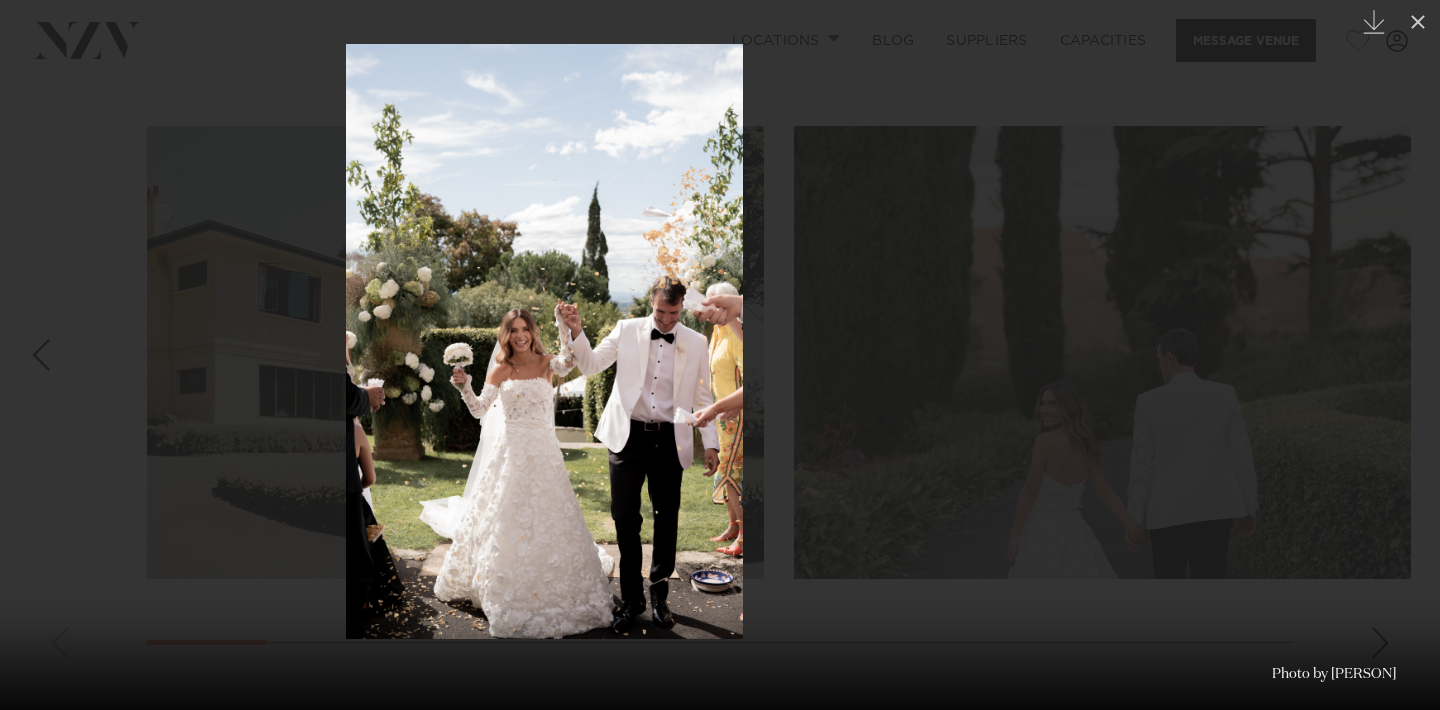 drag, startPoint x: 806, startPoint y: 357, endPoint x: 461, endPoint y: 362, distance: 345.03622 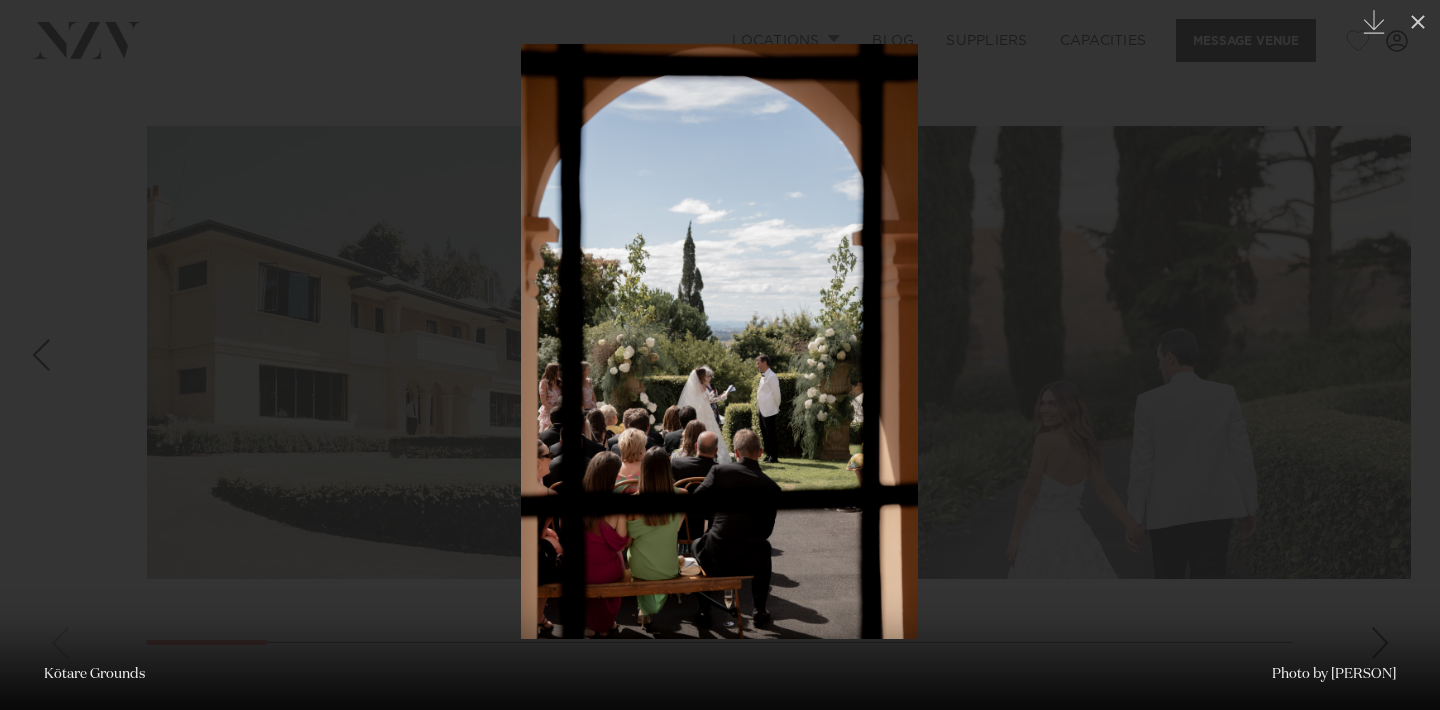 drag, startPoint x: 862, startPoint y: 374, endPoint x: 405, endPoint y: 385, distance: 457.13235 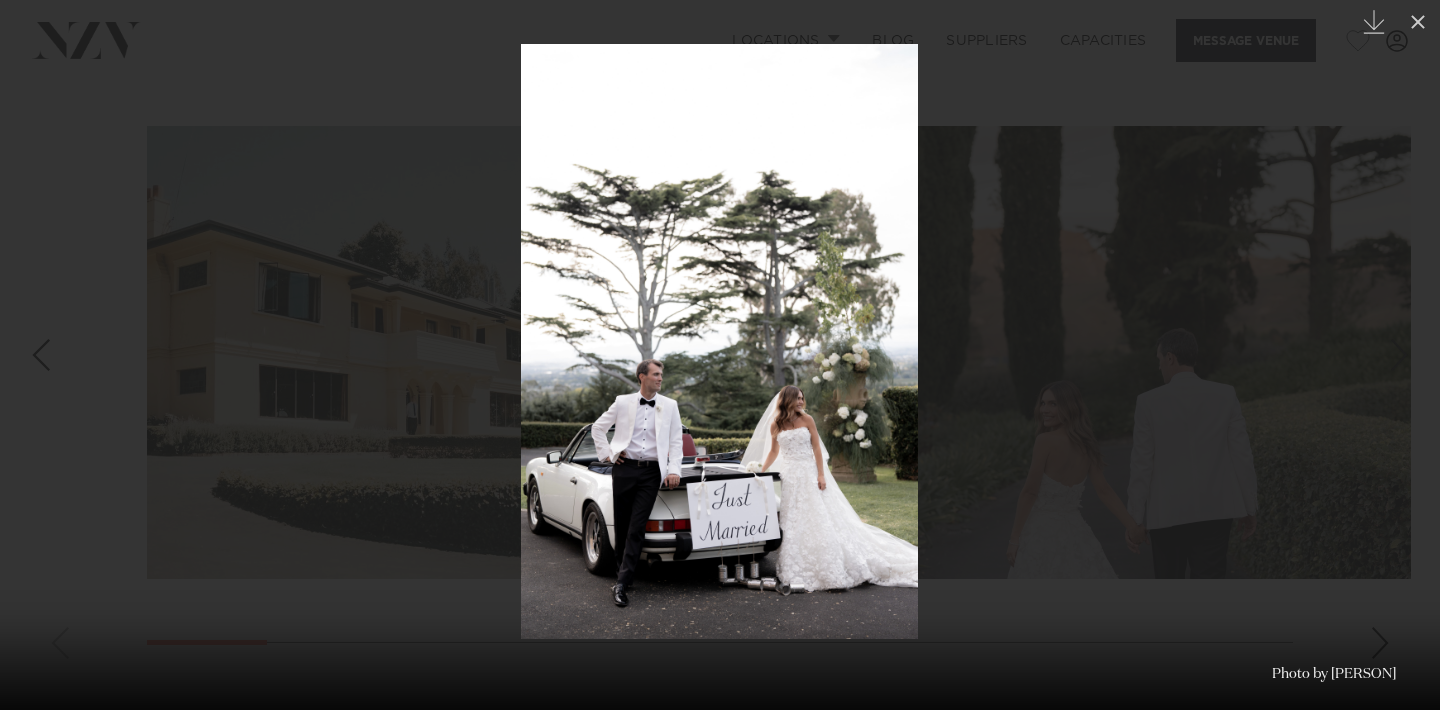 drag, startPoint x: 518, startPoint y: 428, endPoint x: 889, endPoint y: 435, distance: 371.06604 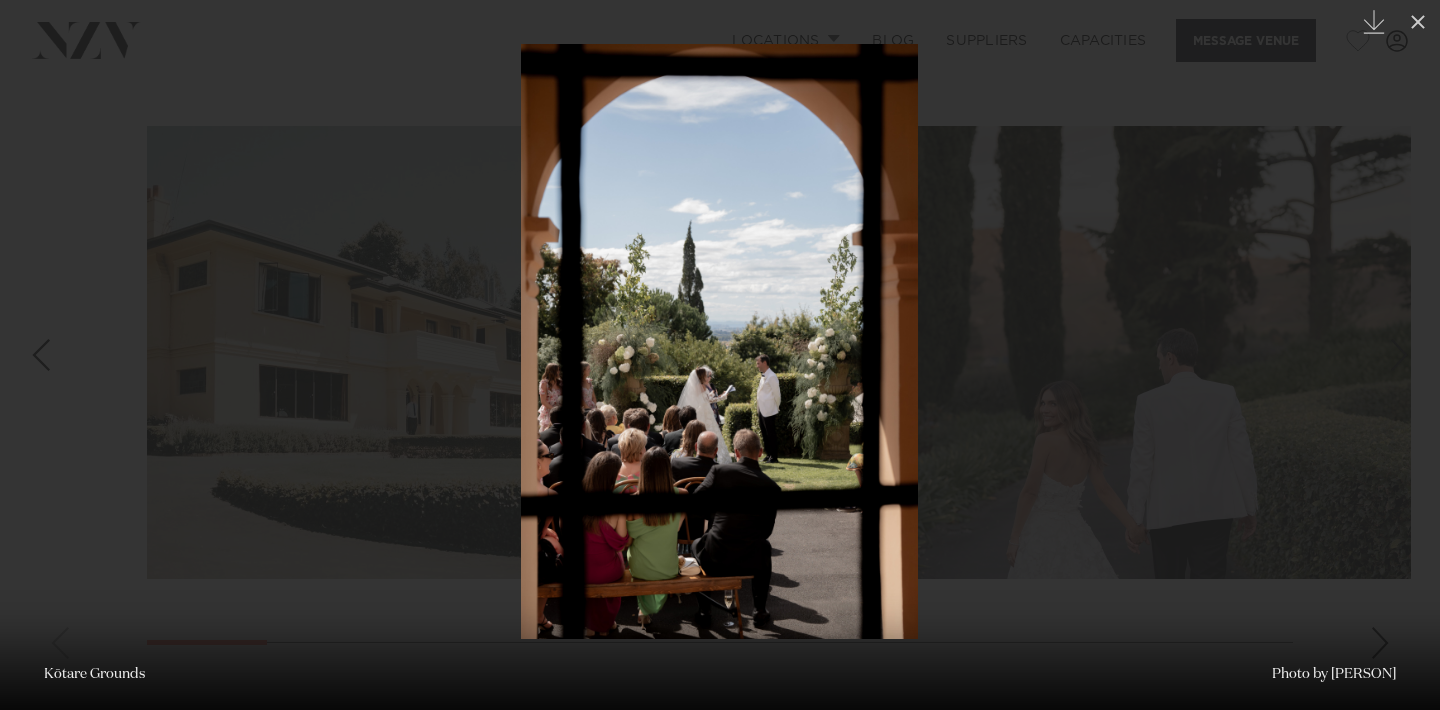 drag, startPoint x: 825, startPoint y: 341, endPoint x: 507, endPoint y: 288, distance: 322.3864 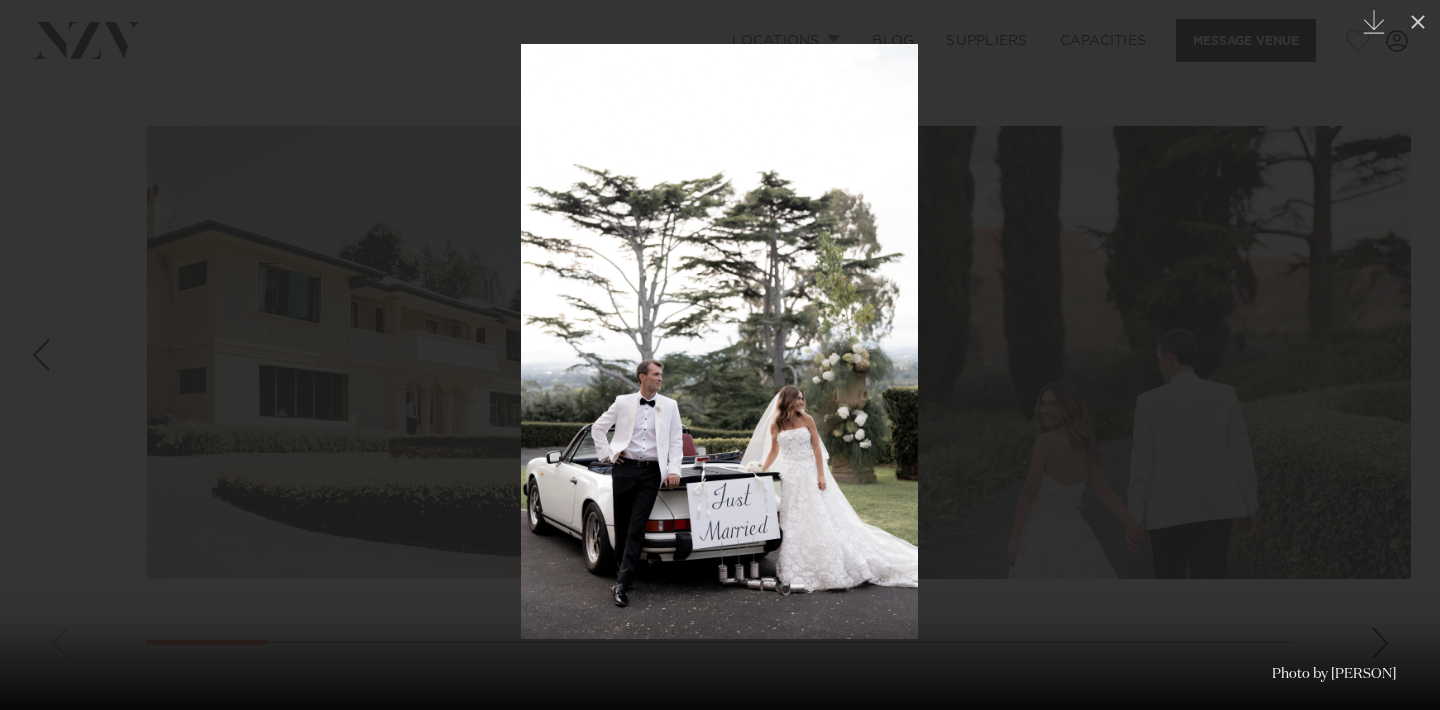 drag, startPoint x: 737, startPoint y: 292, endPoint x: 315, endPoint y: 310, distance: 422.3837 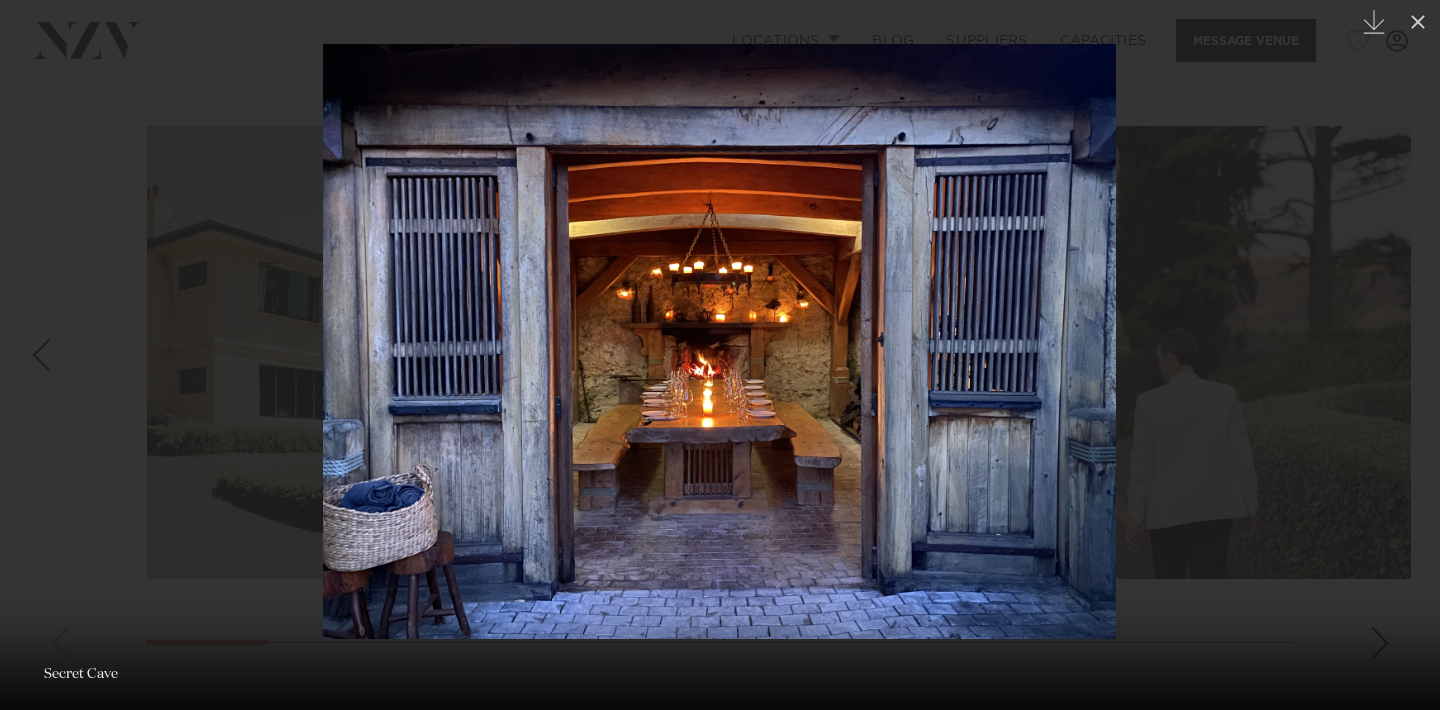 drag, startPoint x: 809, startPoint y: 324, endPoint x: 278, endPoint y: 336, distance: 531.13556 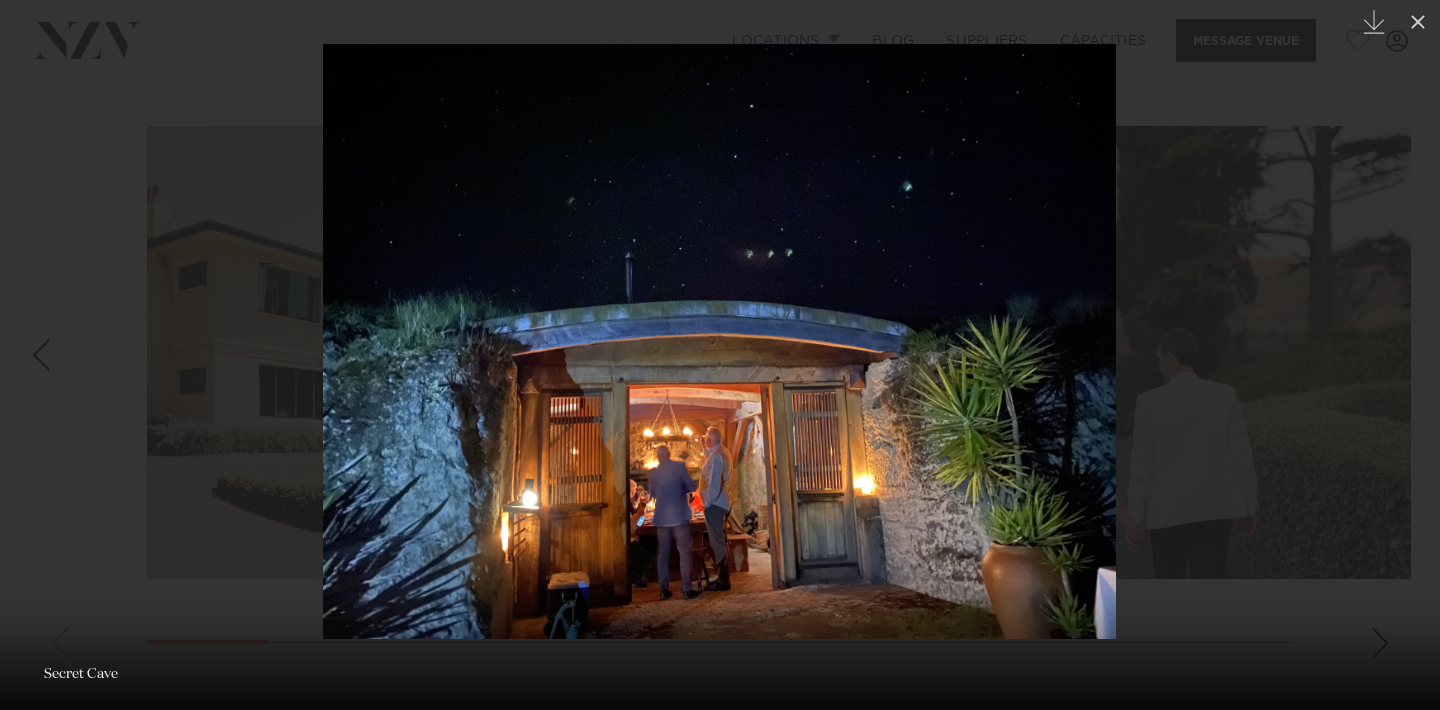 drag, startPoint x: 839, startPoint y: 451, endPoint x: 289, endPoint y: 476, distance: 550.5679 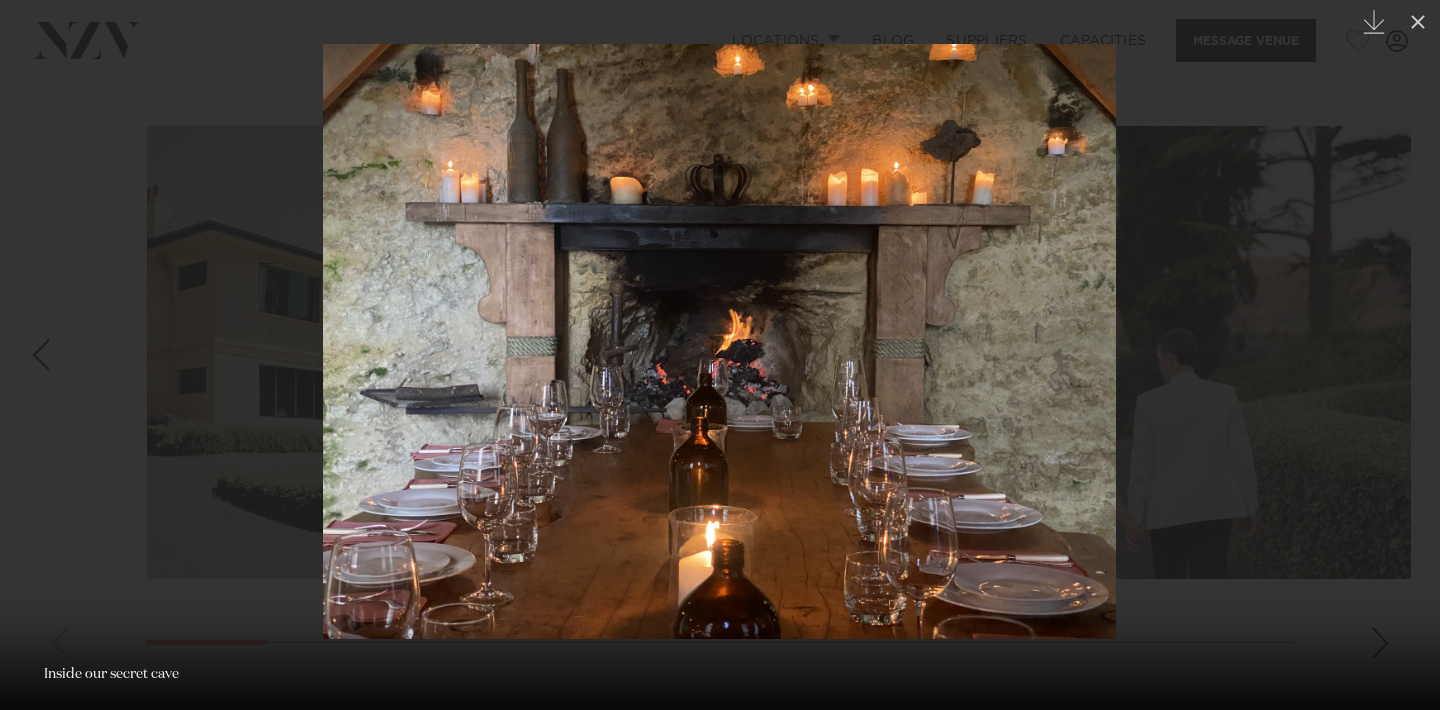drag, startPoint x: 884, startPoint y: 451, endPoint x: 338, endPoint y: 413, distance: 547.32074 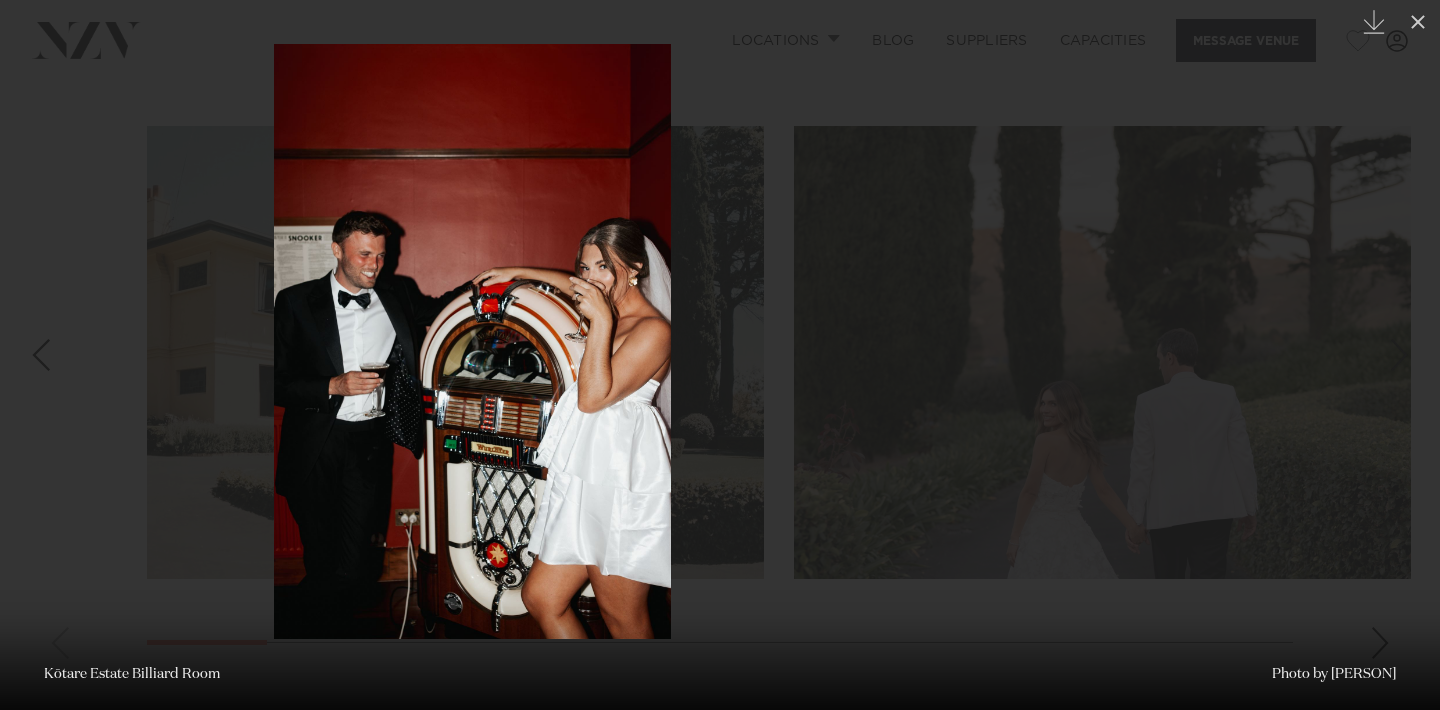 drag, startPoint x: 789, startPoint y: 432, endPoint x: 502, endPoint y: 419, distance: 287.29428 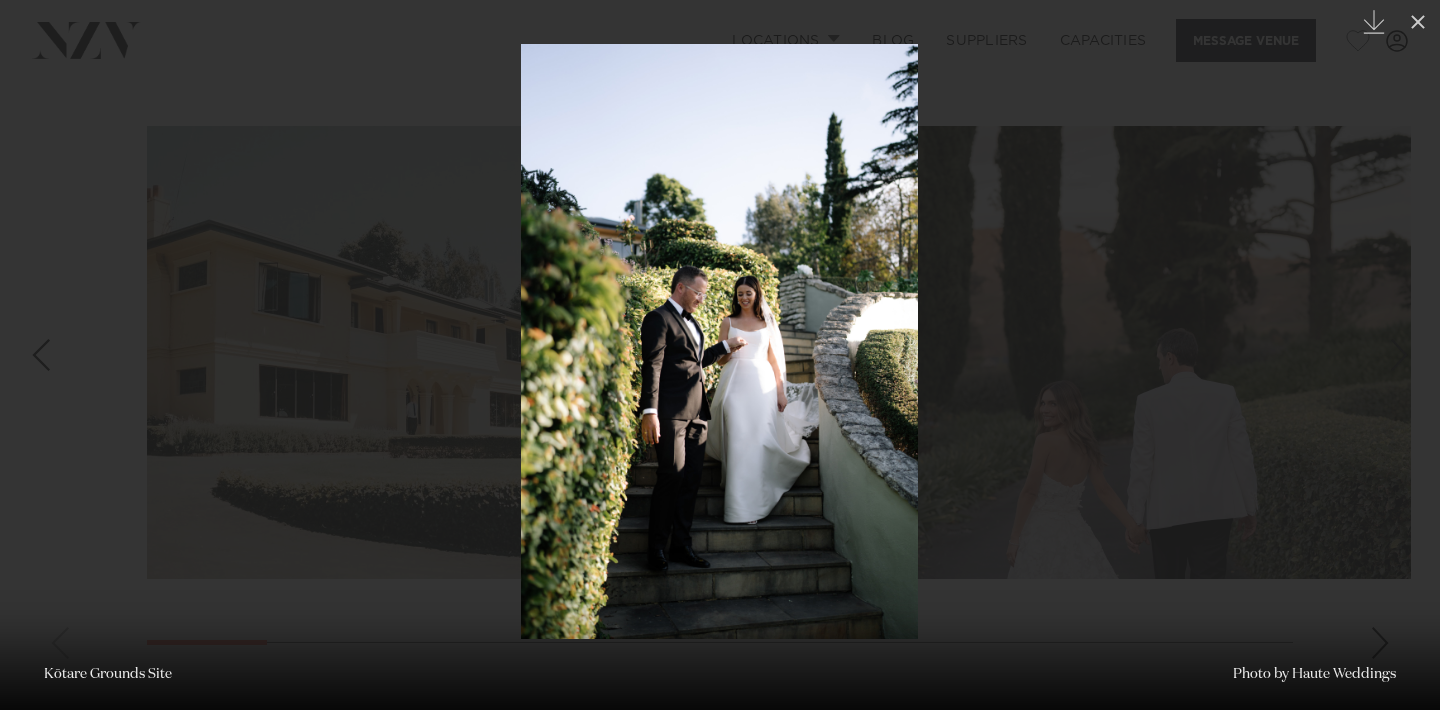 click at bounding box center [720, 355] 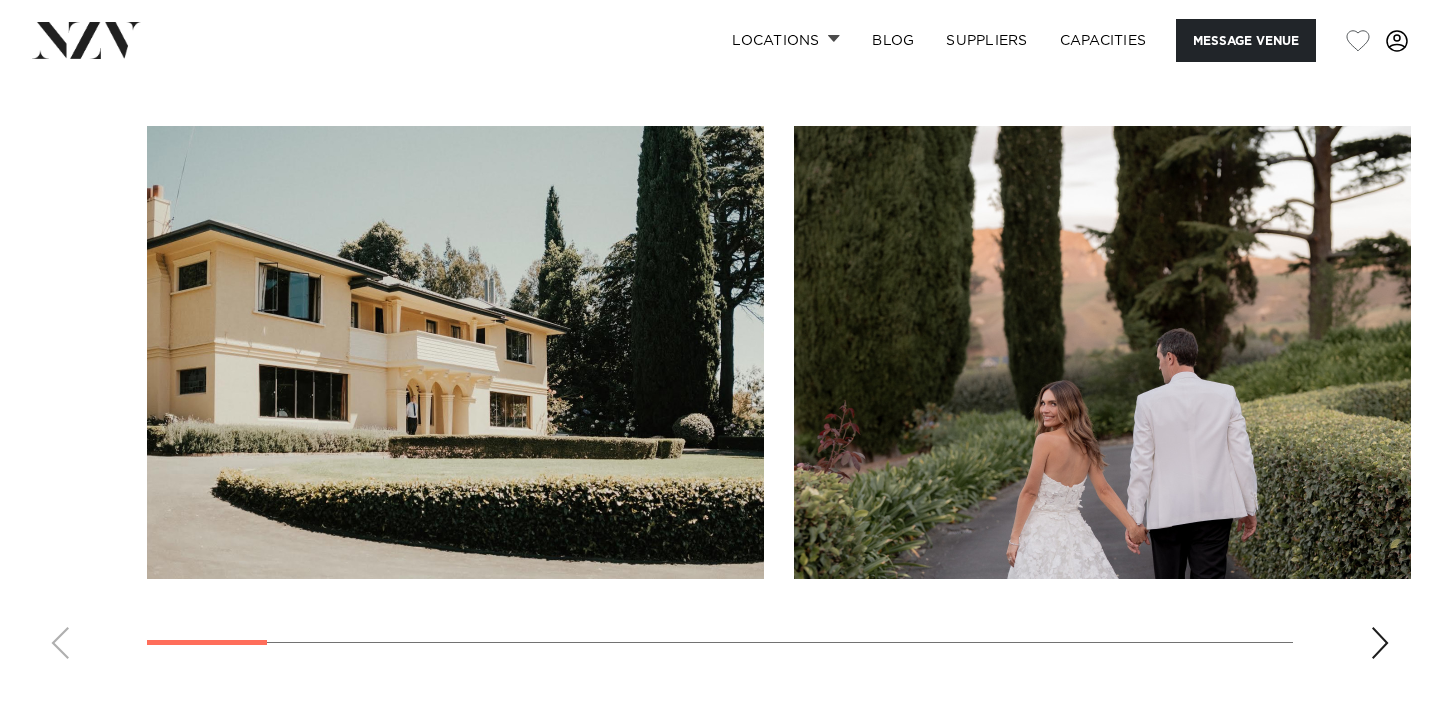 scroll, scrollTop: 0, scrollLeft: 0, axis: both 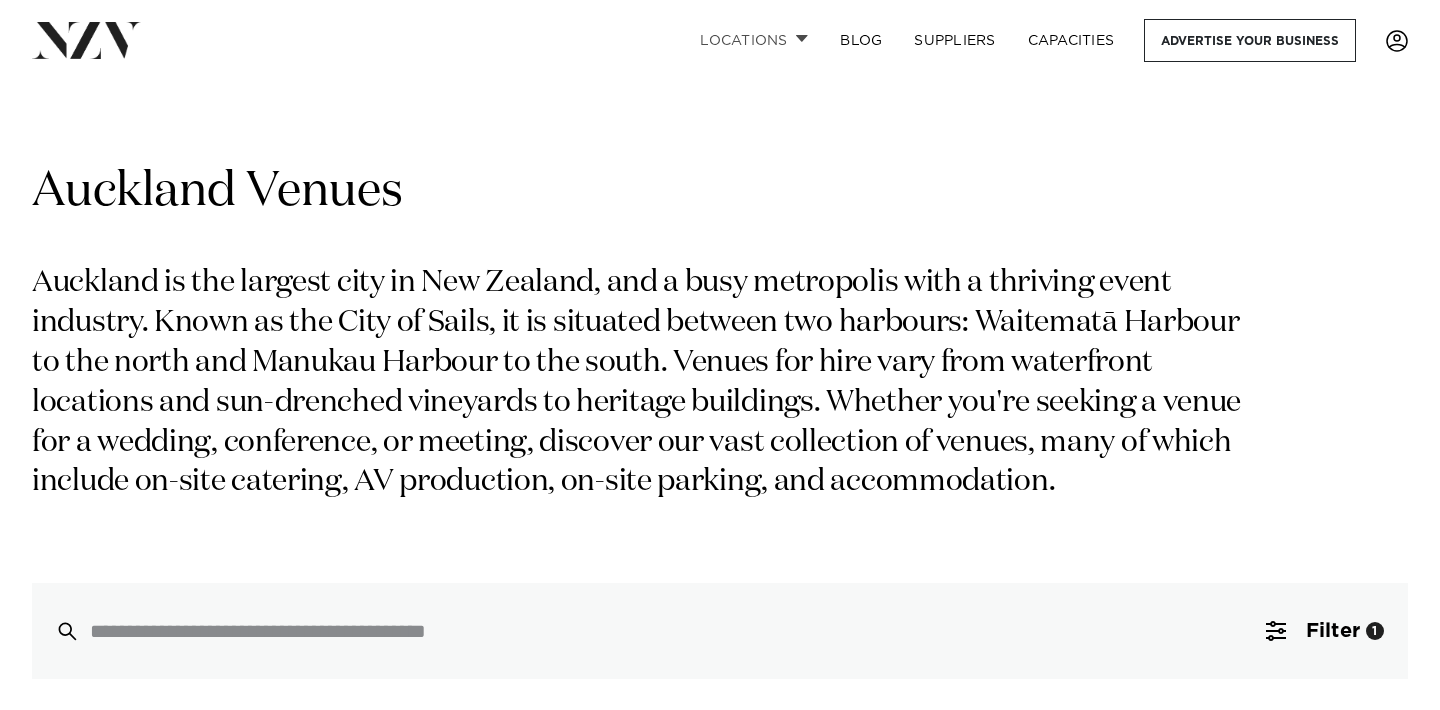 click at bounding box center (802, 38) 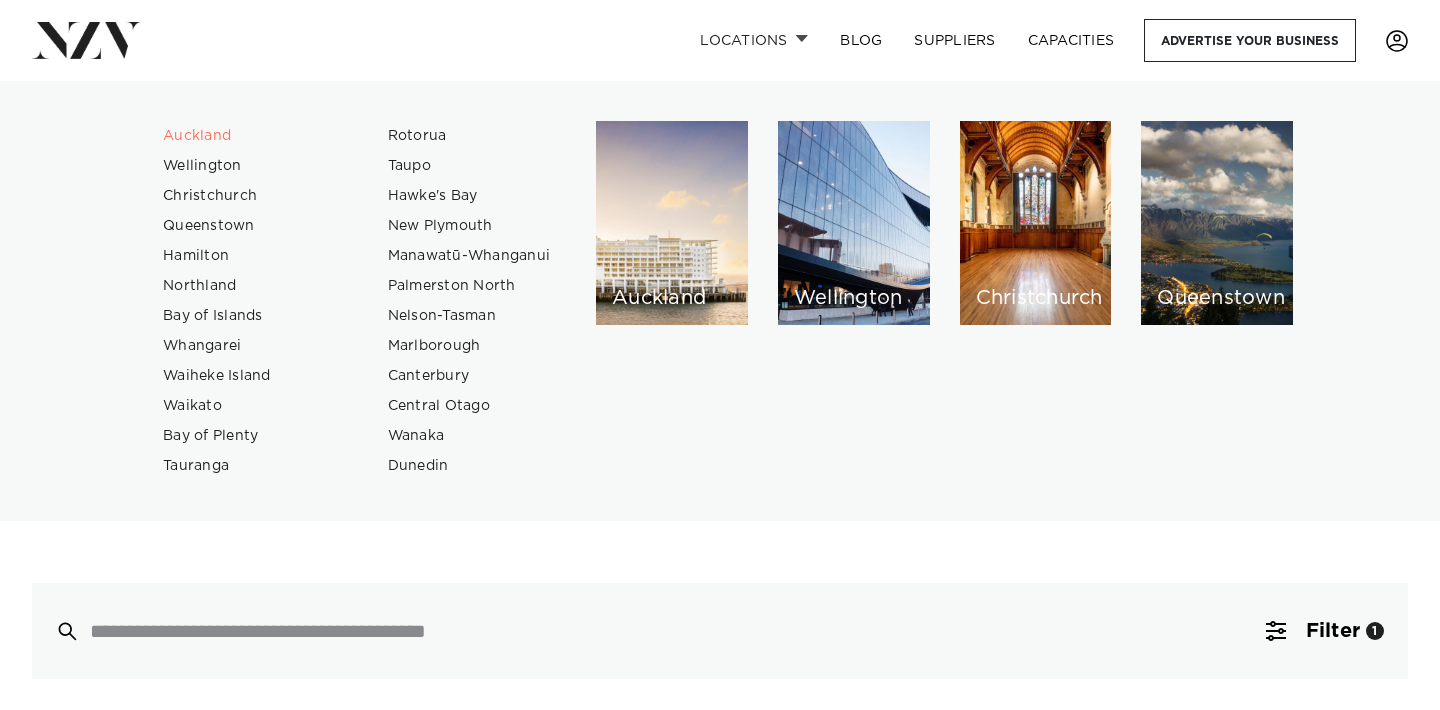 click at bounding box center (802, 38) 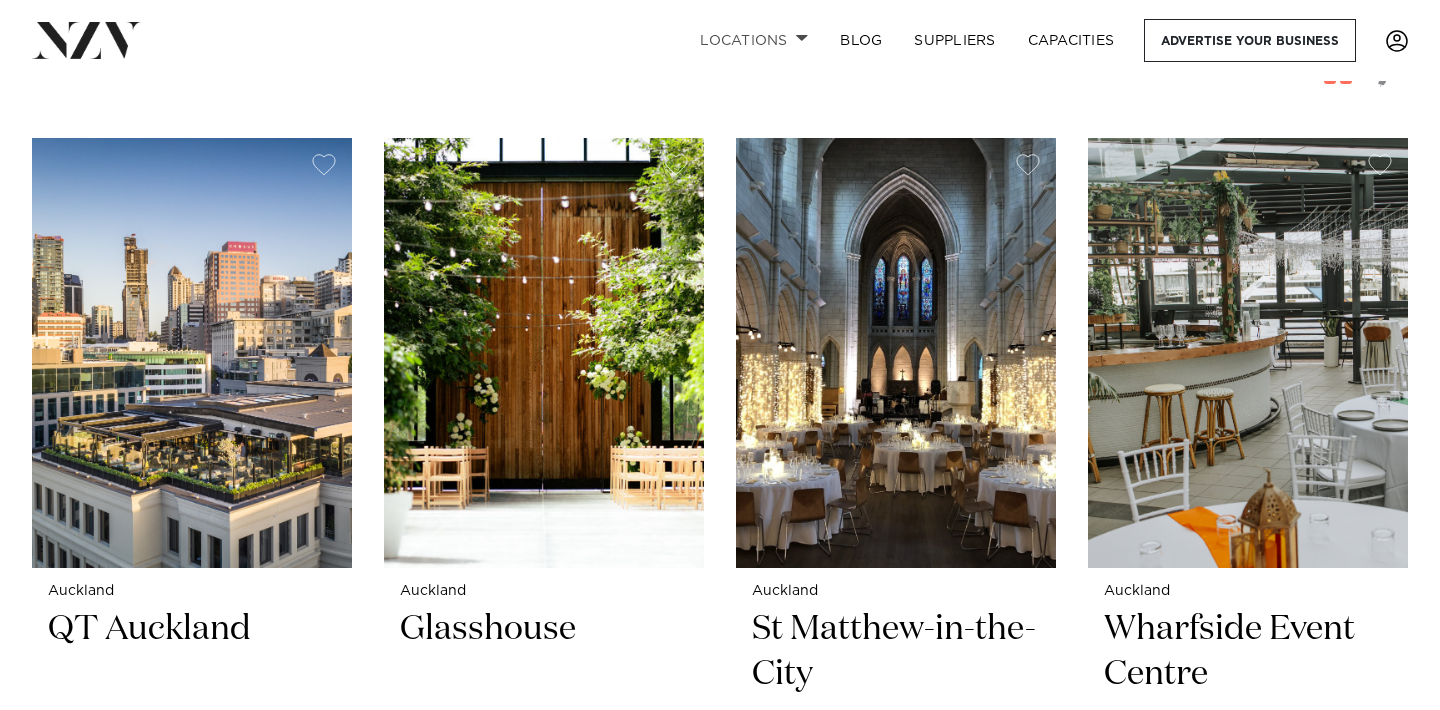 scroll, scrollTop: 729, scrollLeft: 0, axis: vertical 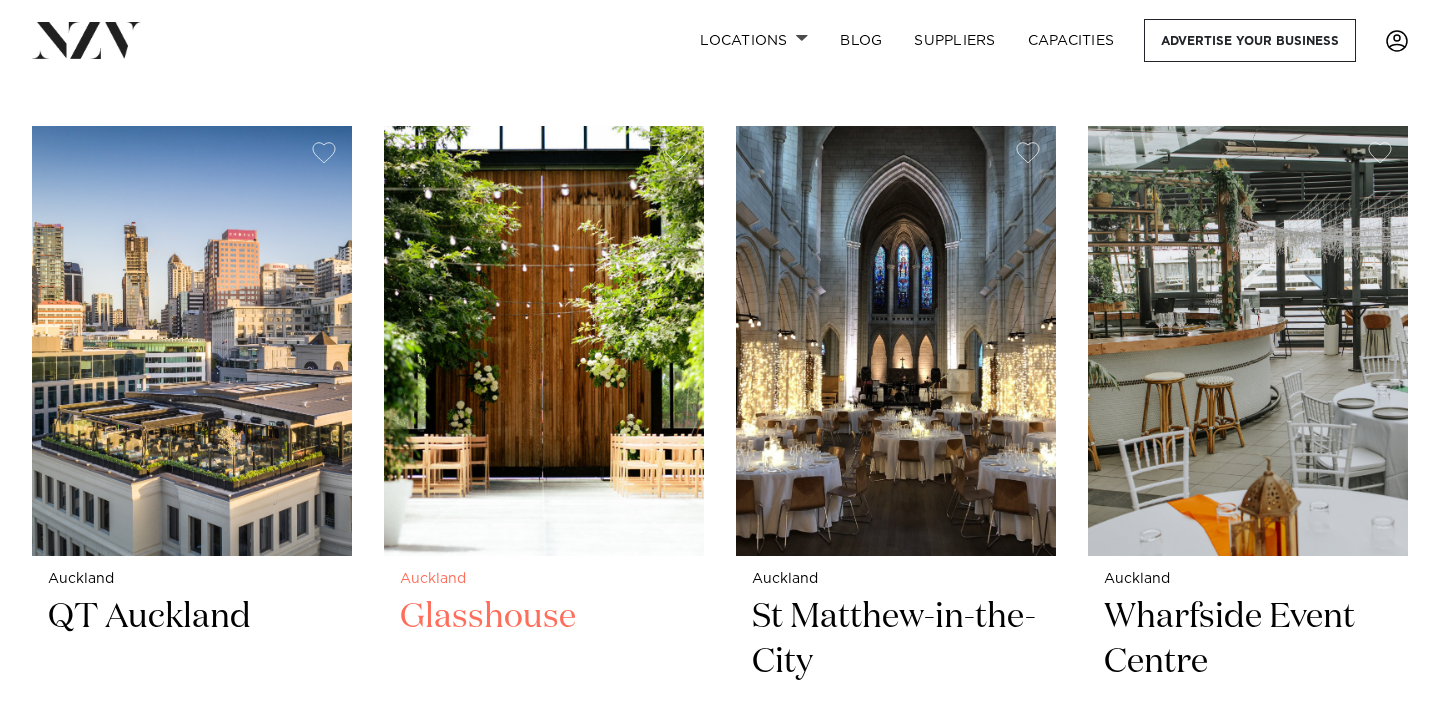 click on "Auckland" at bounding box center [544, 579] 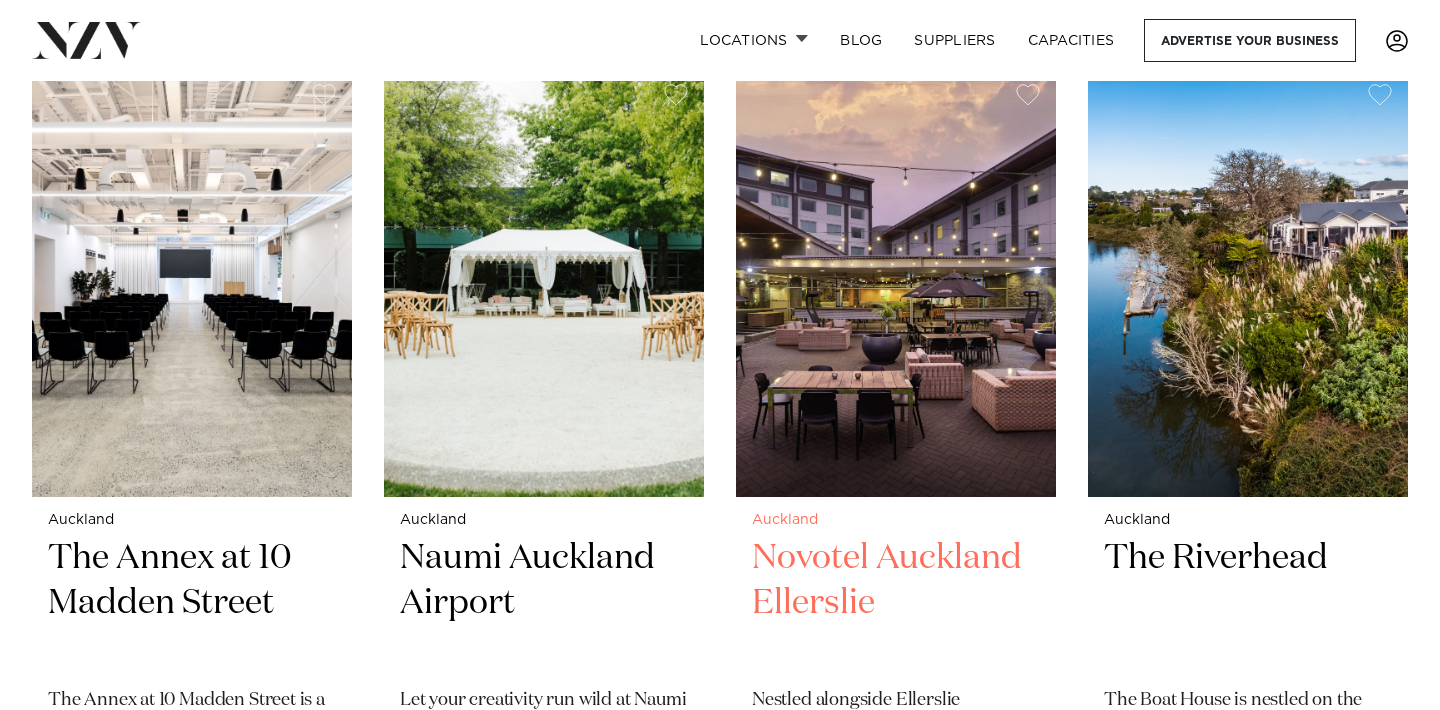 scroll, scrollTop: 1649, scrollLeft: 0, axis: vertical 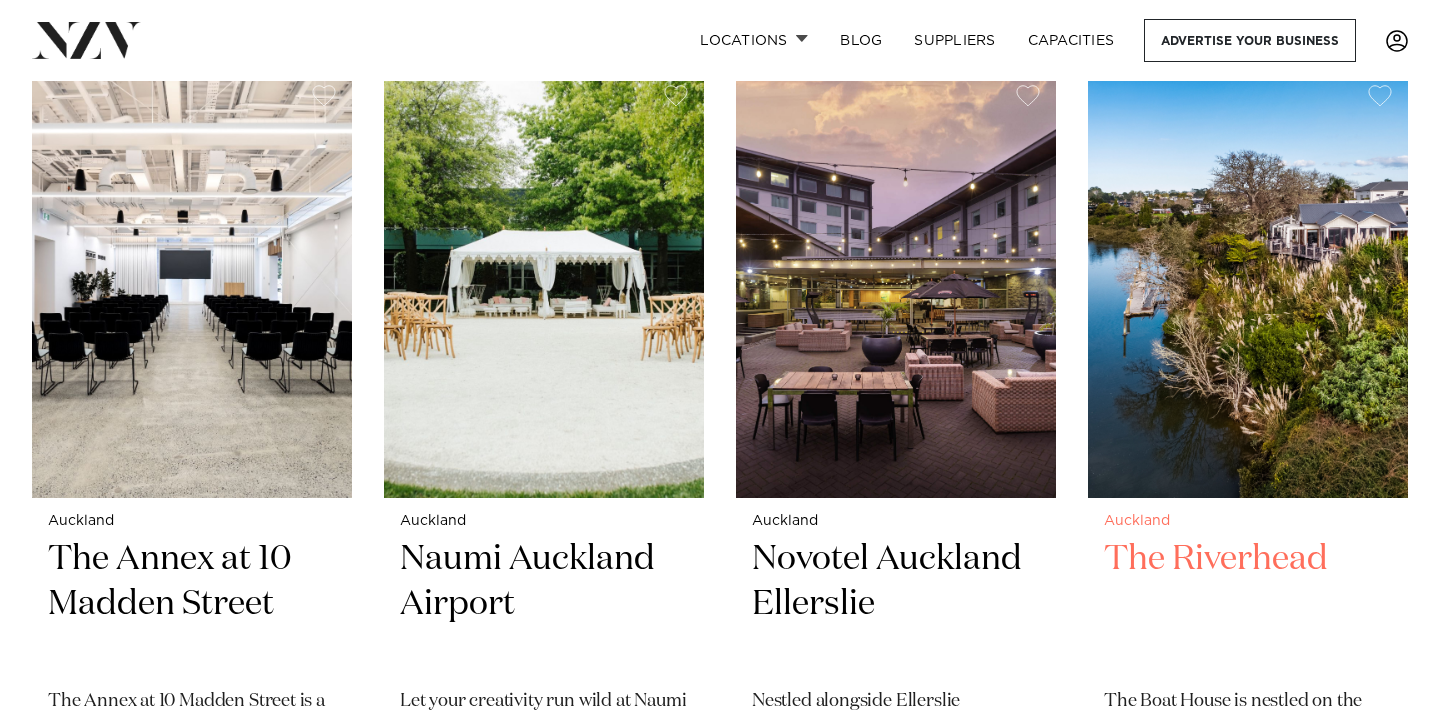 click at bounding box center (1248, 283) 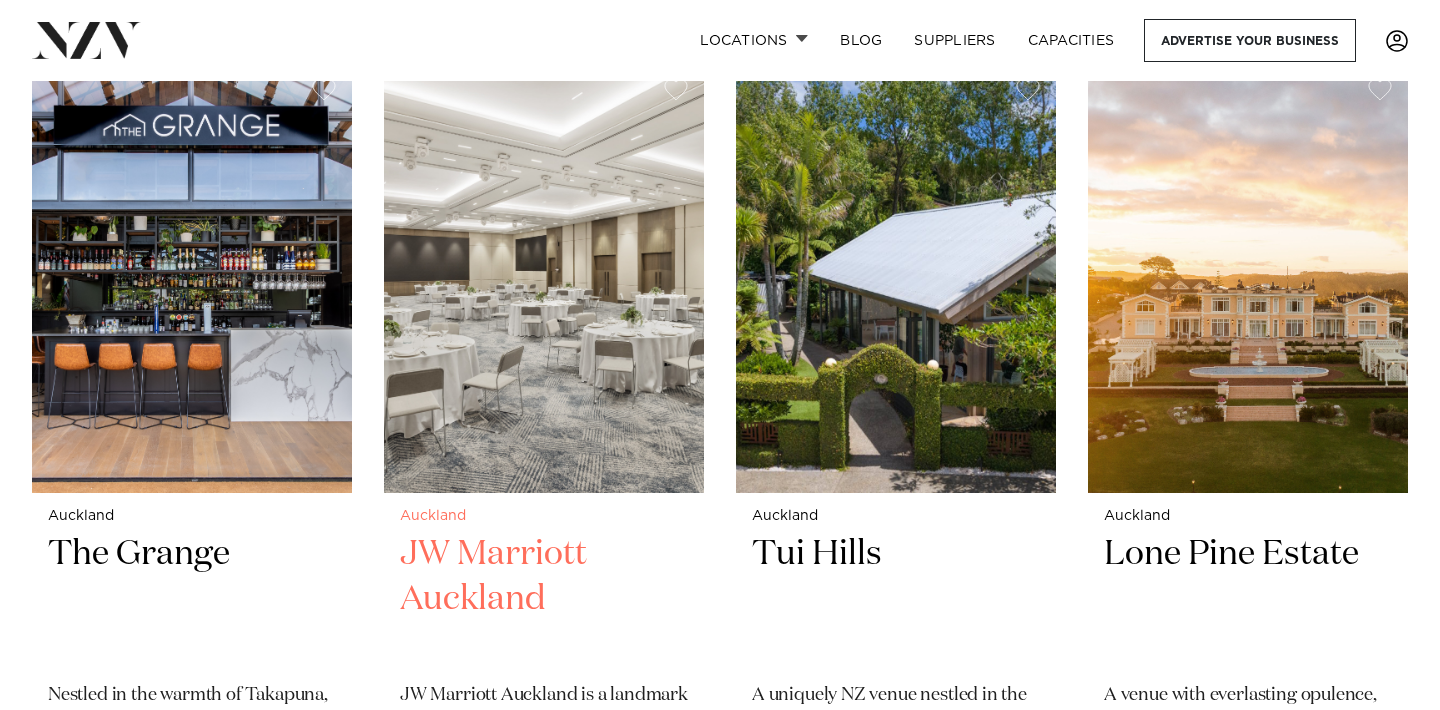 scroll, scrollTop: 2519, scrollLeft: 0, axis: vertical 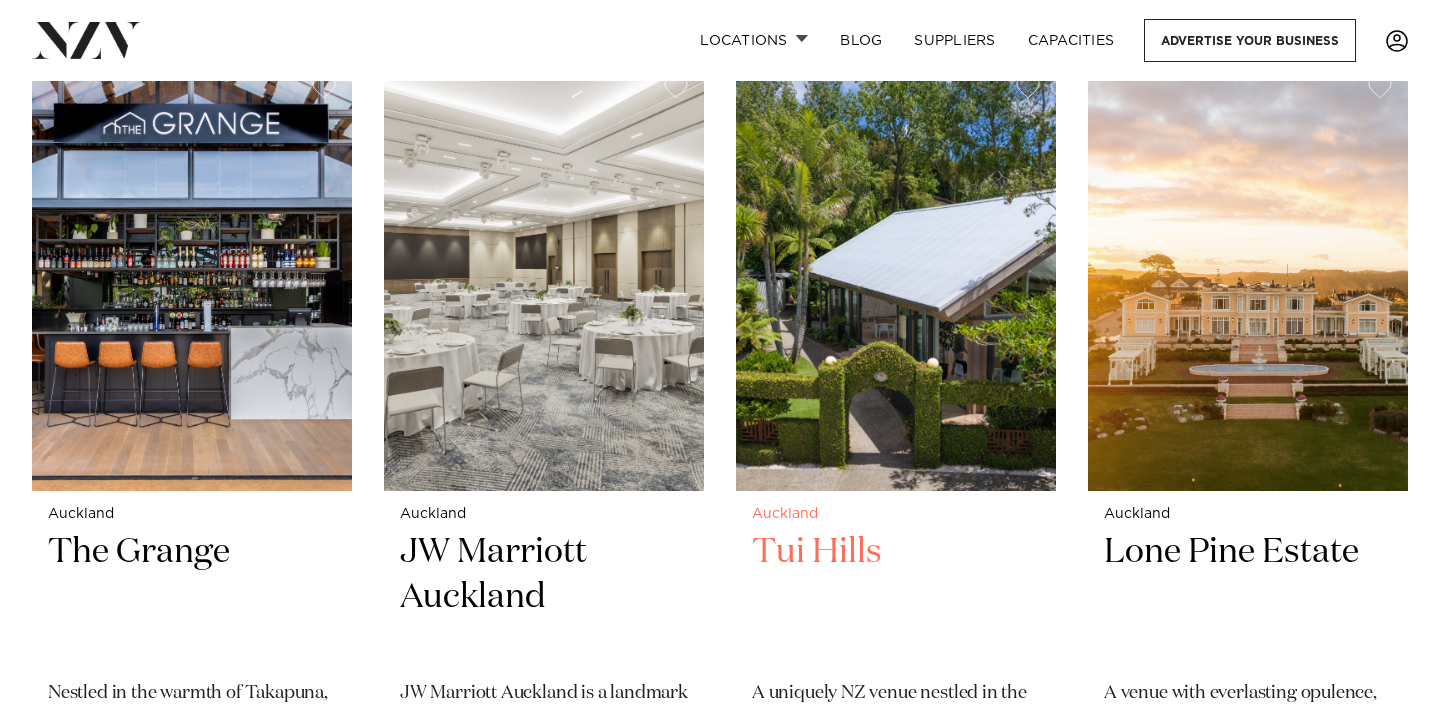 click at bounding box center [896, 275] 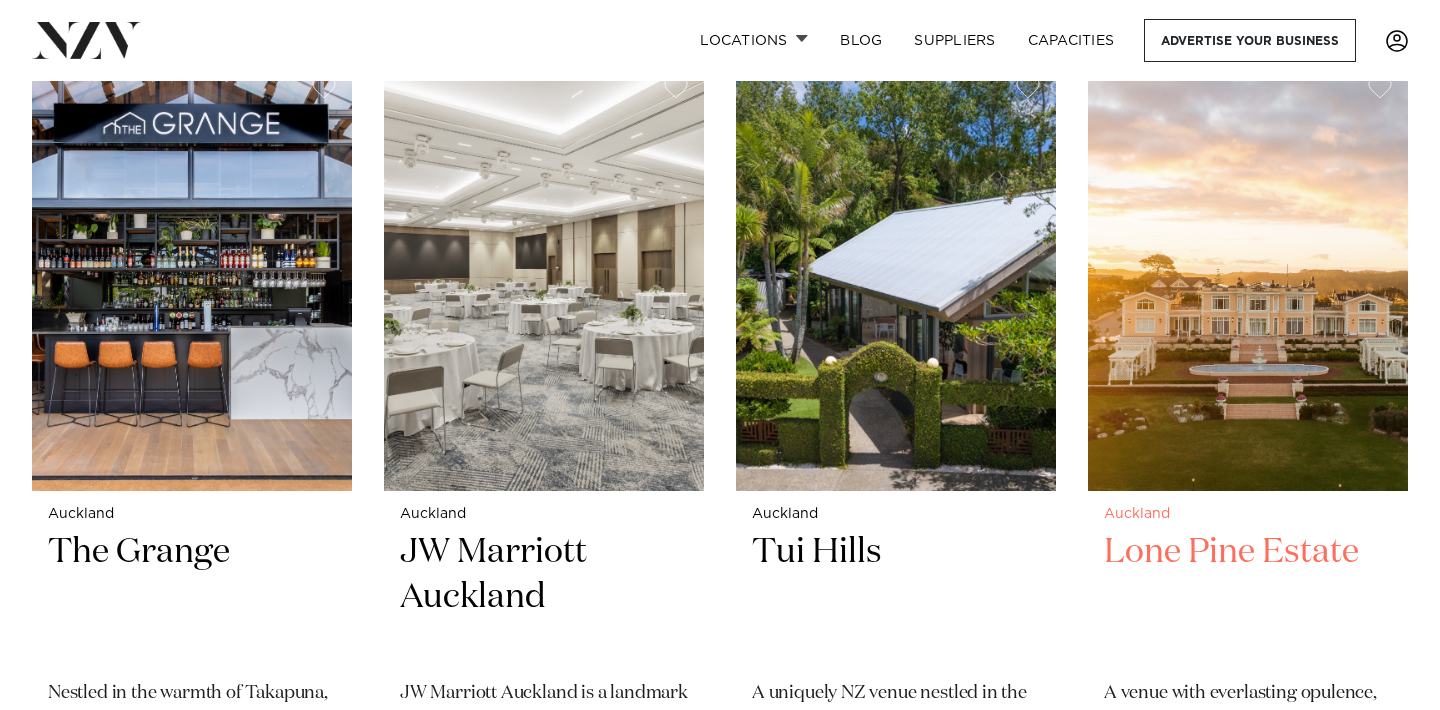 click at bounding box center (1248, 275) 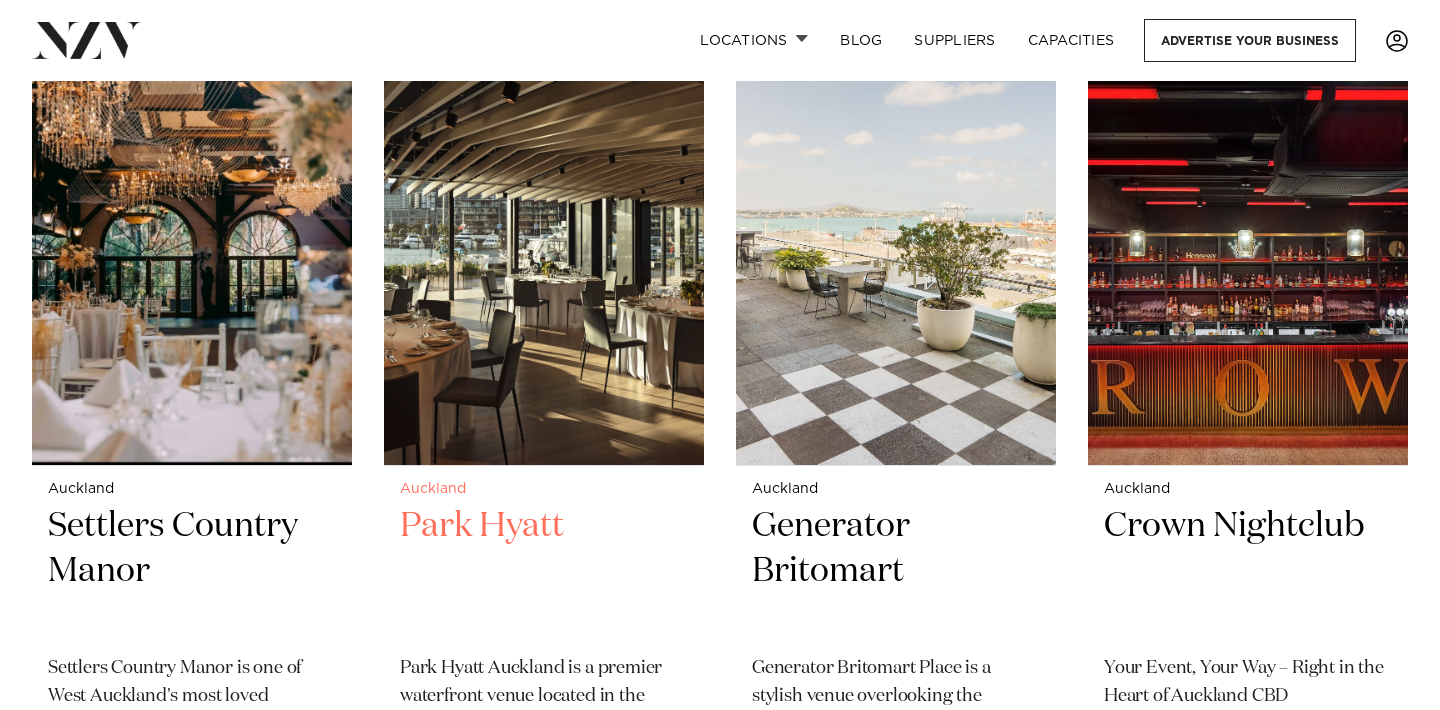 scroll, scrollTop: 3411, scrollLeft: 0, axis: vertical 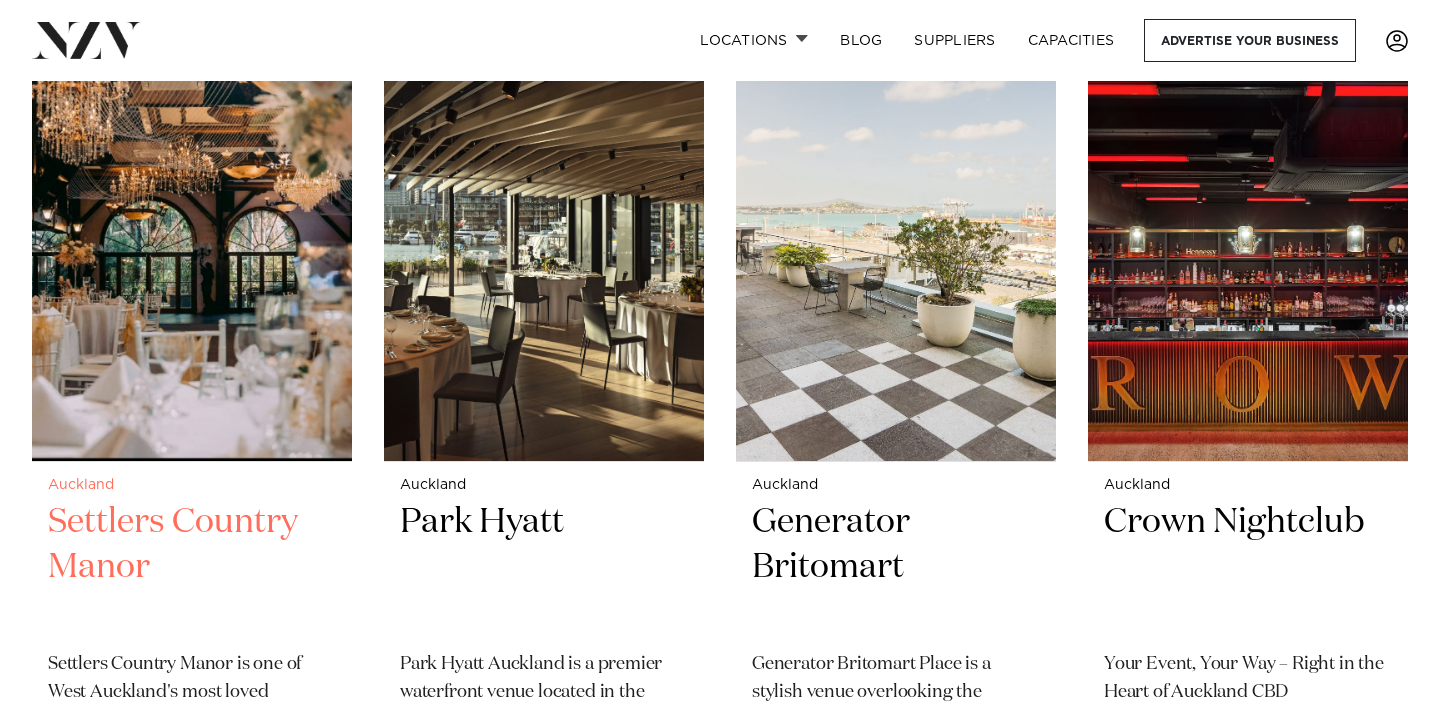 click on "Settlers Country Manor" at bounding box center [192, 567] 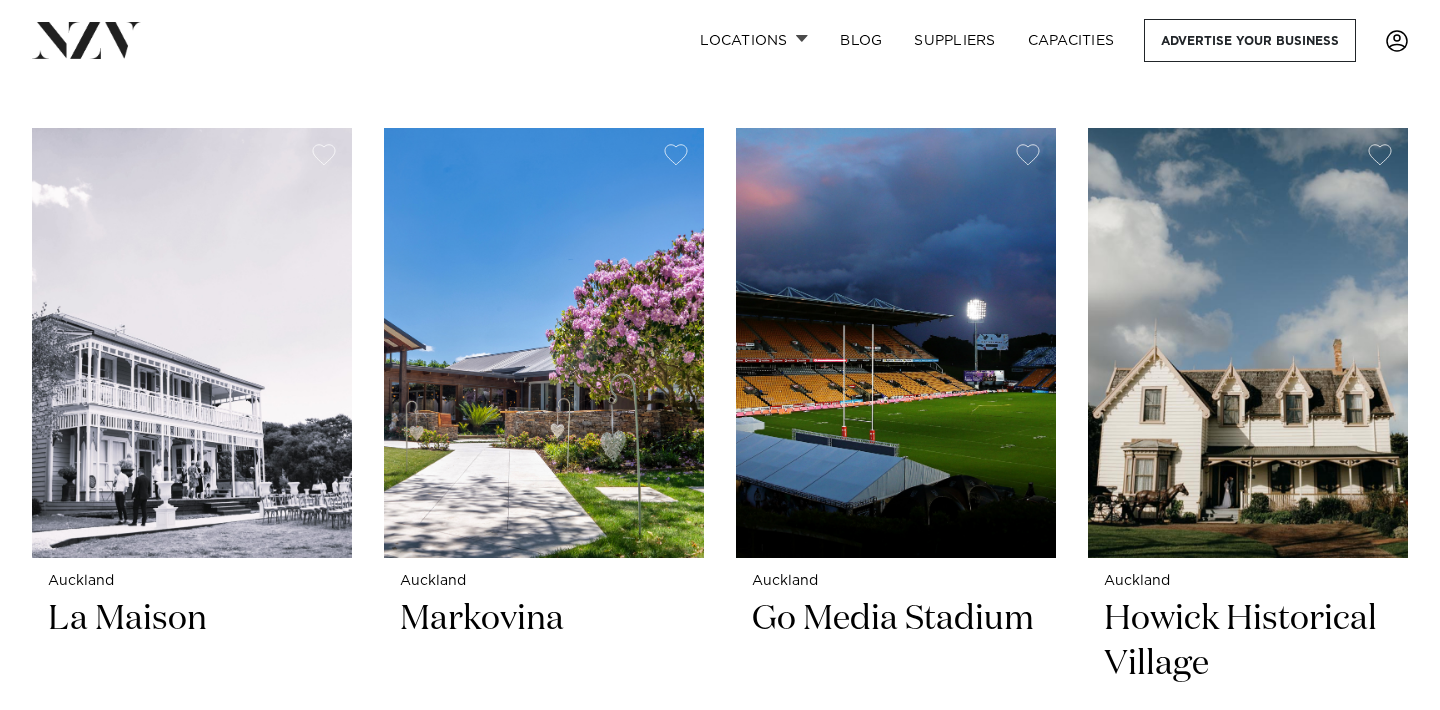 scroll, scrollTop: 7633, scrollLeft: 0, axis: vertical 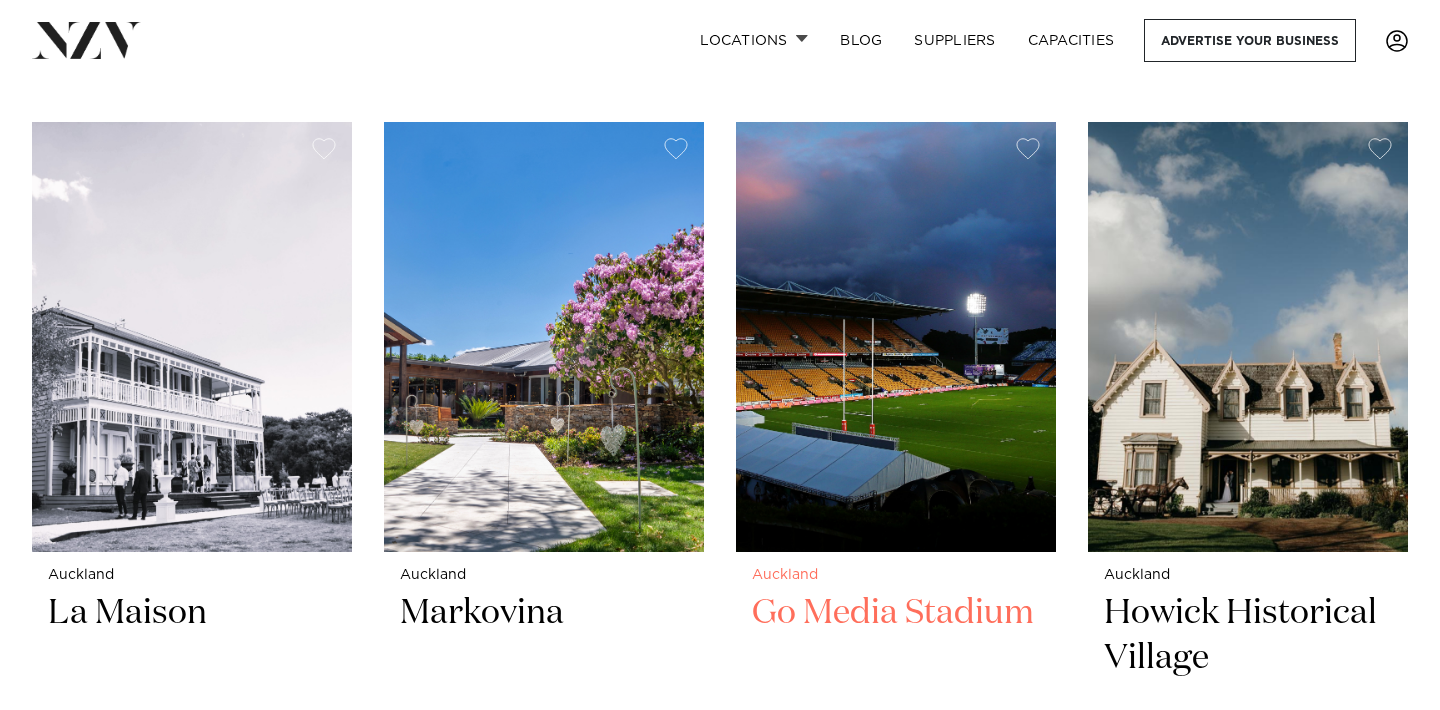 click at bounding box center (896, 336) 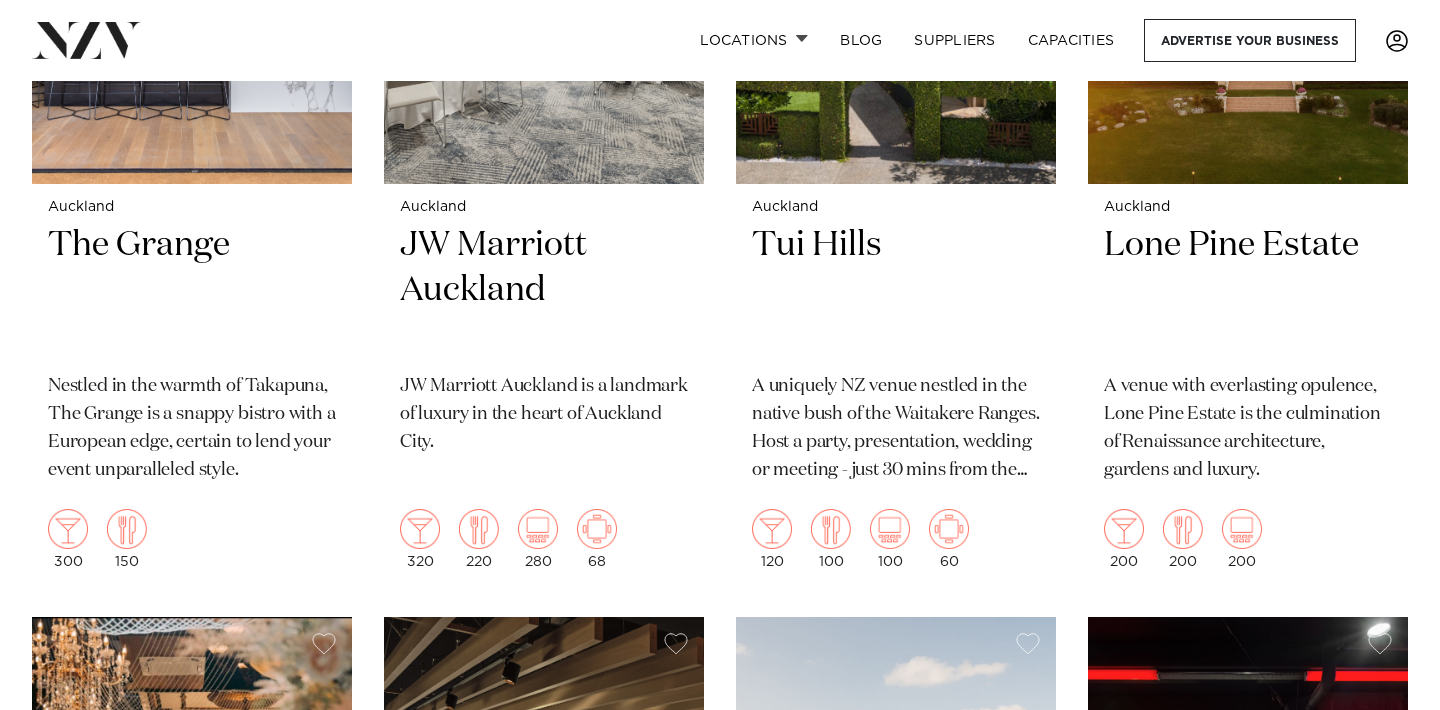 scroll, scrollTop: 0, scrollLeft: 0, axis: both 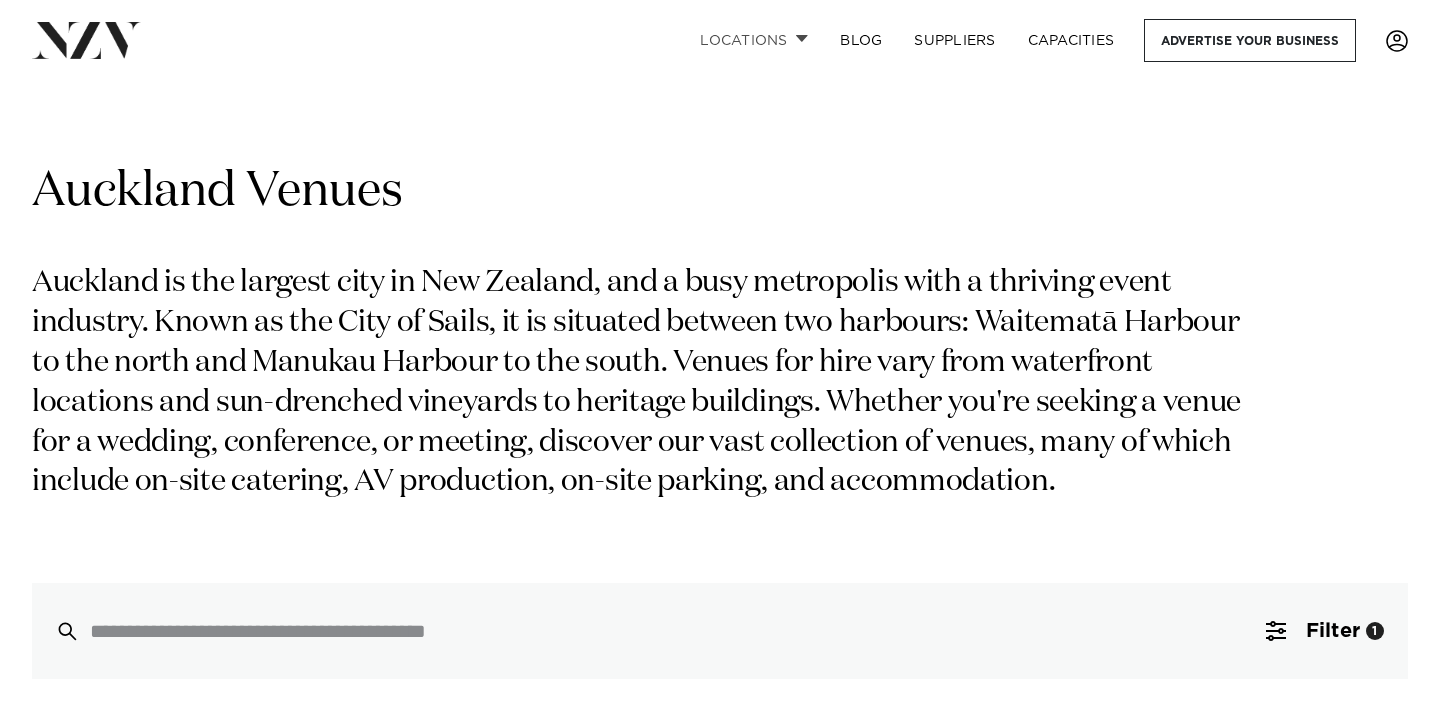 click on "Locations" at bounding box center [754, 40] 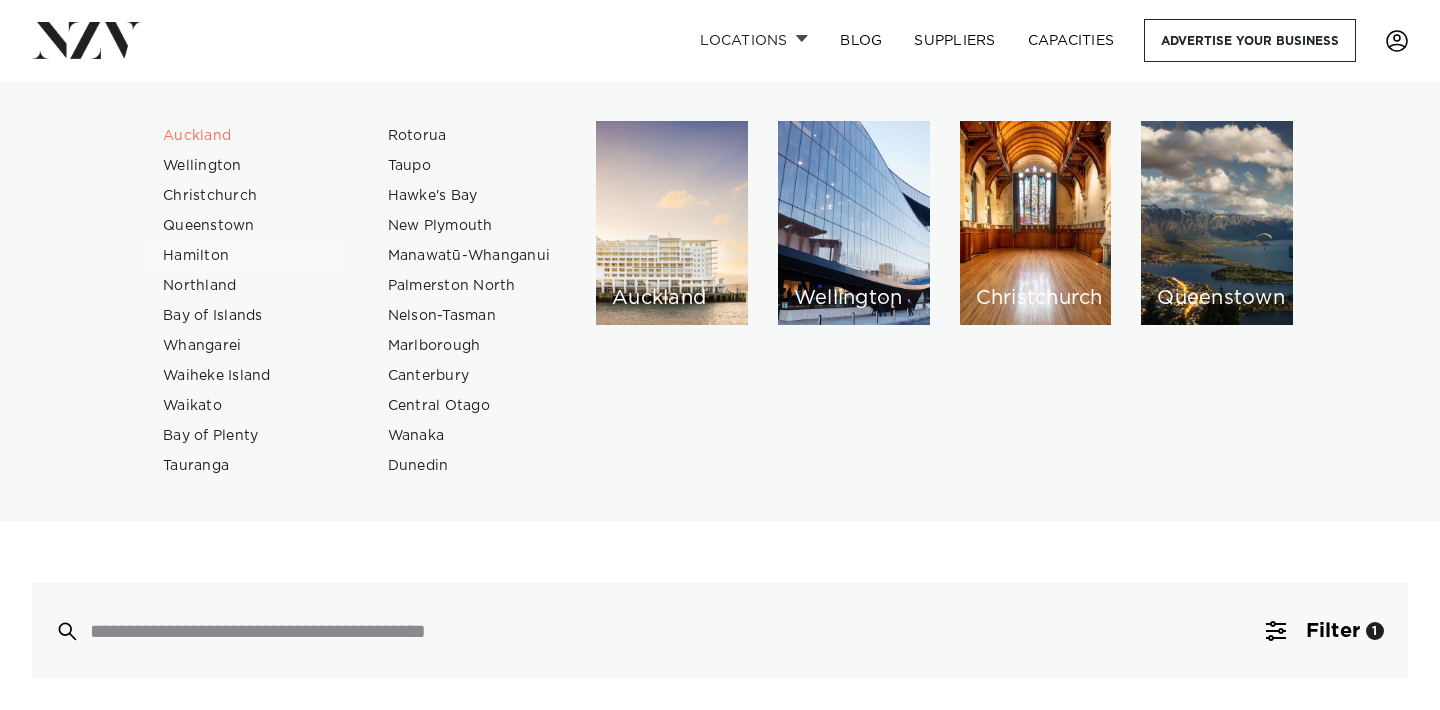 click on "Hamilton" at bounding box center (244, 256) 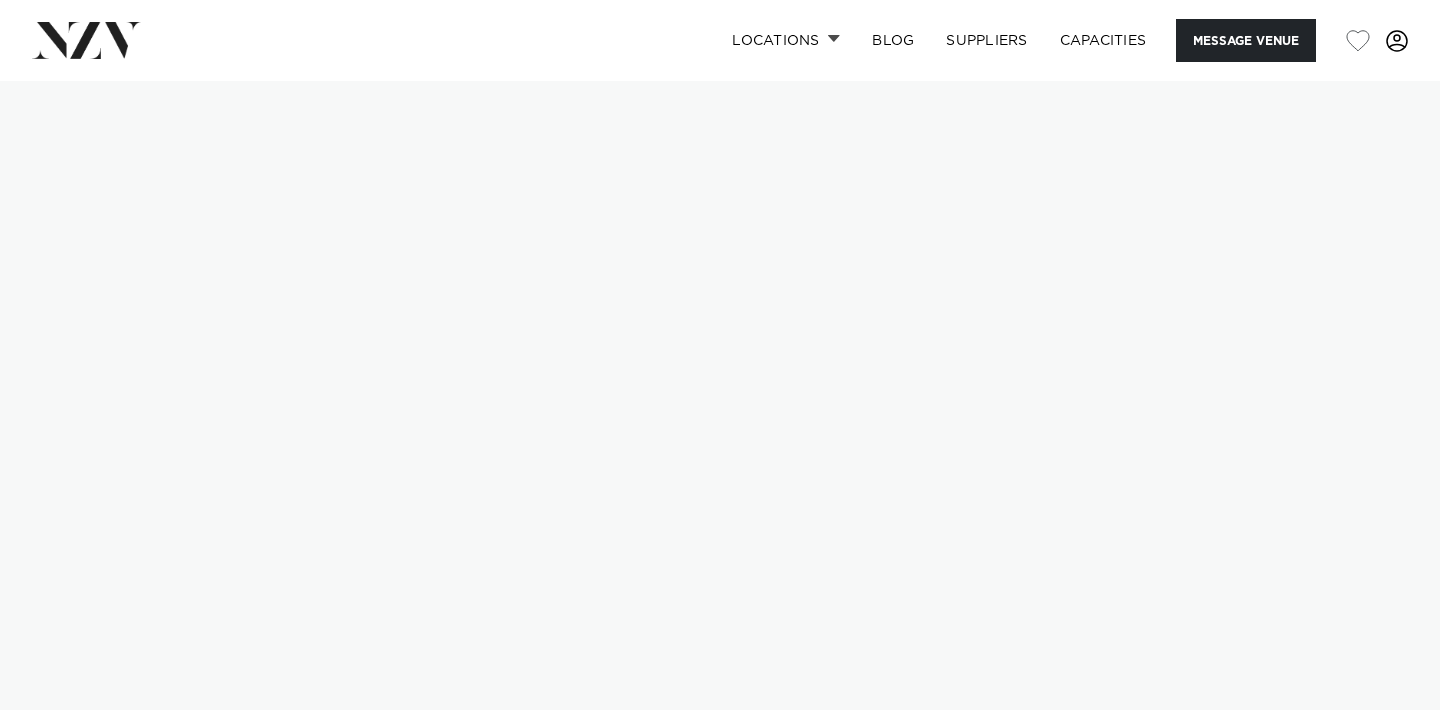 scroll, scrollTop: 0, scrollLeft: 0, axis: both 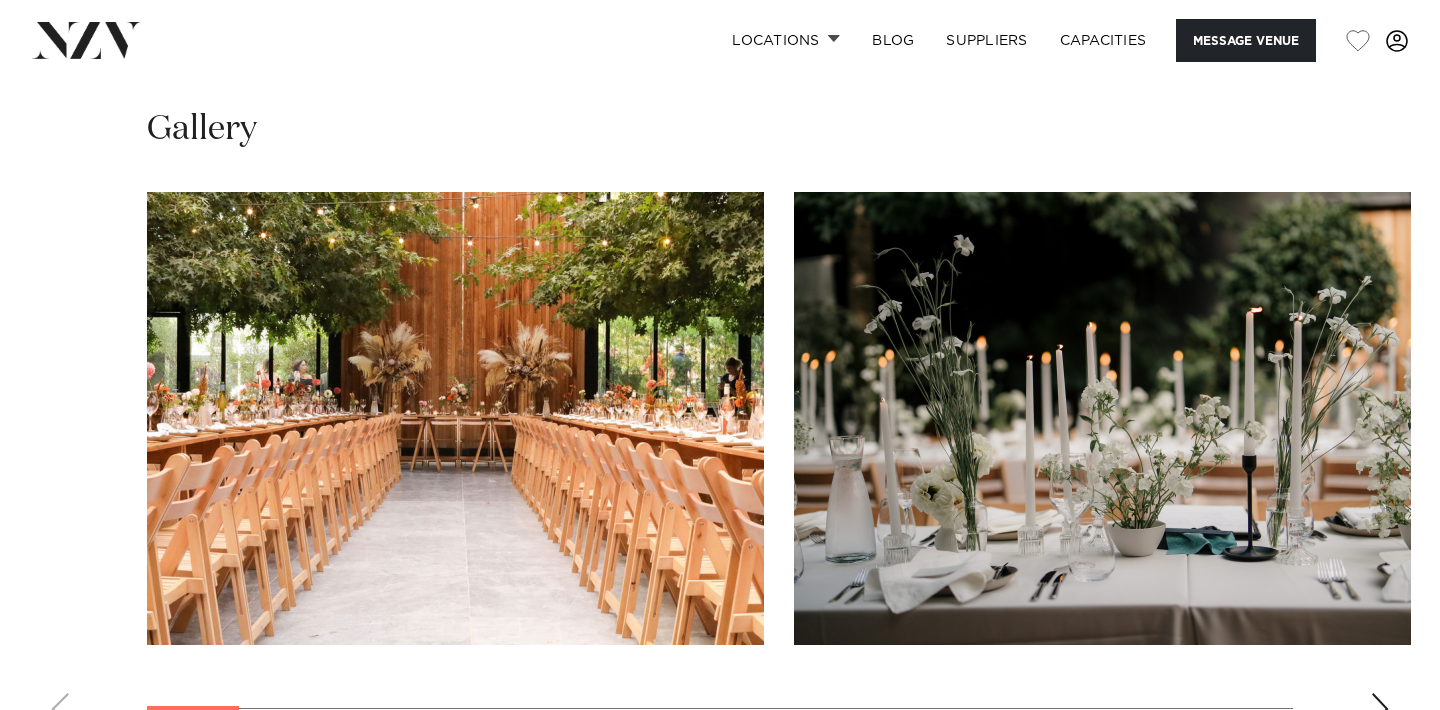 click at bounding box center [455, 418] 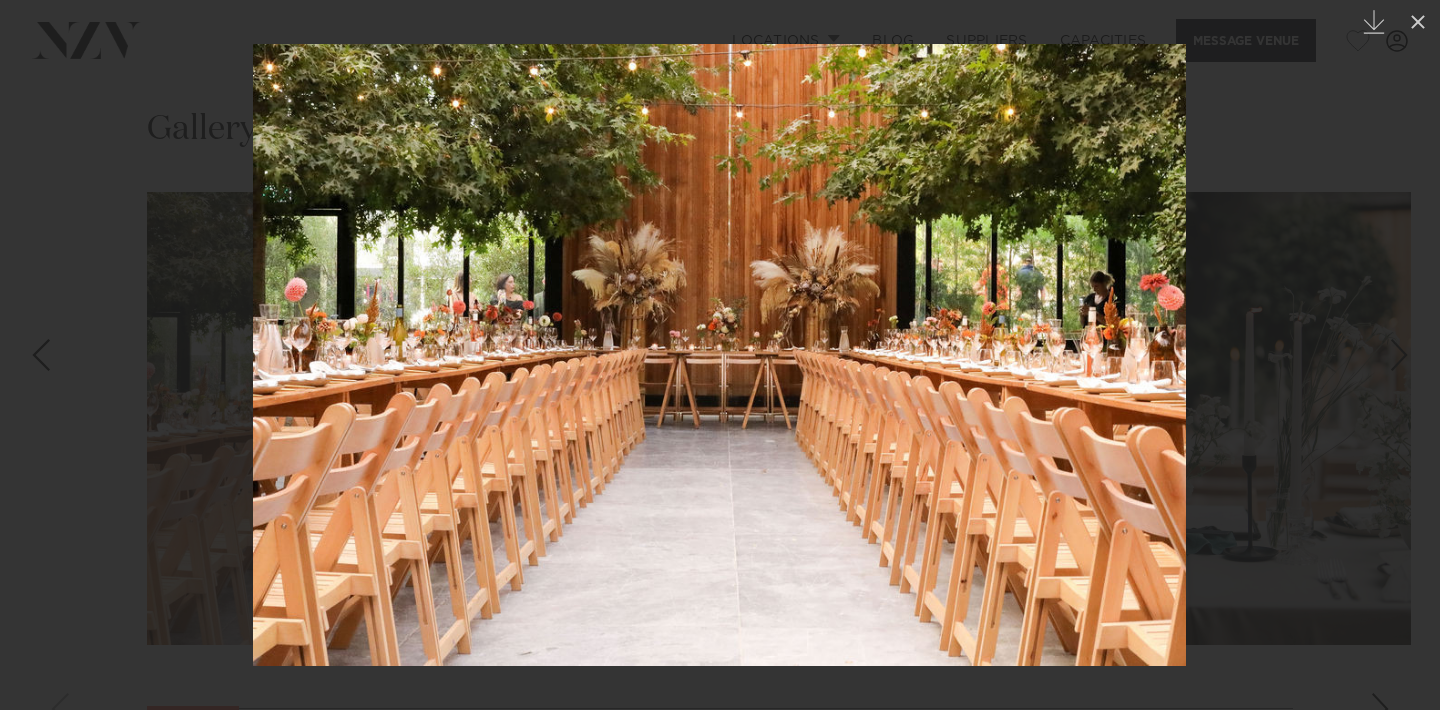 drag, startPoint x: 813, startPoint y: 410, endPoint x: 449, endPoint y: 419, distance: 364.11124 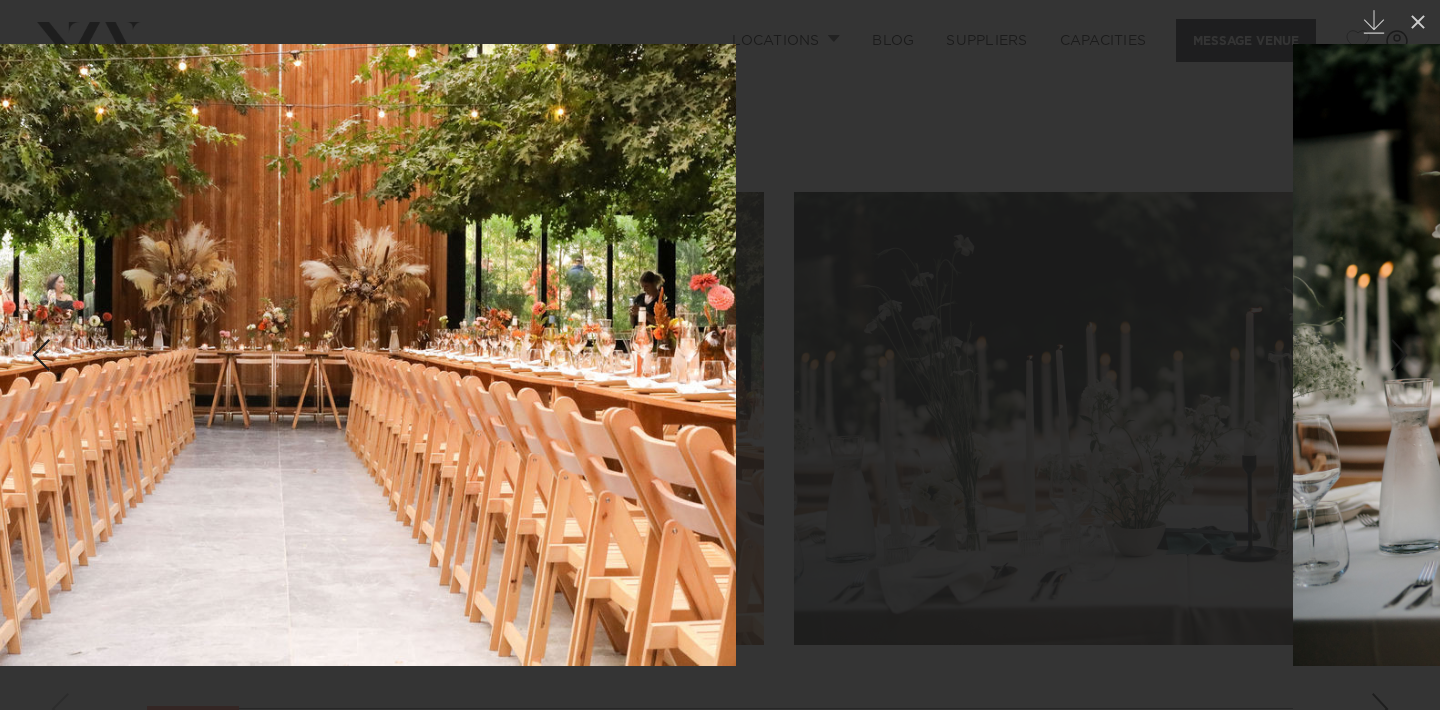 drag, startPoint x: 778, startPoint y: 429, endPoint x: 0, endPoint y: 433, distance: 778.01025 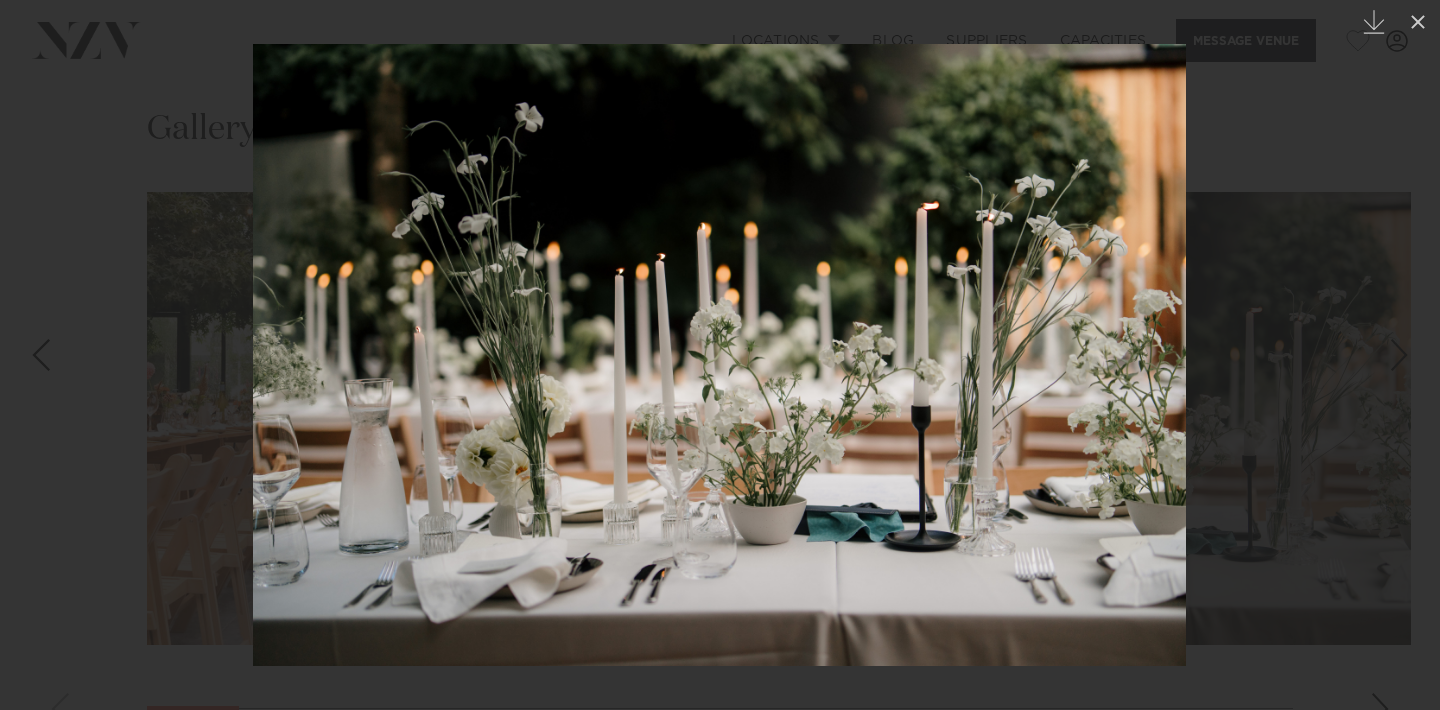 drag, startPoint x: 796, startPoint y: 390, endPoint x: 37, endPoint y: 276, distance: 767.5135 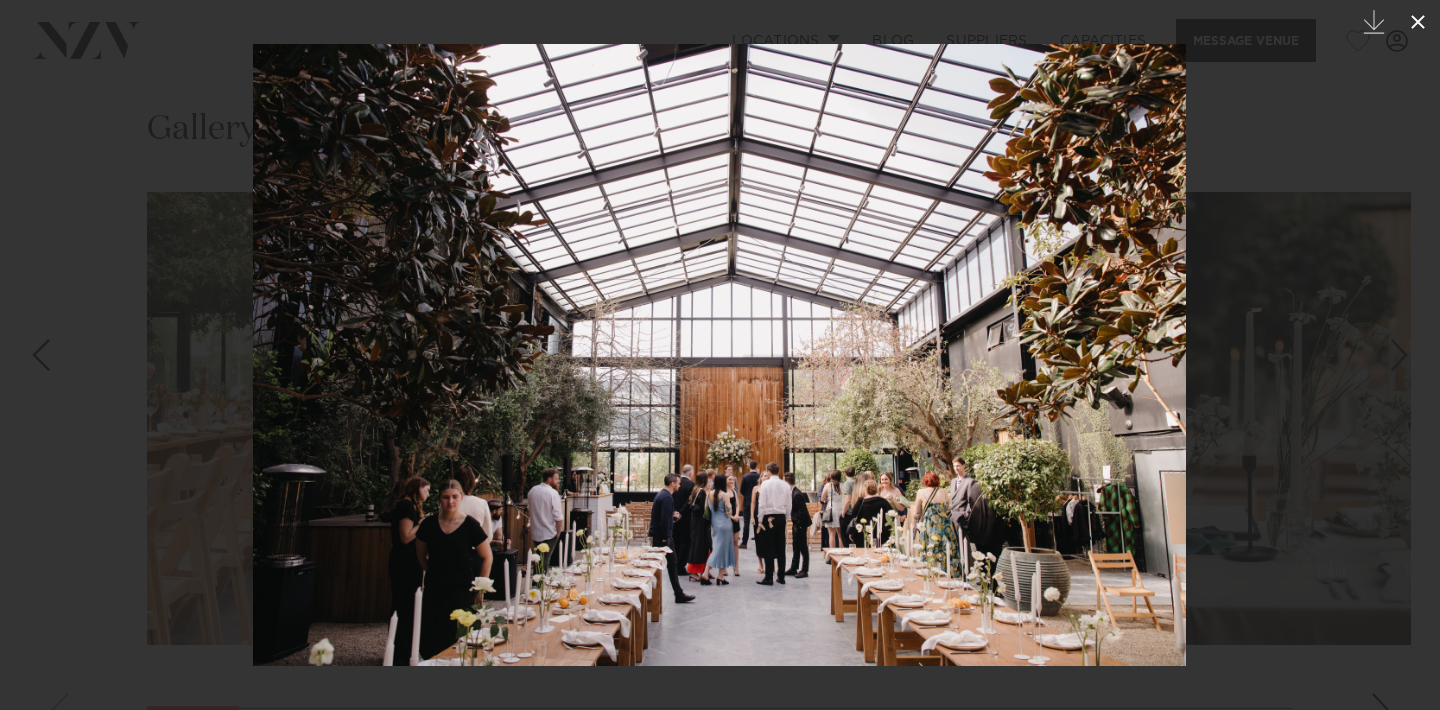 click 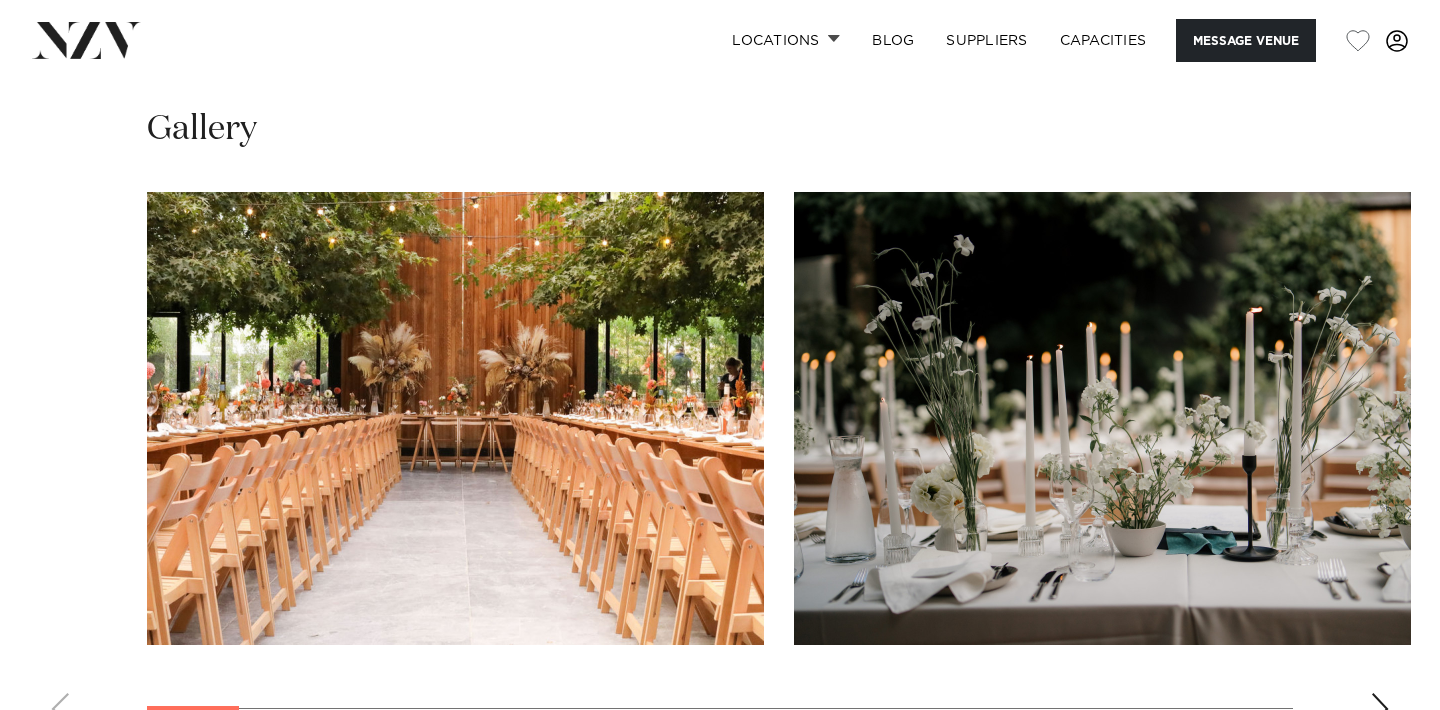 scroll, scrollTop: 0, scrollLeft: 0, axis: both 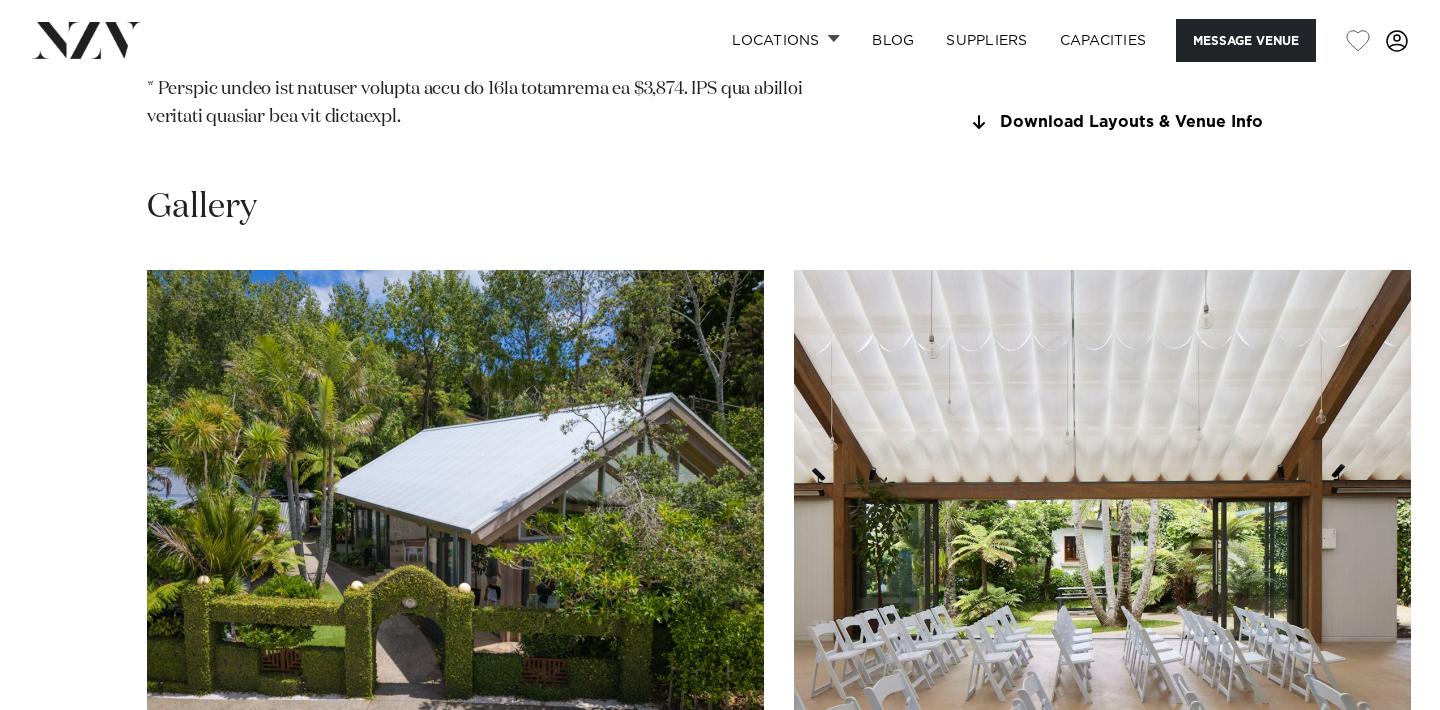 click at bounding box center [455, 496] 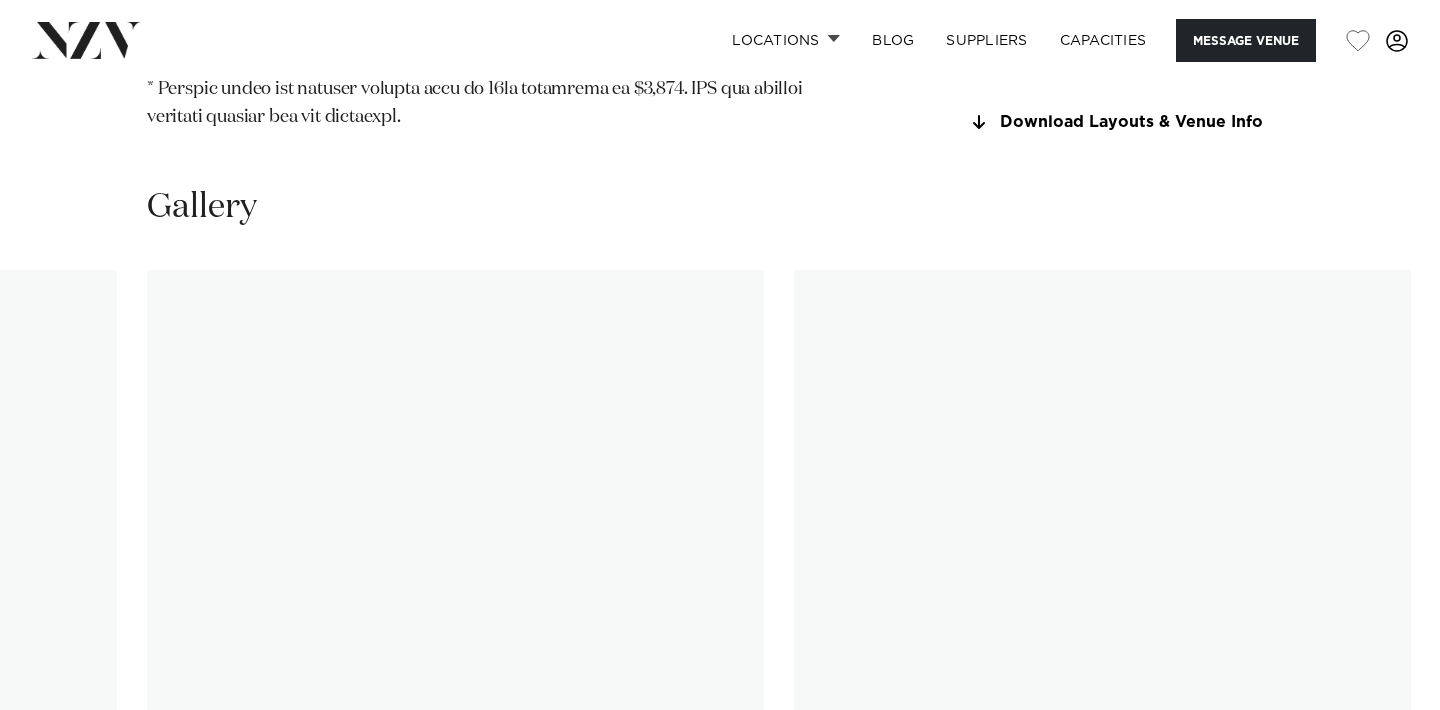 scroll, scrollTop: 0, scrollLeft: 0, axis: both 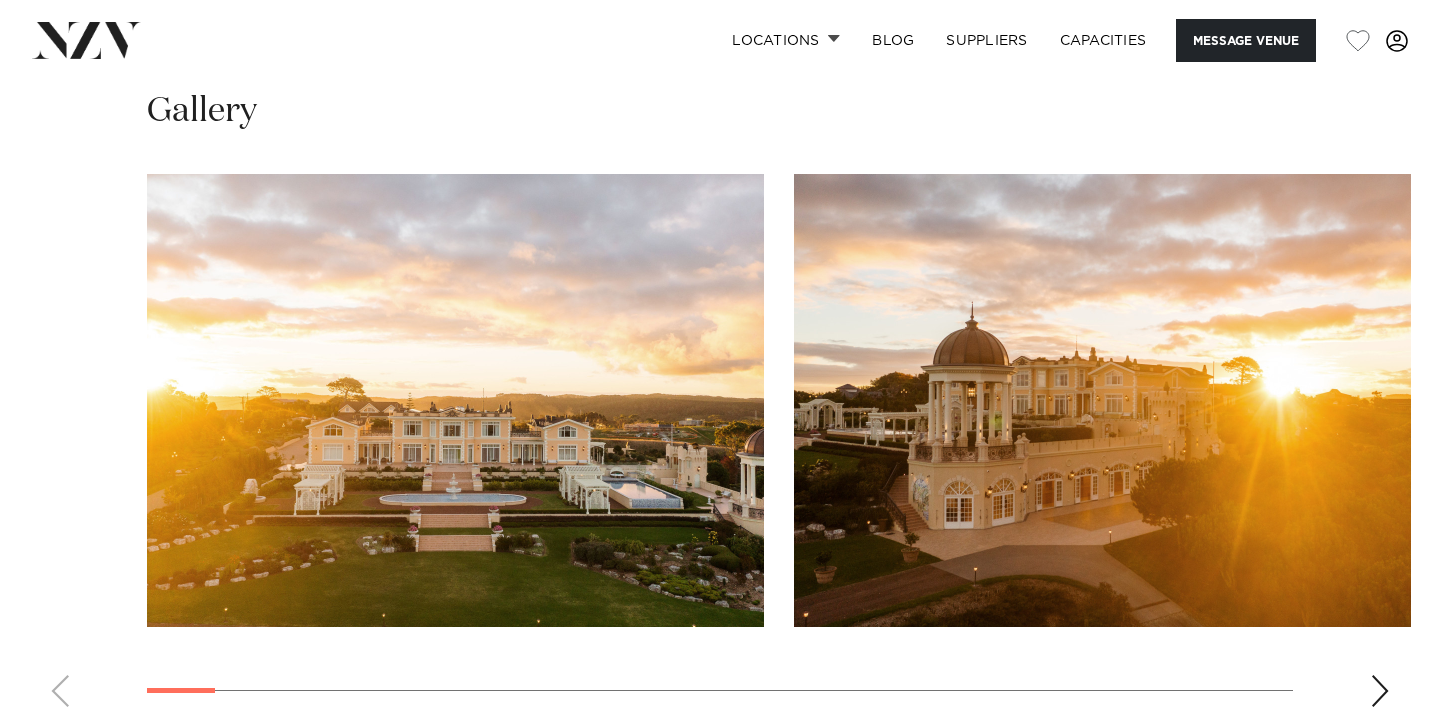 click at bounding box center (455, 400) 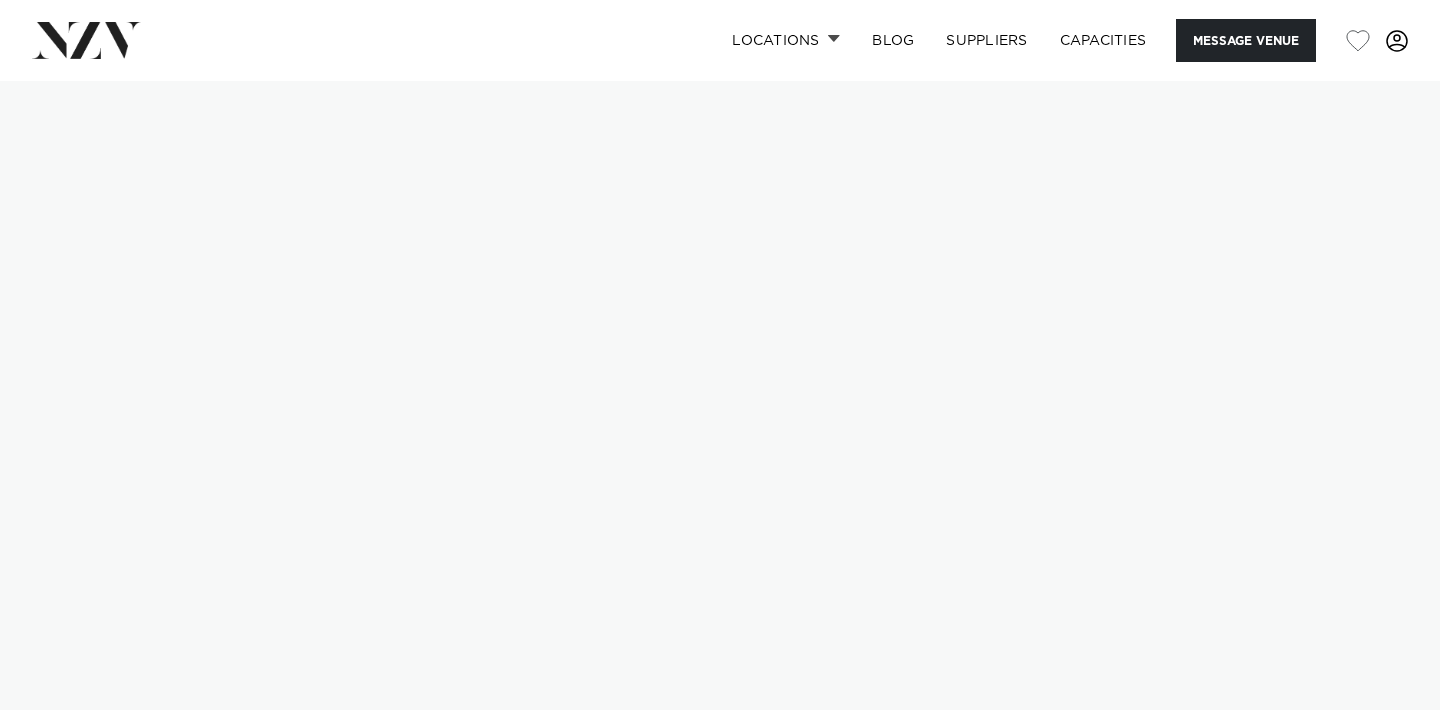 scroll, scrollTop: 0, scrollLeft: 0, axis: both 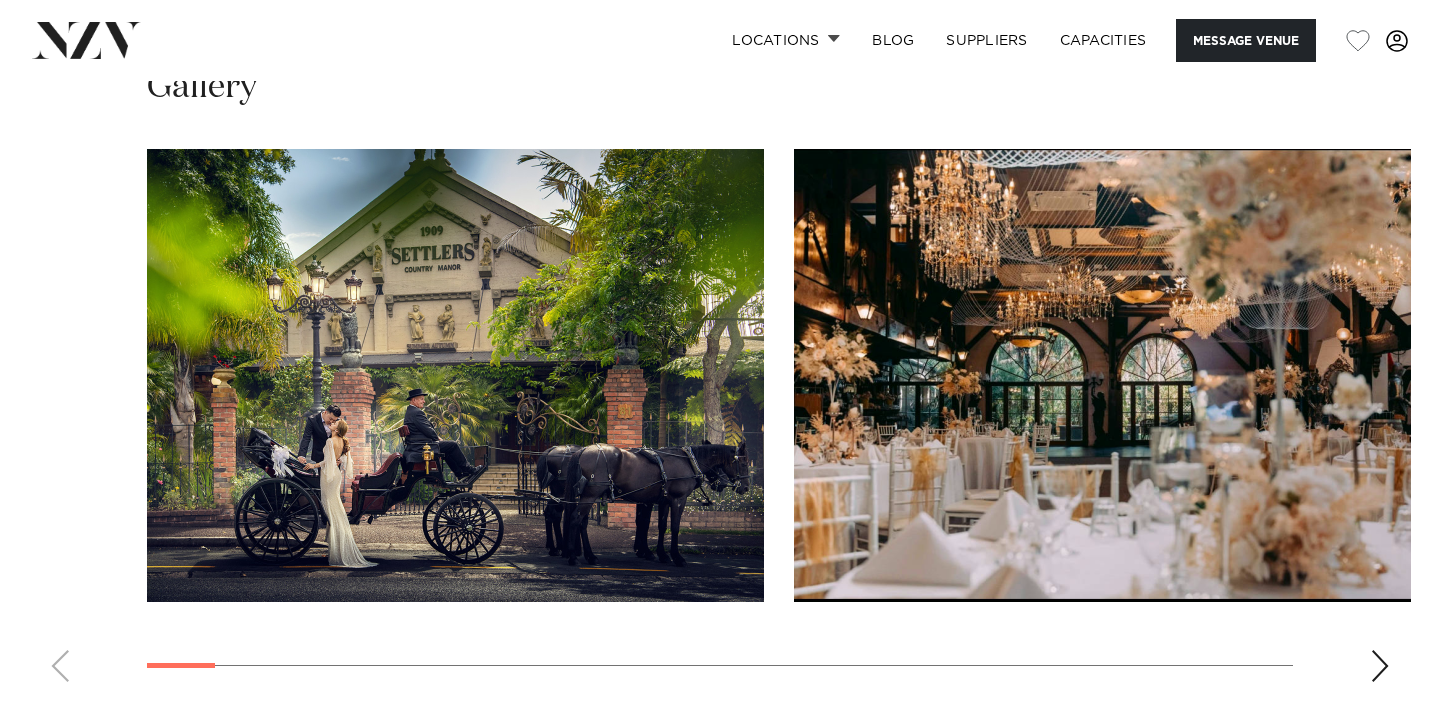 click at bounding box center (720, 423) 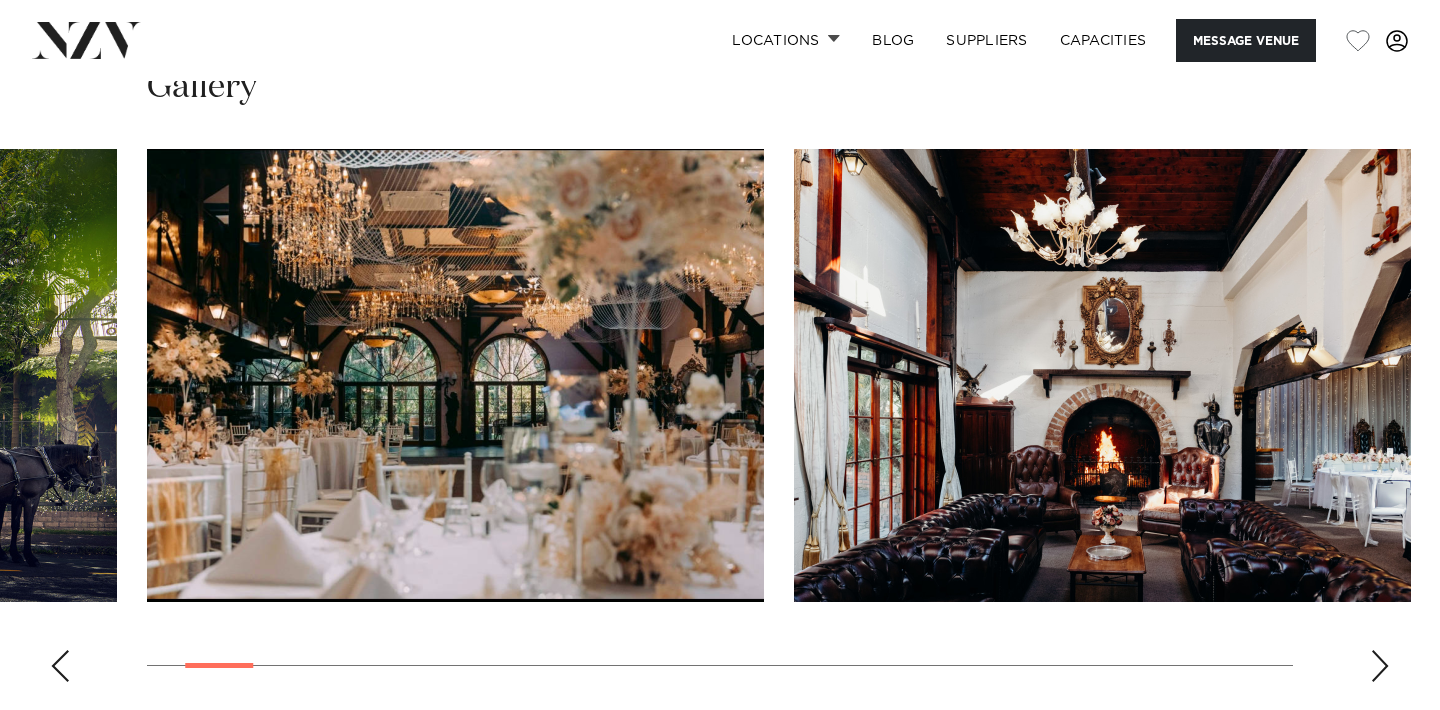 click at bounding box center [1380, 666] 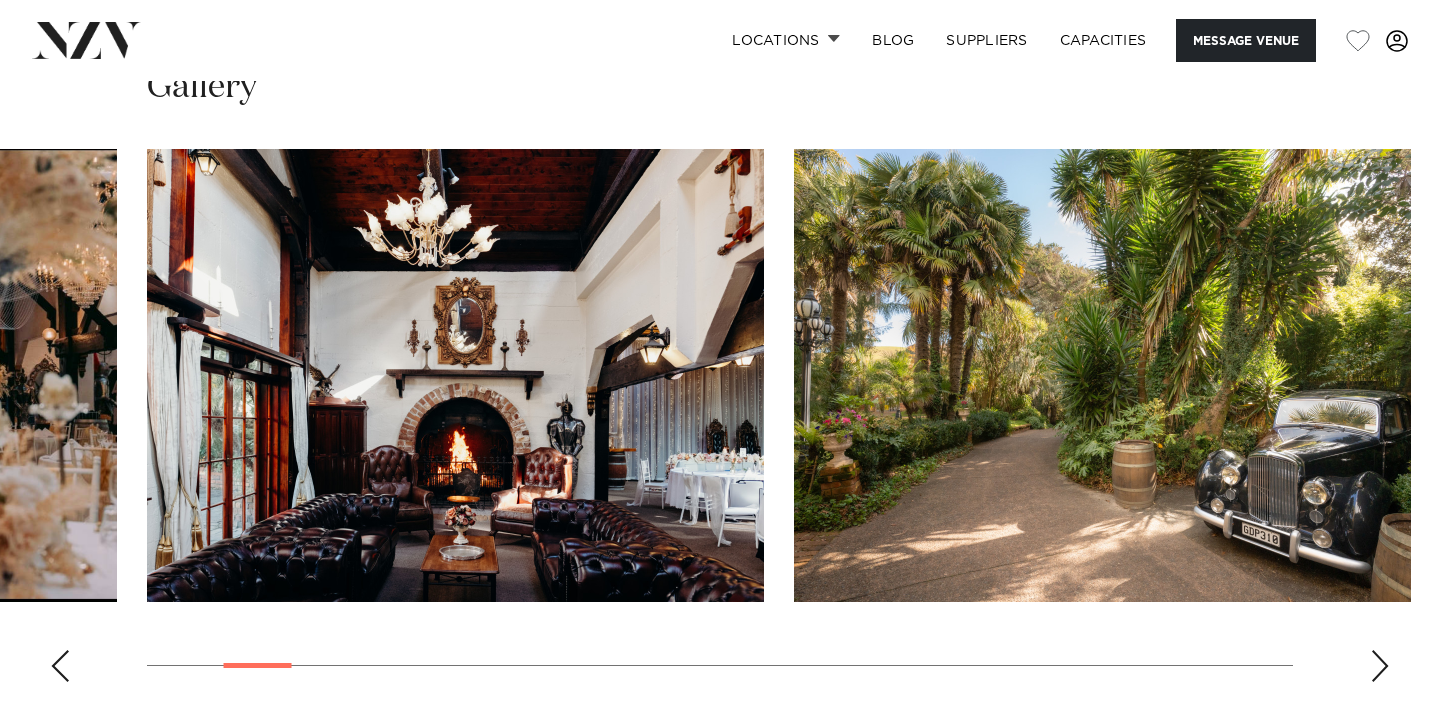 click at bounding box center (1380, 666) 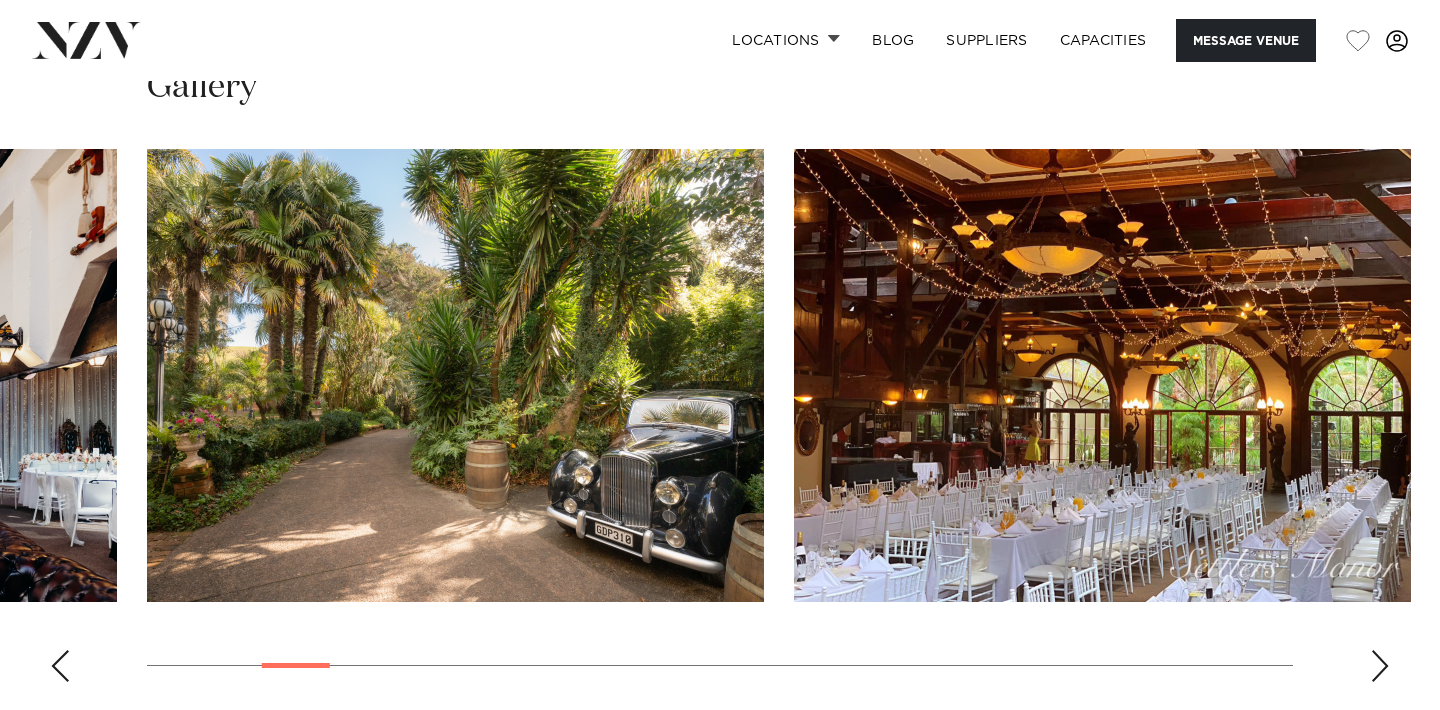 click at bounding box center [1380, 666] 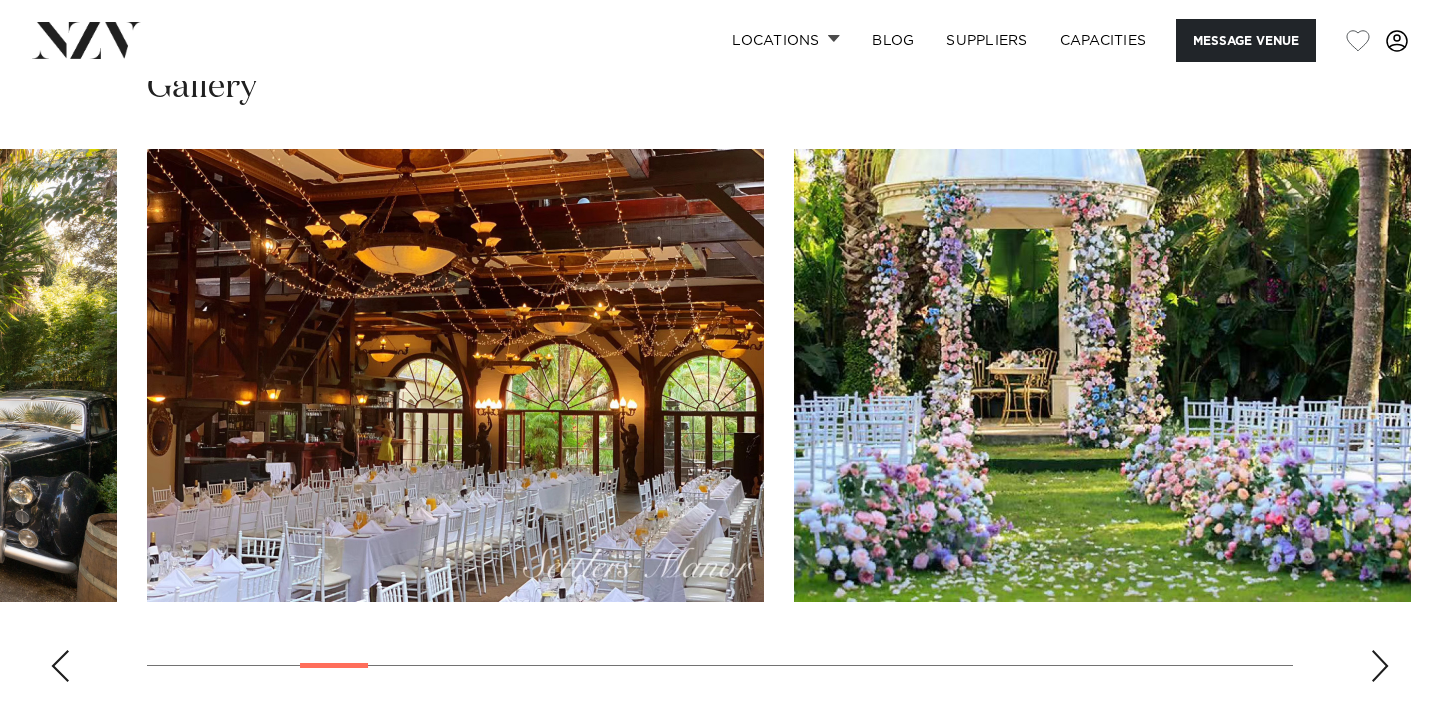 click at bounding box center [1380, 666] 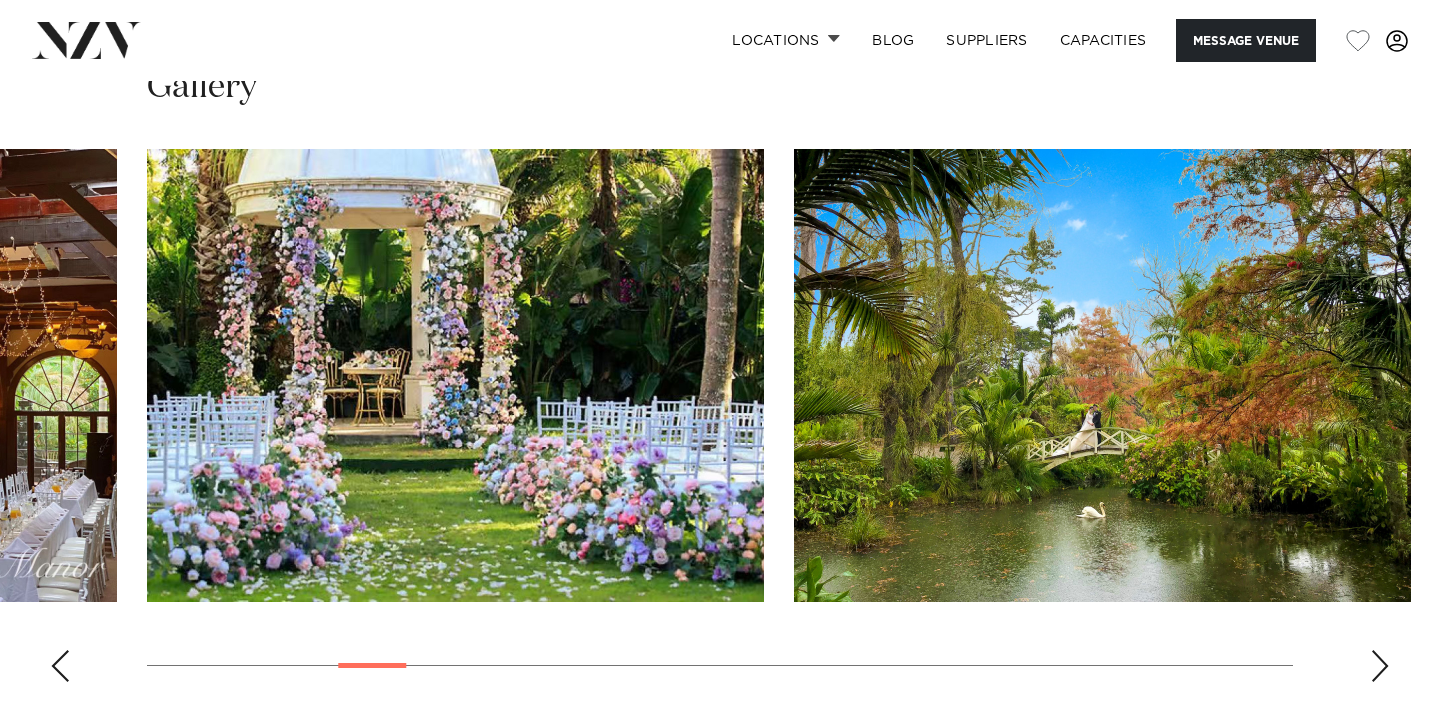 click at bounding box center (1380, 666) 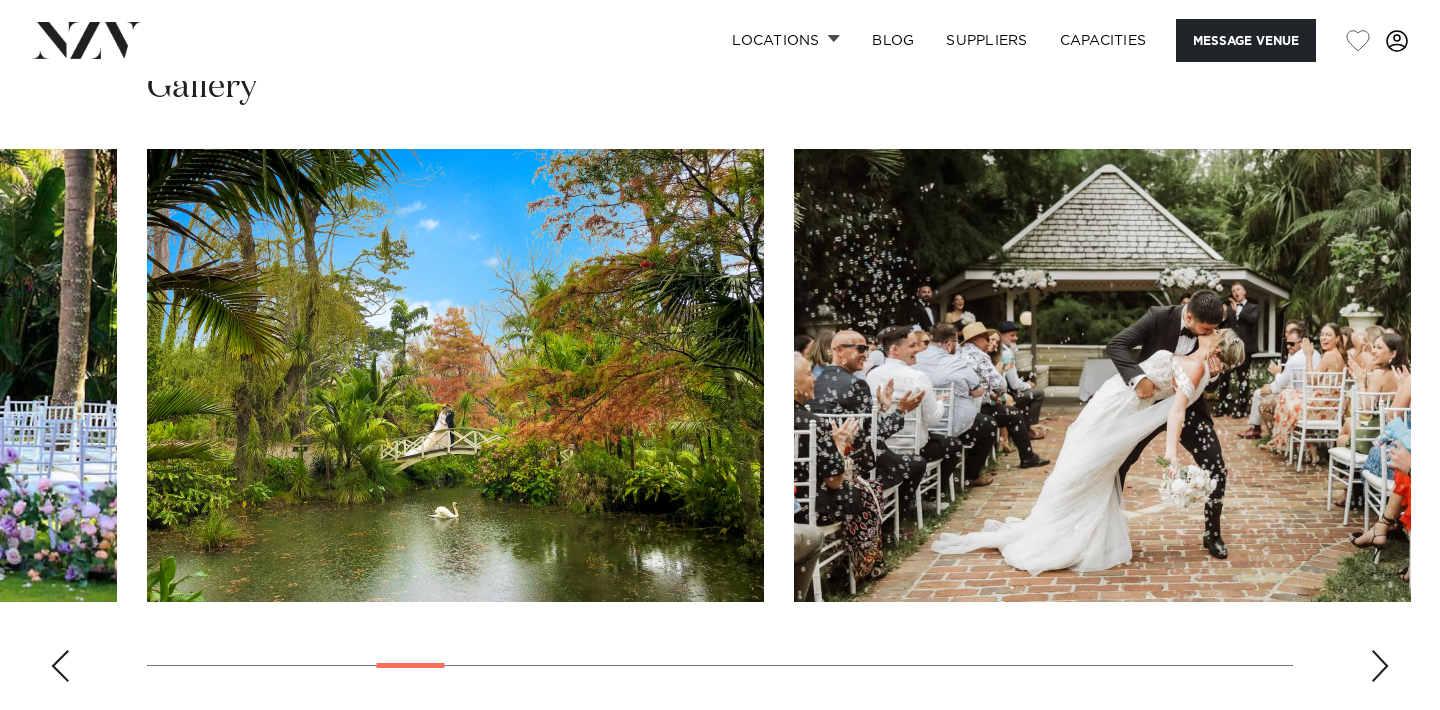 click at bounding box center [1380, 666] 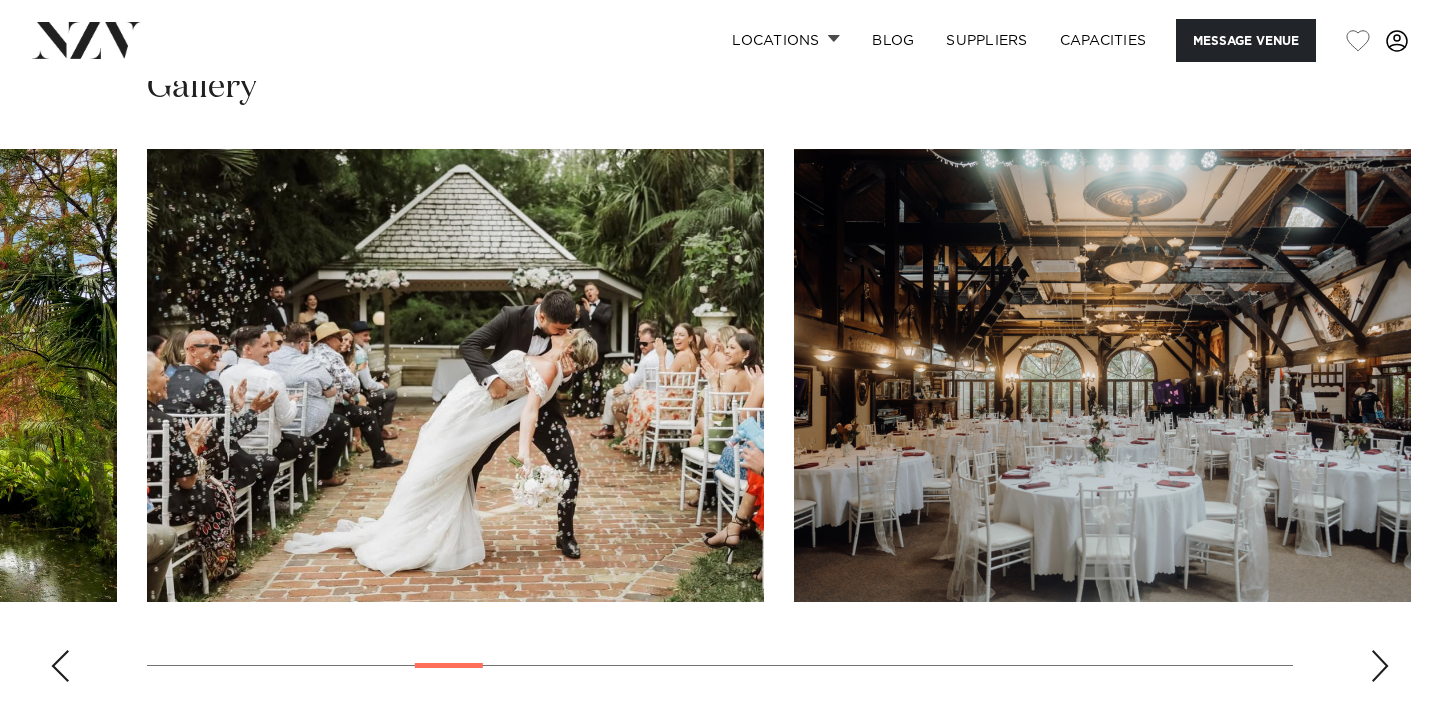click at bounding box center (720, 423) 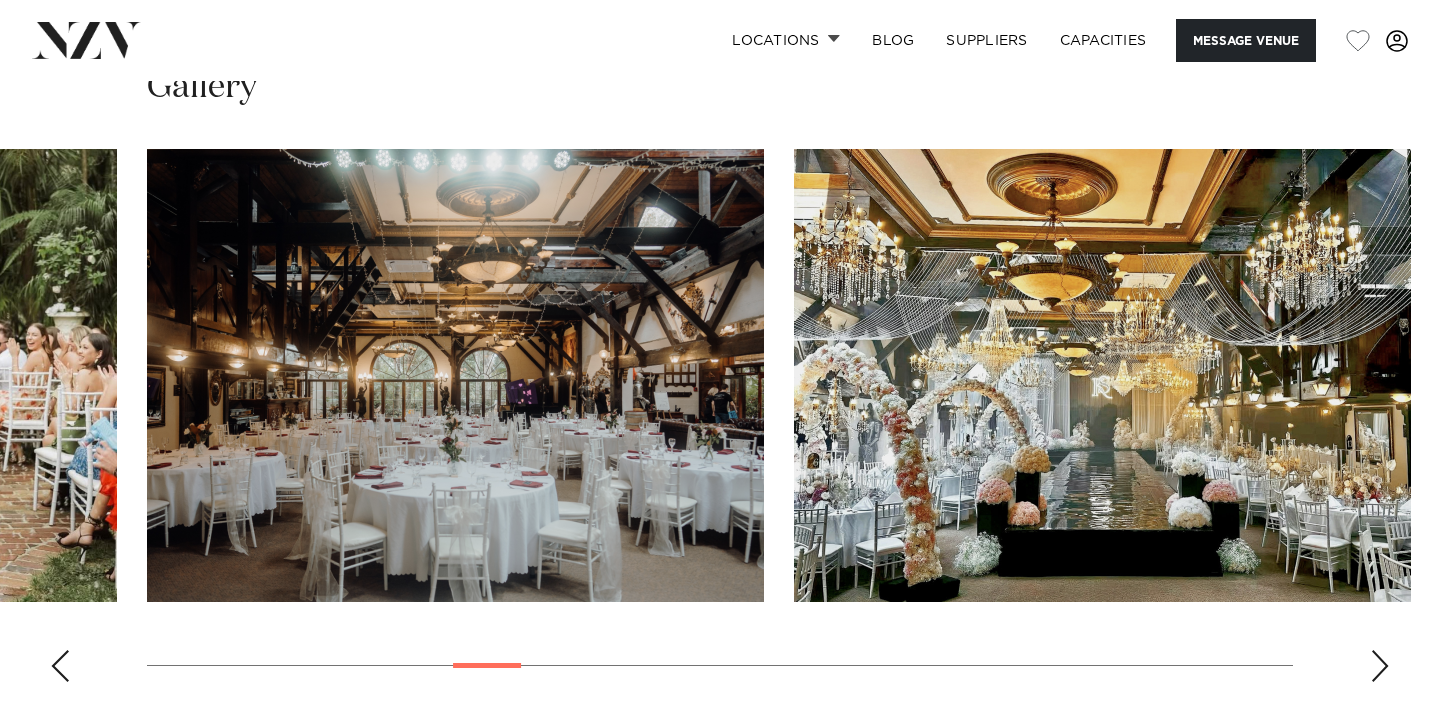 click at bounding box center (1380, 666) 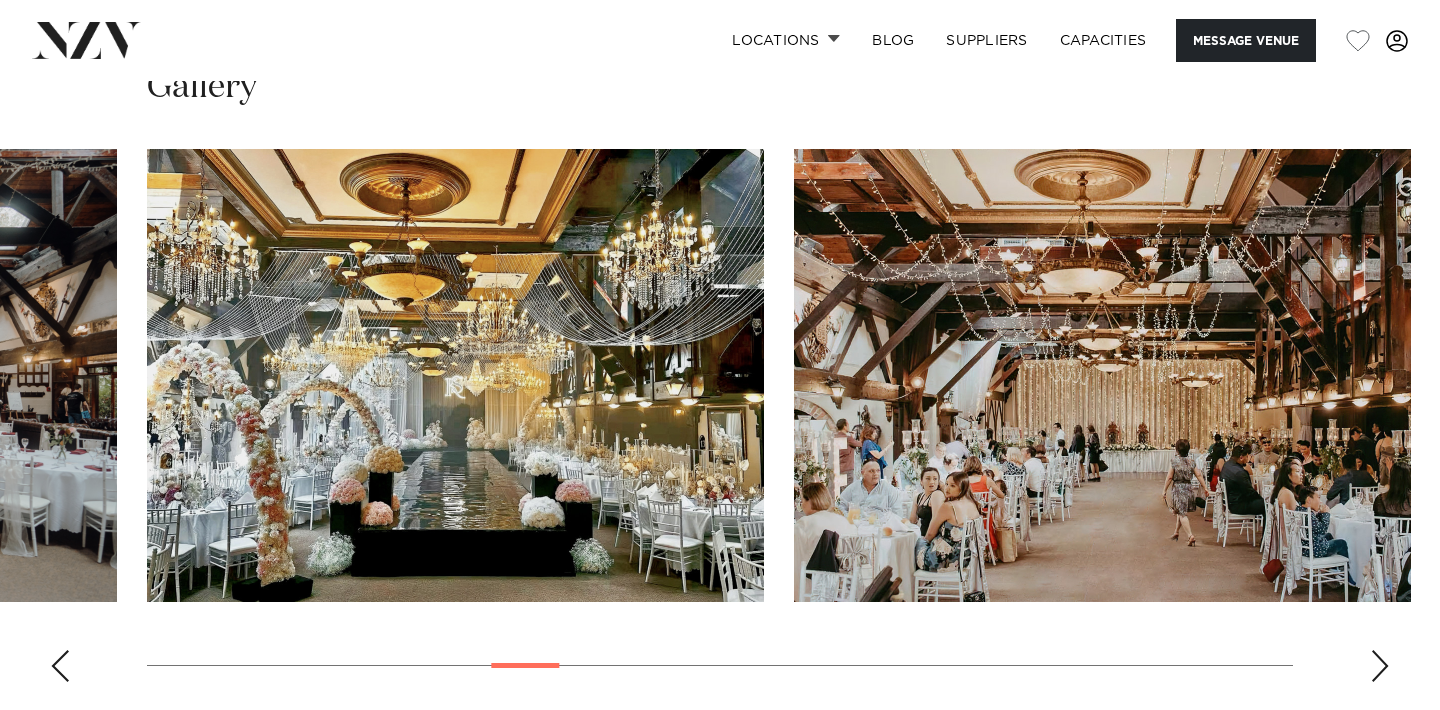 click at bounding box center [1380, 666] 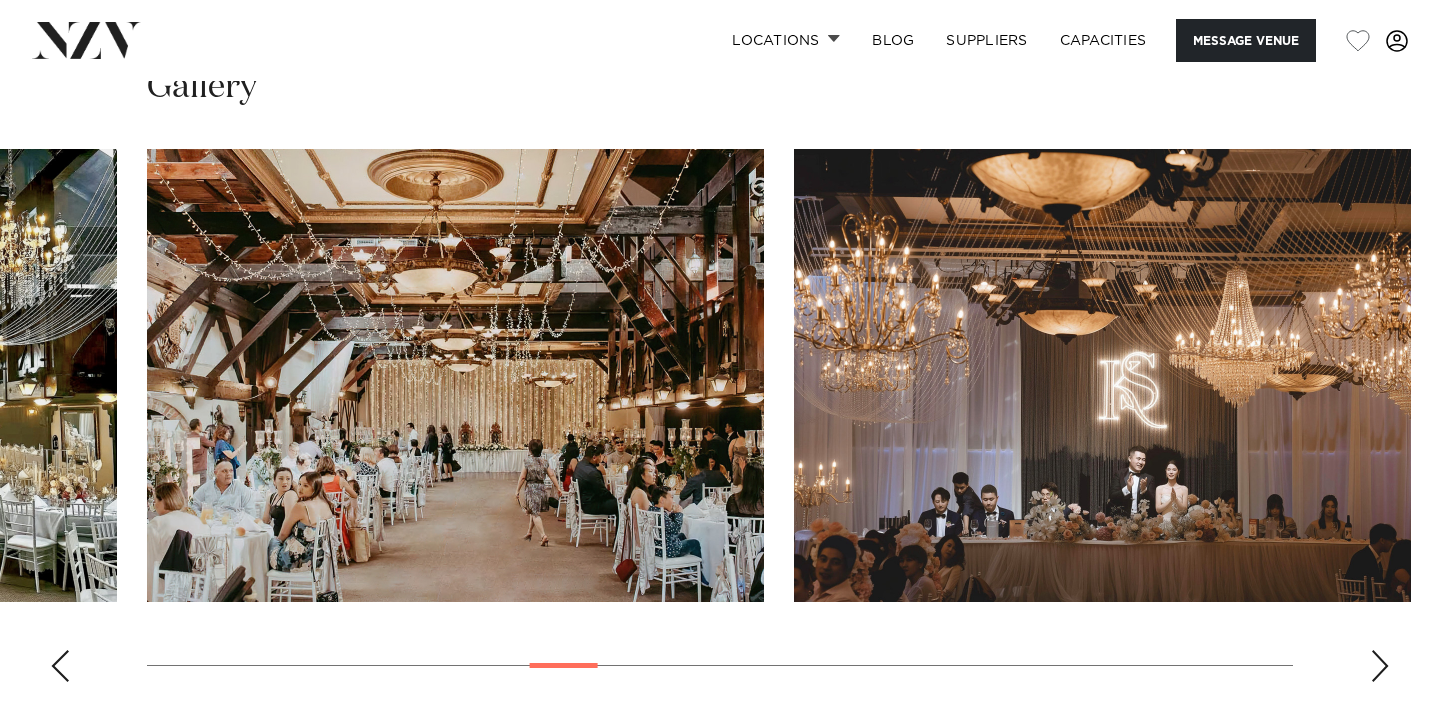 click at bounding box center [1380, 666] 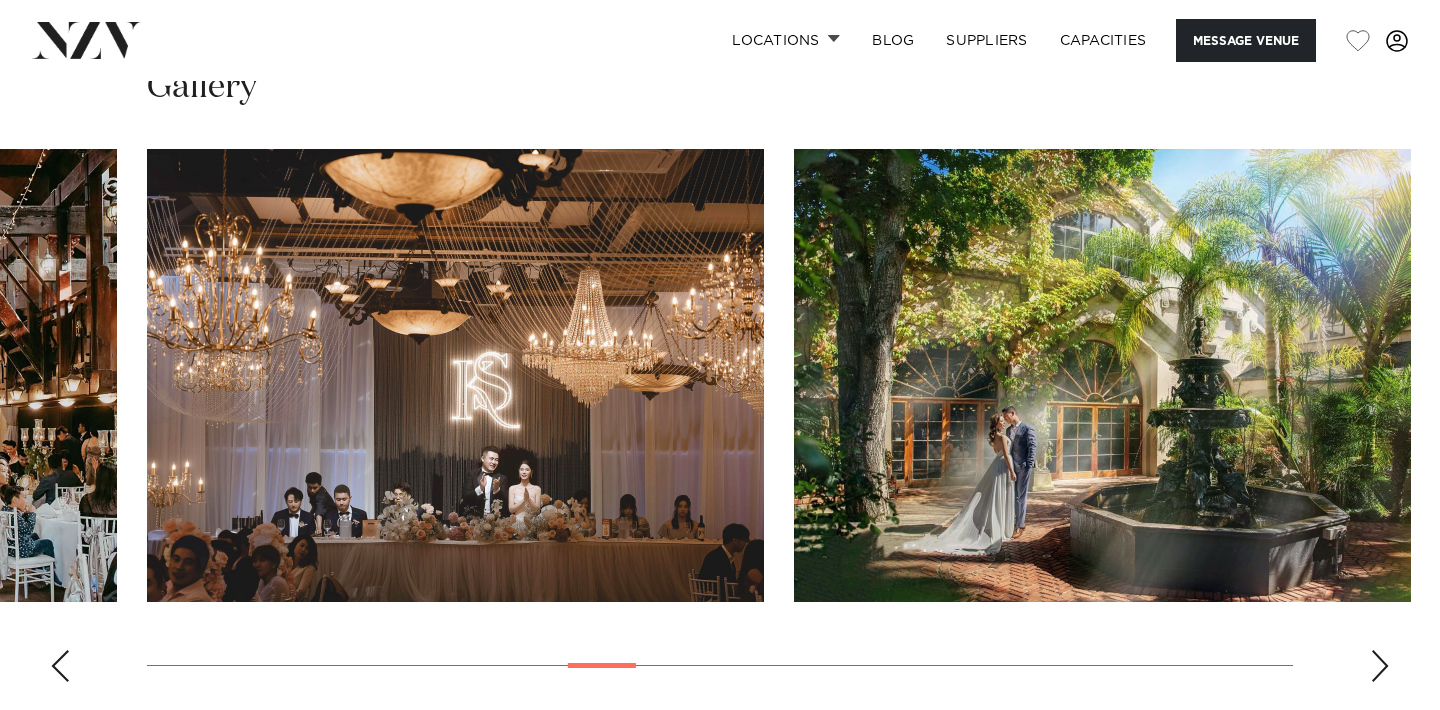click at bounding box center [1380, 666] 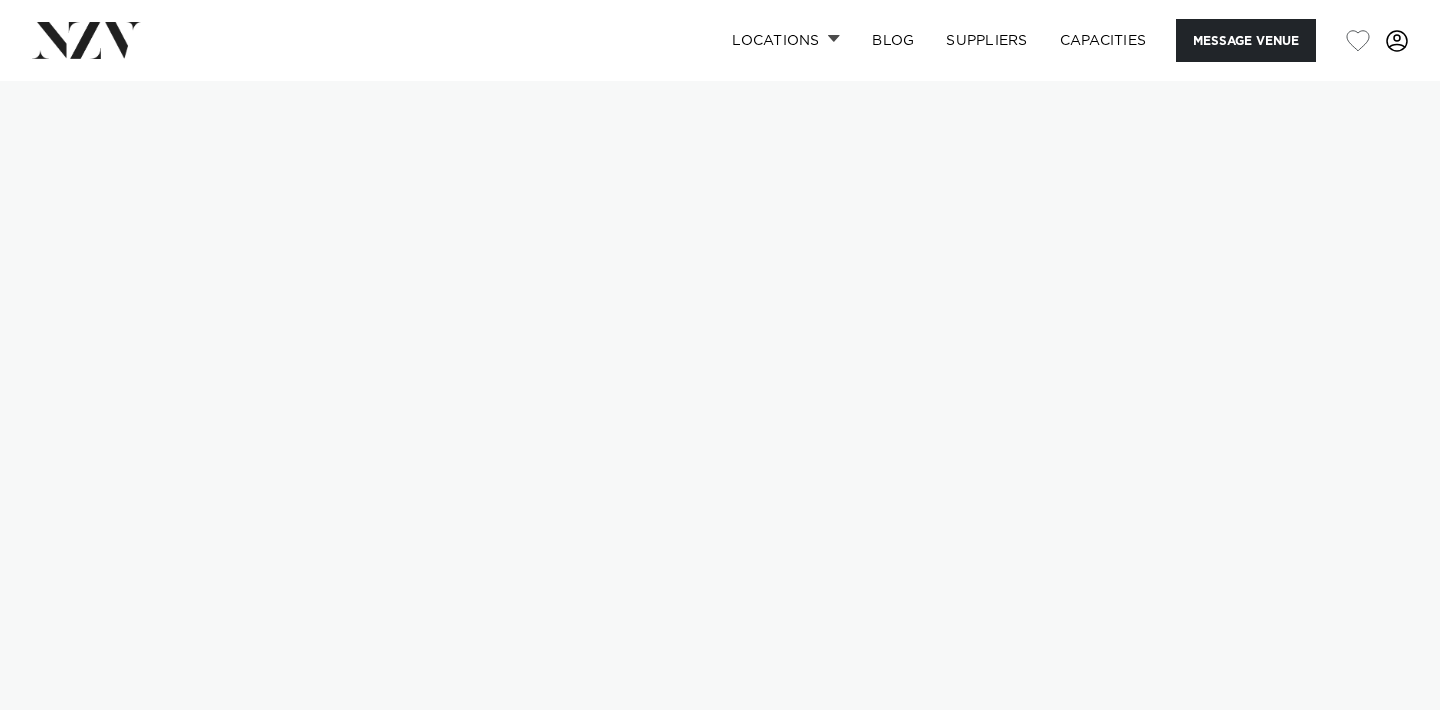 scroll, scrollTop: 0, scrollLeft: 0, axis: both 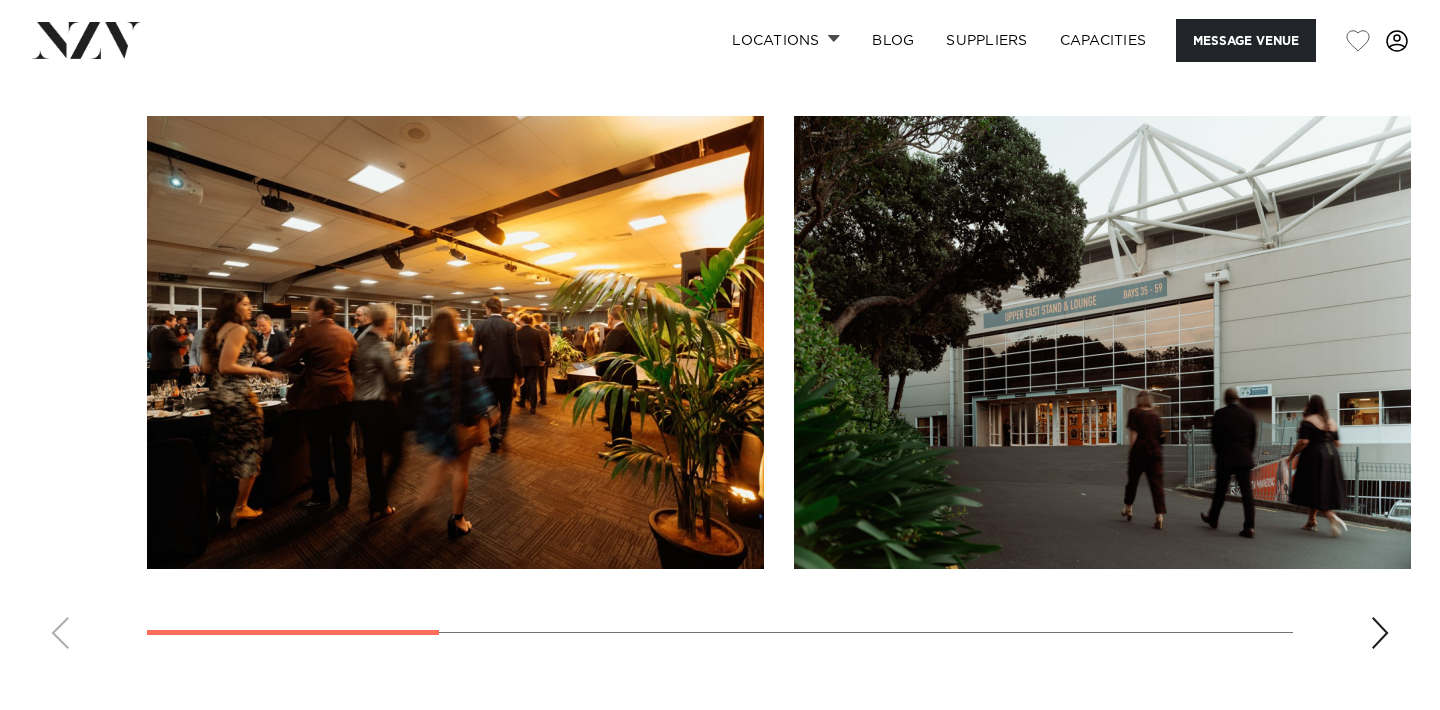 click at bounding box center (455, 342) 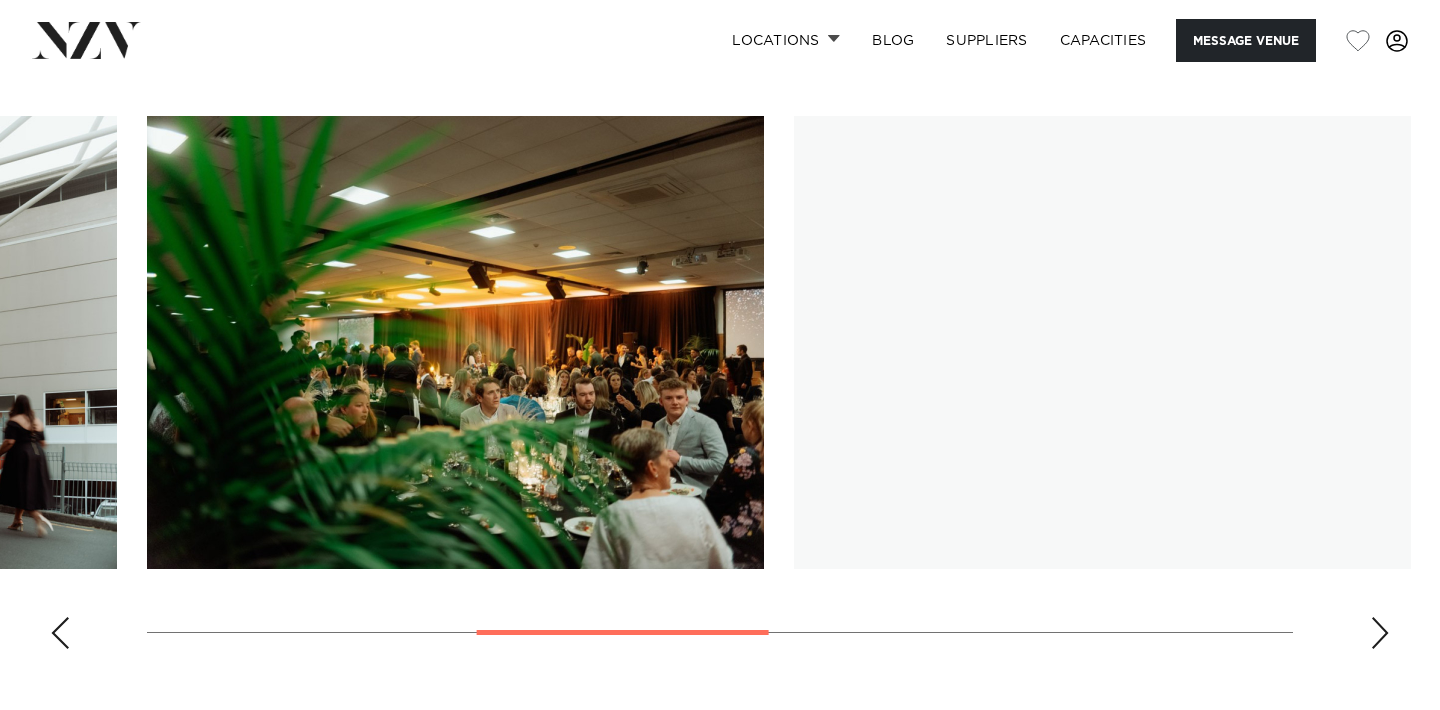 scroll, scrollTop: 0, scrollLeft: 0, axis: both 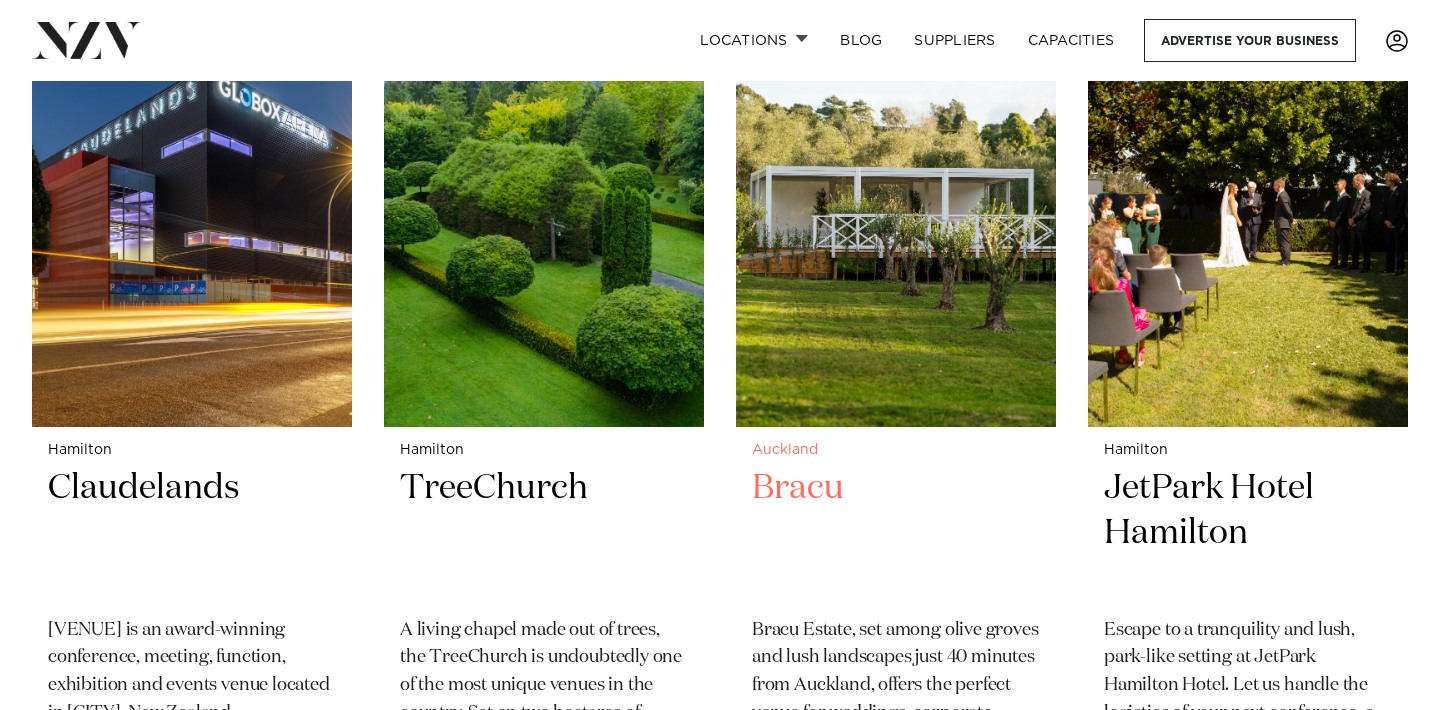 click at bounding box center [896, 212] 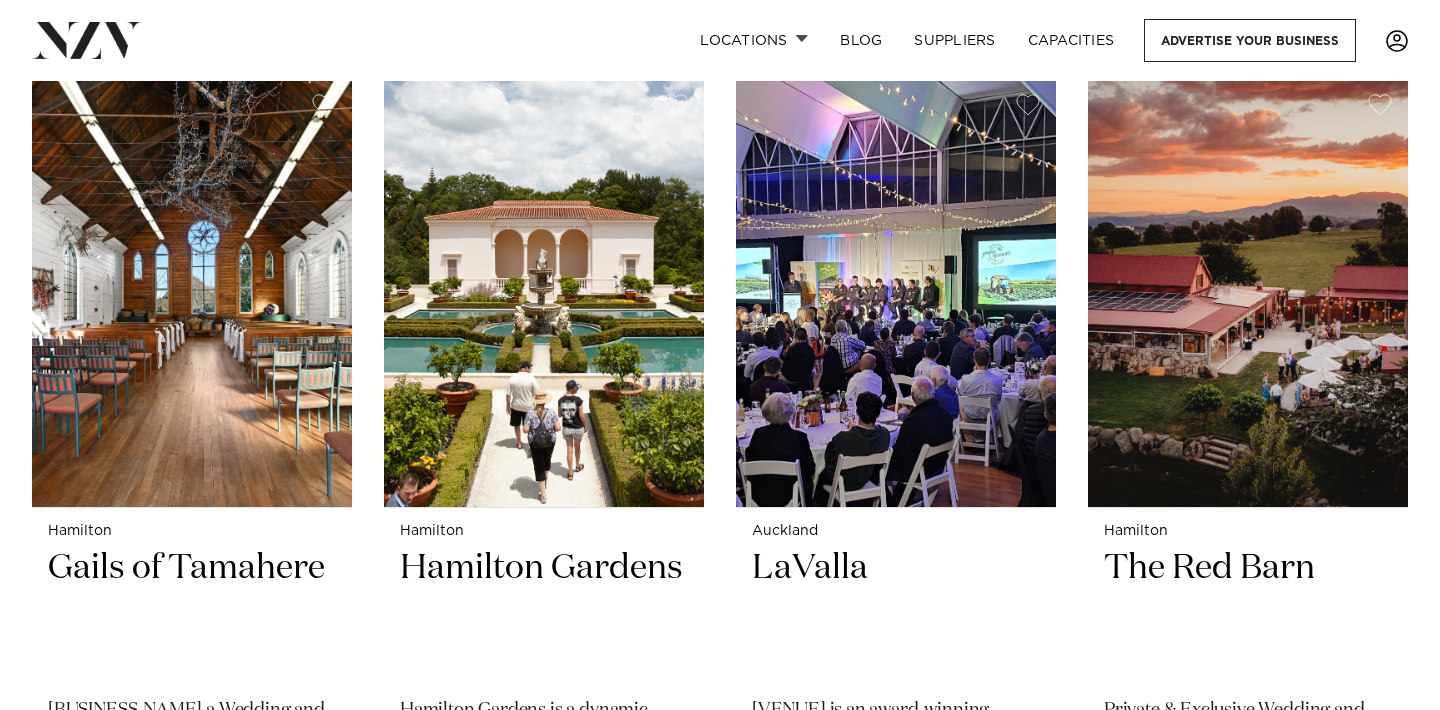 scroll, scrollTop: 1602, scrollLeft: 0, axis: vertical 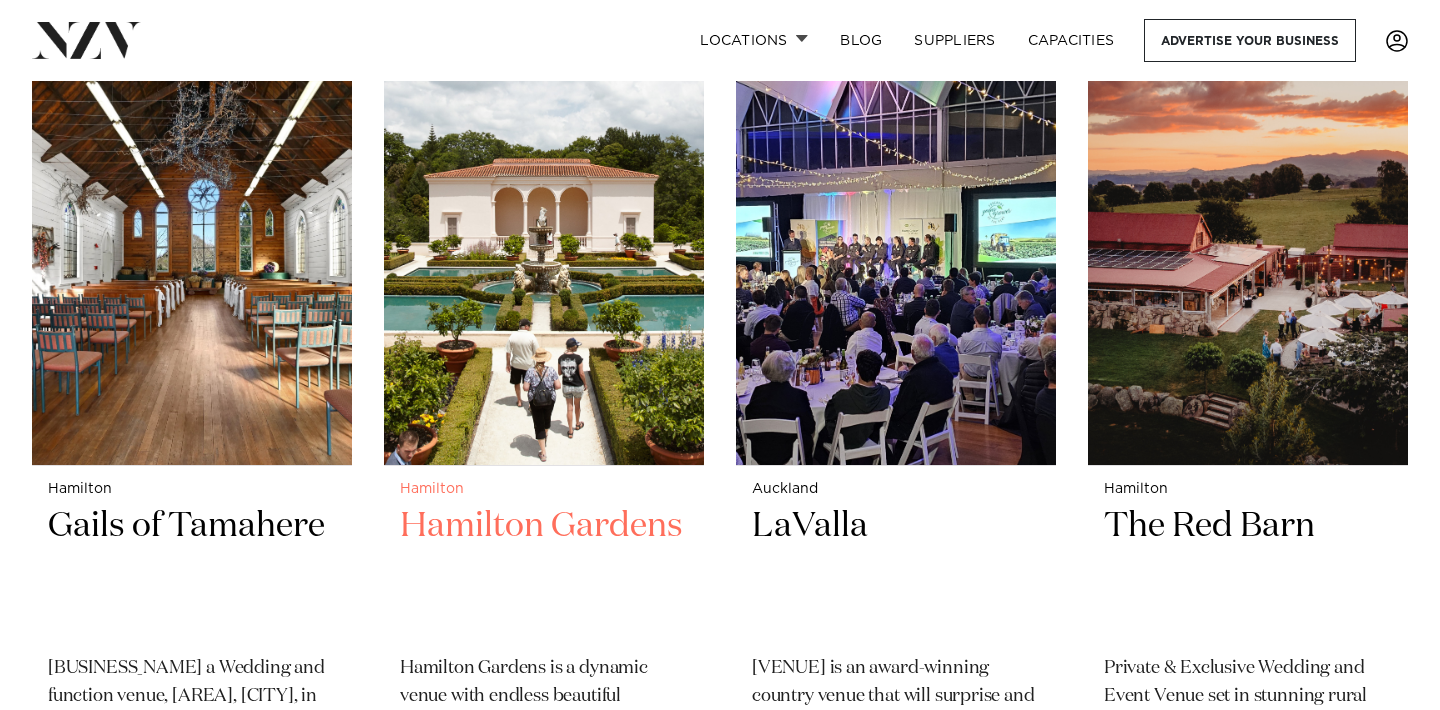 click on "Hamilton Gardens" at bounding box center [544, 571] 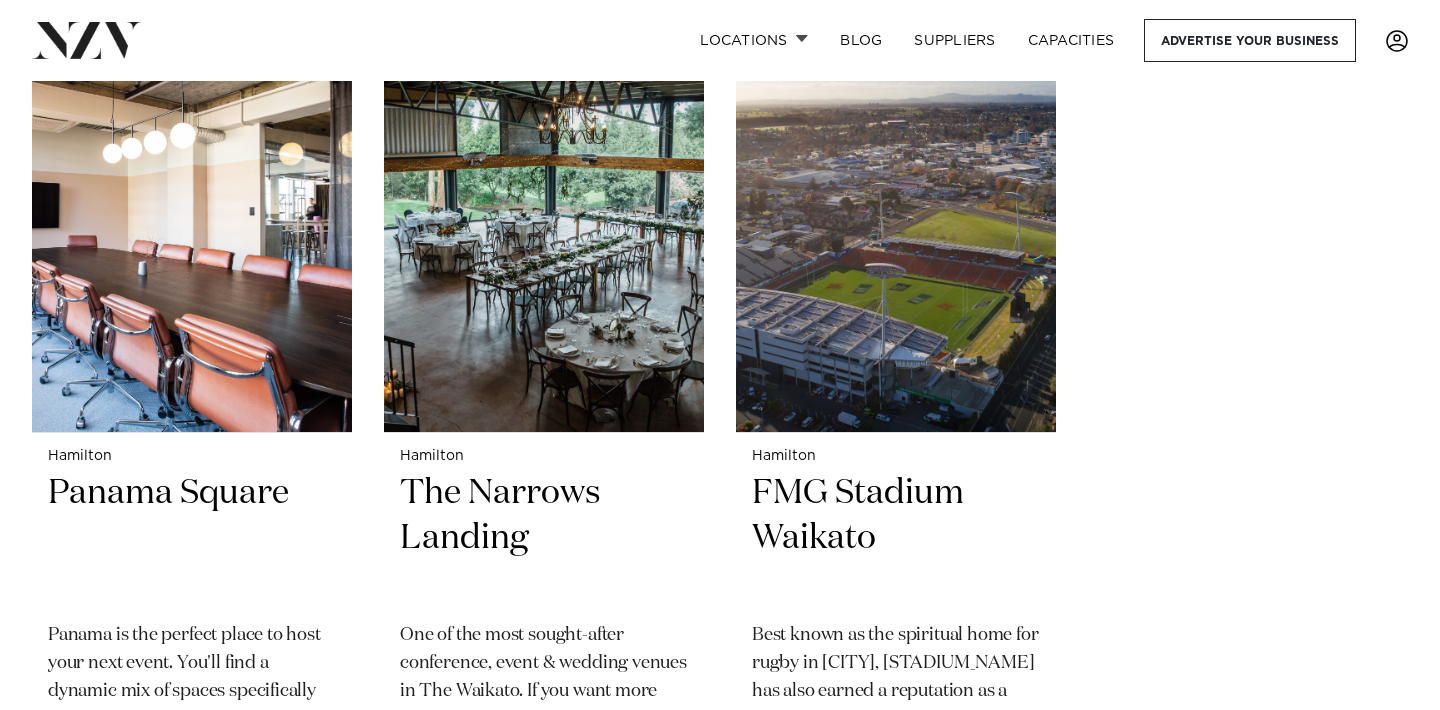 scroll, scrollTop: 3362, scrollLeft: 0, axis: vertical 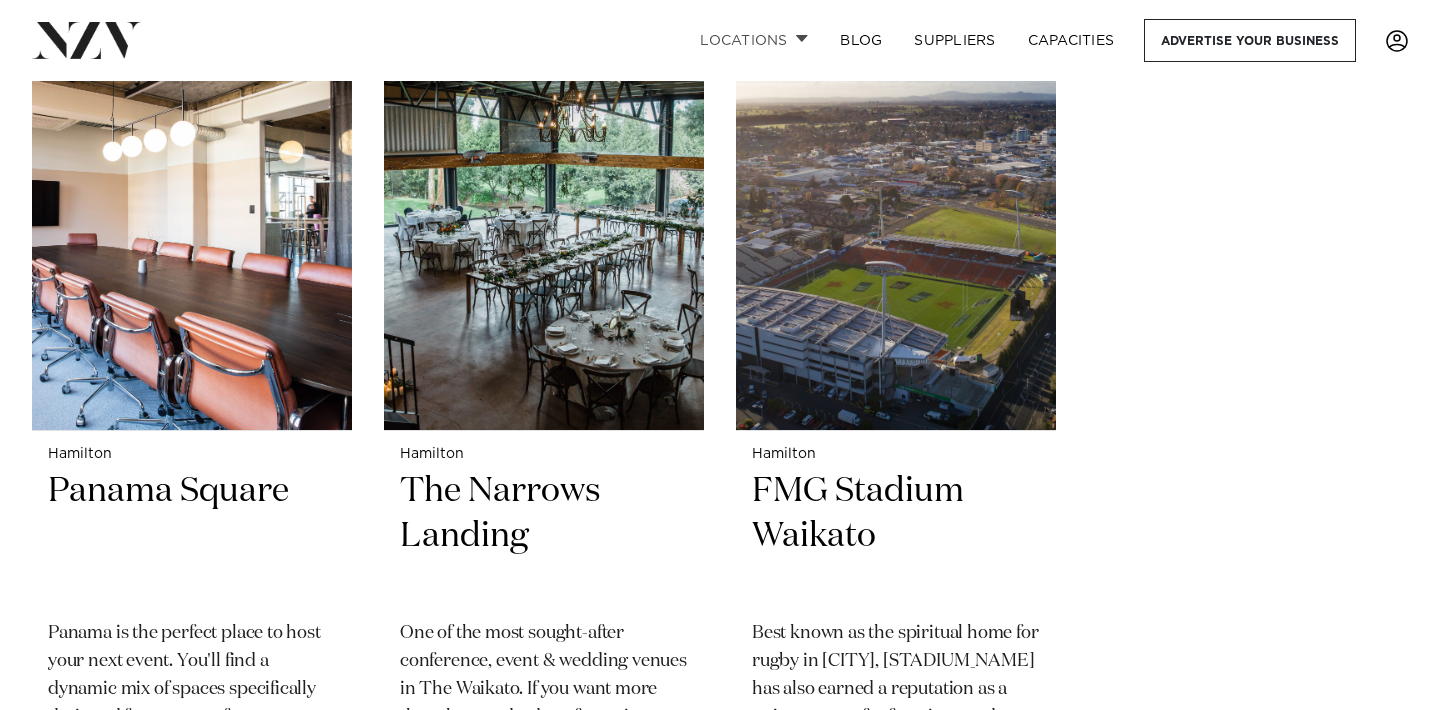 click on "Locations" at bounding box center (754, 40) 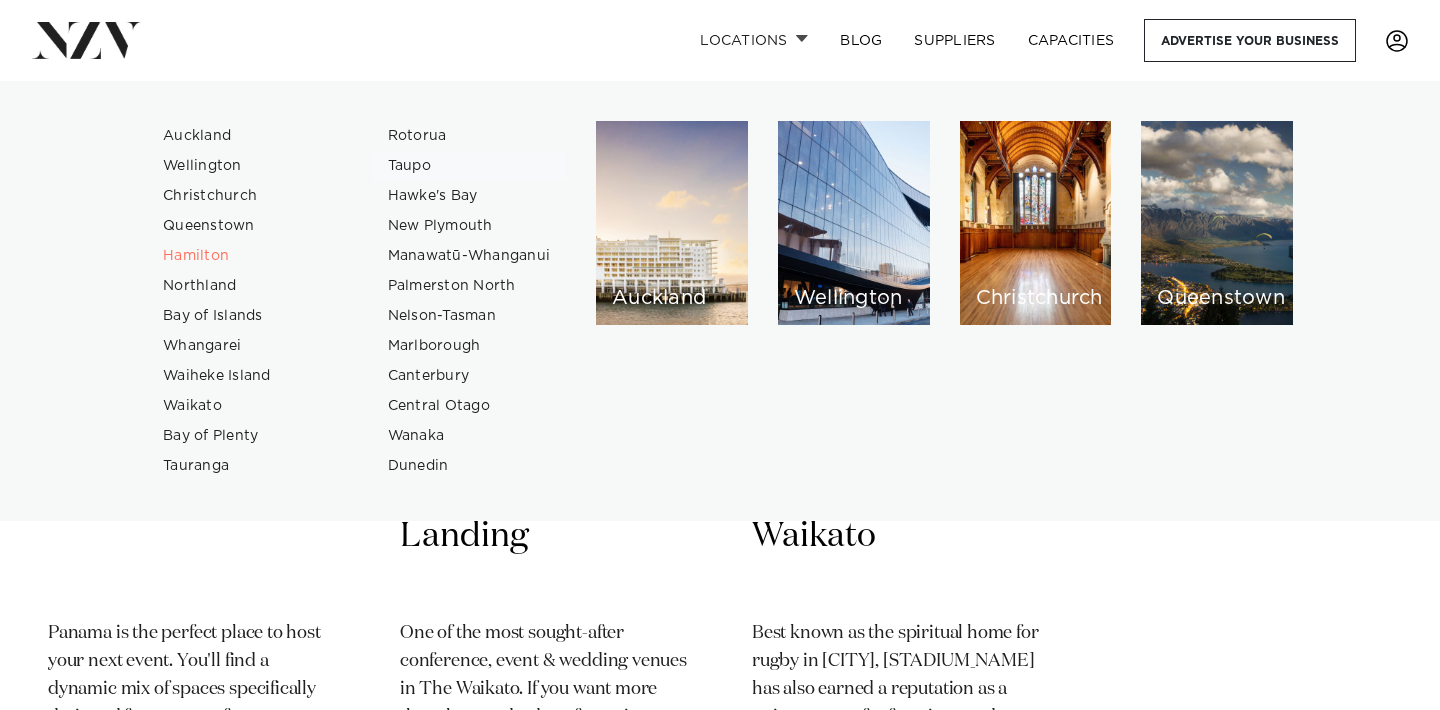 click on "Taupo" at bounding box center [469, 166] 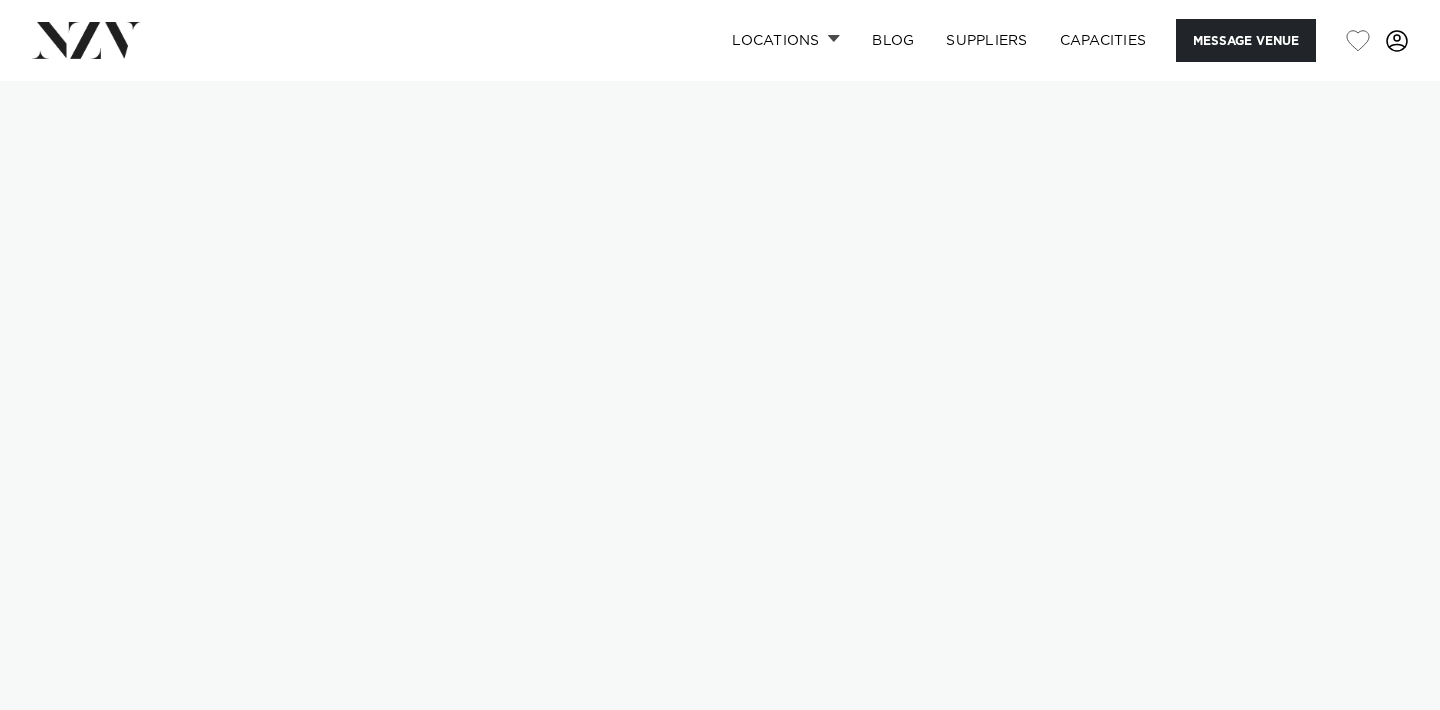 scroll, scrollTop: 0, scrollLeft: 0, axis: both 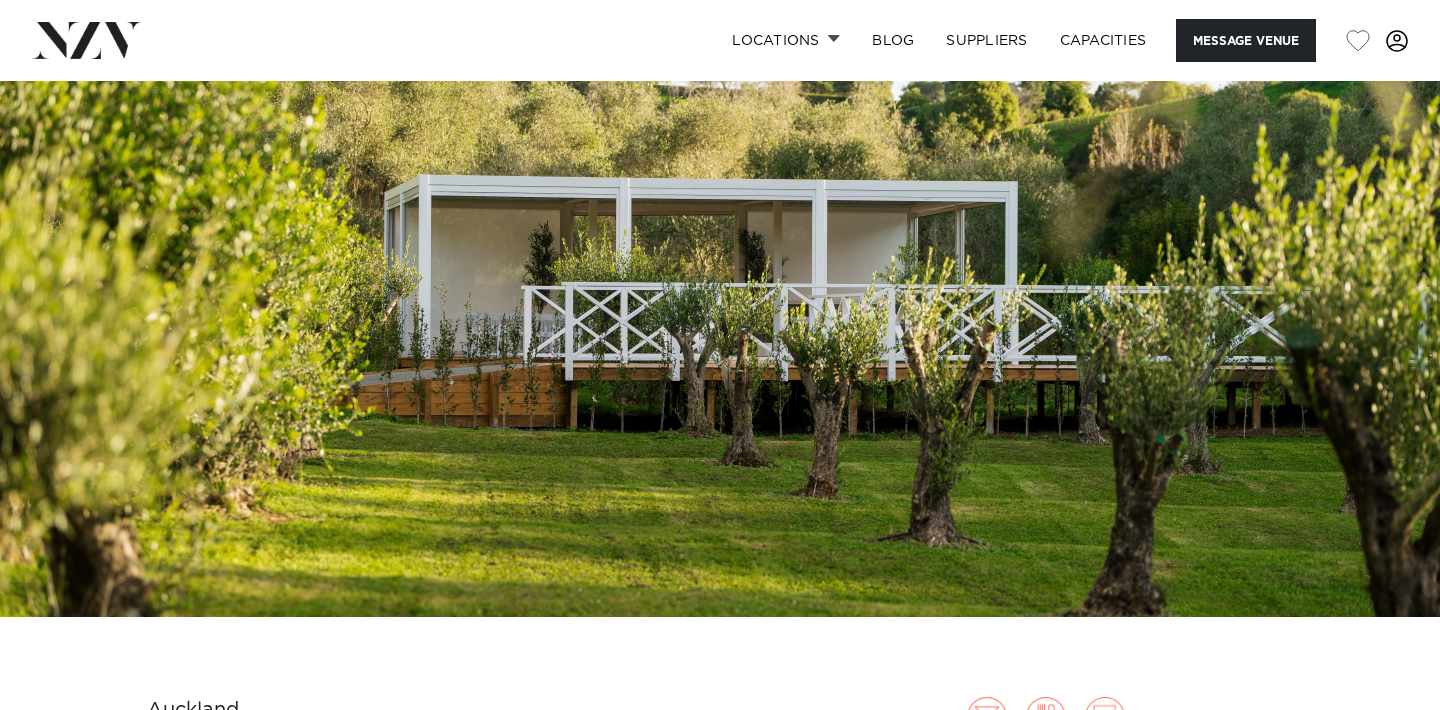 click at bounding box center (720, 279) 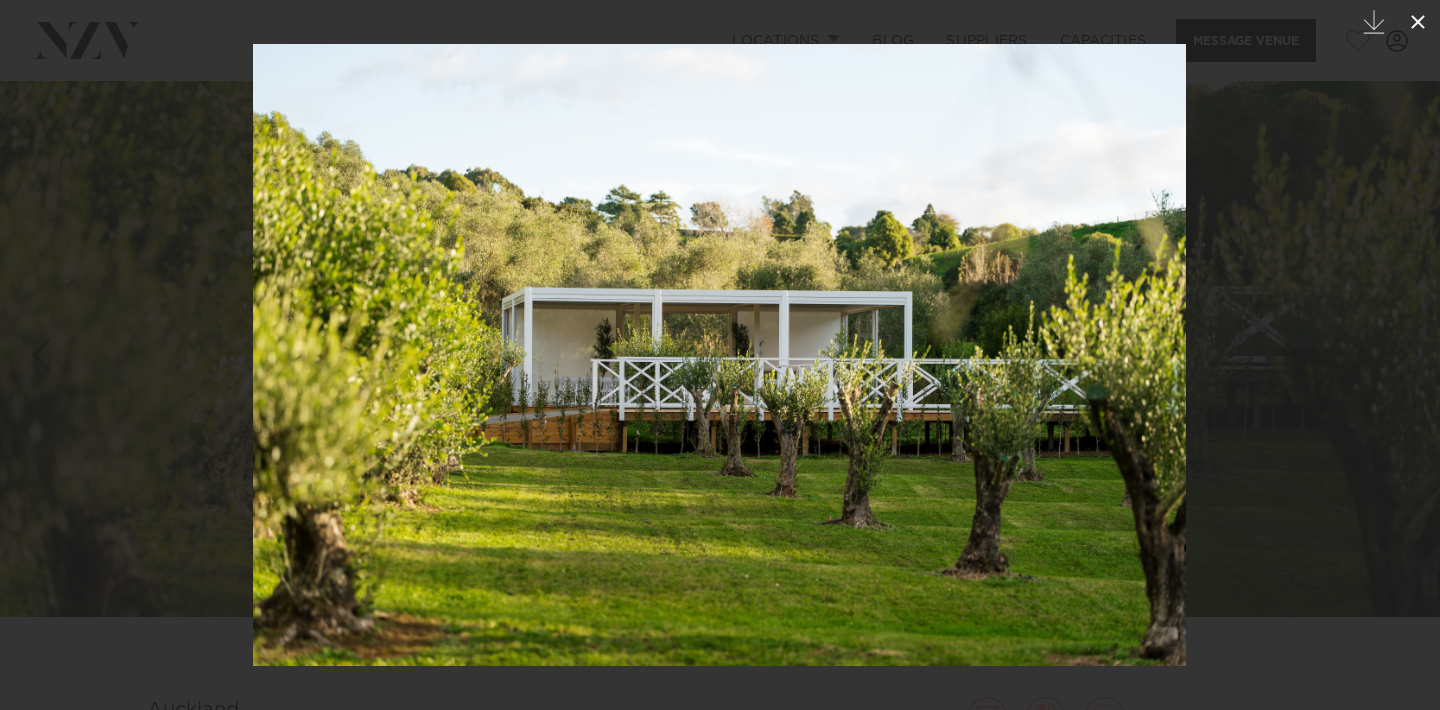 click 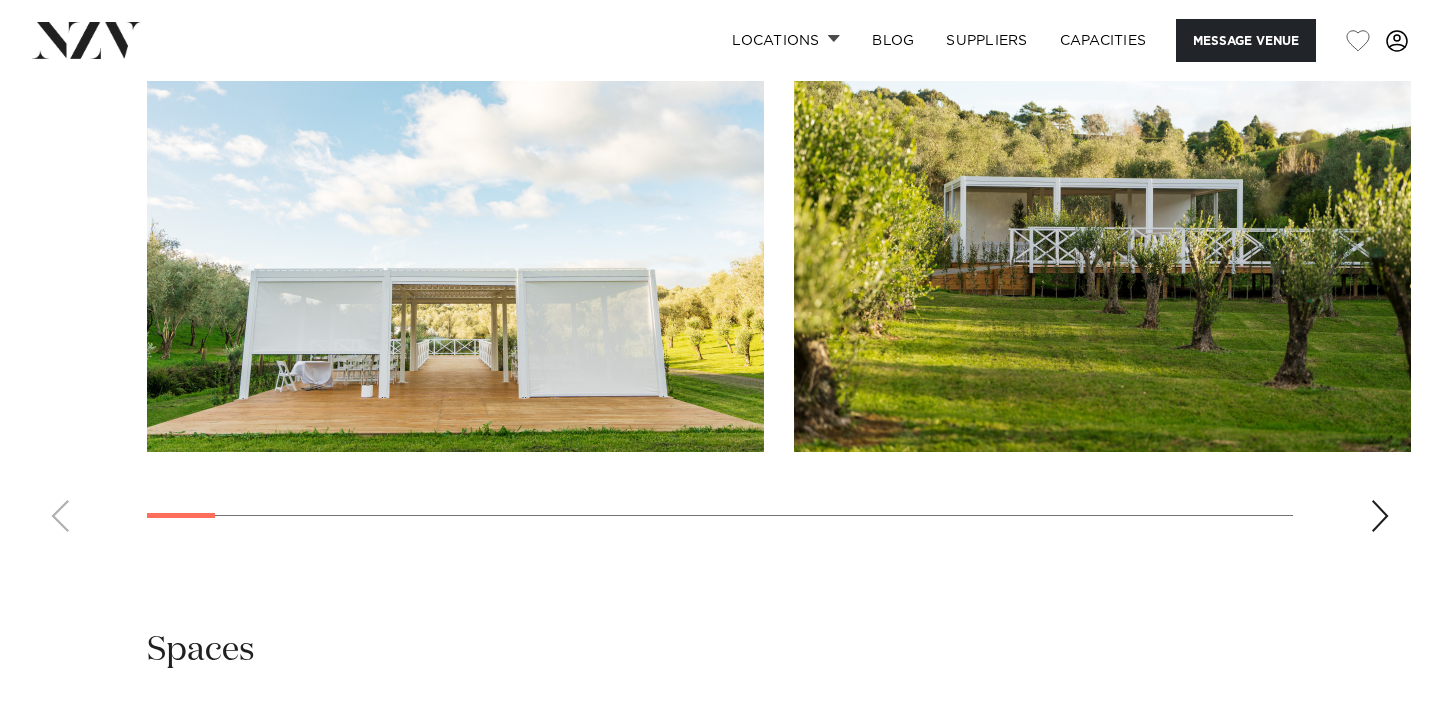 scroll, scrollTop: 2276, scrollLeft: 0, axis: vertical 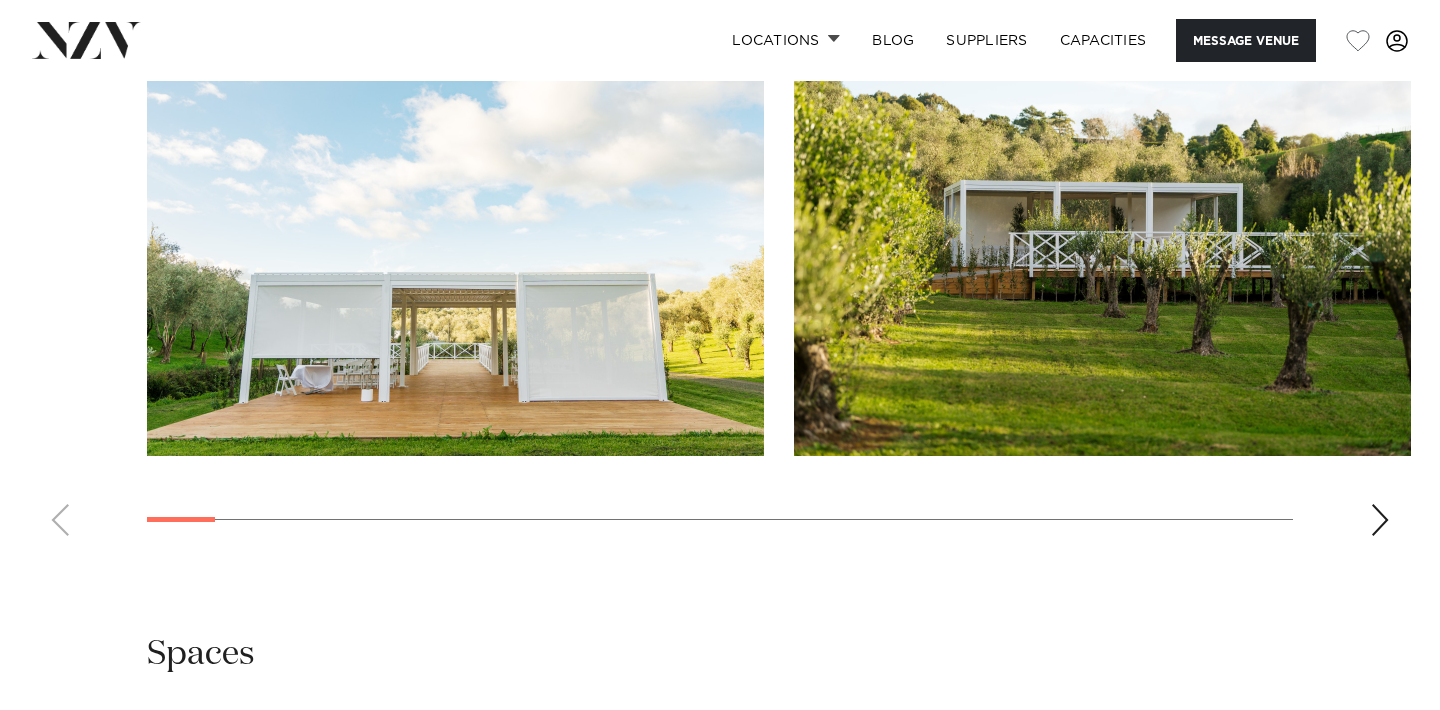 click at bounding box center [455, 229] 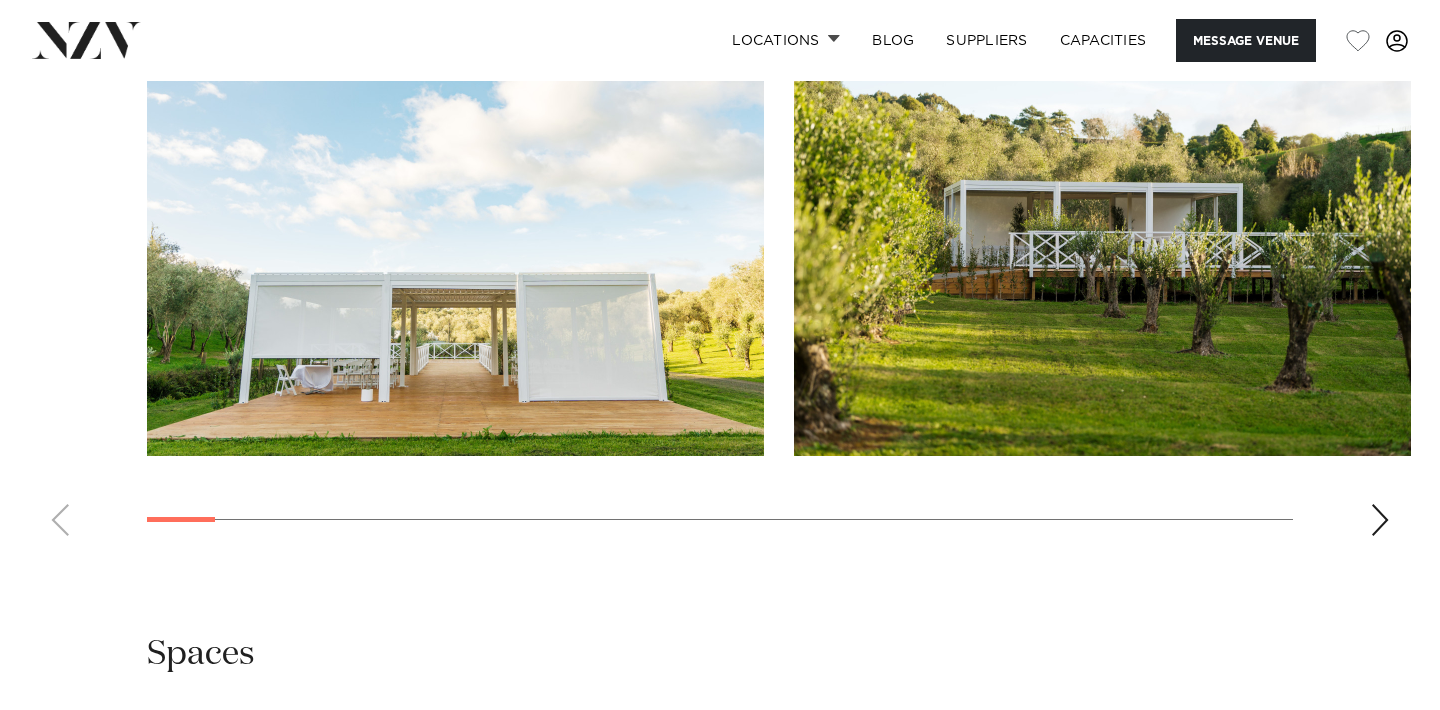 scroll, scrollTop: 0, scrollLeft: 0, axis: both 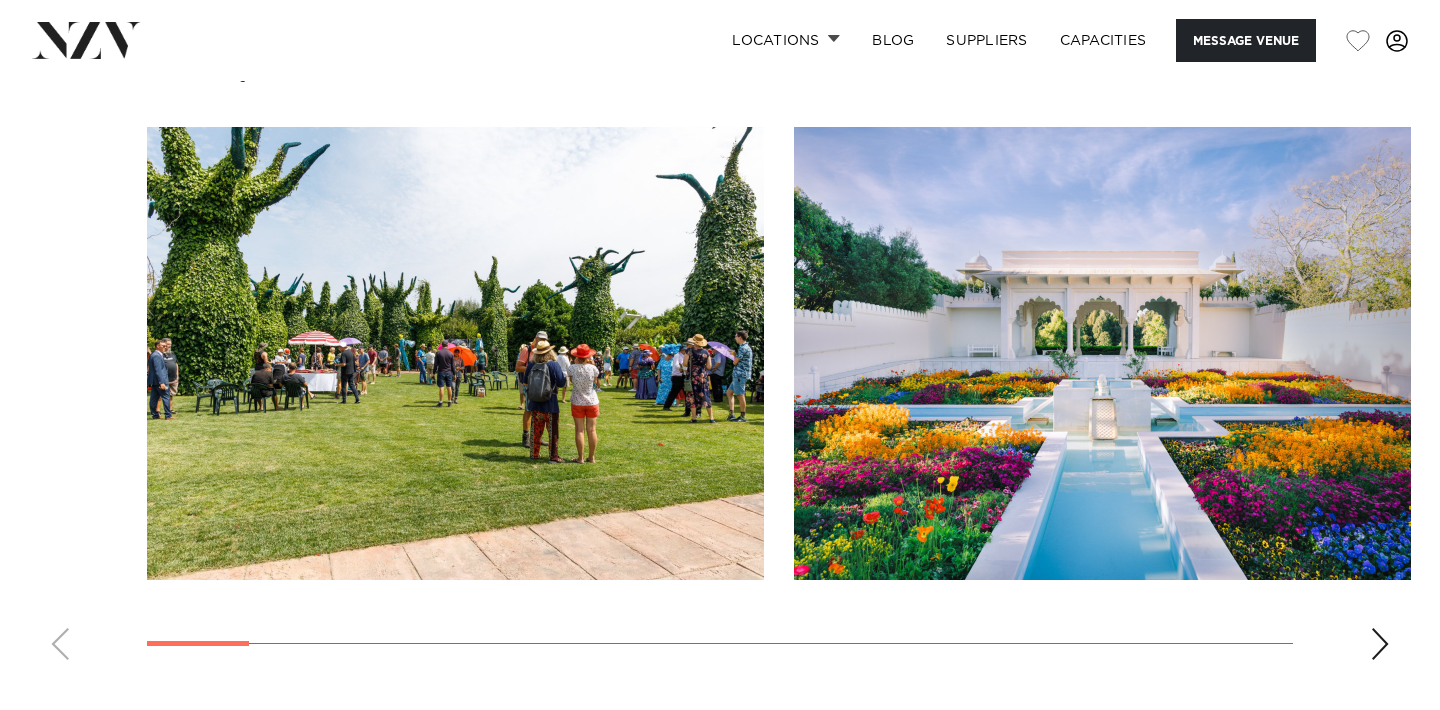 click at bounding box center (455, 353) 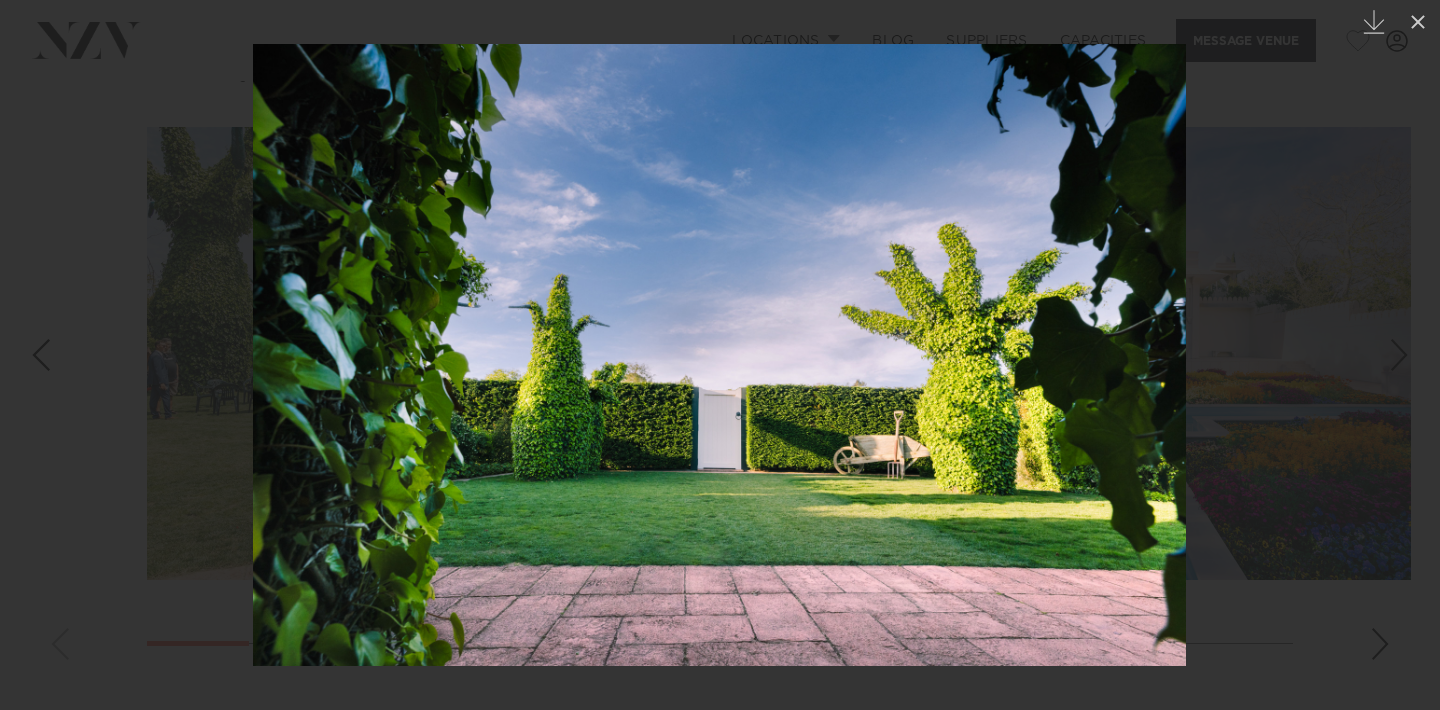click at bounding box center (720, 355) 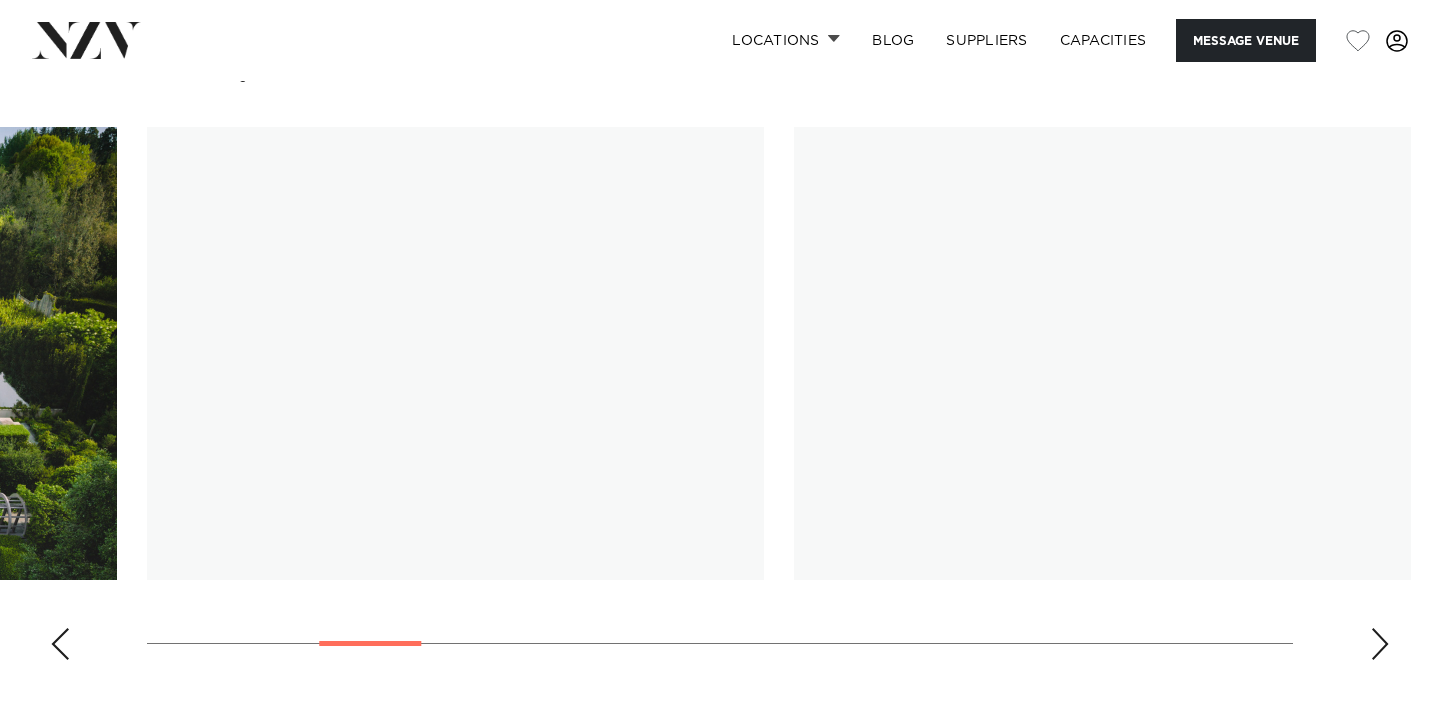scroll, scrollTop: 0, scrollLeft: 0, axis: both 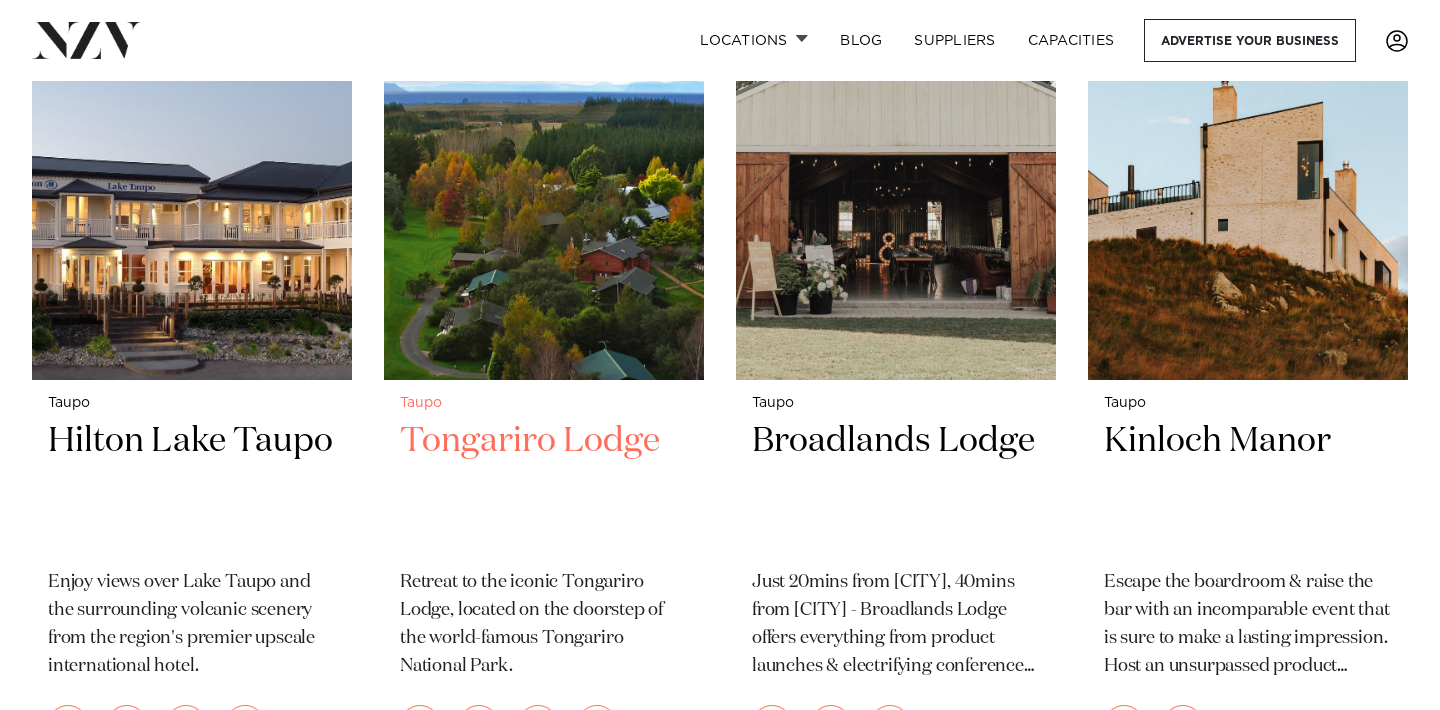 click at bounding box center (544, 164) 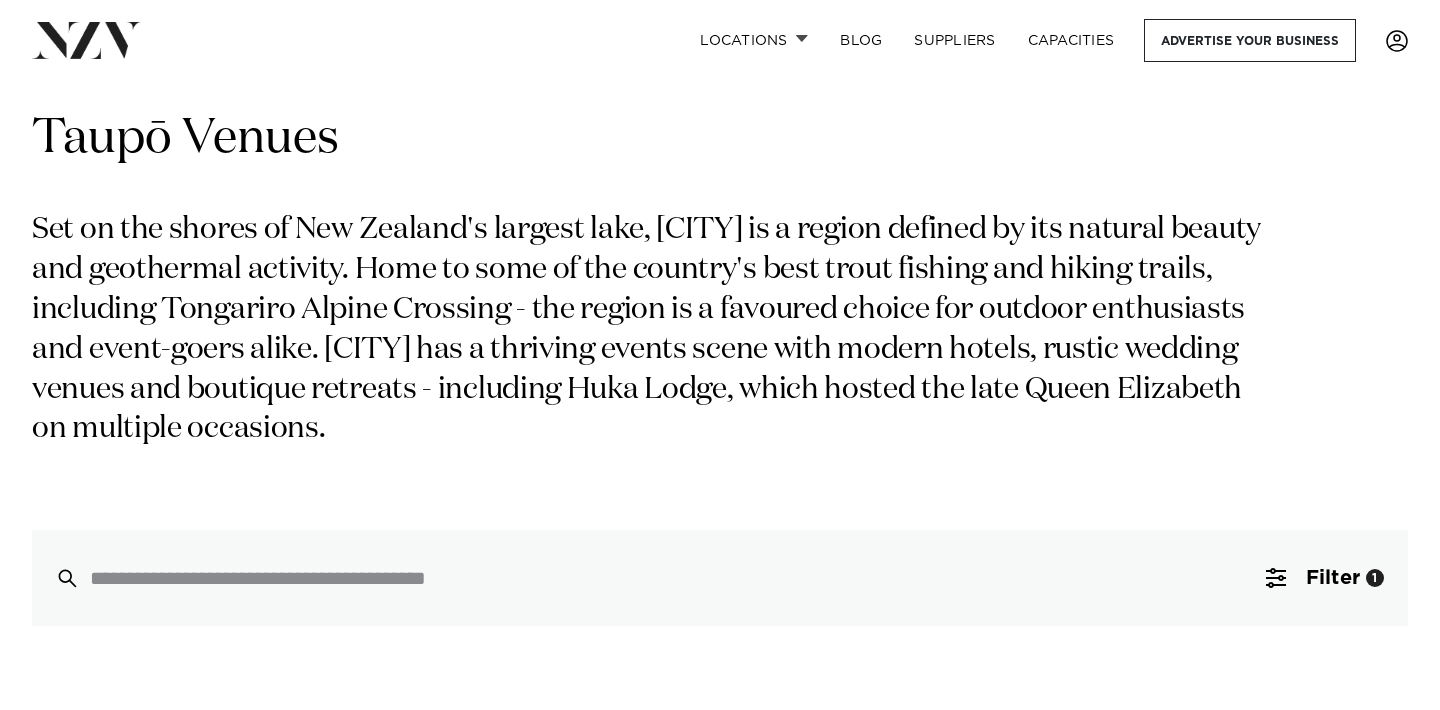 scroll, scrollTop: 0, scrollLeft: 0, axis: both 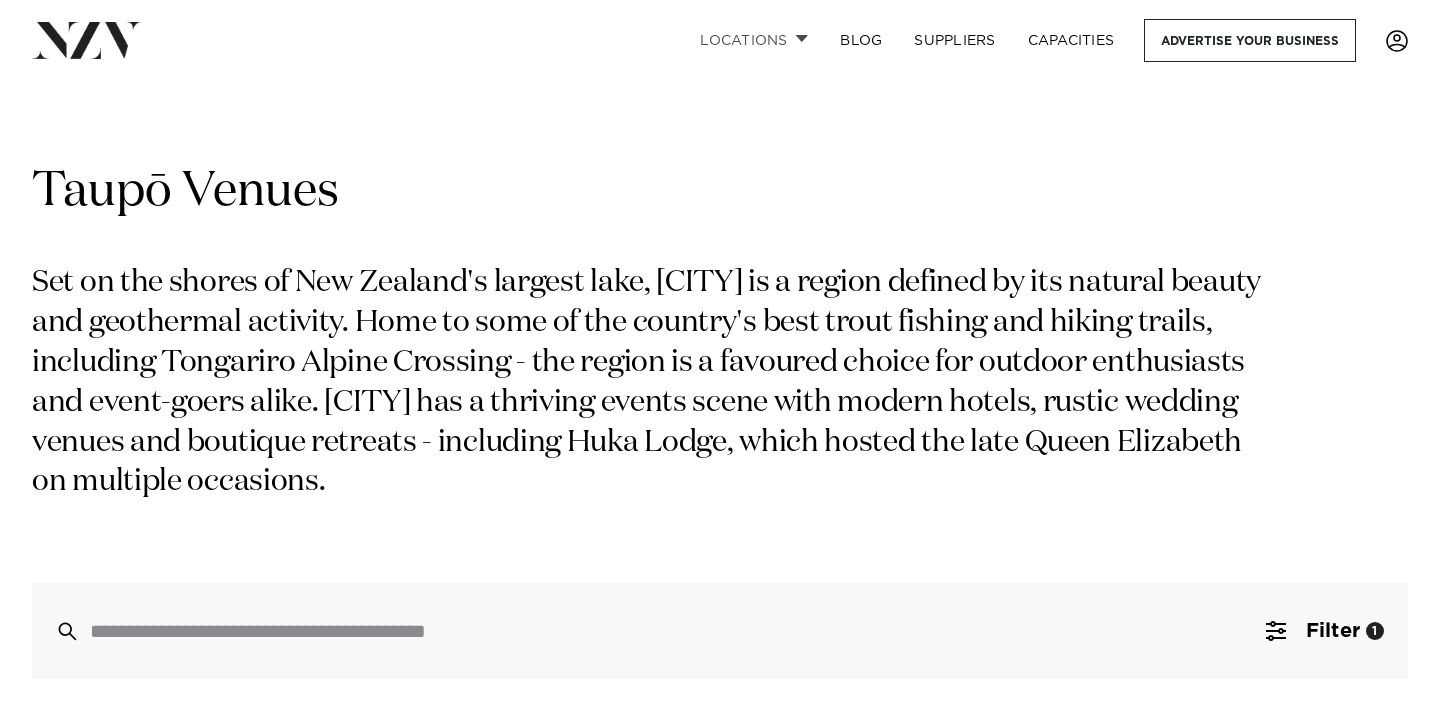 click on "Locations" at bounding box center (754, 40) 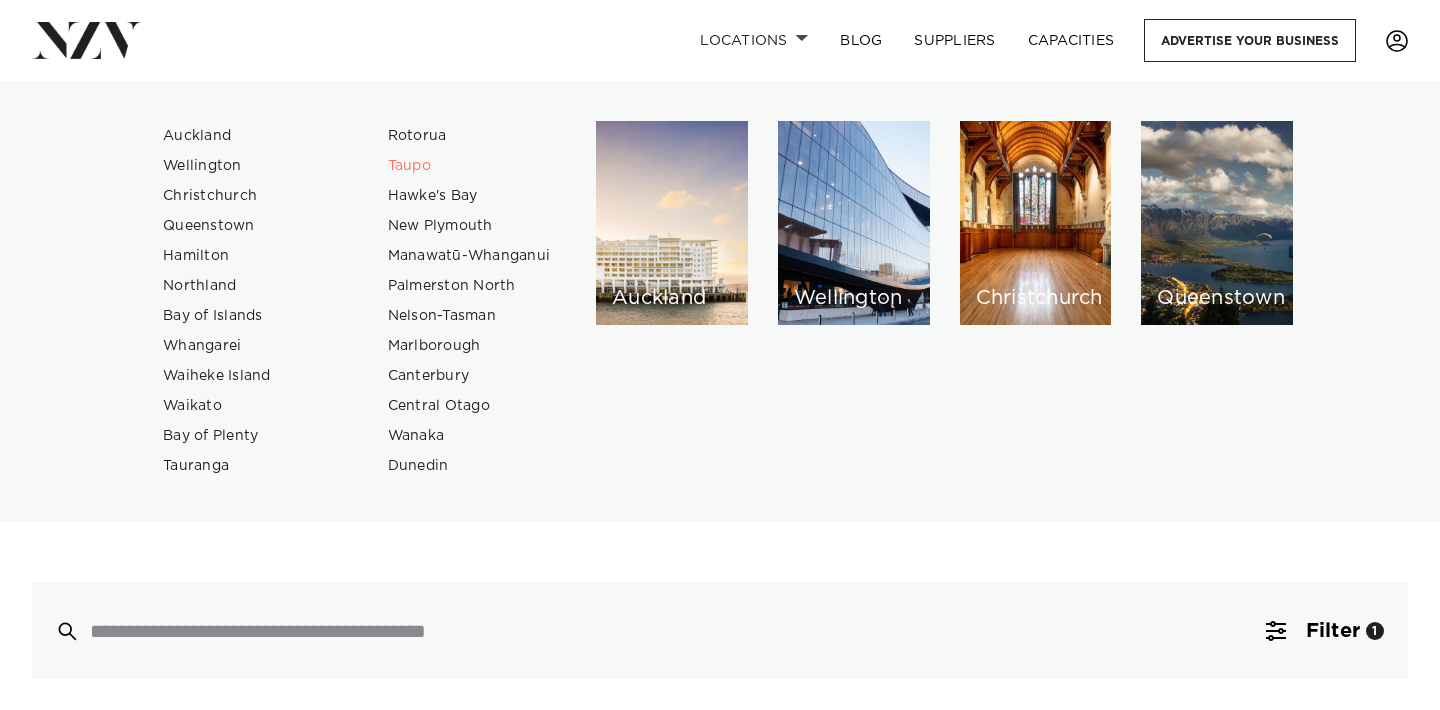 click on "Tauranga" at bounding box center (244, 466) 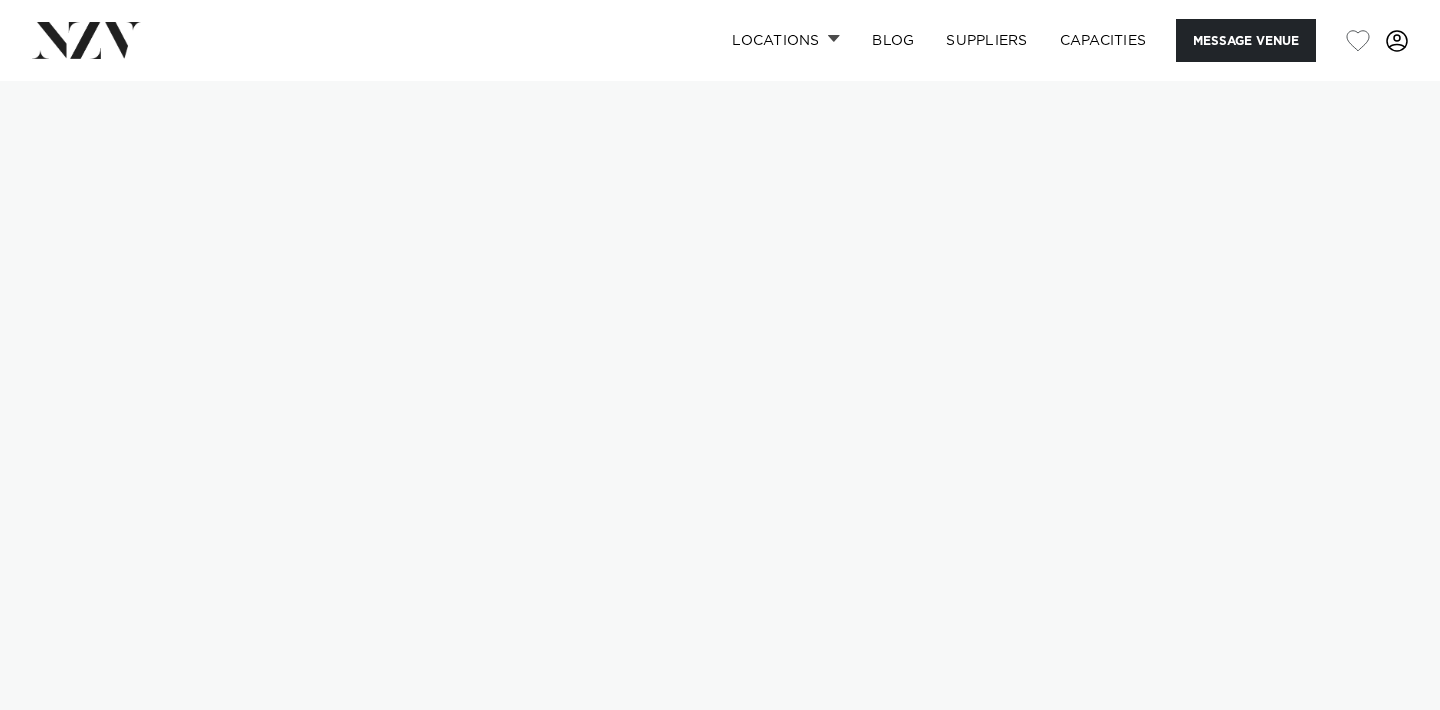 scroll, scrollTop: 0, scrollLeft: 0, axis: both 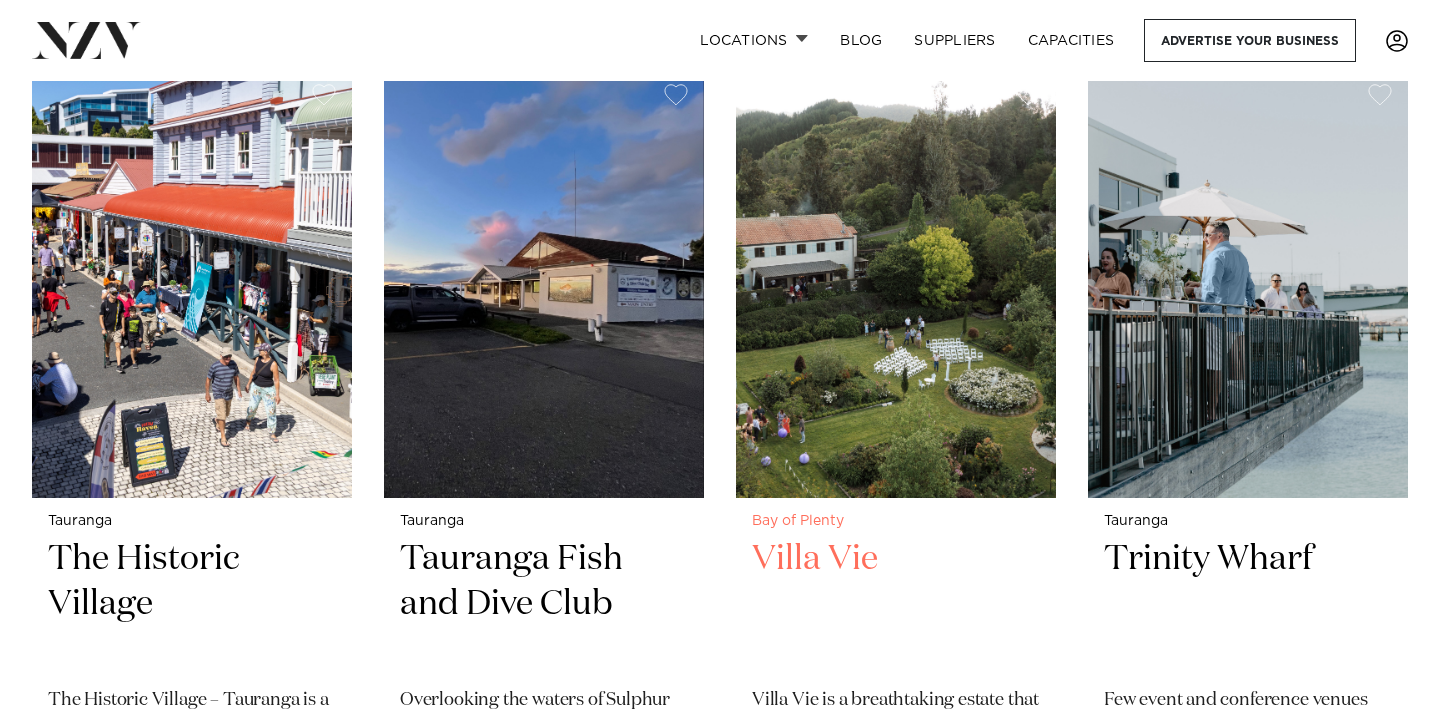 click at bounding box center (896, 282) 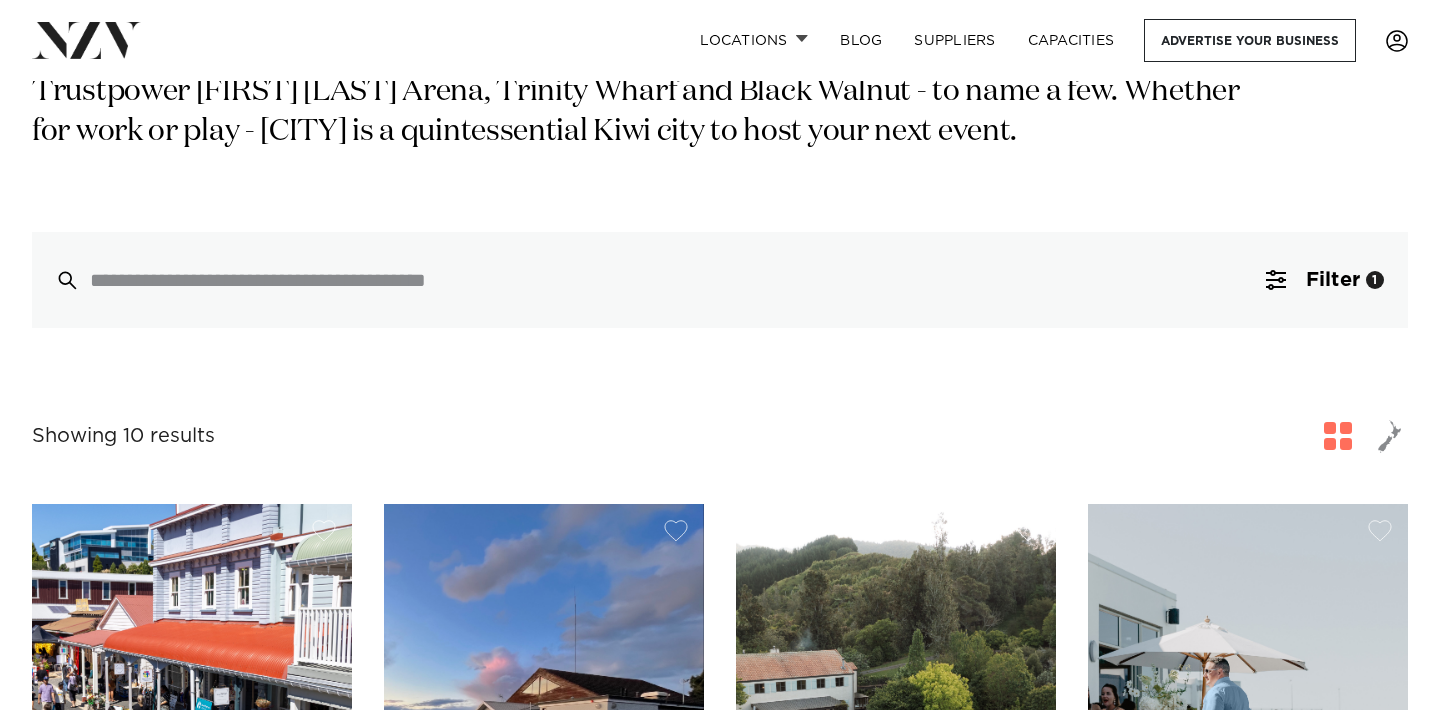 scroll, scrollTop: 0, scrollLeft: 0, axis: both 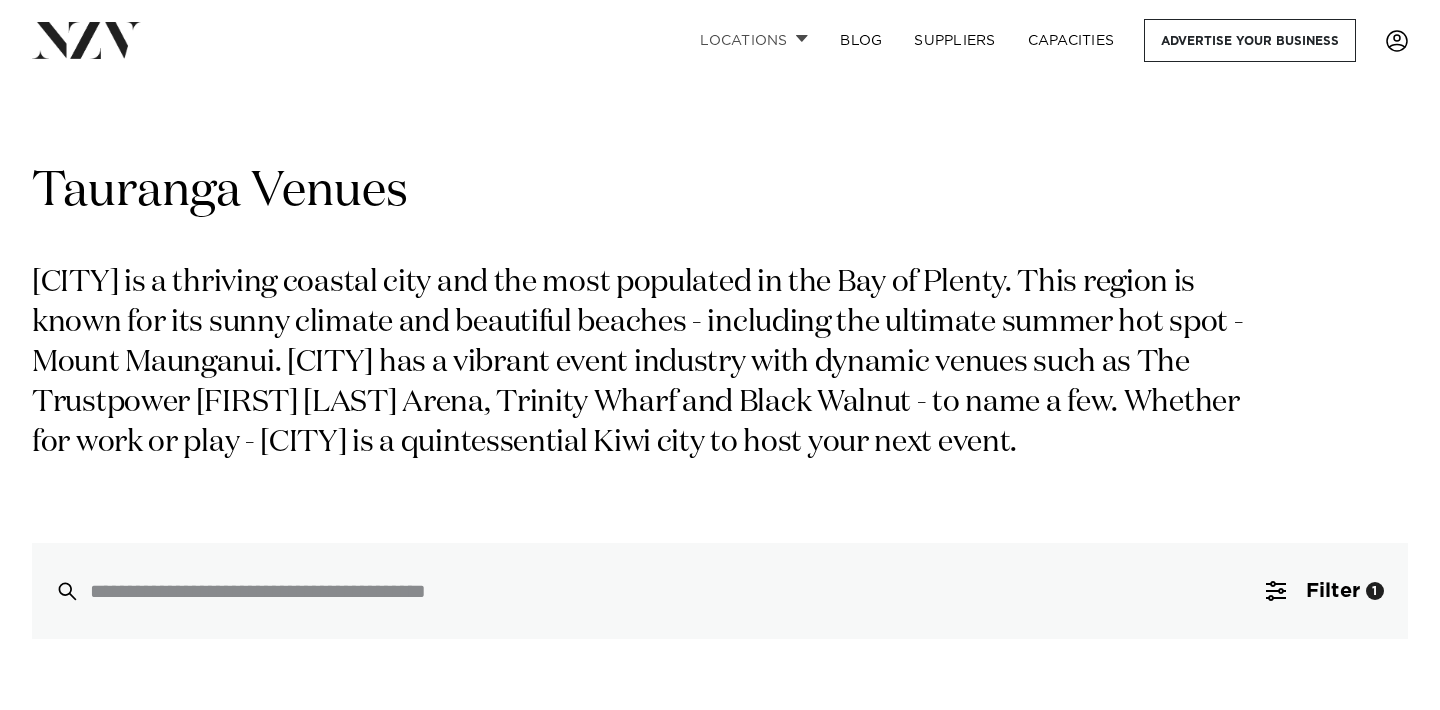 click on "Locations" at bounding box center (754, 40) 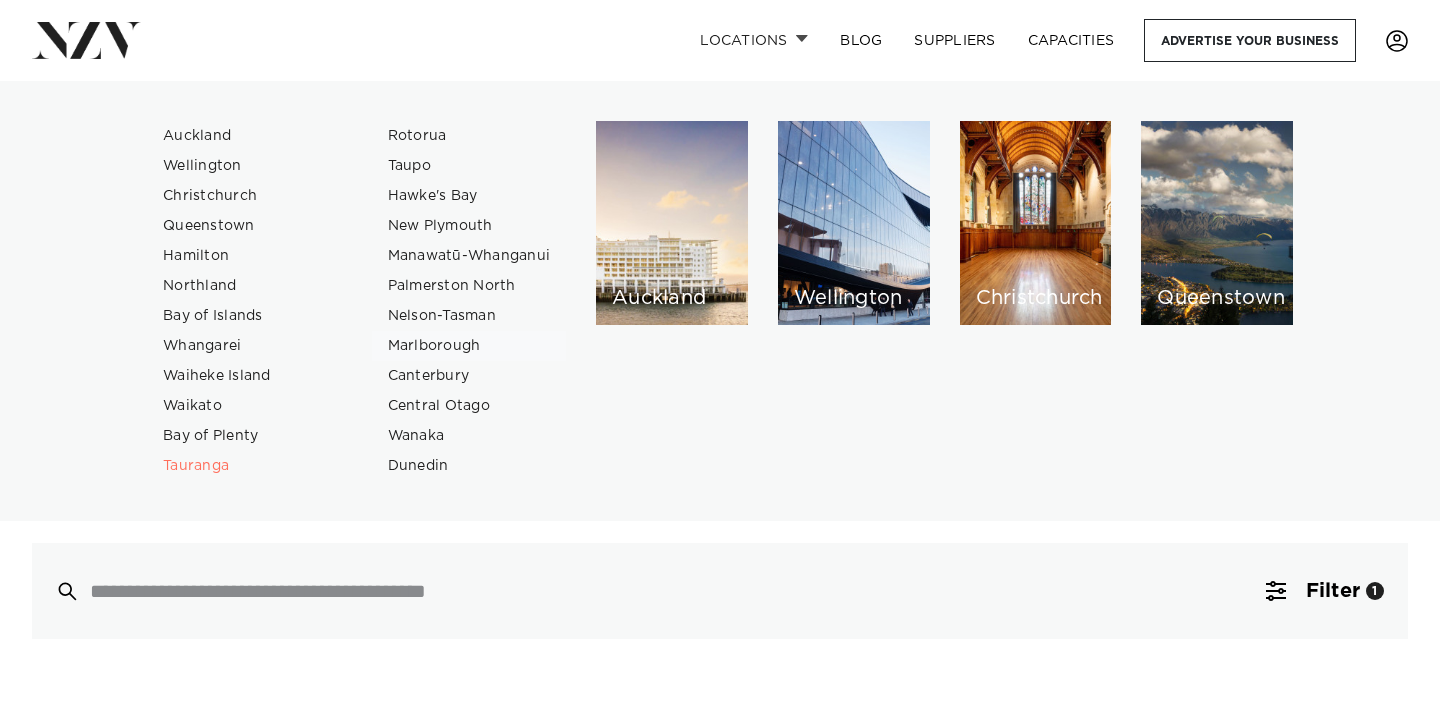 click on "Marlborough" at bounding box center [469, 346] 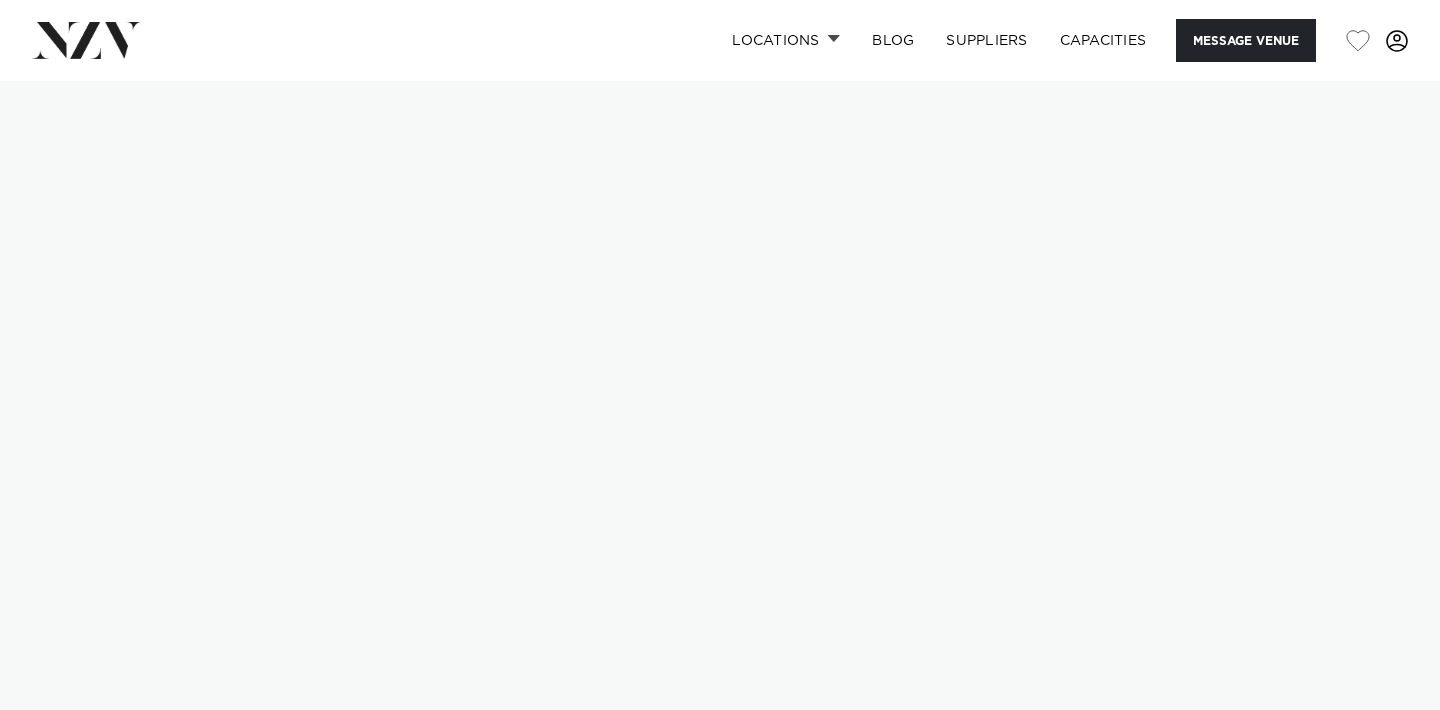 scroll, scrollTop: 0, scrollLeft: 0, axis: both 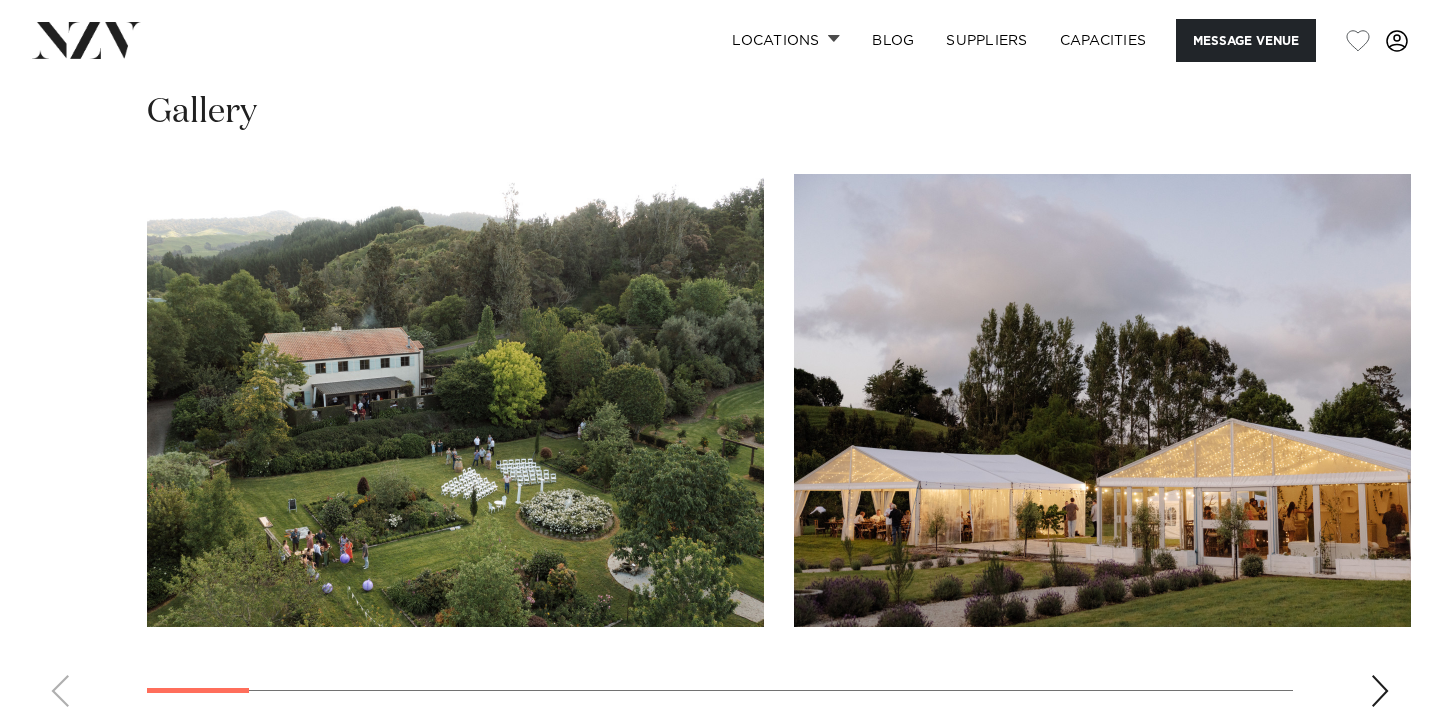 click at bounding box center (455, 400) 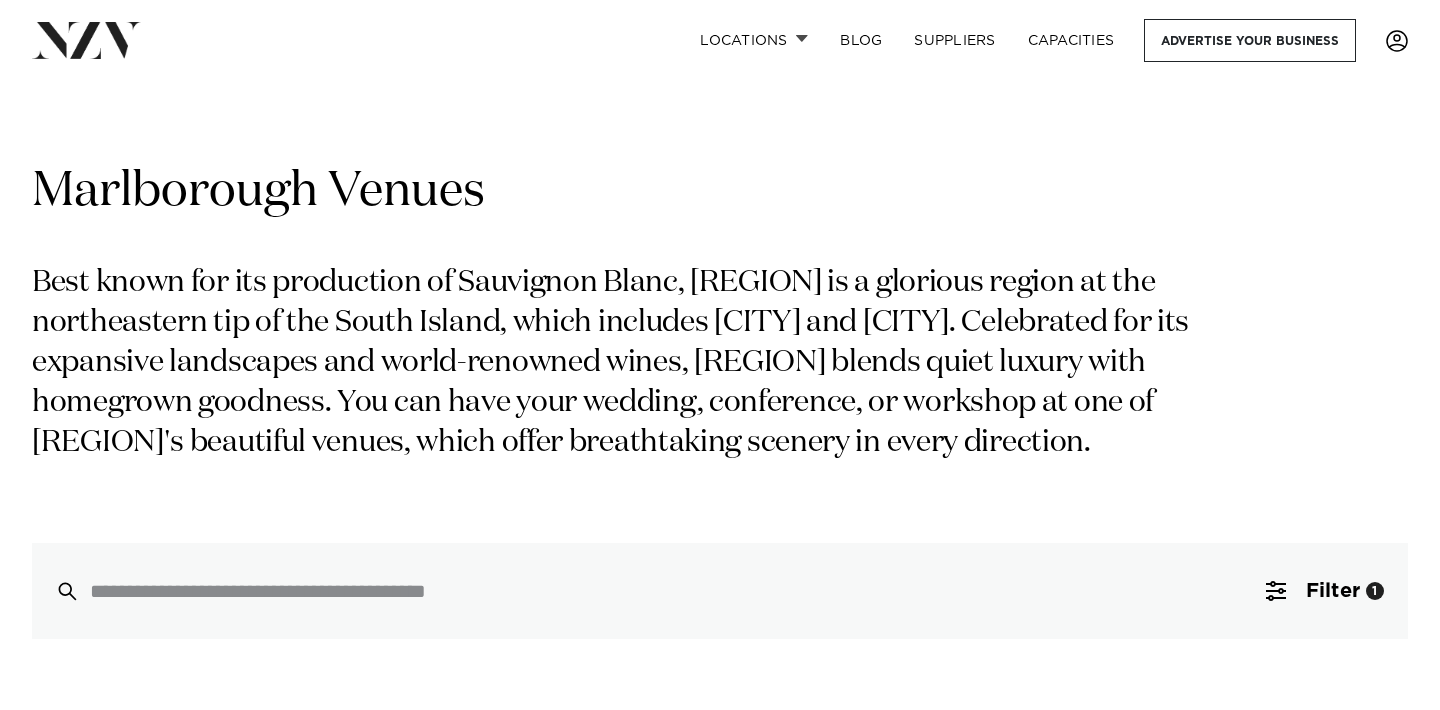 scroll, scrollTop: 0, scrollLeft: 0, axis: both 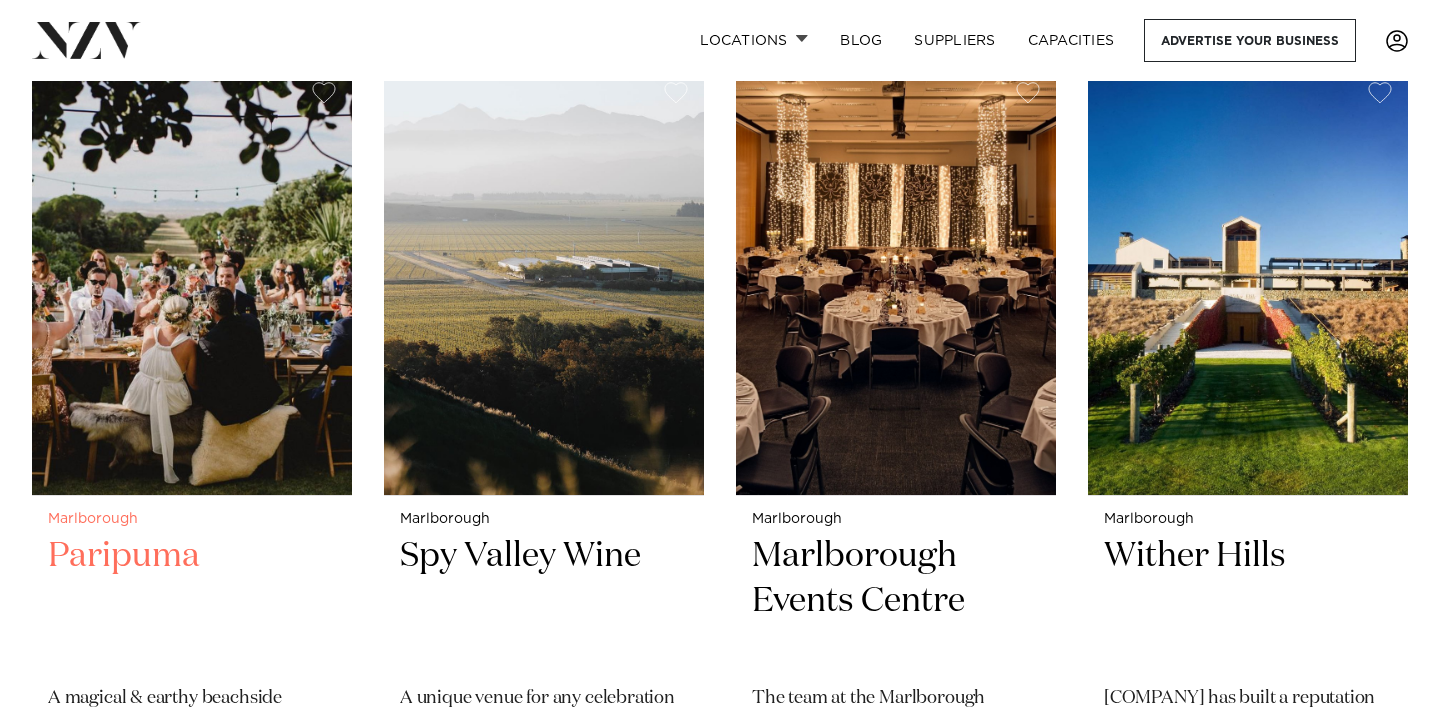 click at bounding box center [192, 280] 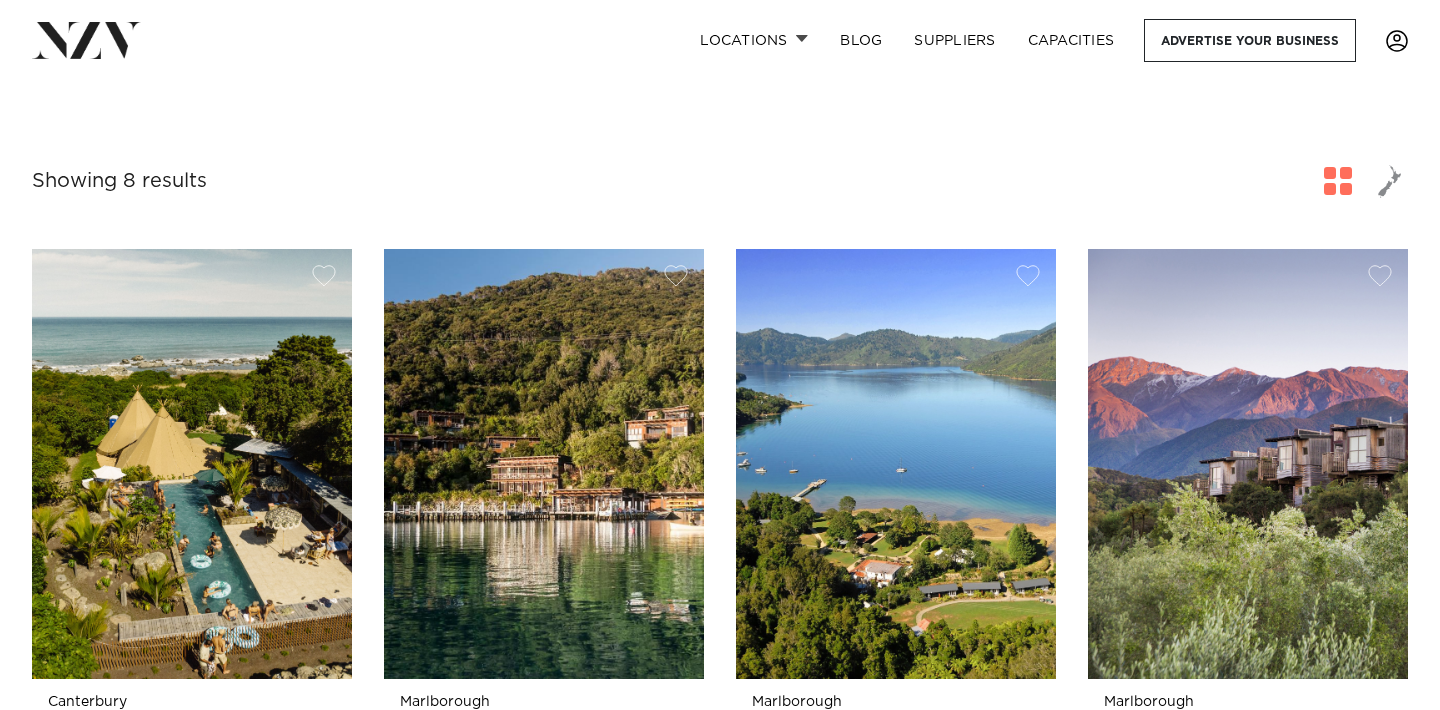 scroll, scrollTop: 0, scrollLeft: 0, axis: both 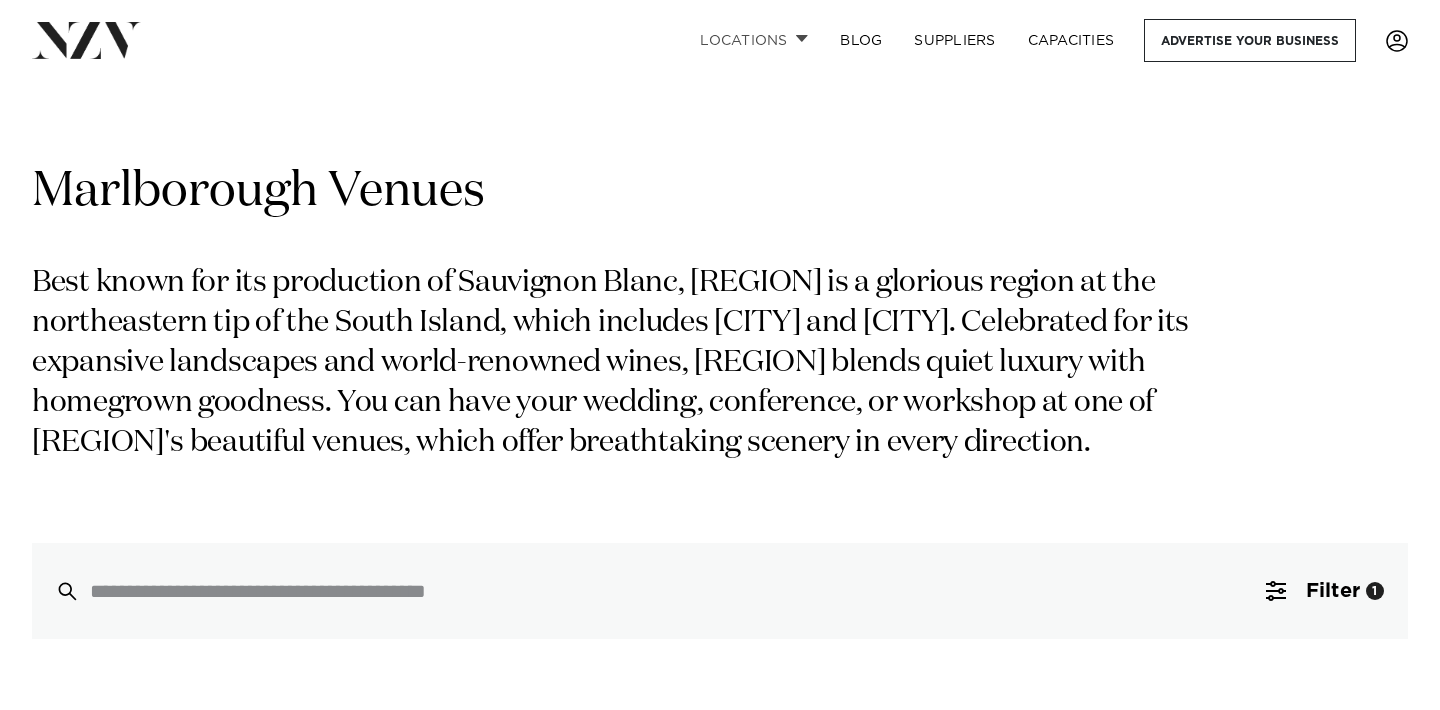 click on "Locations" at bounding box center [754, 40] 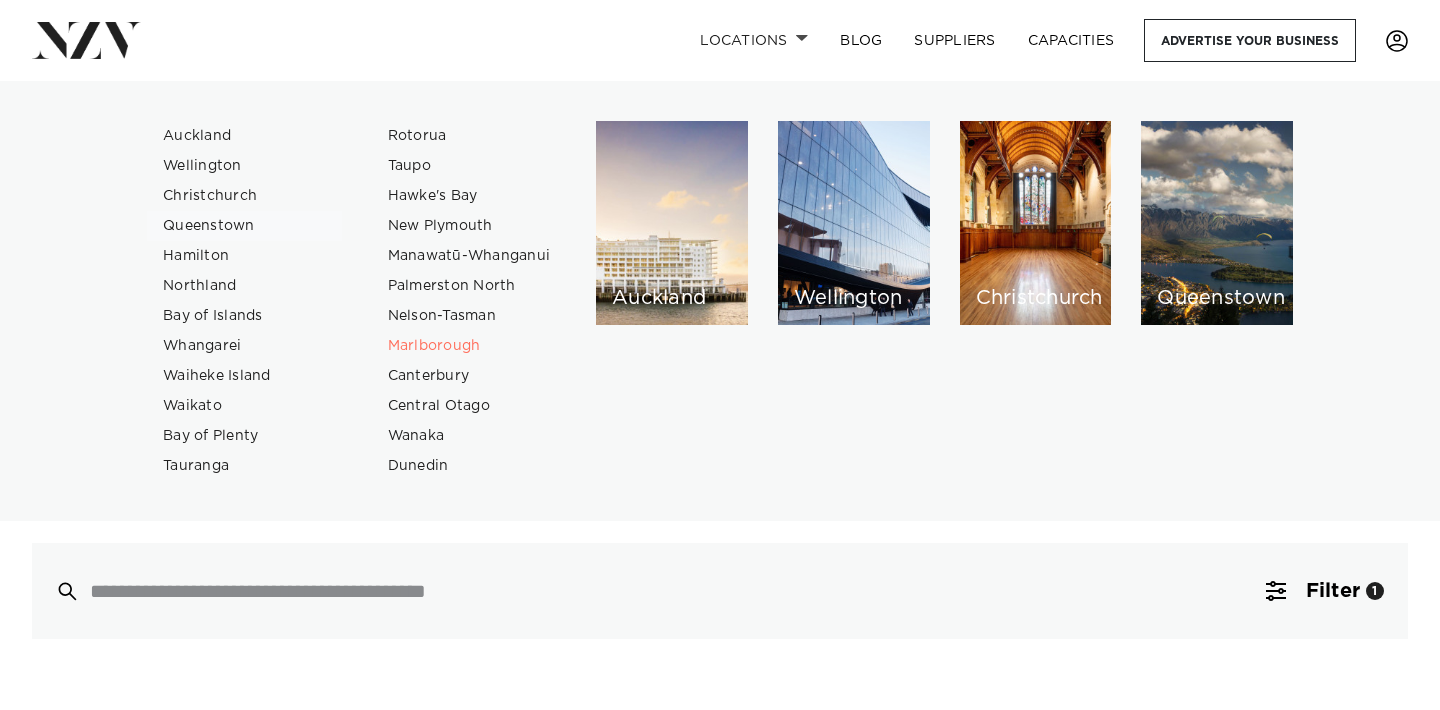 click on "Queenstown" at bounding box center [244, 226] 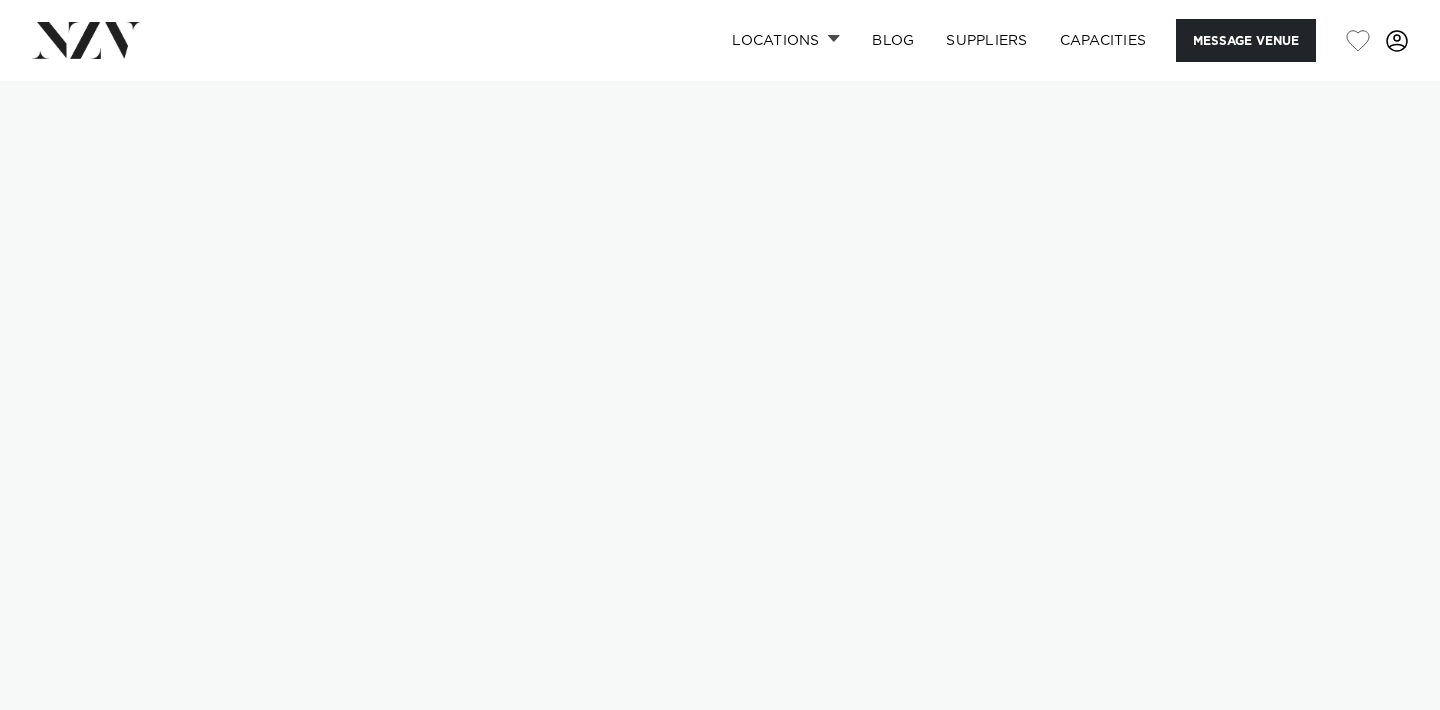 scroll, scrollTop: 0, scrollLeft: 0, axis: both 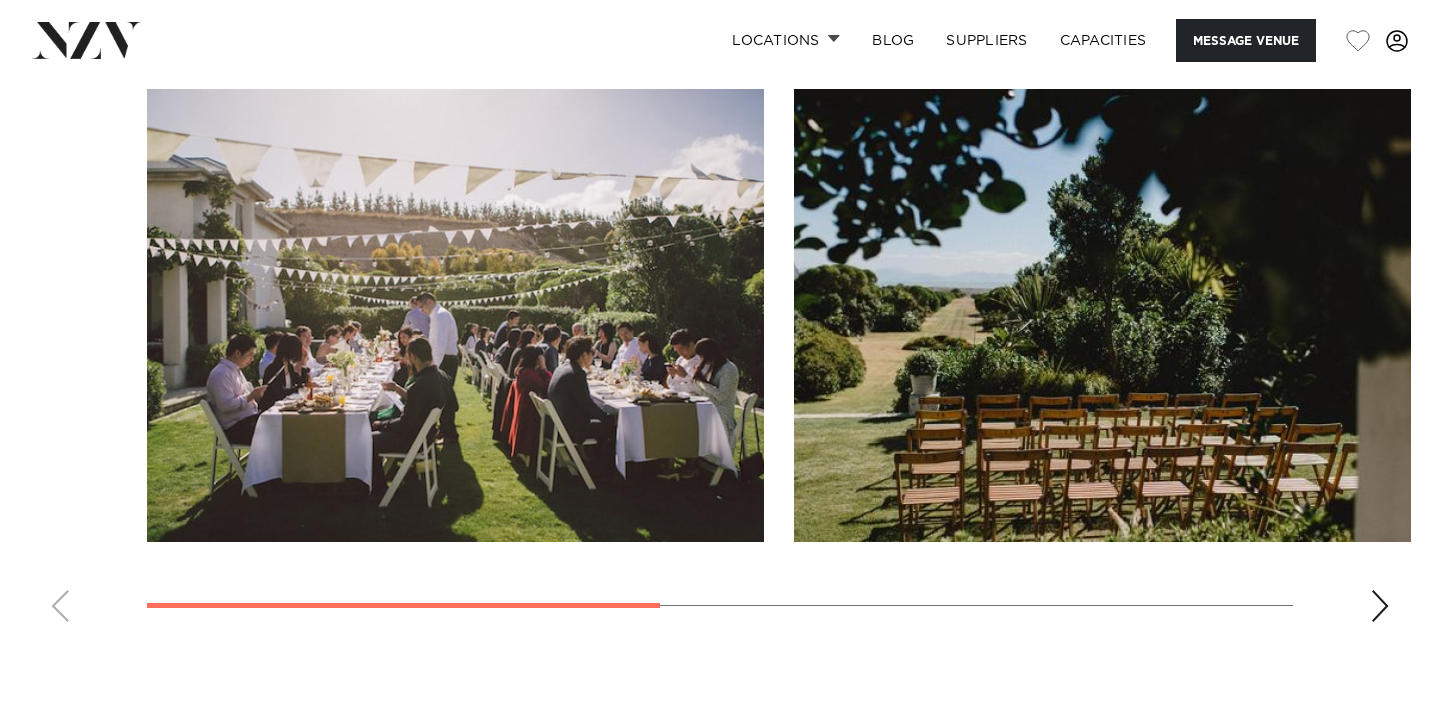 click at bounding box center (455, 315) 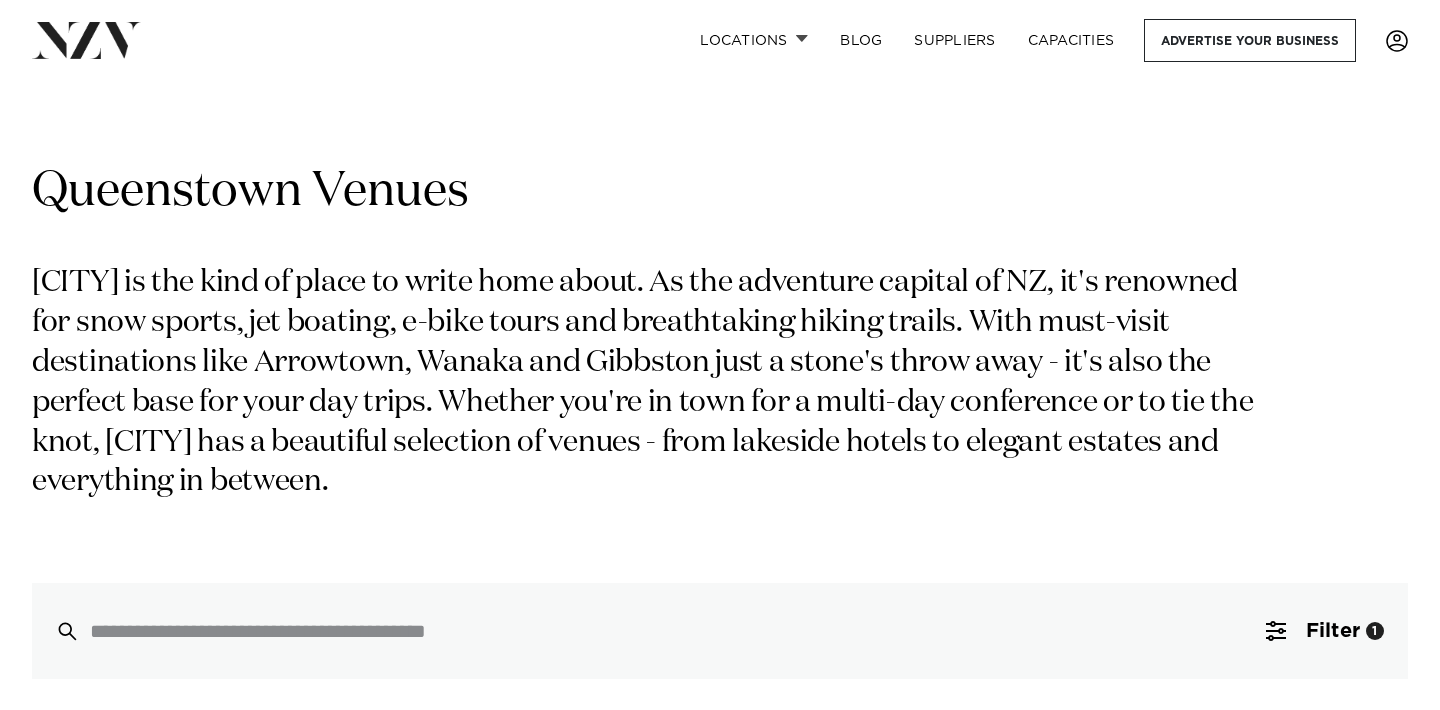 scroll, scrollTop: 0, scrollLeft: 0, axis: both 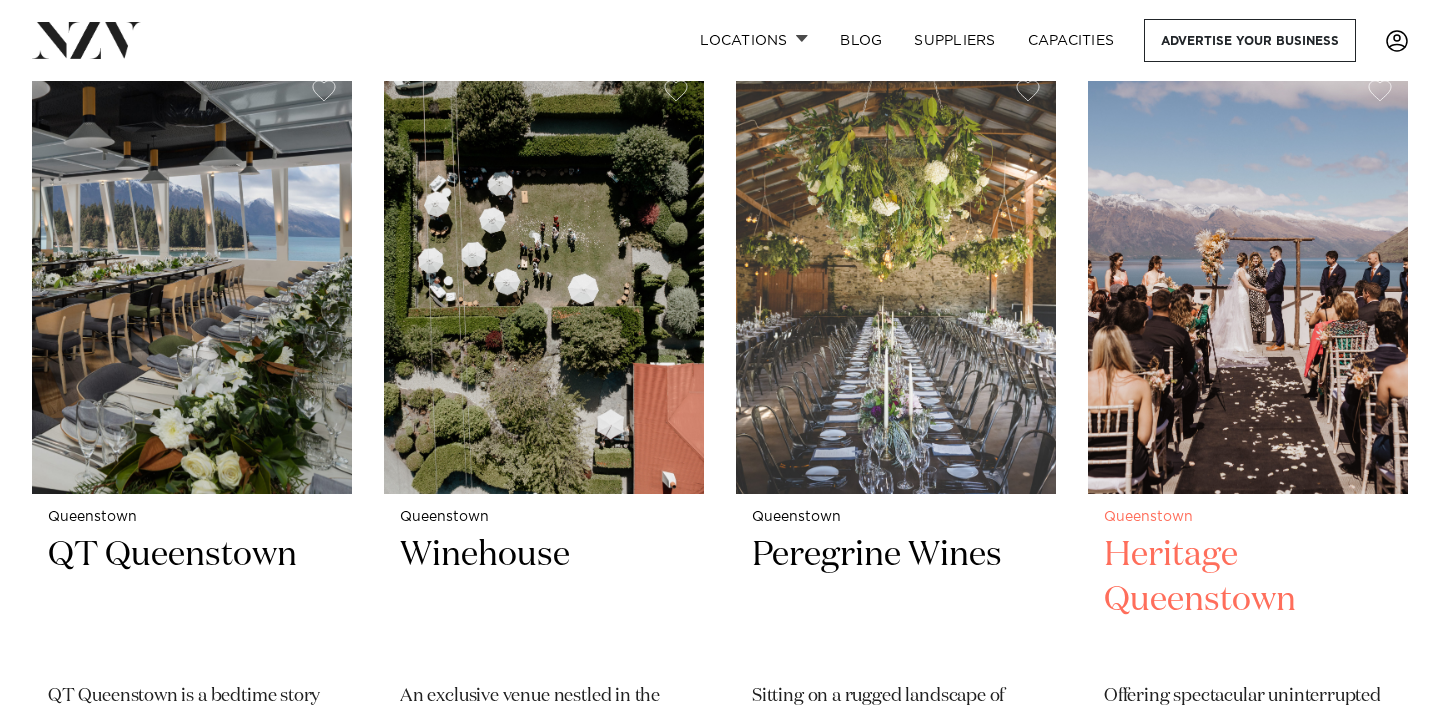 click at bounding box center (1248, 278) 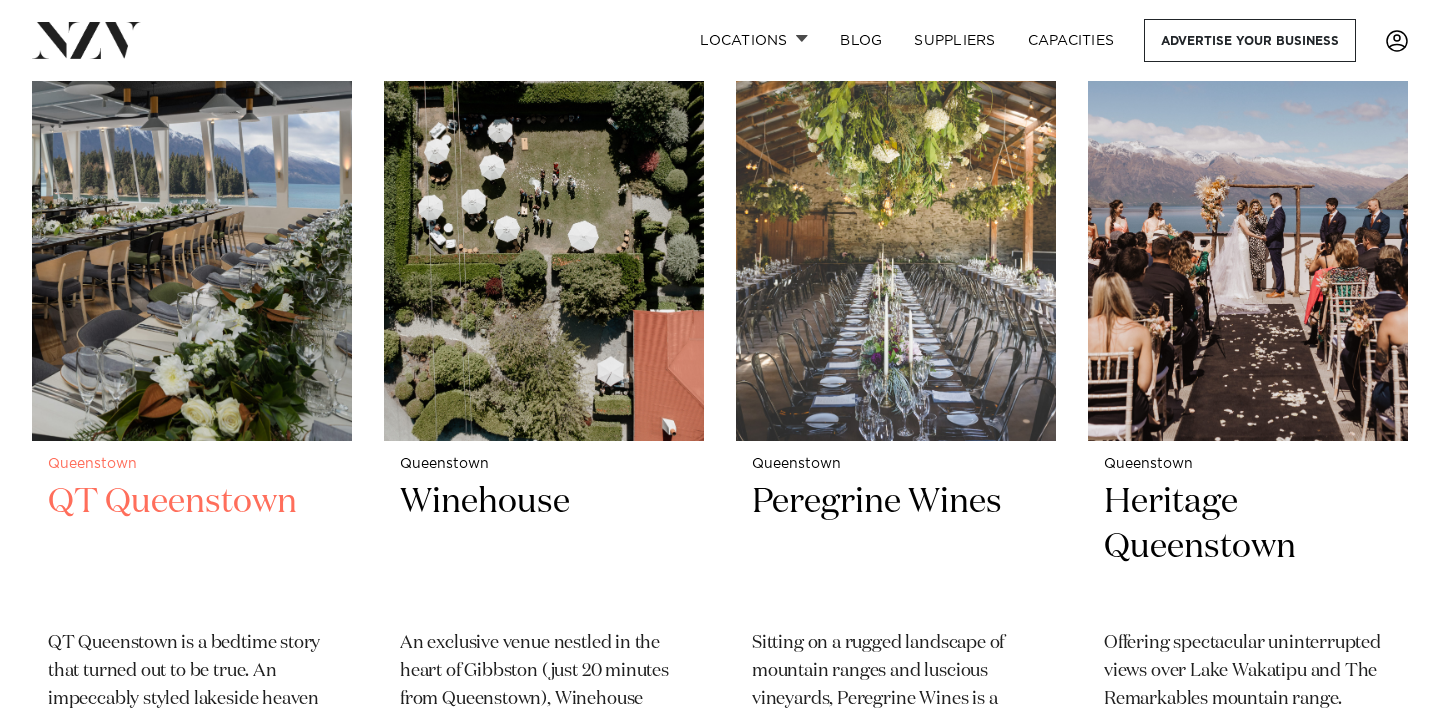 scroll, scrollTop: 843, scrollLeft: 0, axis: vertical 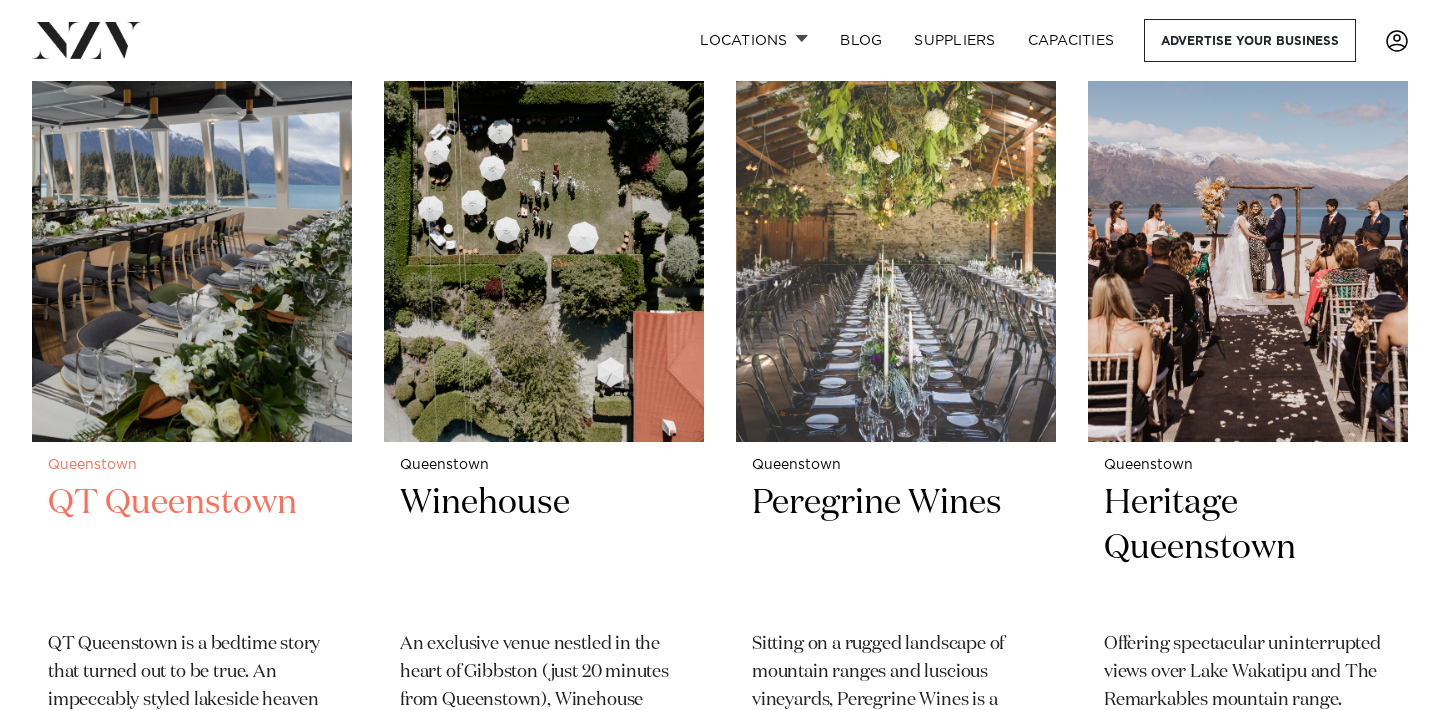 click on "[CITY]
QT [CITY]
QT [CITY] is a bedtime story that turned out to be true. An impeccably styled lakeside heaven with a little added quirk, the award winning hotel venue surrounds you with Wakatipu’s visual magic. Renowned for hosting distinguished events, QT [CITY] presents world-class spaces, facilities, catering and accommodation, at QT [CITY] you’ll be dreaming big.
450
260
450
220" at bounding box center (192, 642) 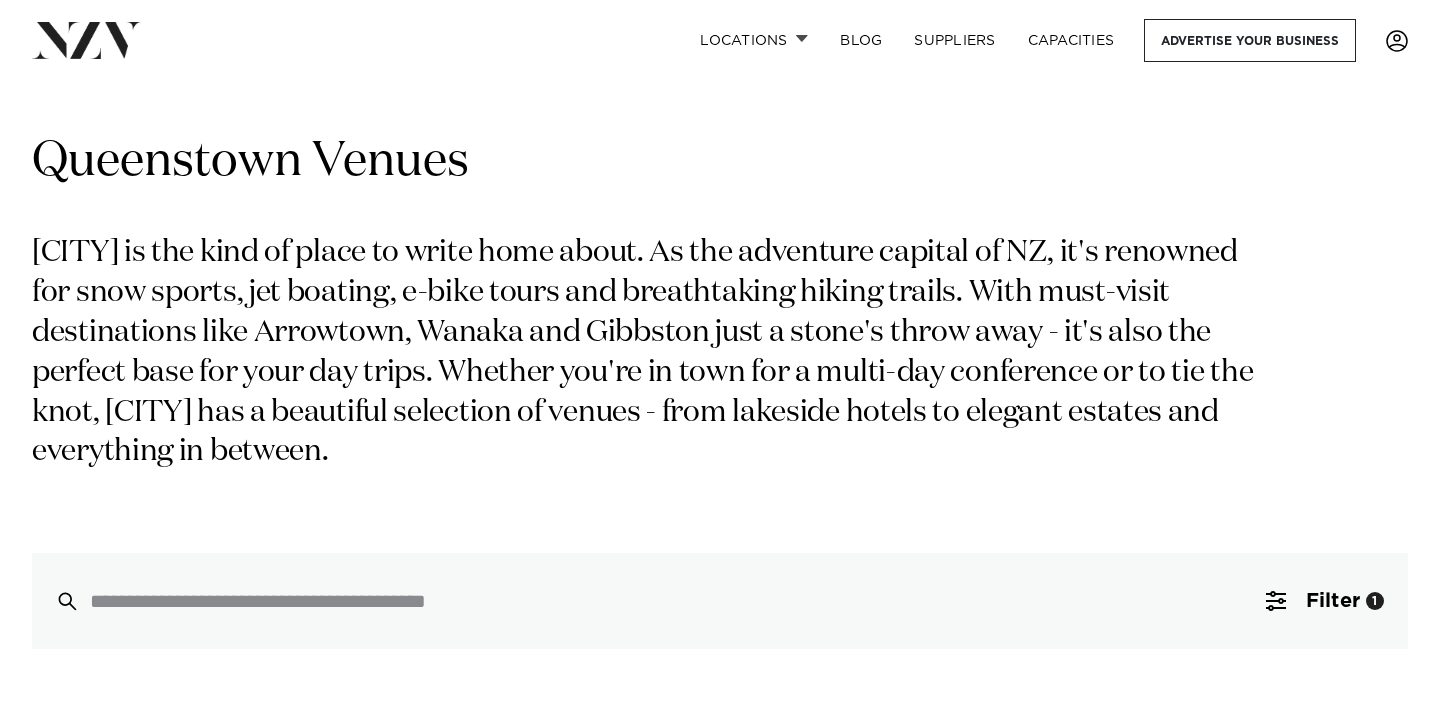 scroll, scrollTop: 0, scrollLeft: 0, axis: both 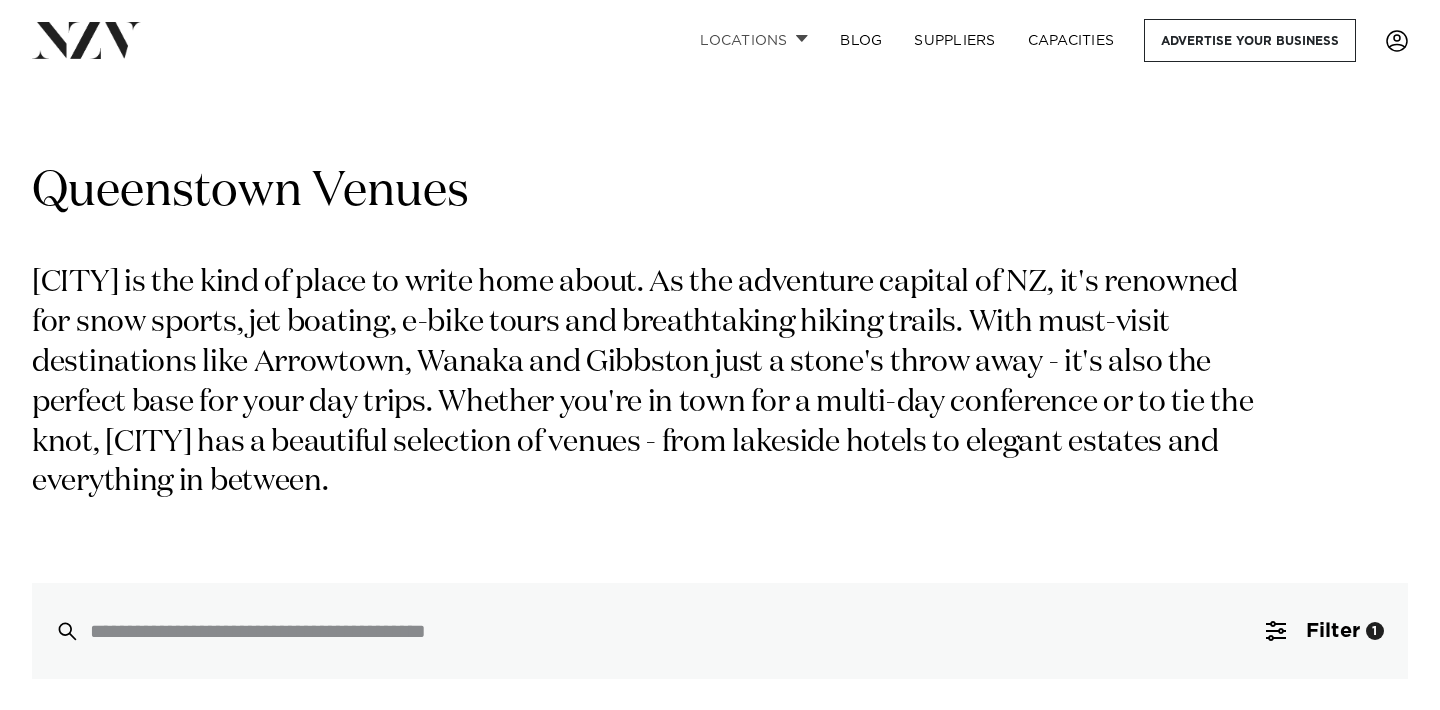 click on "Locations" at bounding box center (754, 40) 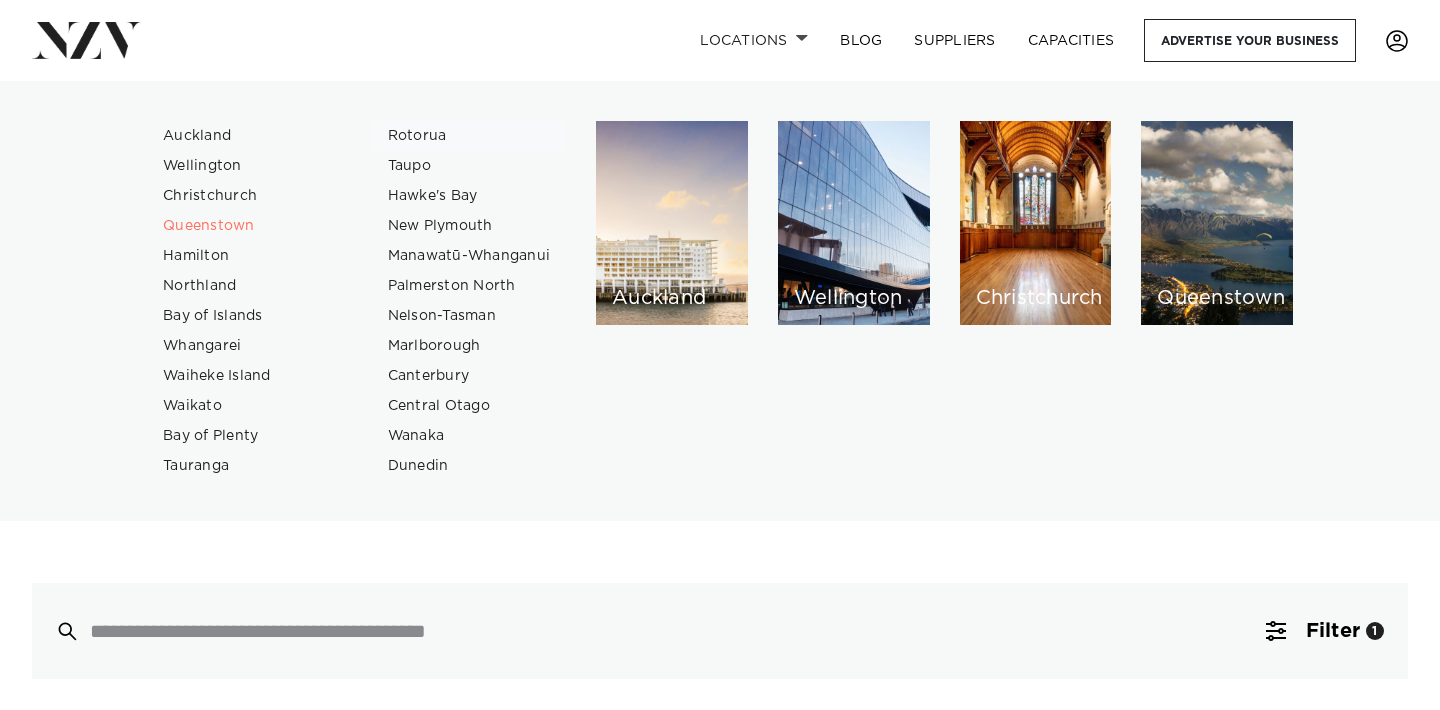click on "Rotorua" at bounding box center (469, 136) 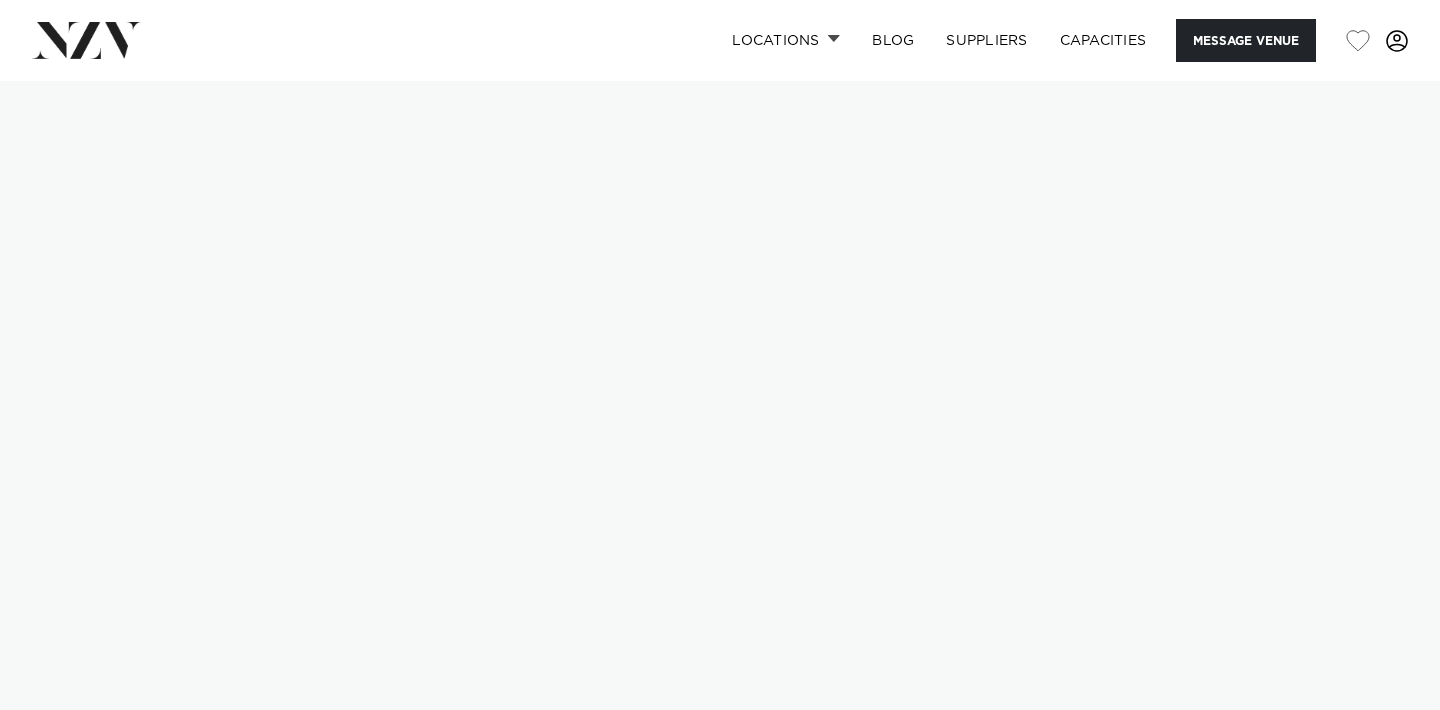 scroll, scrollTop: 0, scrollLeft: 0, axis: both 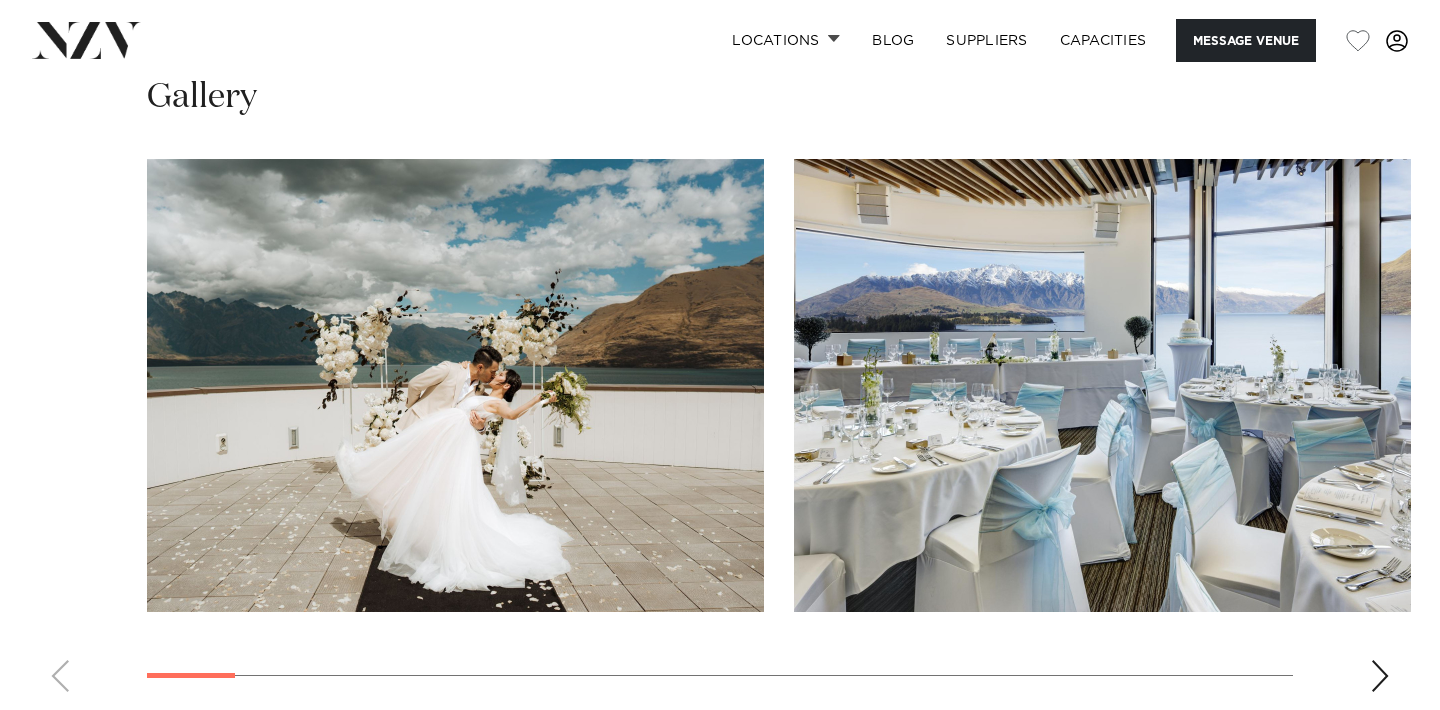 click at bounding box center (455, 385) 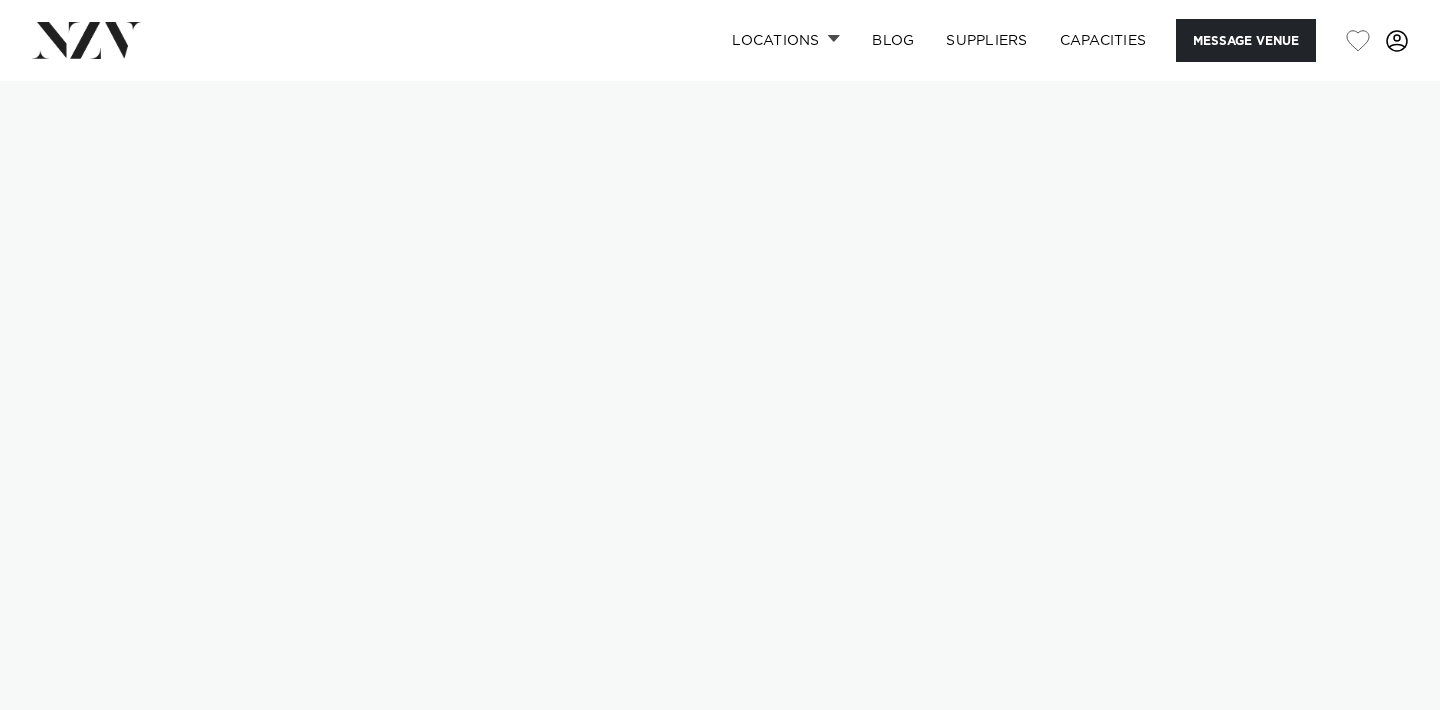 scroll, scrollTop: 0, scrollLeft: 0, axis: both 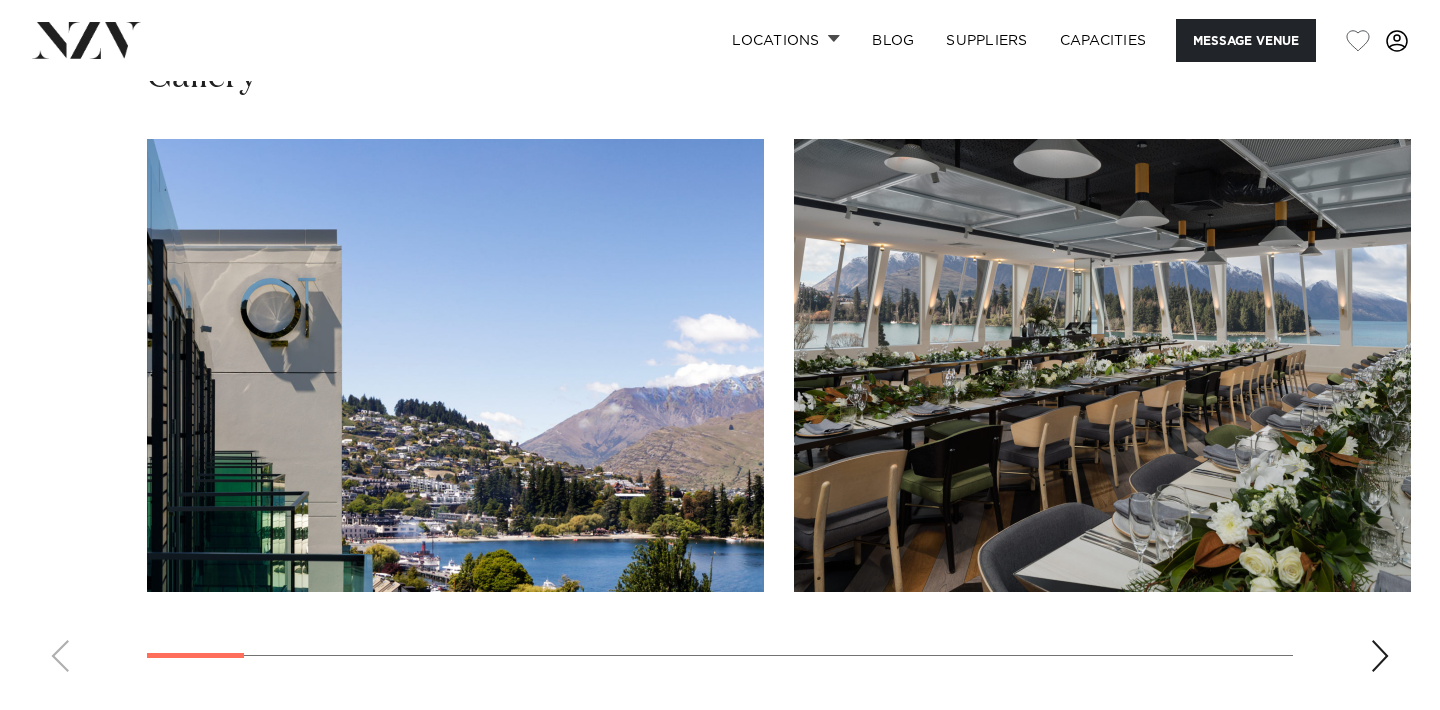 click at bounding box center (1102, 365) 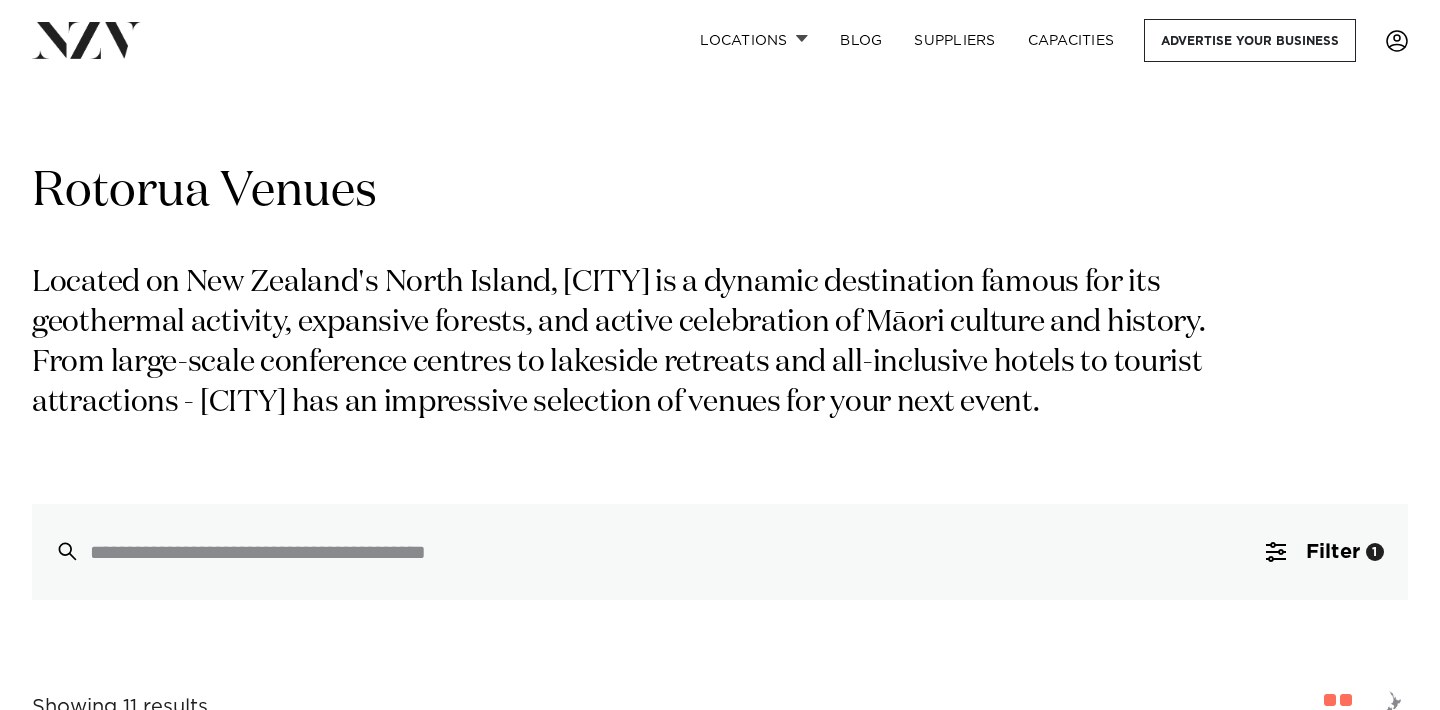 scroll, scrollTop: 0, scrollLeft: 0, axis: both 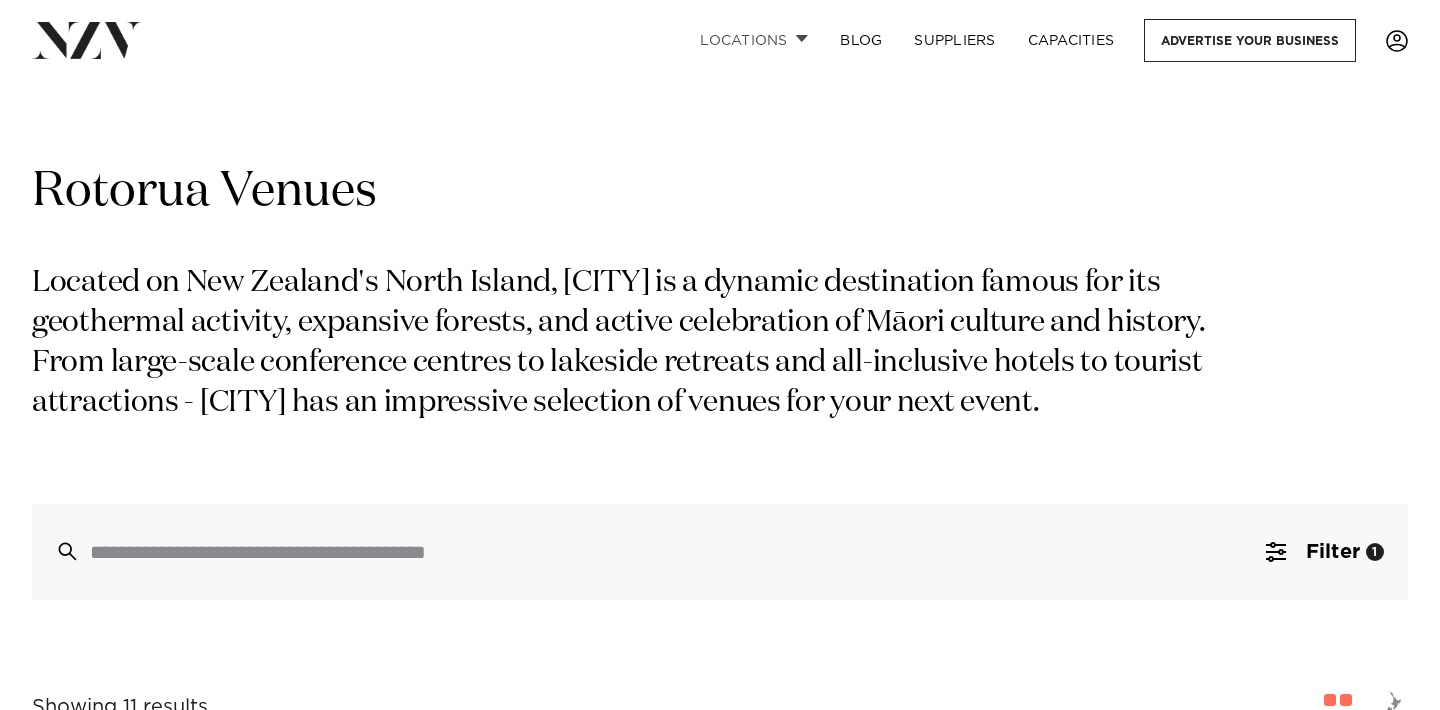 click on "Locations" at bounding box center (754, 40) 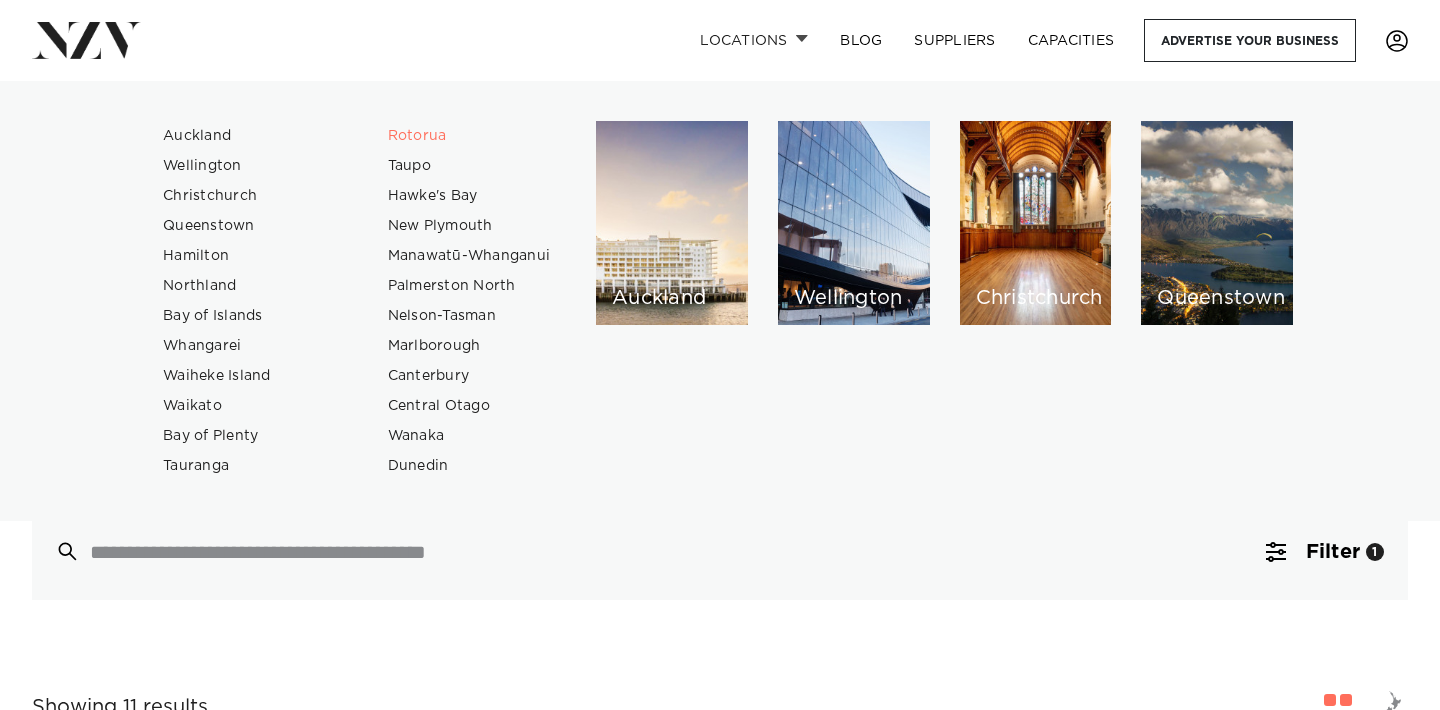 click on "Locations" at bounding box center [754, 40] 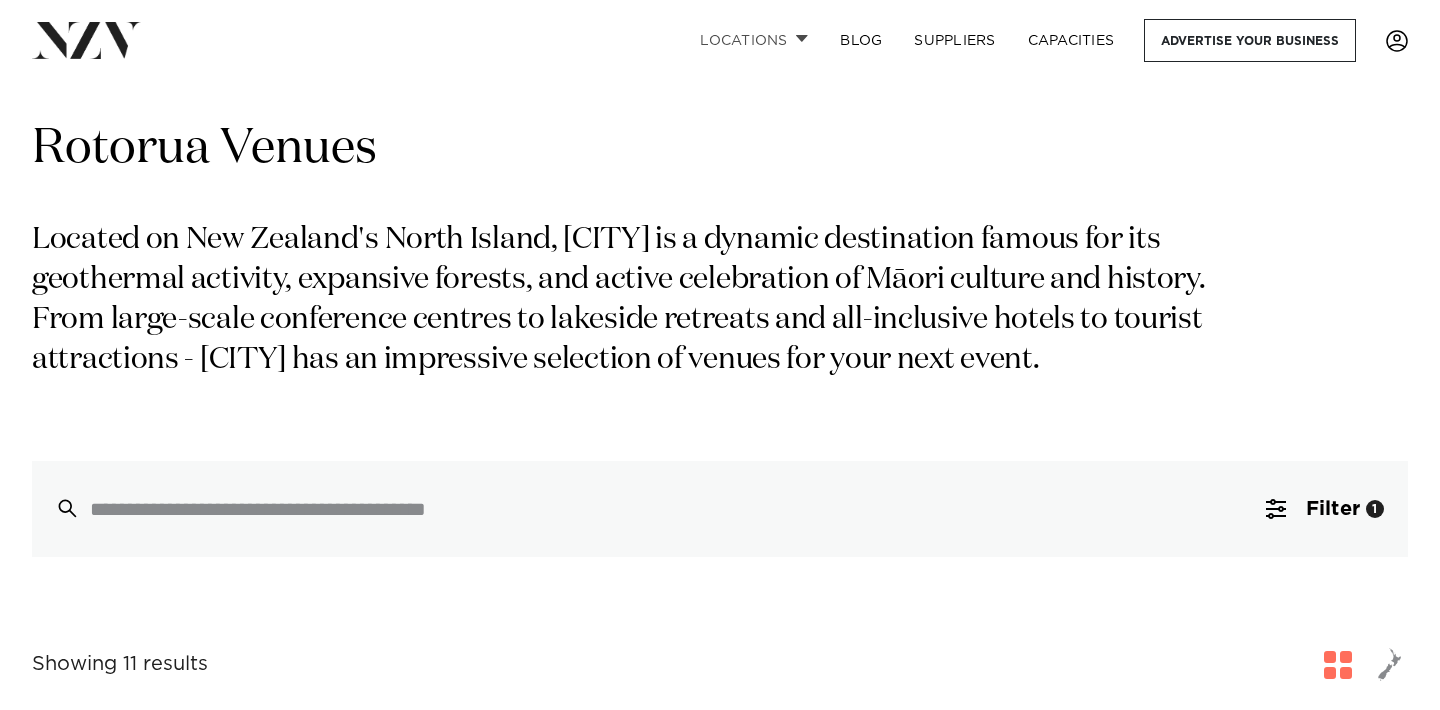scroll, scrollTop: 0, scrollLeft: 0, axis: both 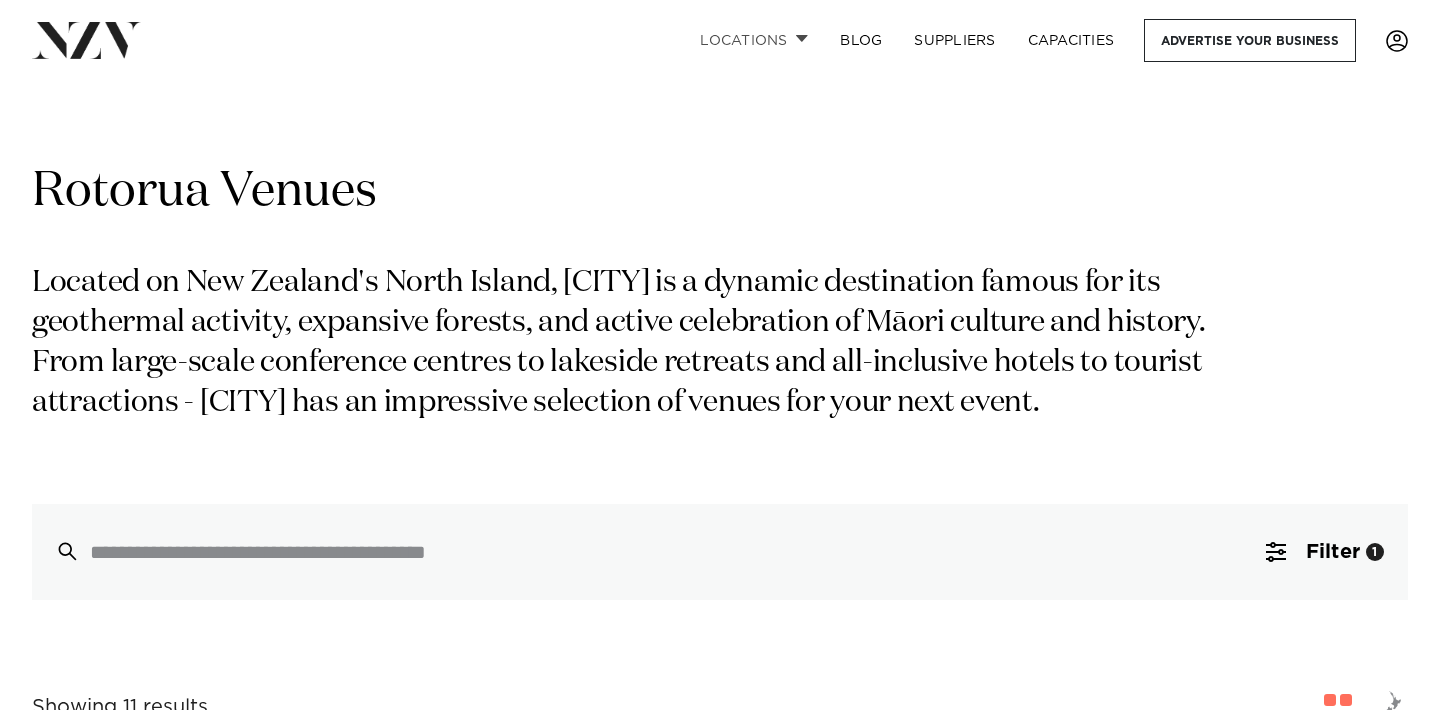 click on "Locations" at bounding box center [754, 40] 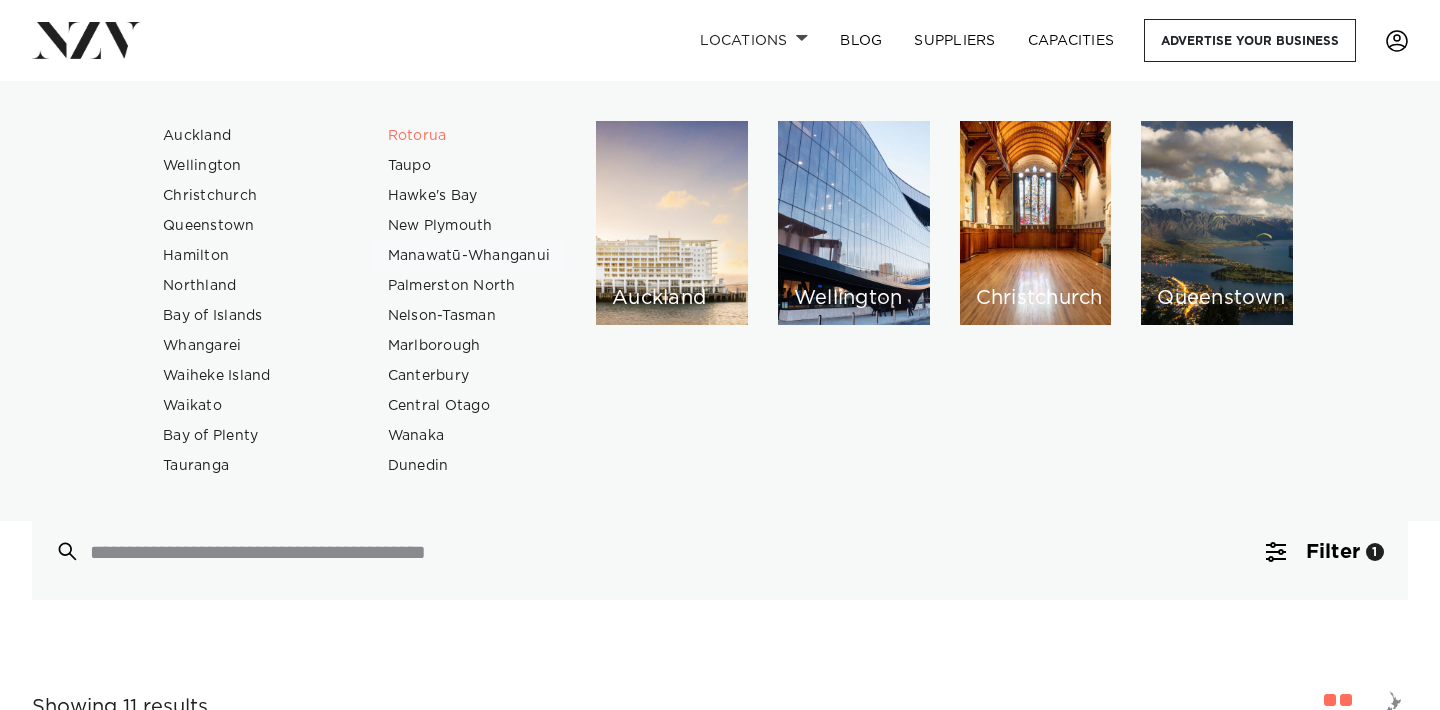 click on "Manawatū-Whanganui" at bounding box center [469, 256] 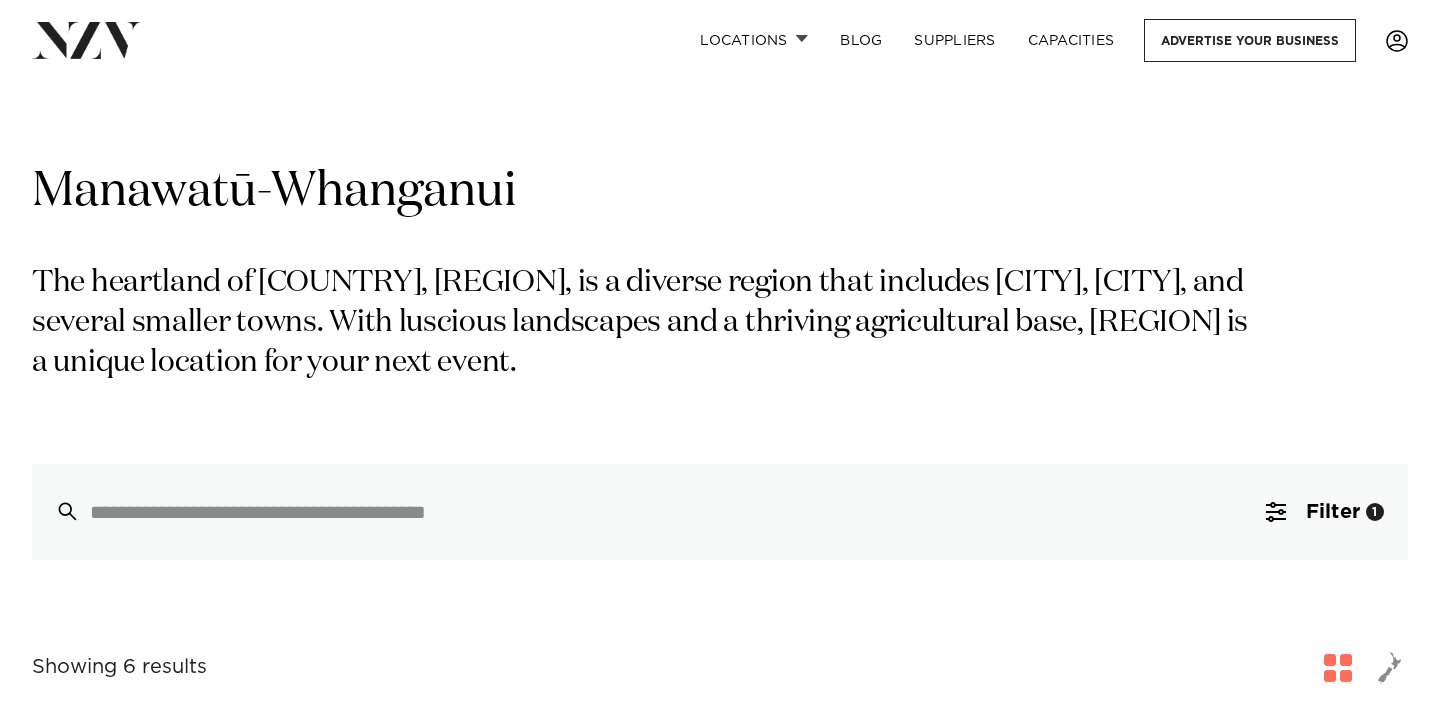 scroll, scrollTop: 0, scrollLeft: 0, axis: both 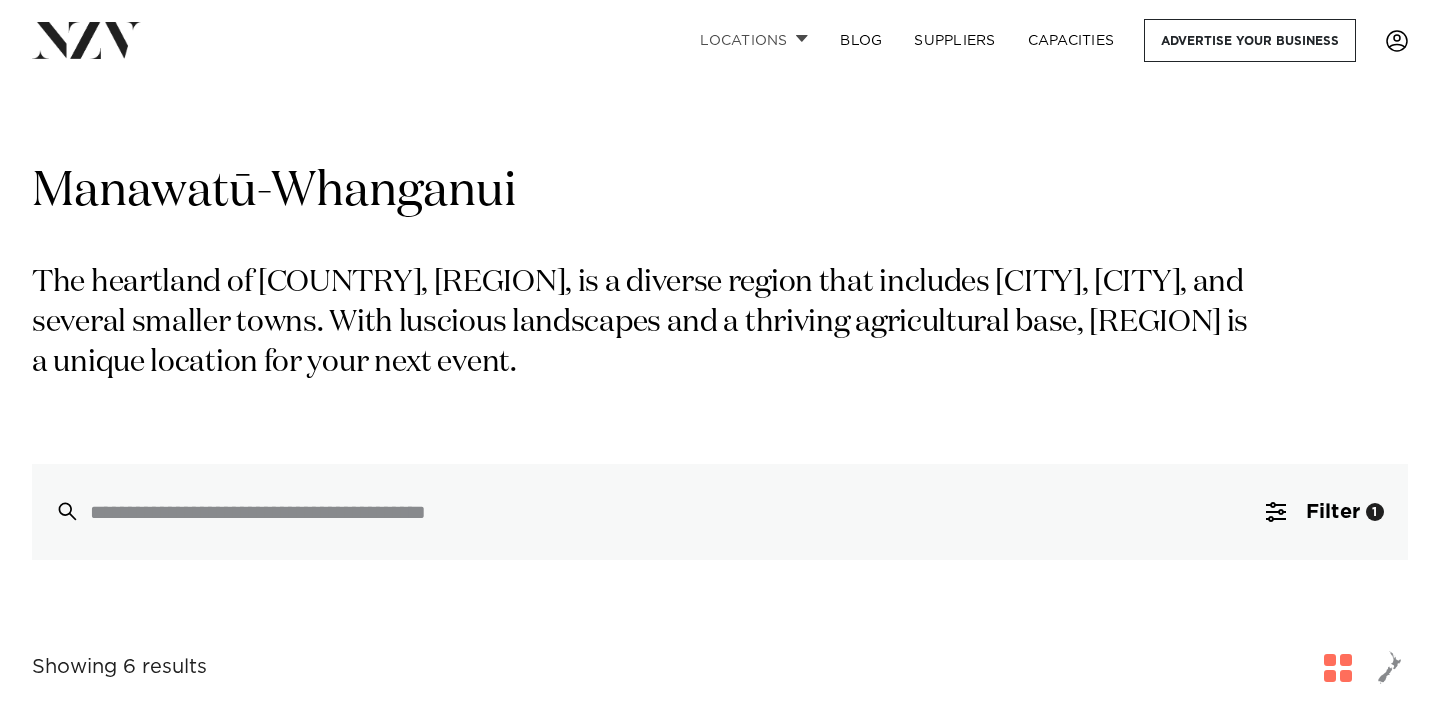 click on "Locations" at bounding box center [754, 40] 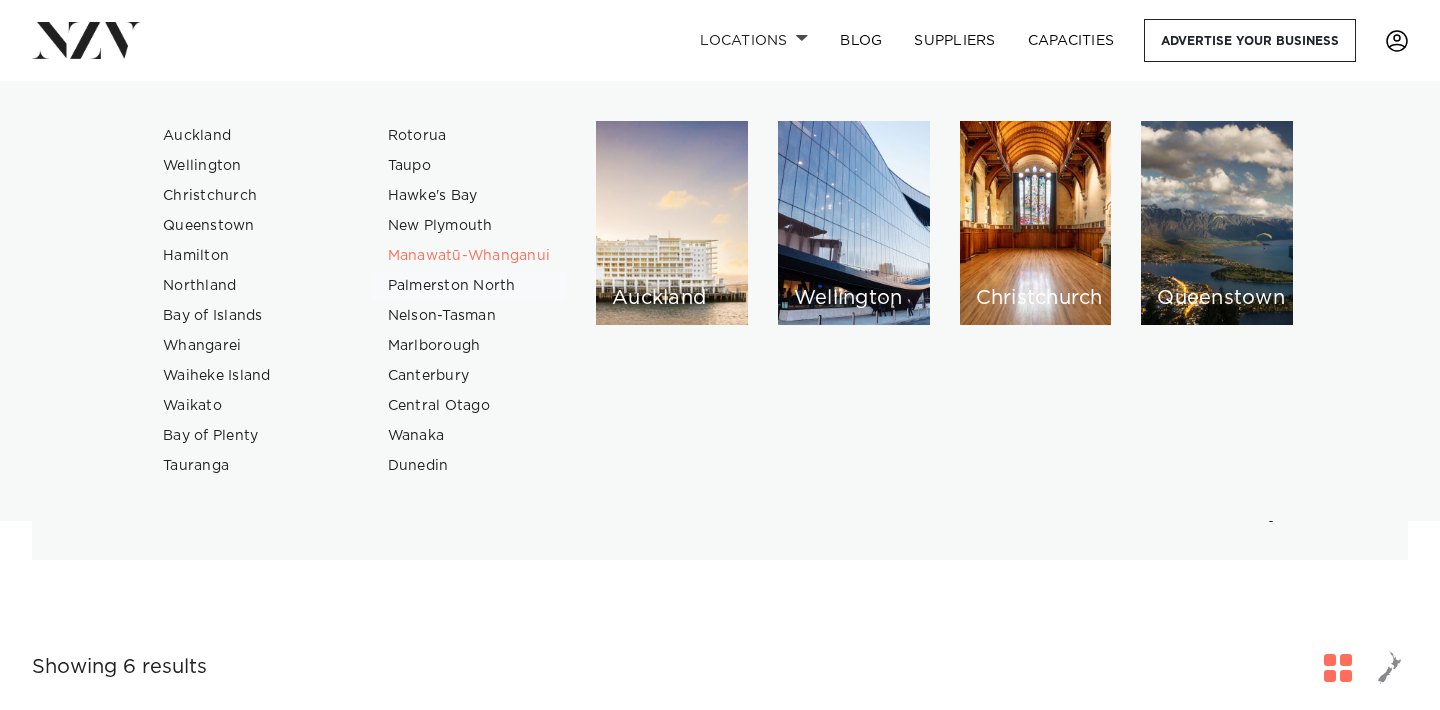 click on "Palmerston North" at bounding box center [469, 286] 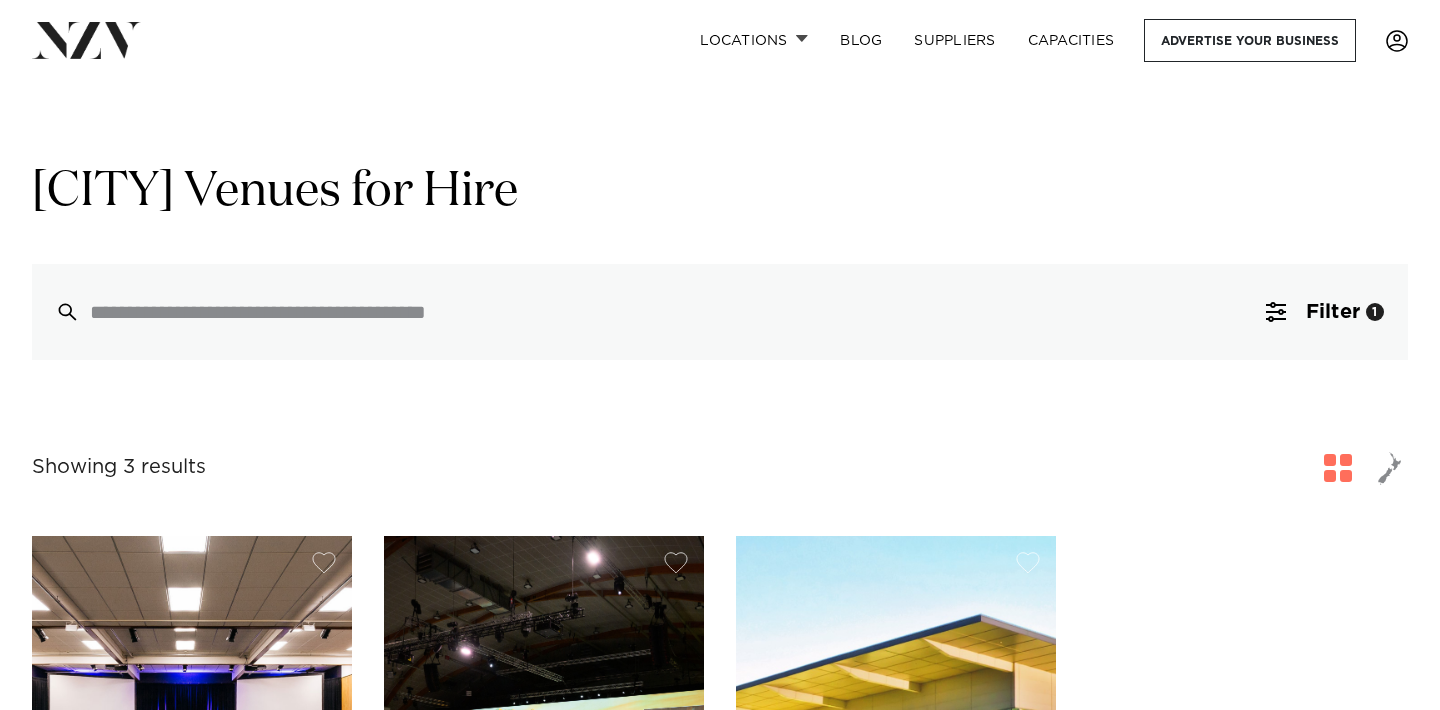 scroll, scrollTop: 0, scrollLeft: 0, axis: both 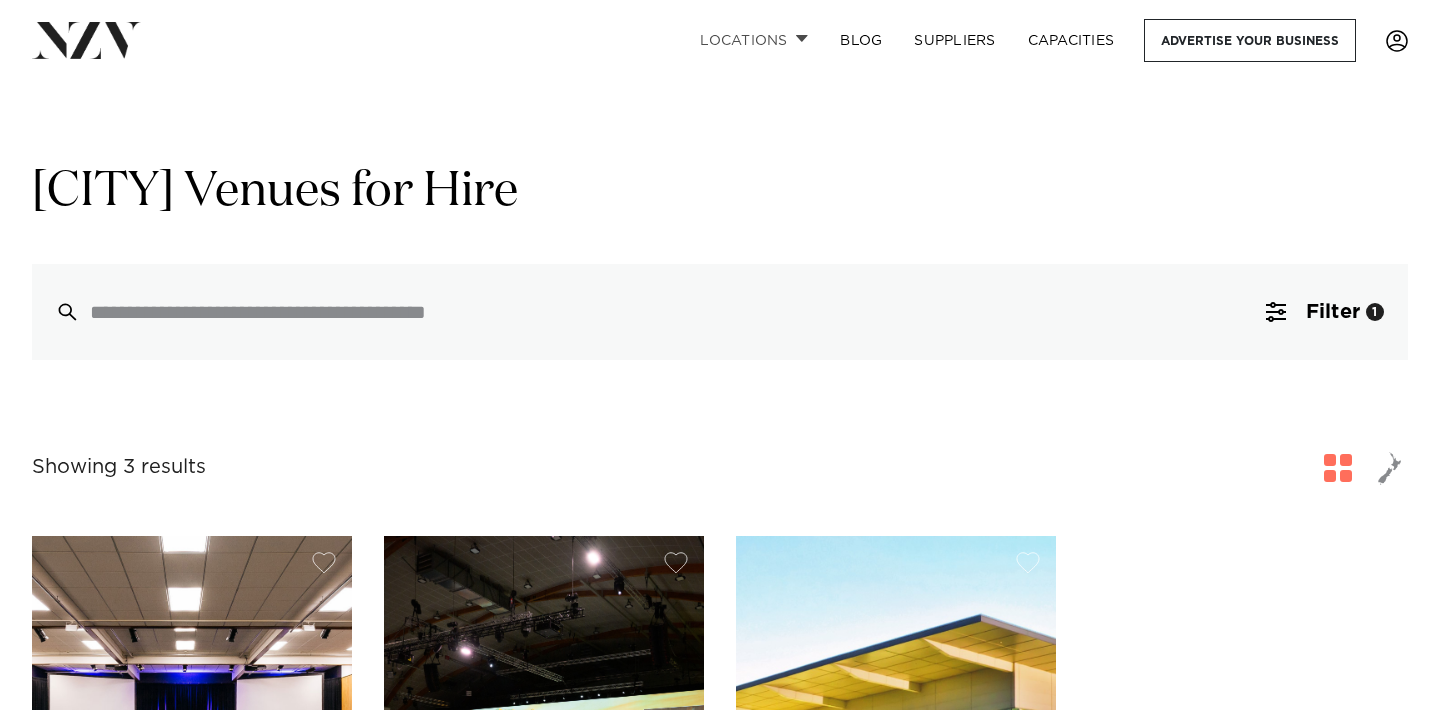 click on "Locations" at bounding box center (754, 40) 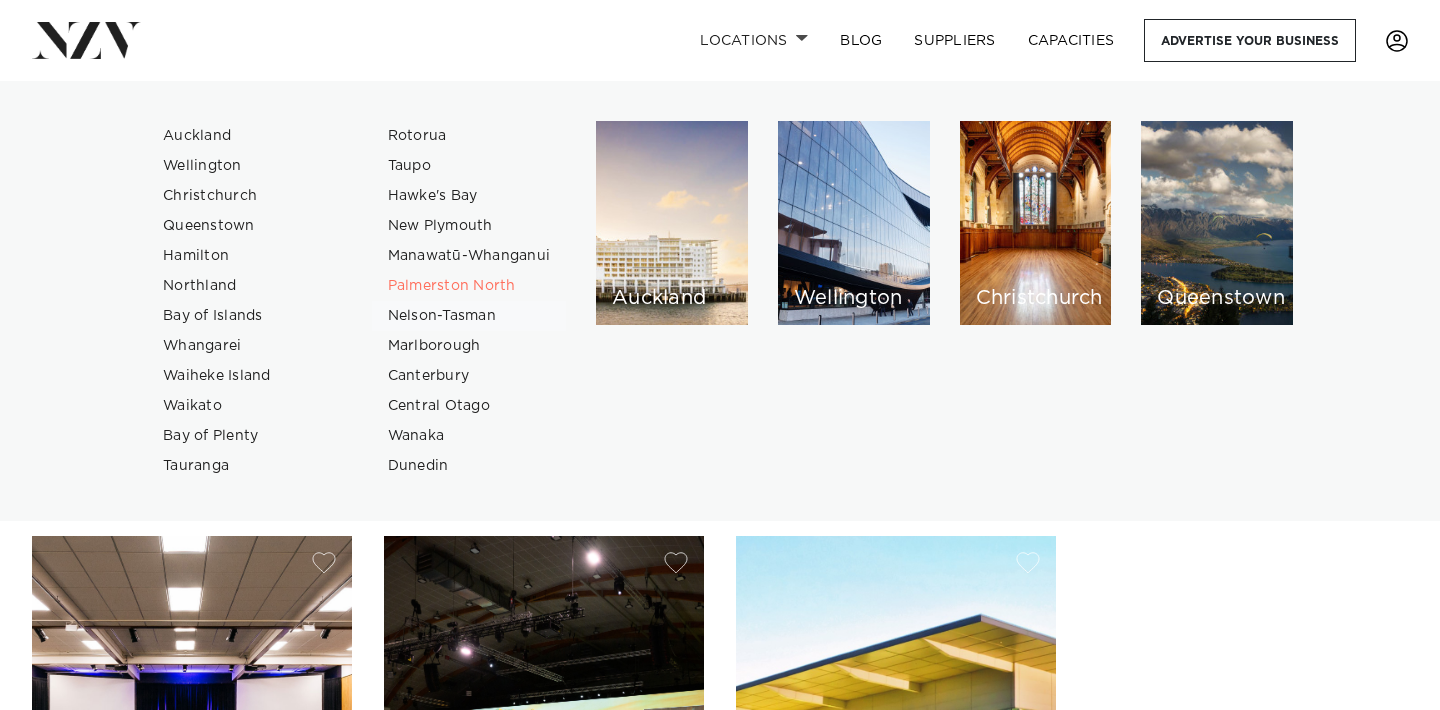 click on "Nelson-Tasman" at bounding box center (469, 316) 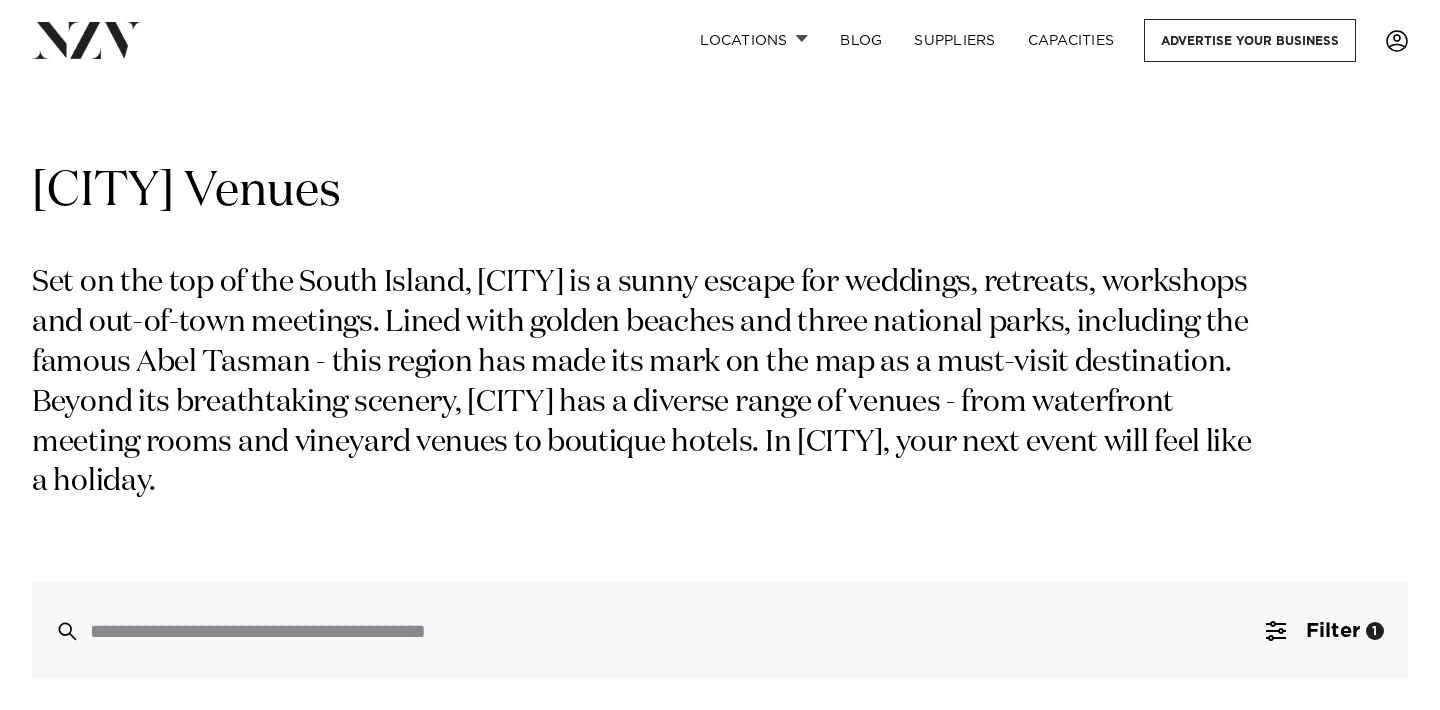 scroll, scrollTop: 0, scrollLeft: 0, axis: both 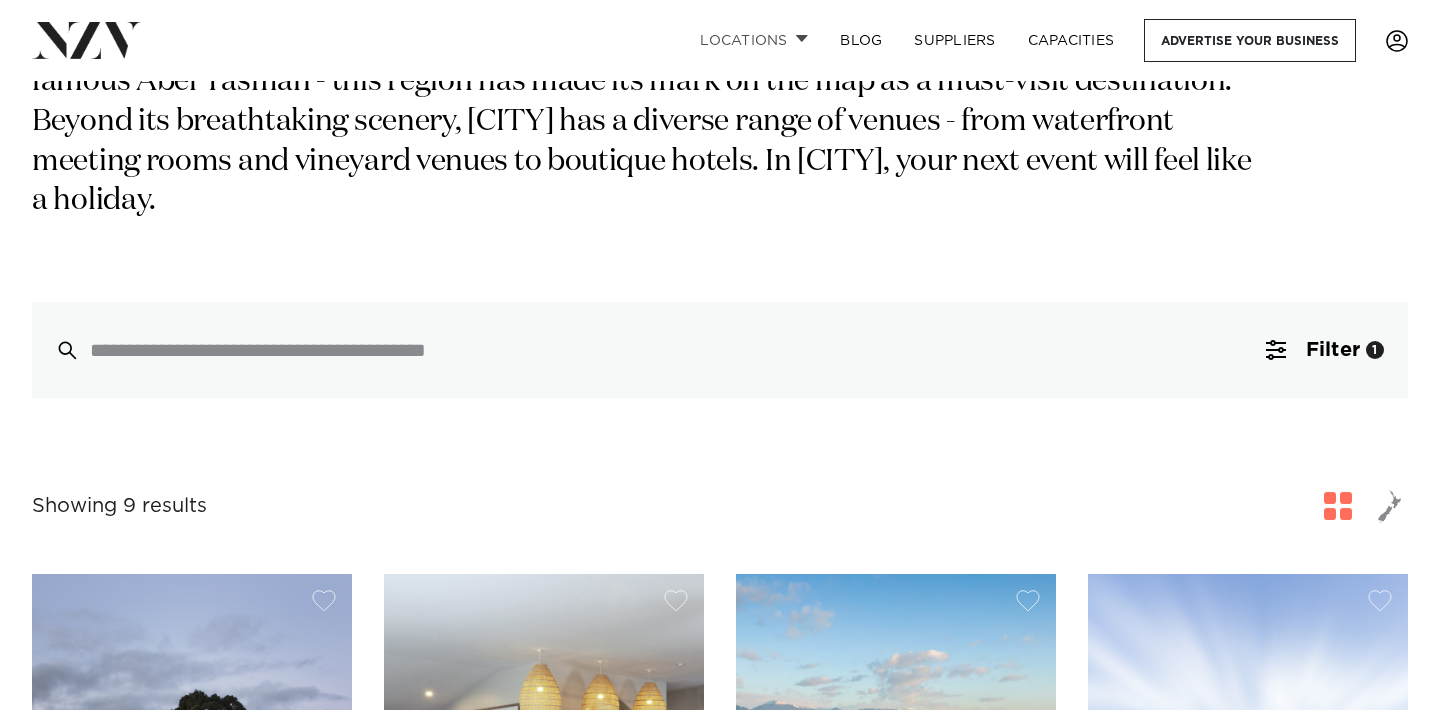 click on "Locations" at bounding box center (754, 40) 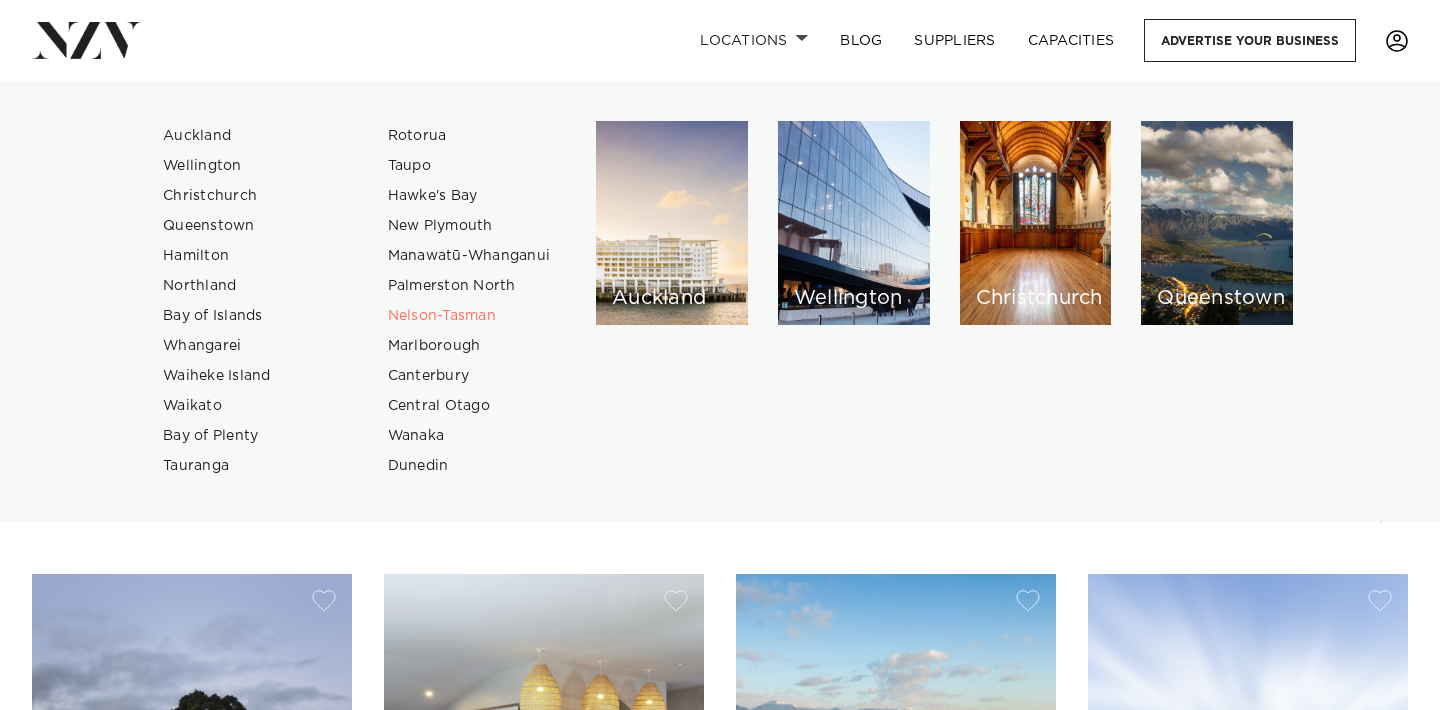 click on "Central Otago" at bounding box center [469, 406] 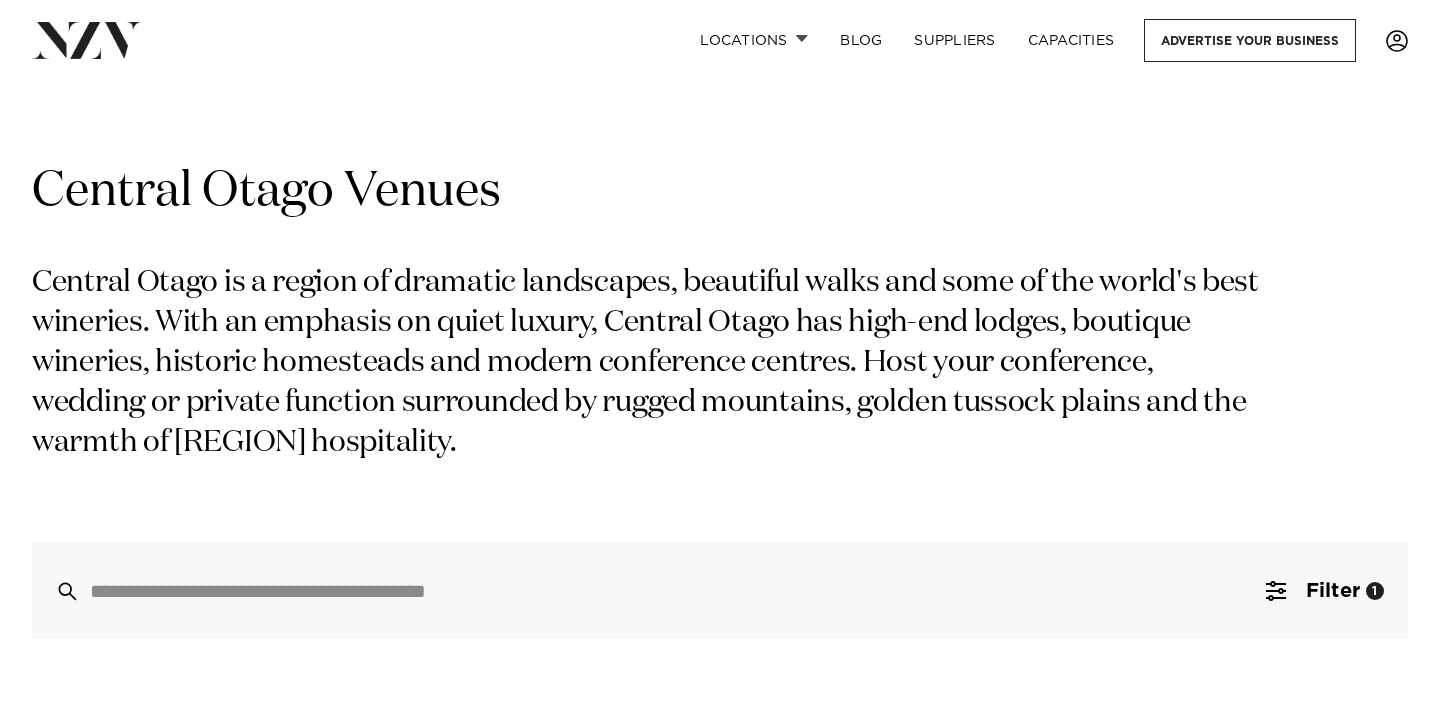 scroll, scrollTop: 0, scrollLeft: 0, axis: both 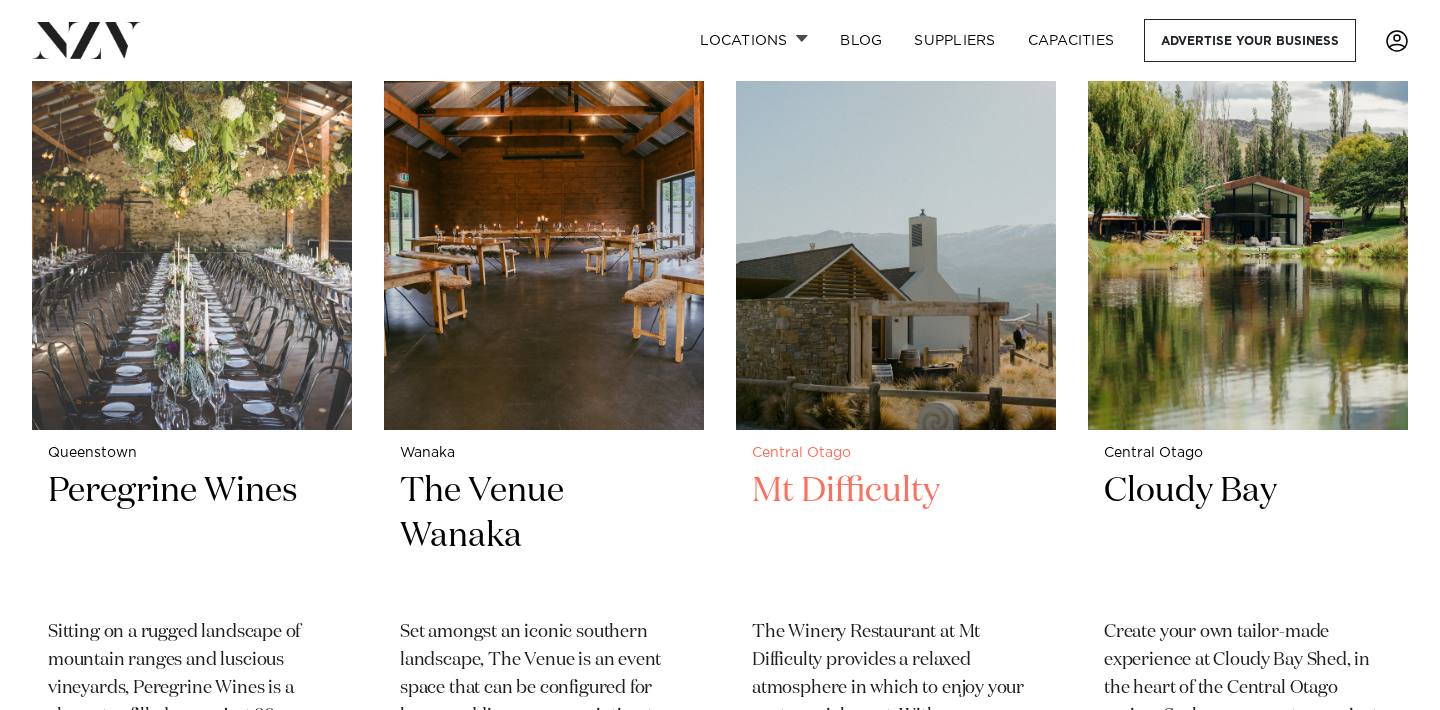 click on "Central Otago" at bounding box center (896, 453) 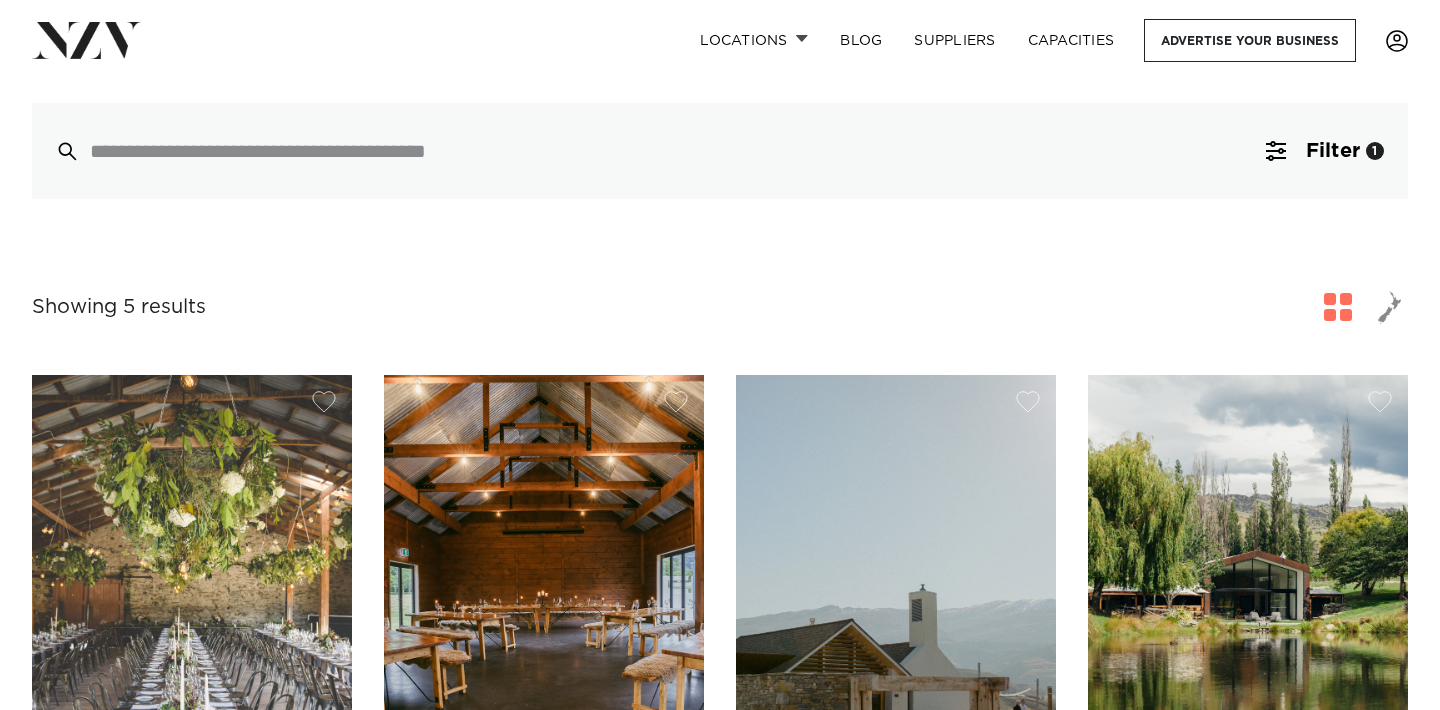 scroll, scrollTop: 320, scrollLeft: 0, axis: vertical 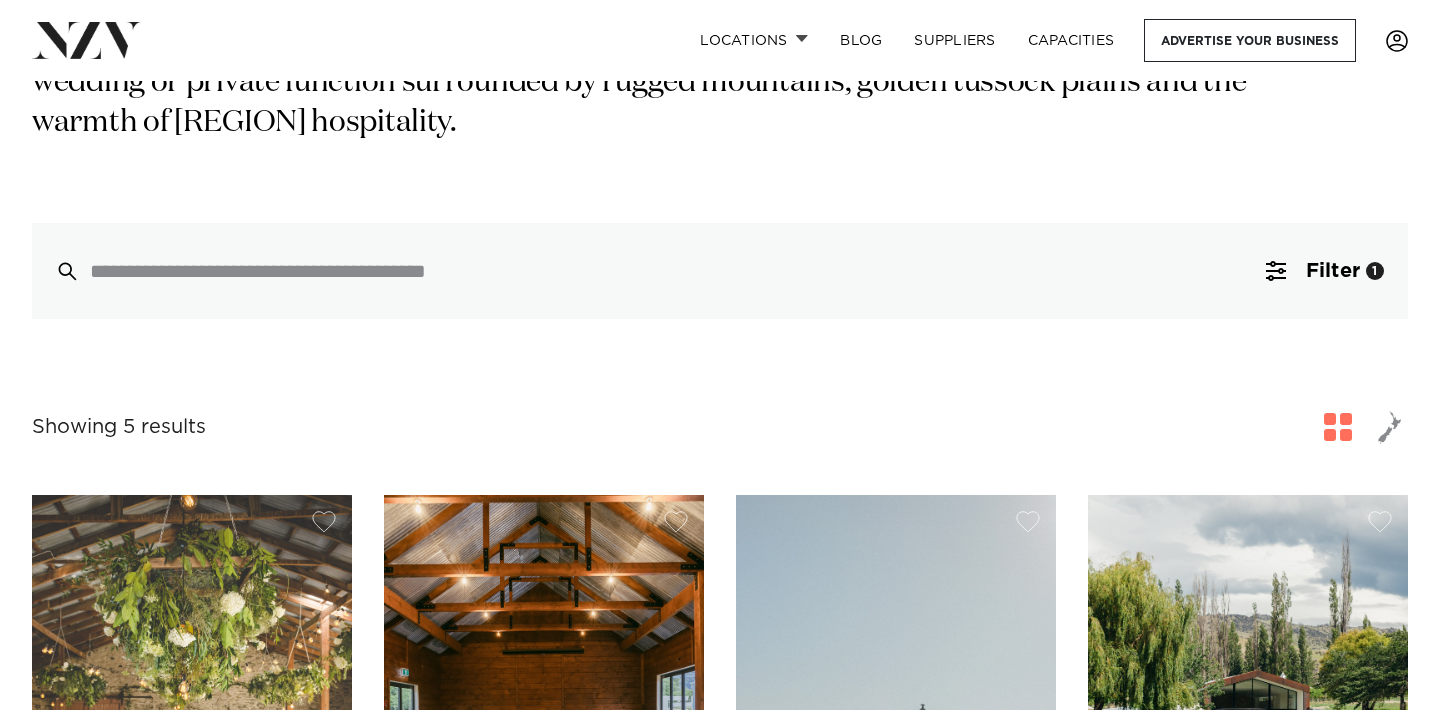 click on "Locations
[CITY]
[CITY]
[CITY]
[CITY]
[CITY]
[REGION]
[REGION]
[CITY]
[REGION]
[REGION]
[CITY]
[CITY]
[CITY]
[REGION]
[CITY]
[REGION]
[CITY]
[CITY]" at bounding box center [720, 40] 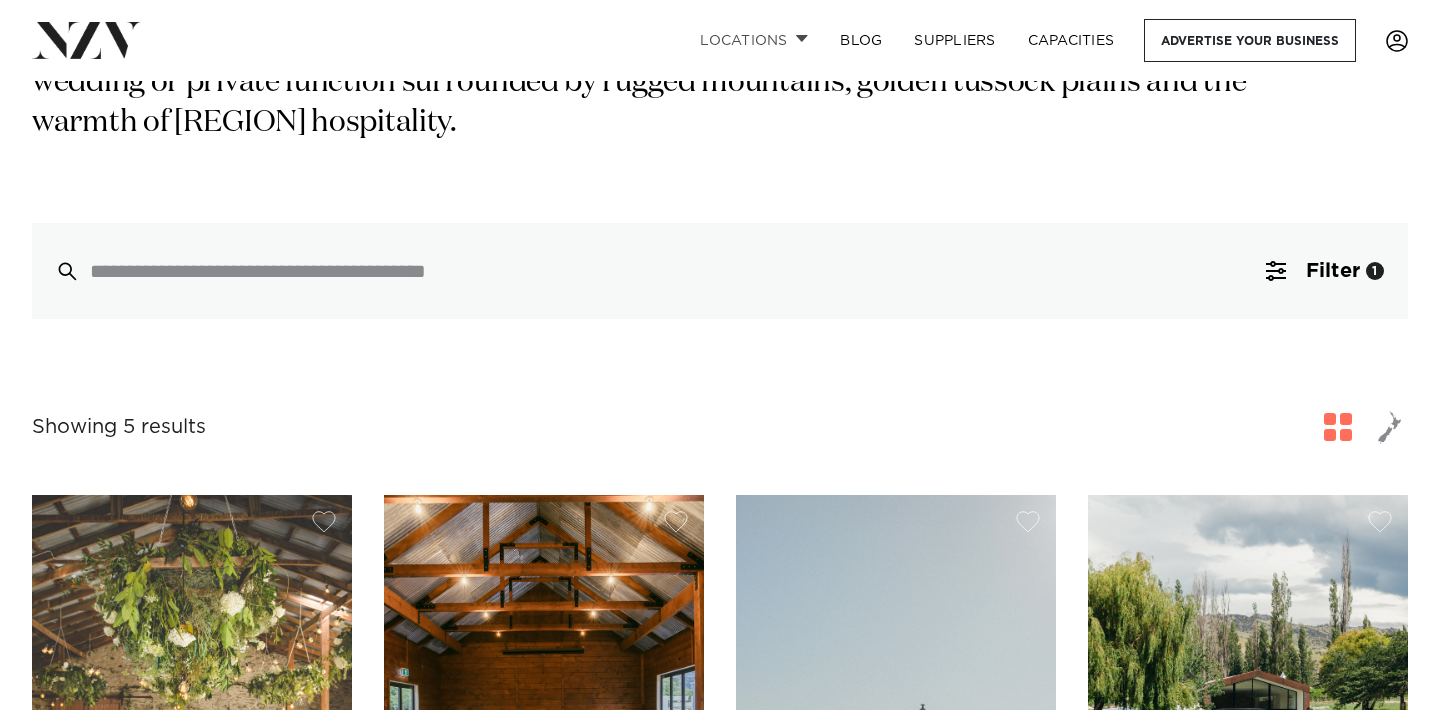 click on "Locations" at bounding box center [754, 40] 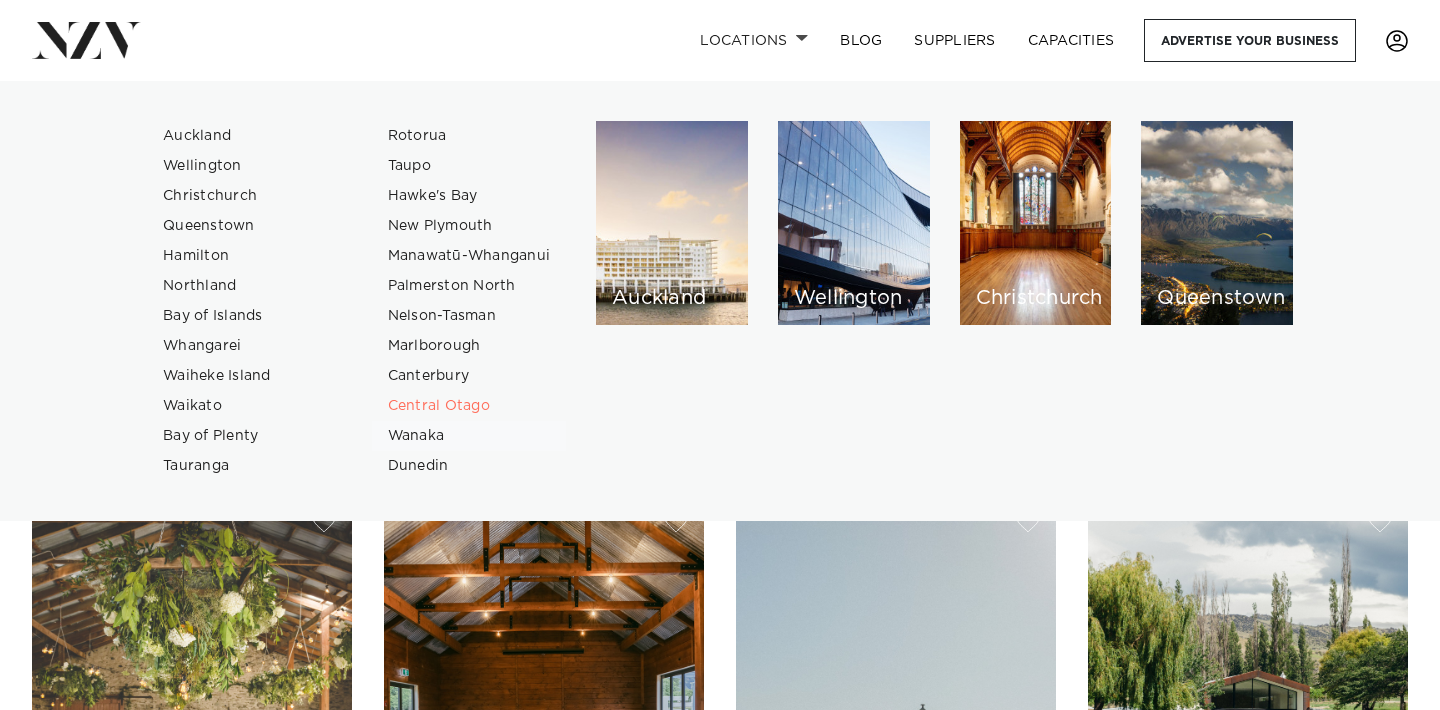 click on "Wanaka" at bounding box center (469, 436) 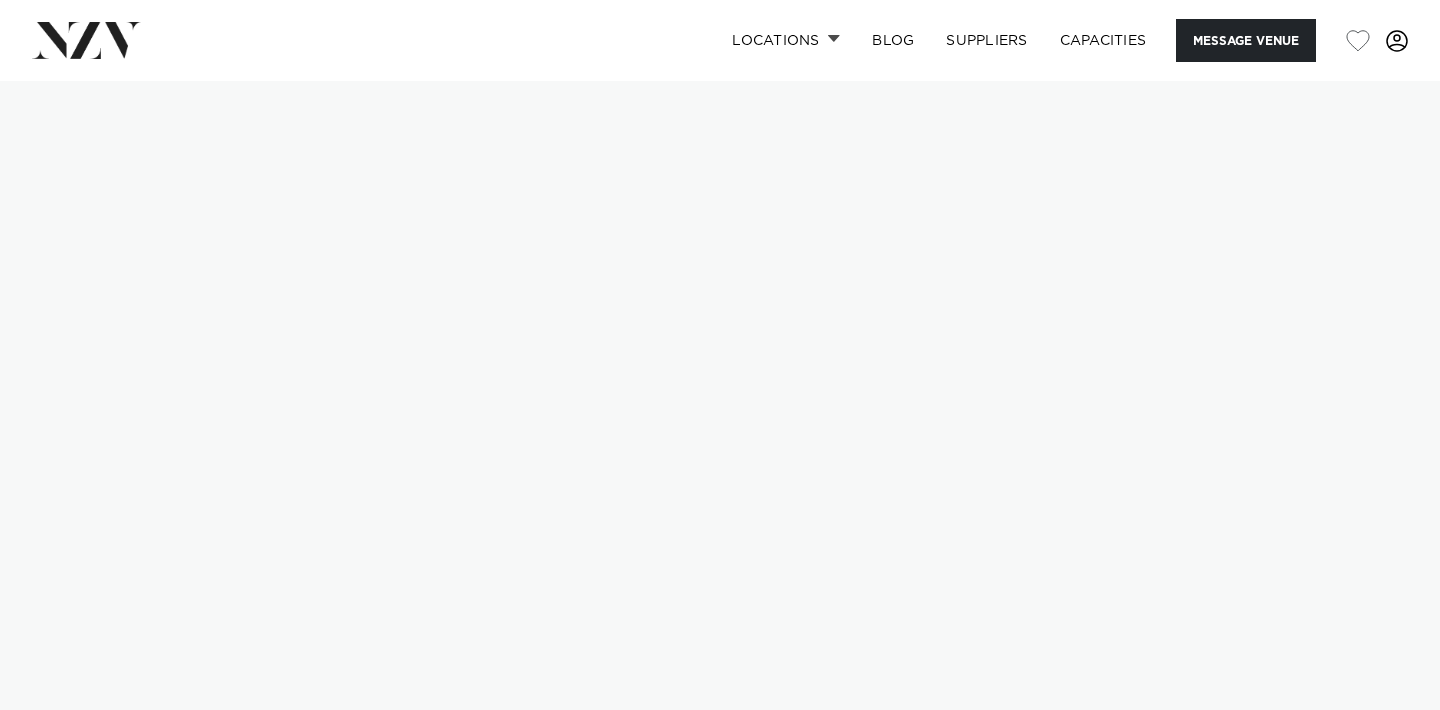 scroll, scrollTop: 0, scrollLeft: 0, axis: both 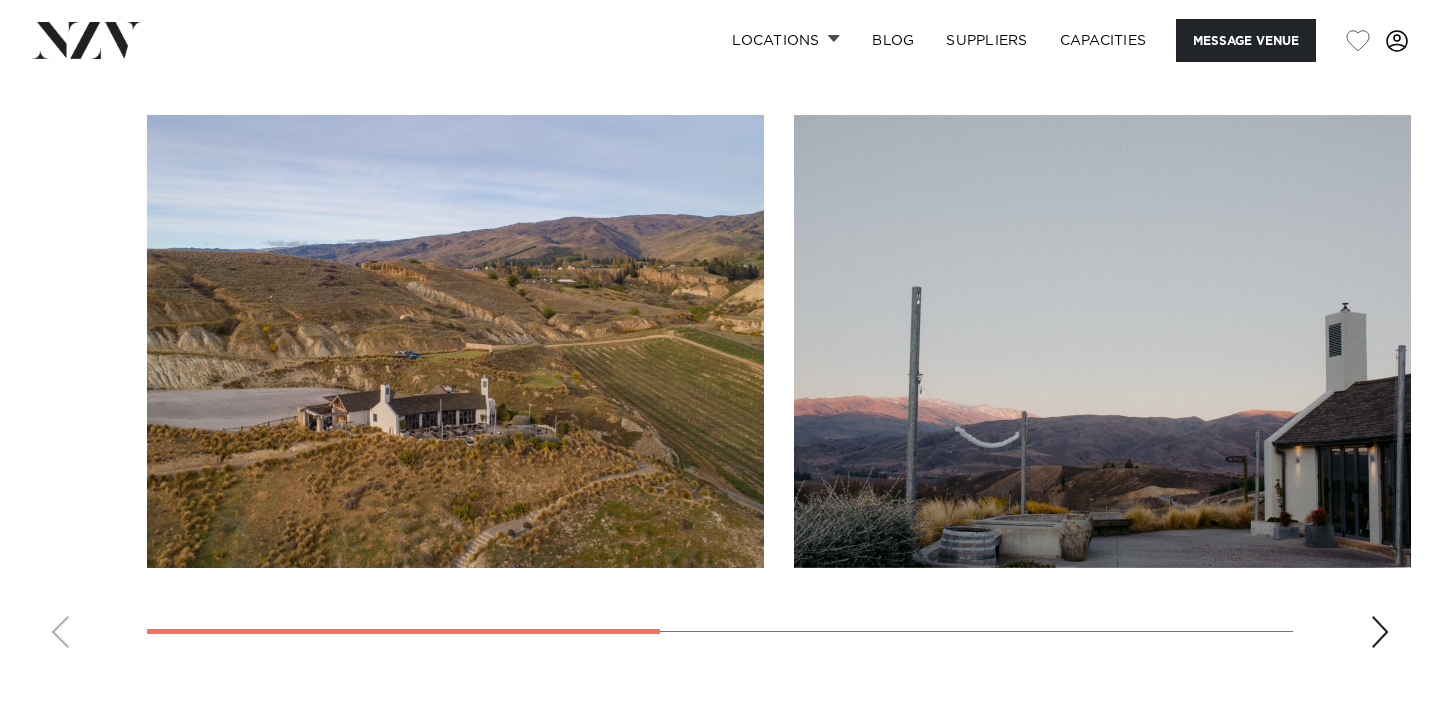 click at bounding box center [1380, 632] 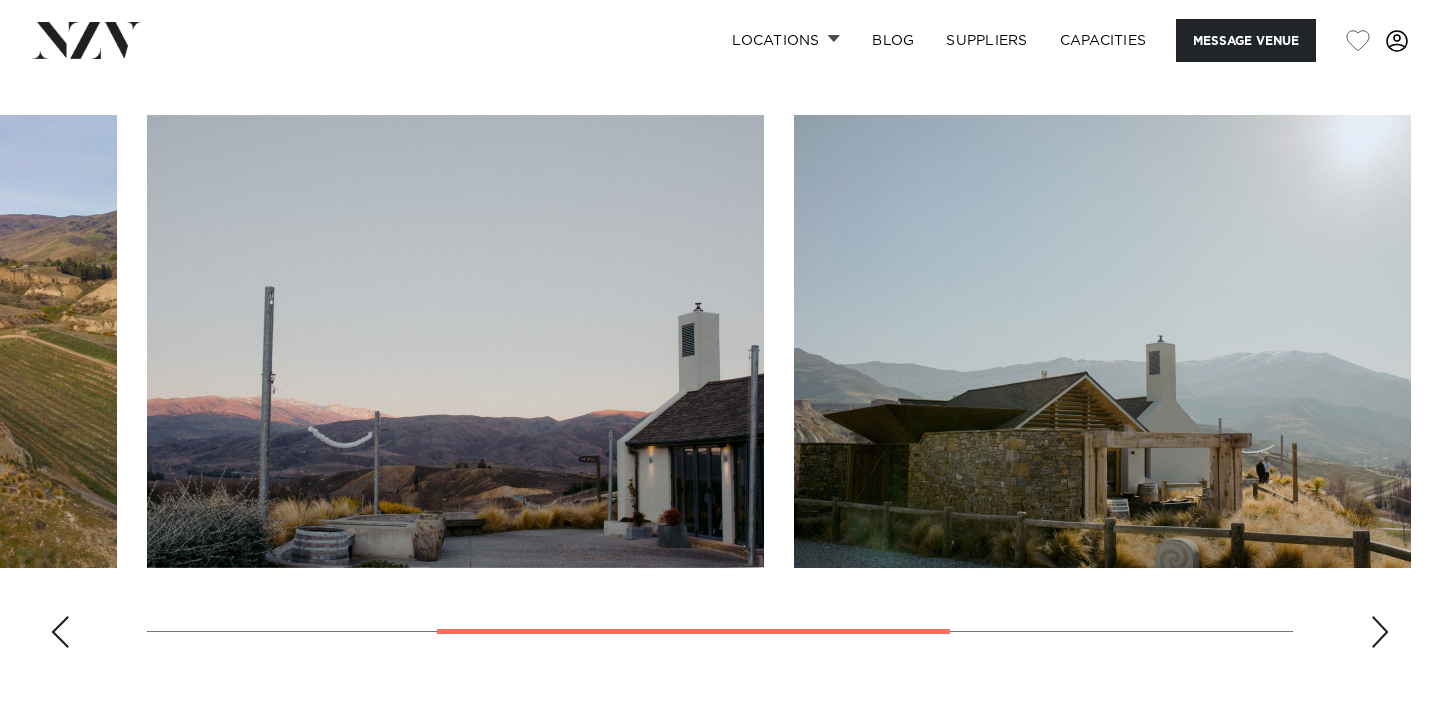 click at bounding box center [1380, 632] 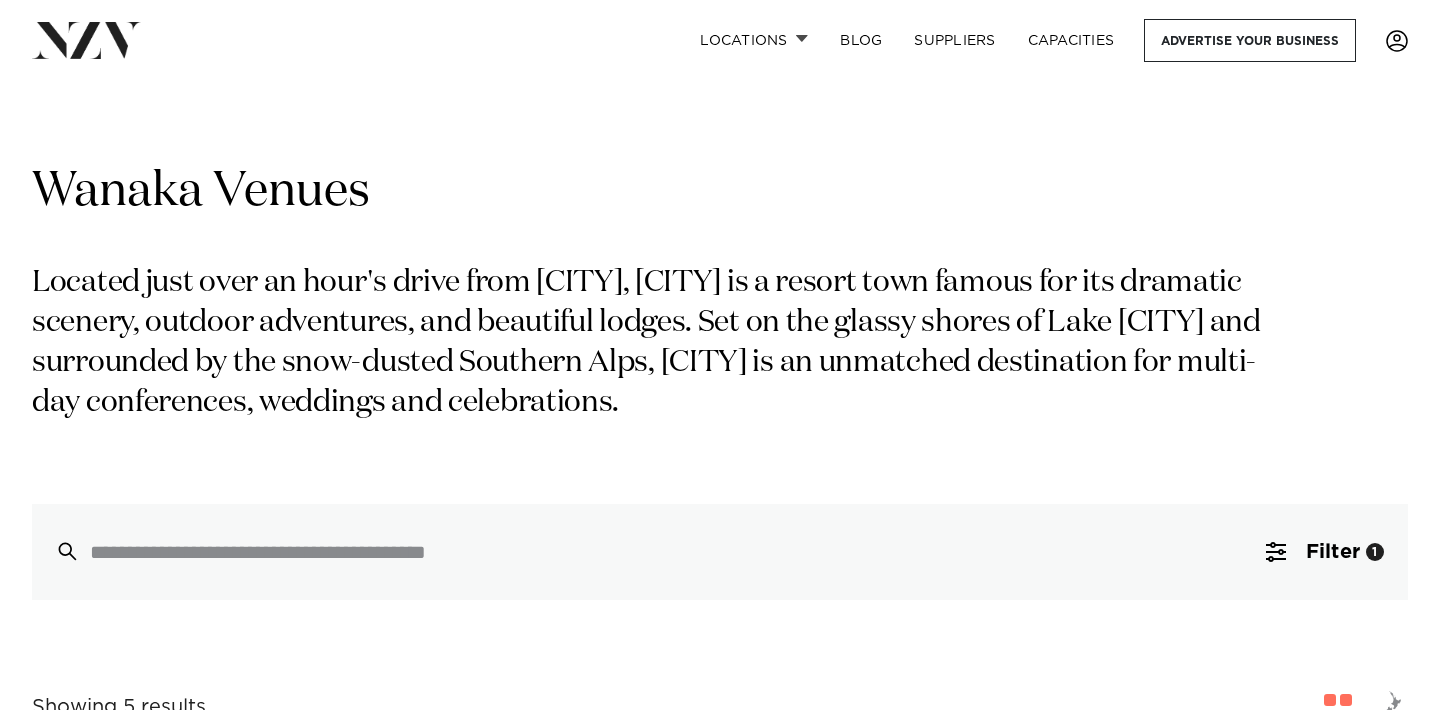 scroll, scrollTop: 0, scrollLeft: 0, axis: both 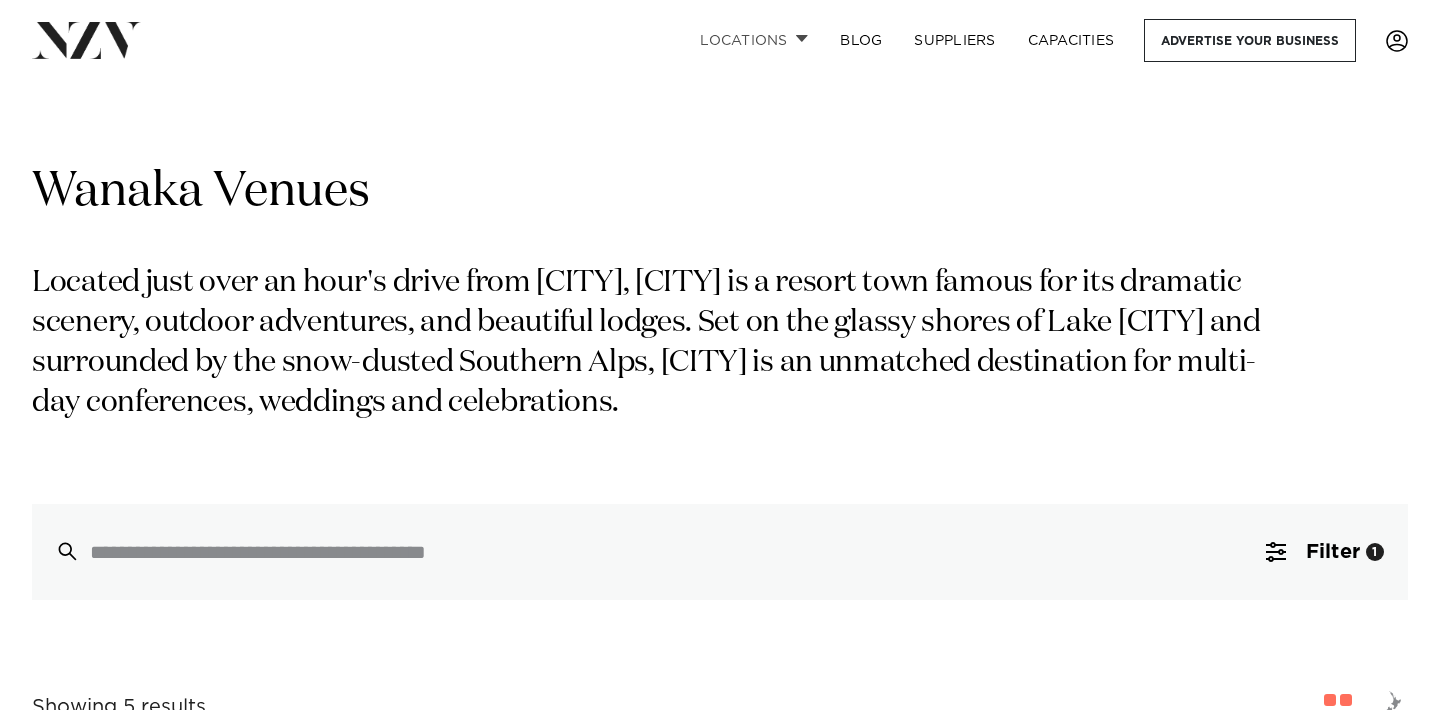 click on "Locations" at bounding box center (754, 40) 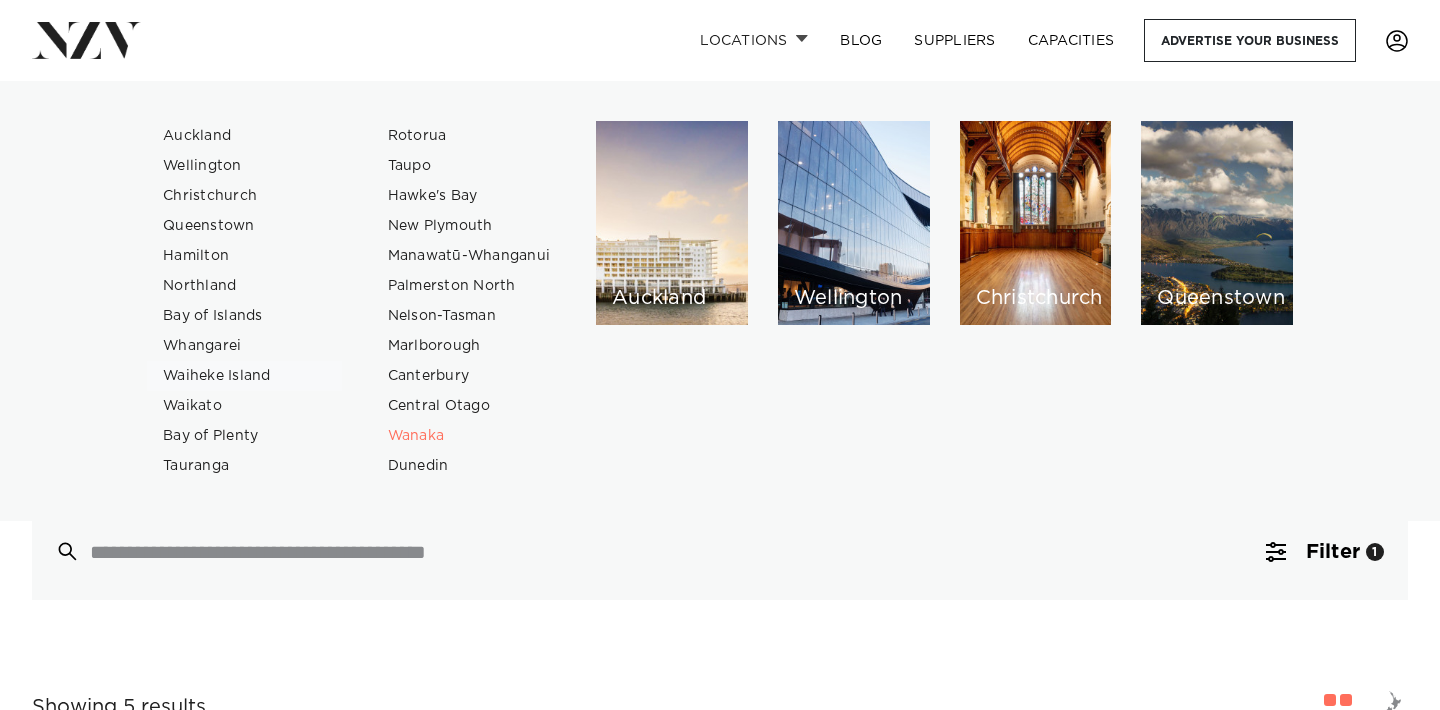 click on "Waiheke Island" at bounding box center (244, 376) 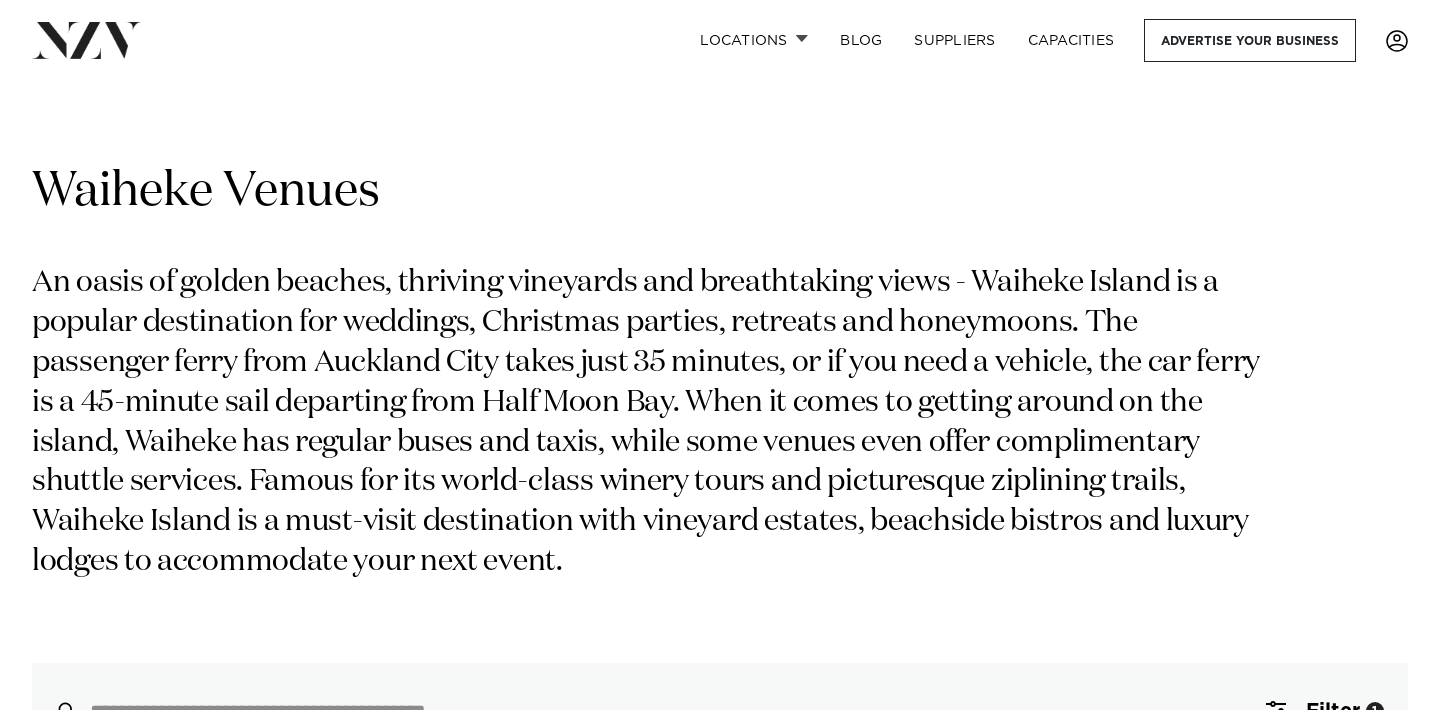 scroll, scrollTop: 0, scrollLeft: 0, axis: both 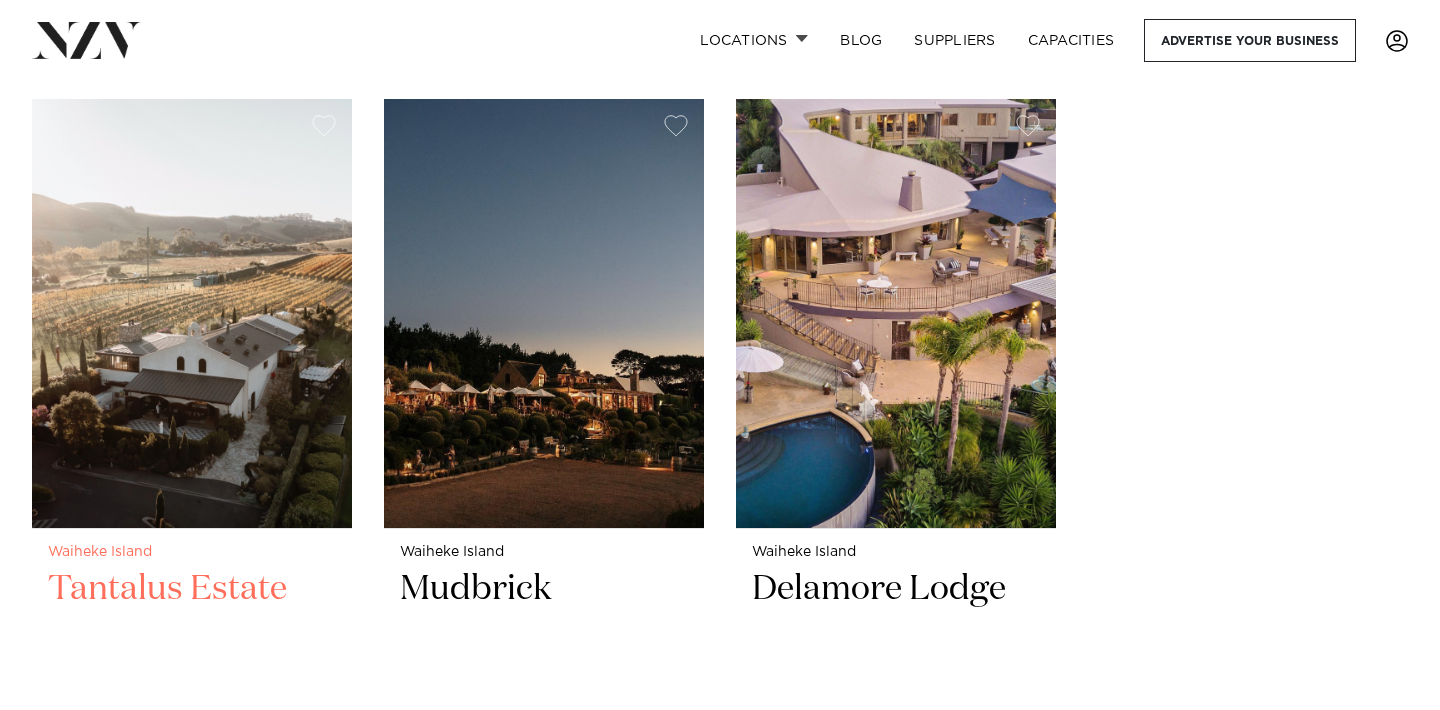 click at bounding box center (192, 313) 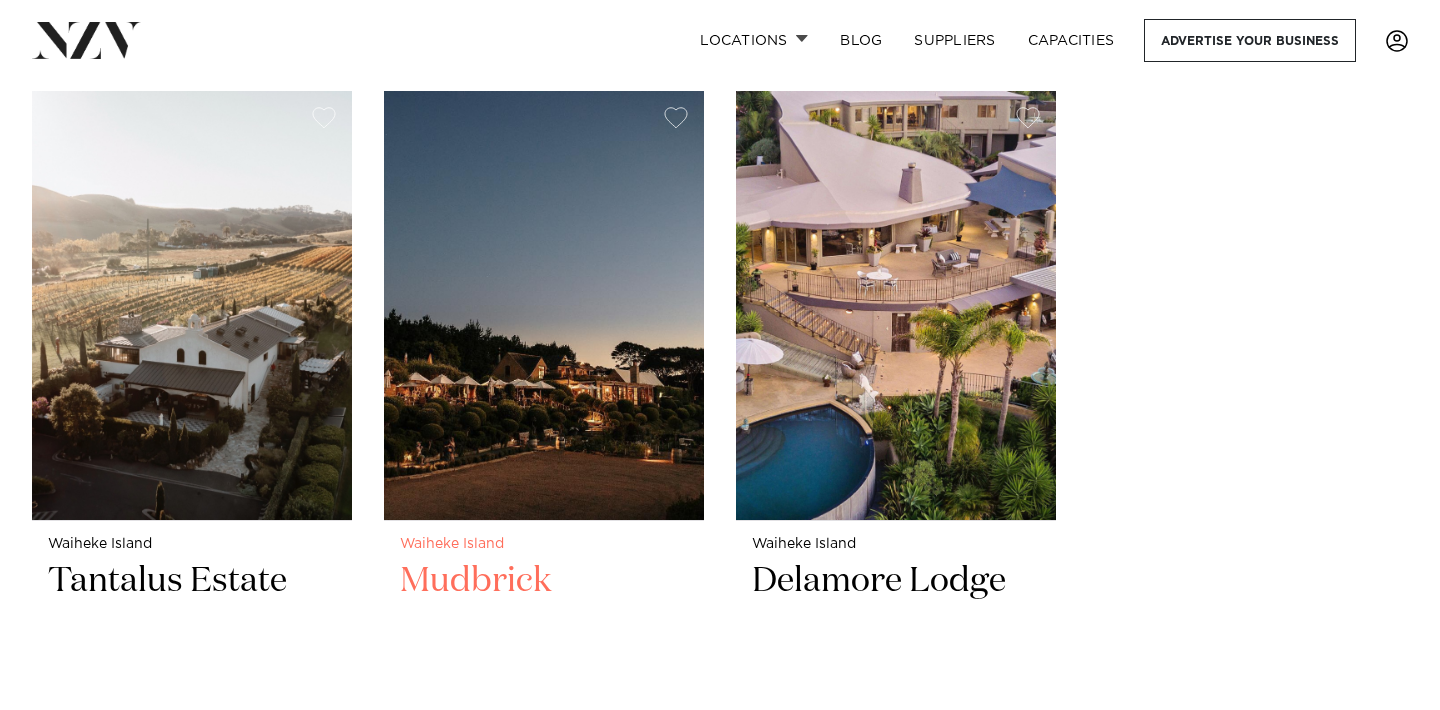 scroll, scrollTop: 836, scrollLeft: 0, axis: vertical 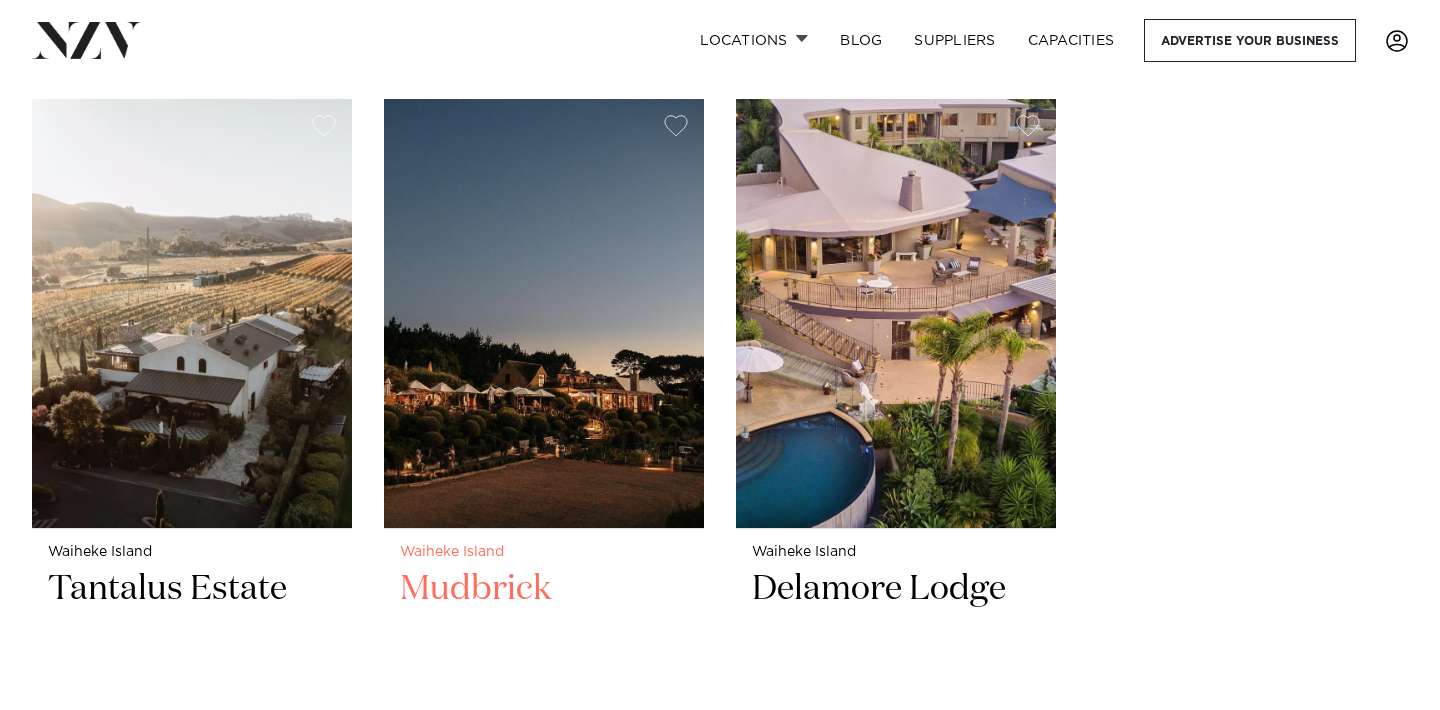 click on "Mudbrick" at bounding box center [544, 634] 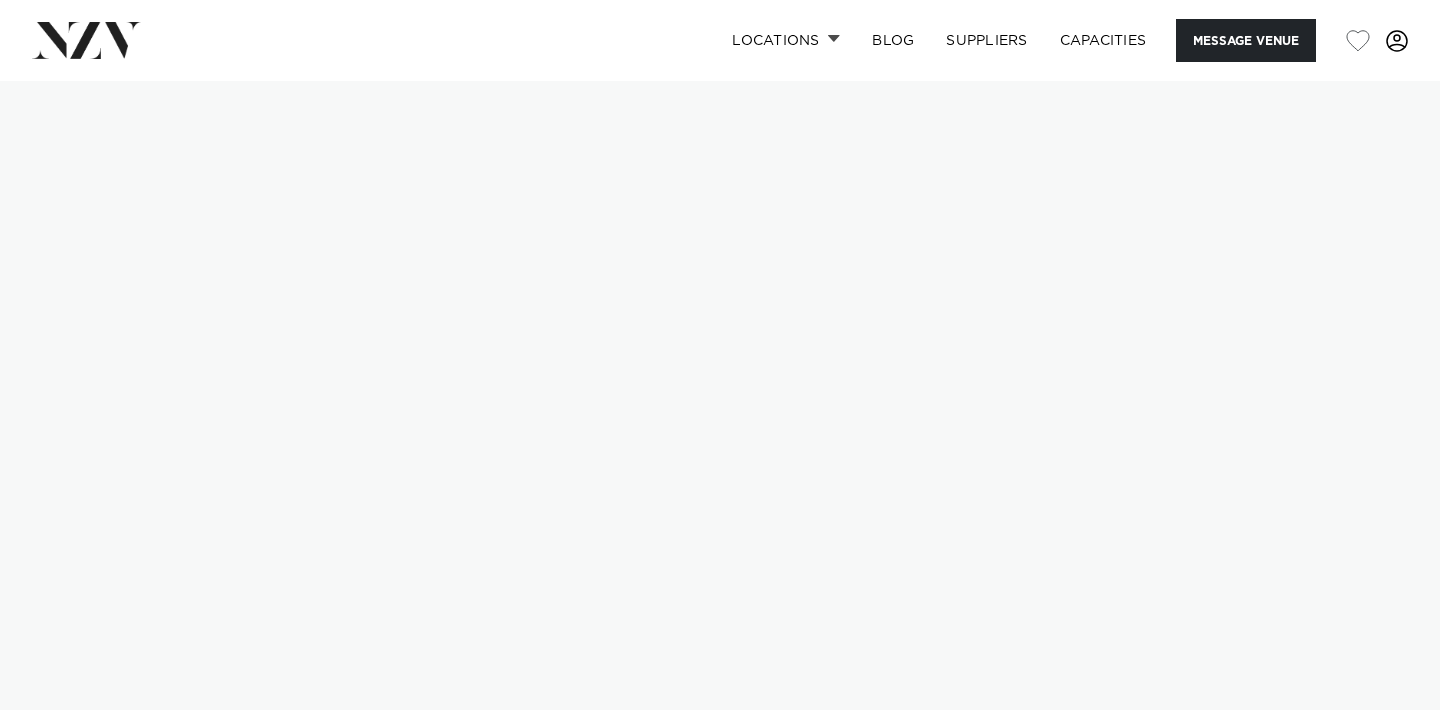 scroll, scrollTop: 0, scrollLeft: 0, axis: both 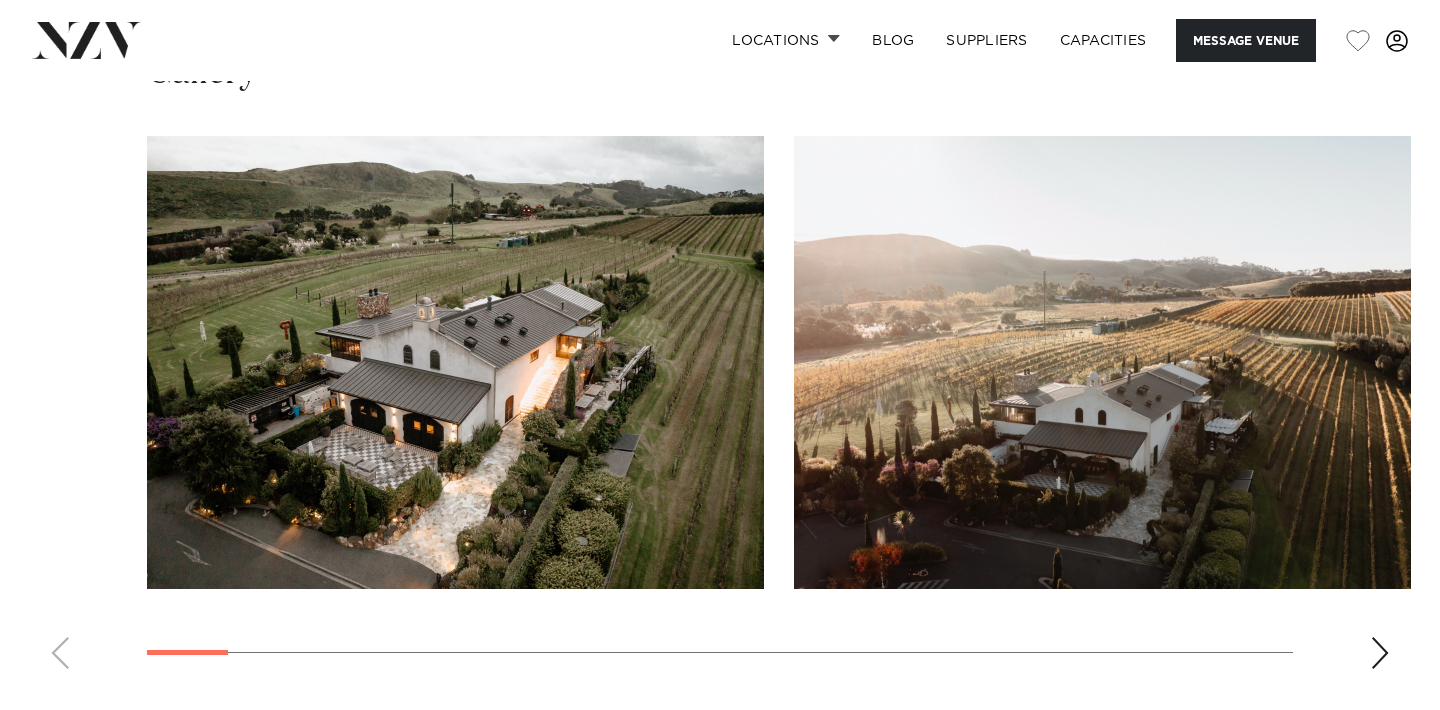 click at bounding box center [1380, 653] 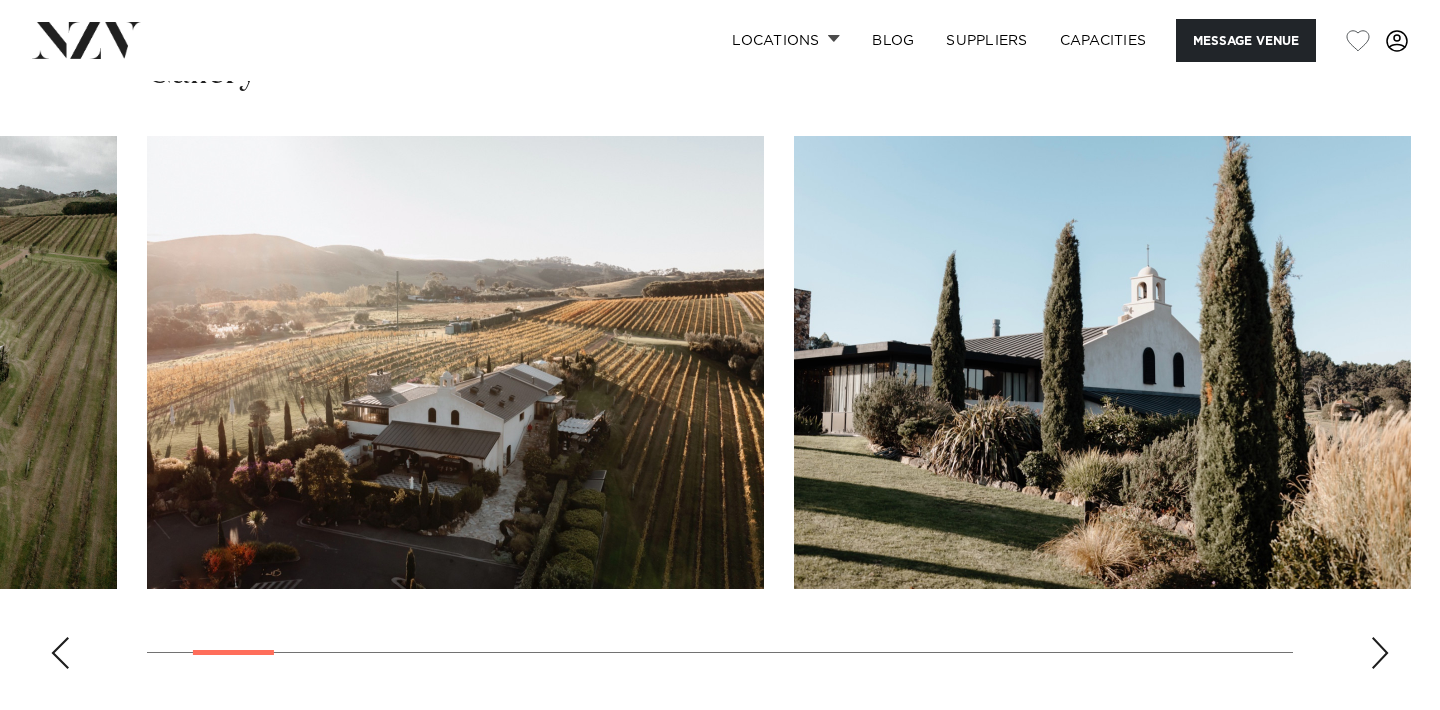 click at bounding box center (1380, 653) 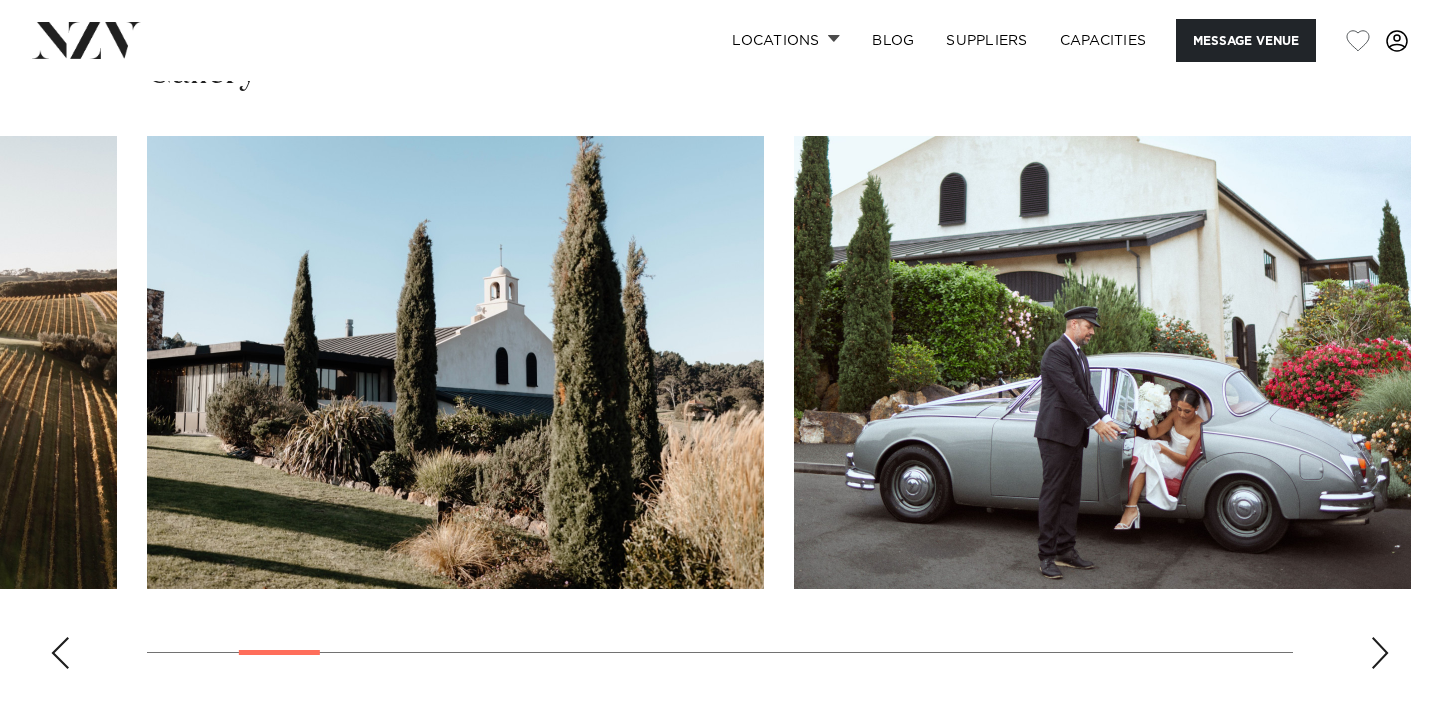 click at bounding box center [1380, 653] 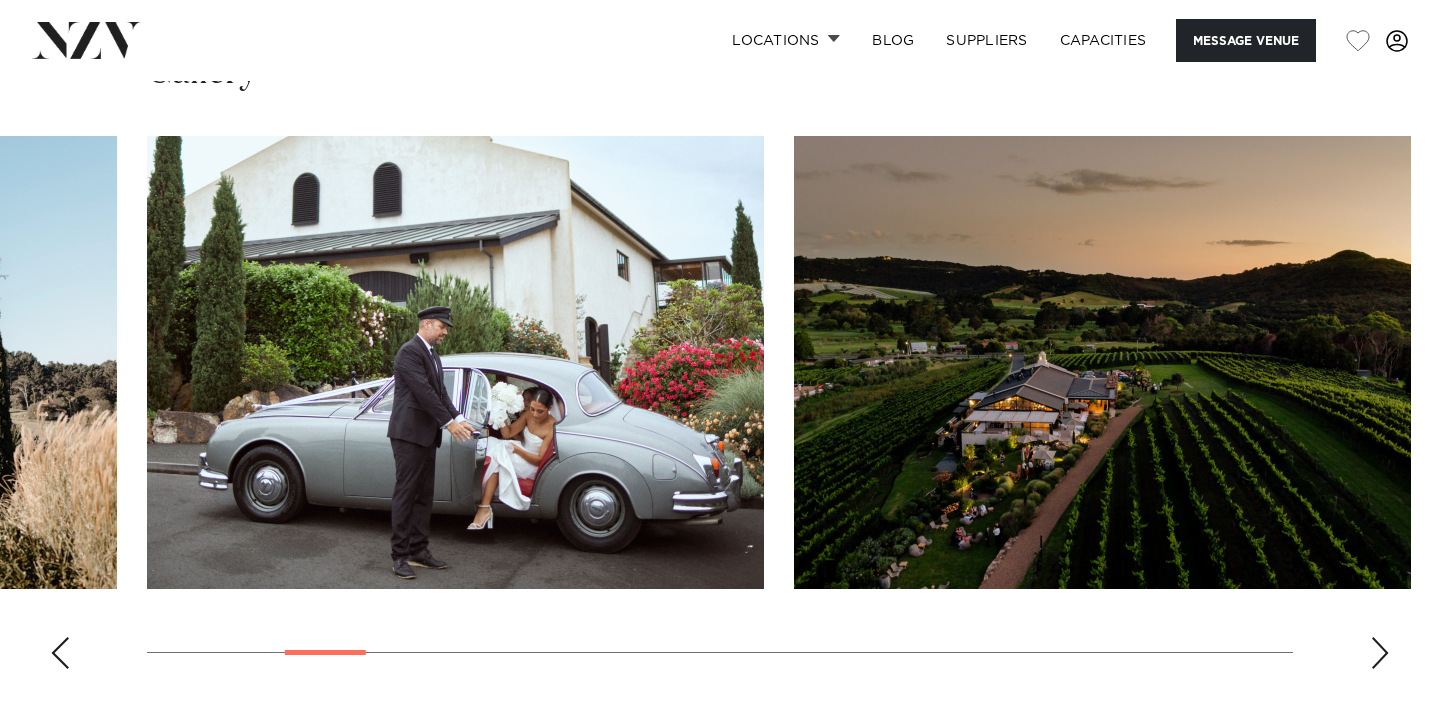 click at bounding box center [1380, 653] 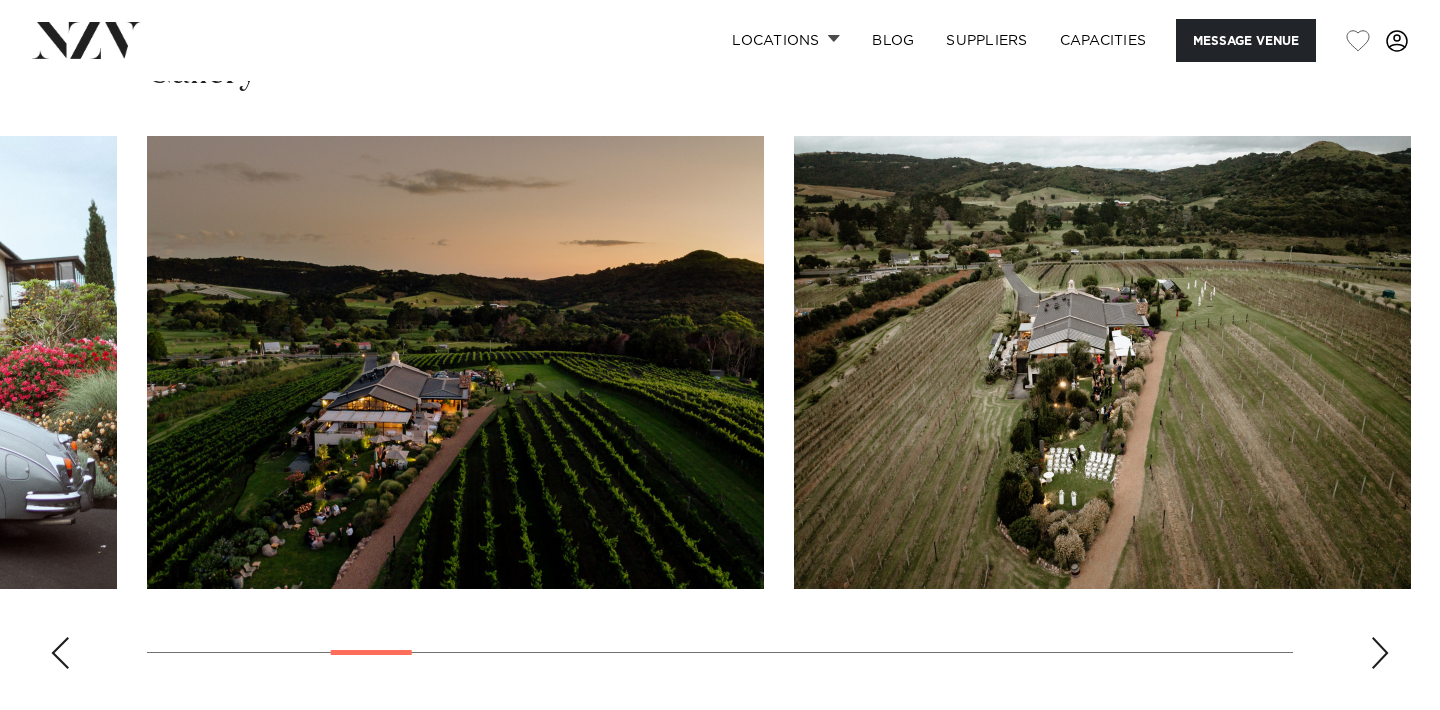 click at bounding box center [1380, 653] 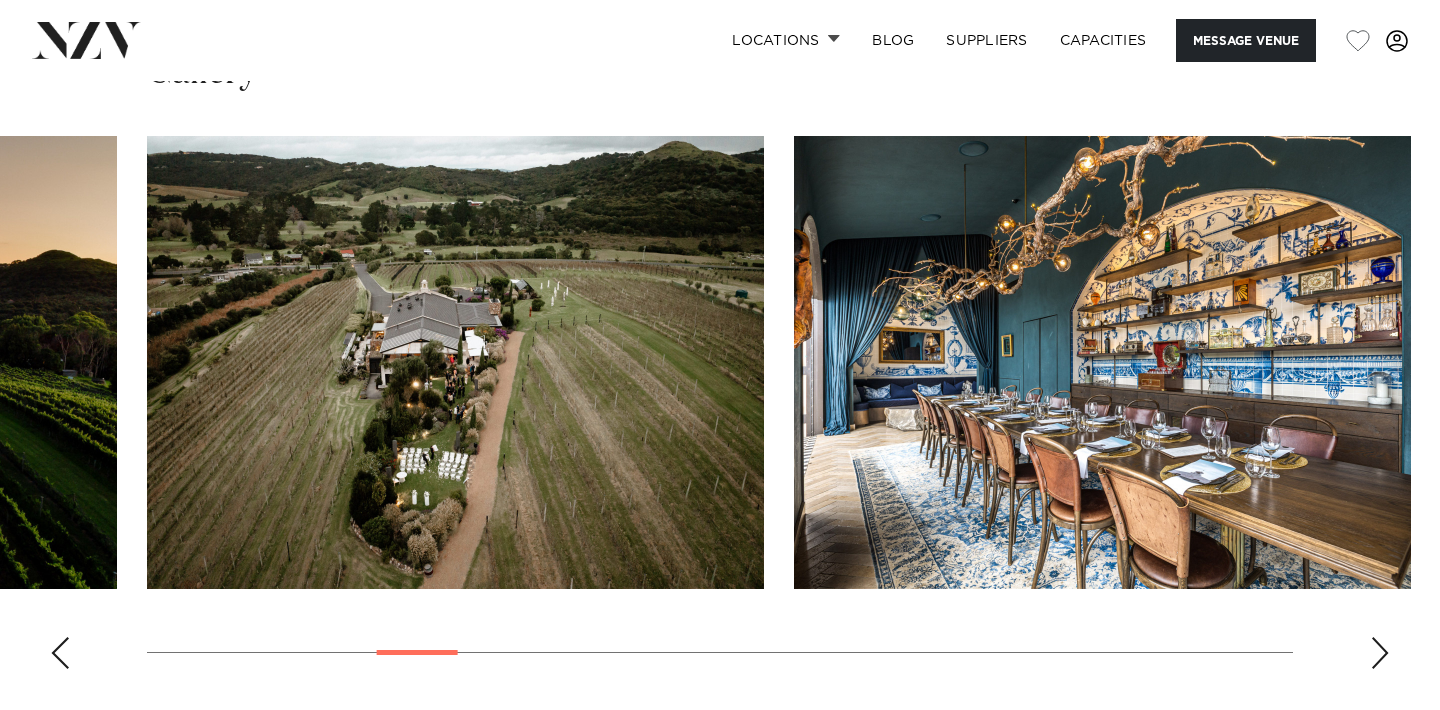 click at bounding box center (1380, 653) 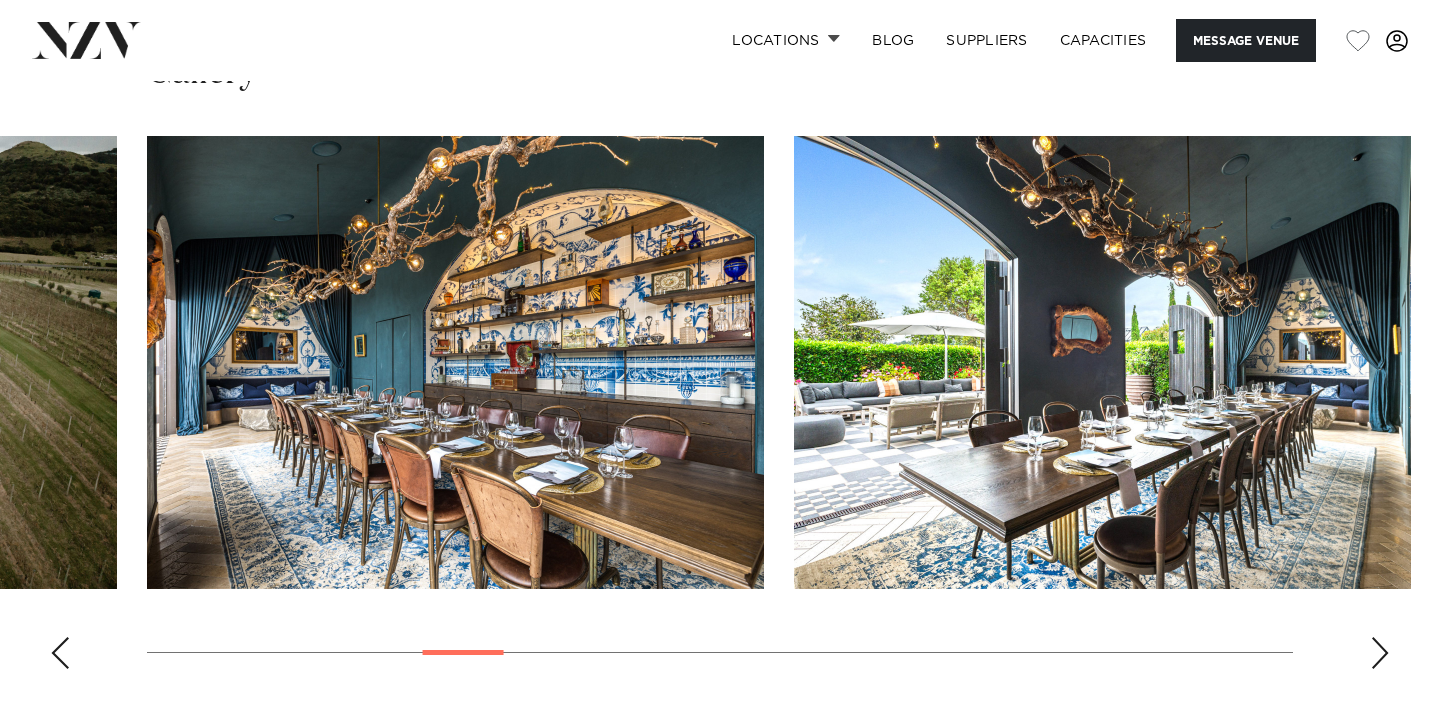 click at bounding box center [1380, 653] 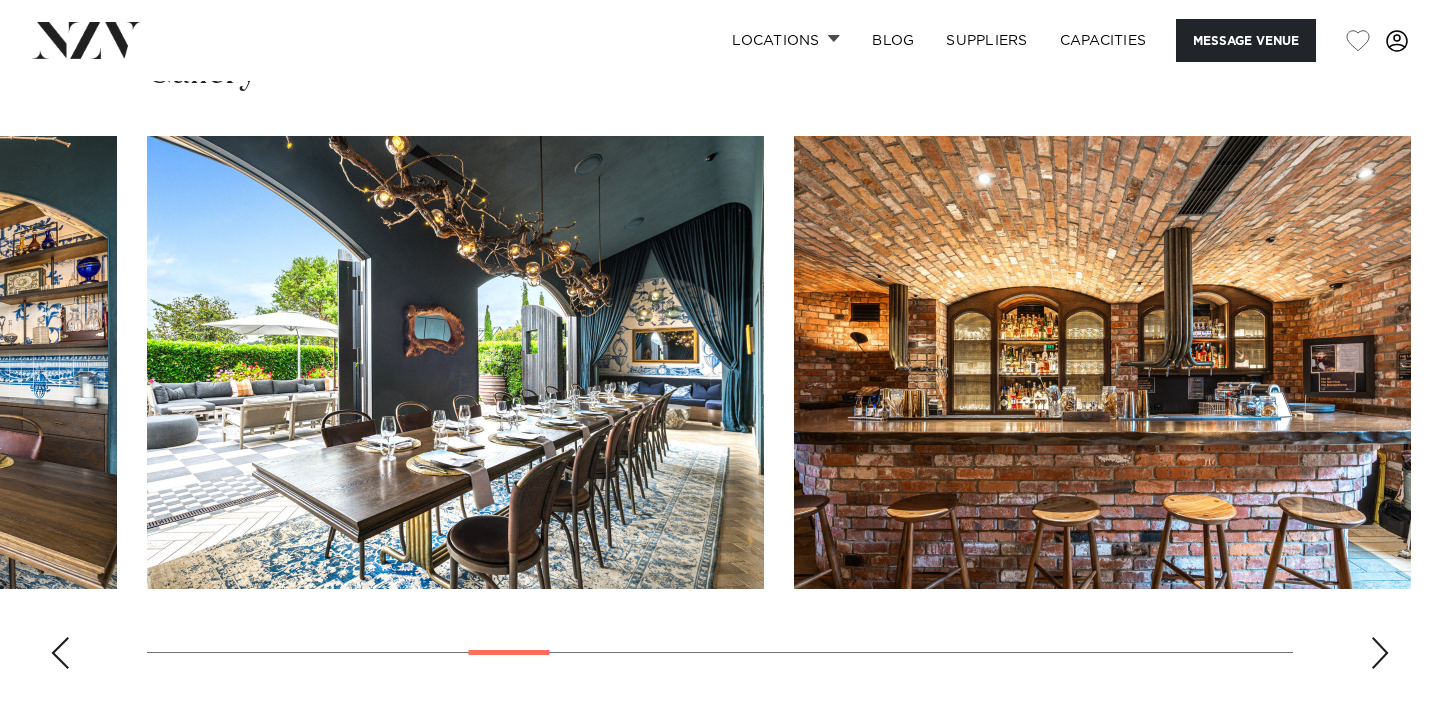 click at bounding box center (1380, 653) 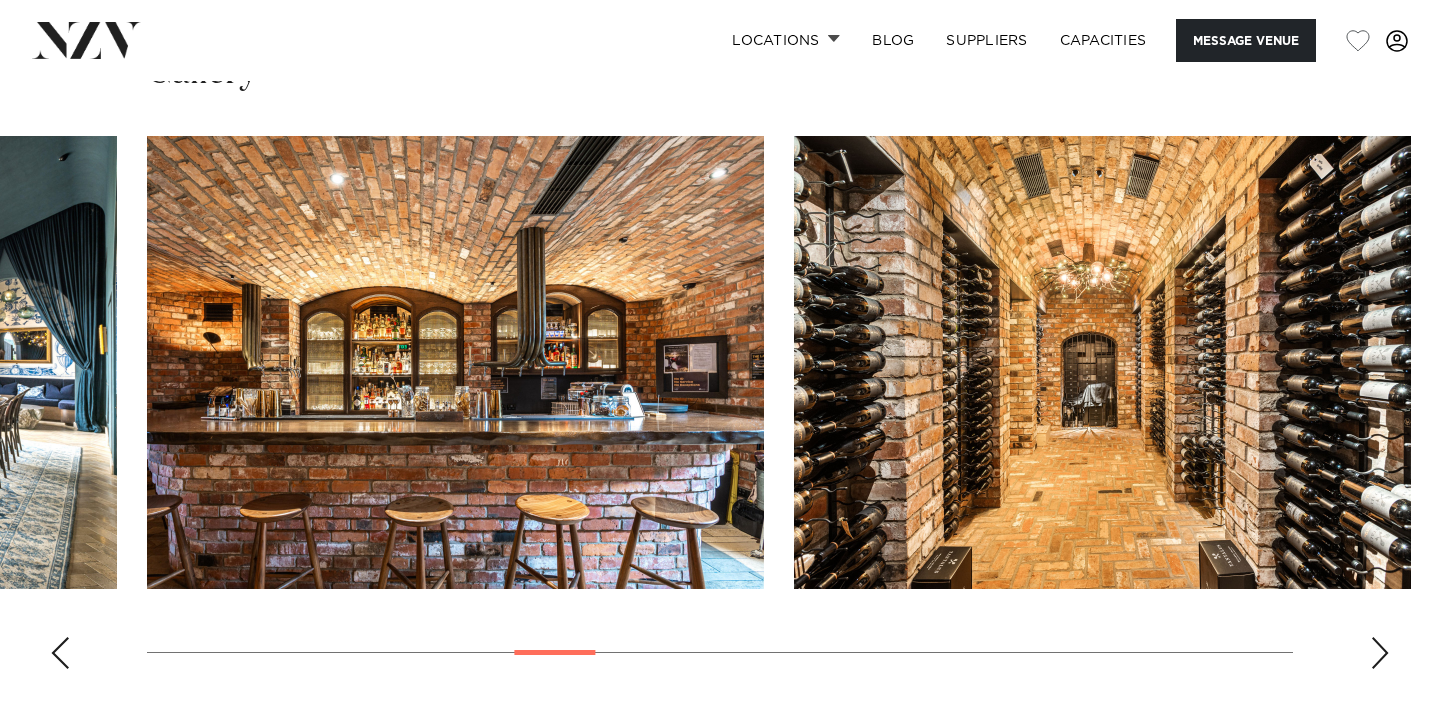 click at bounding box center [1380, 653] 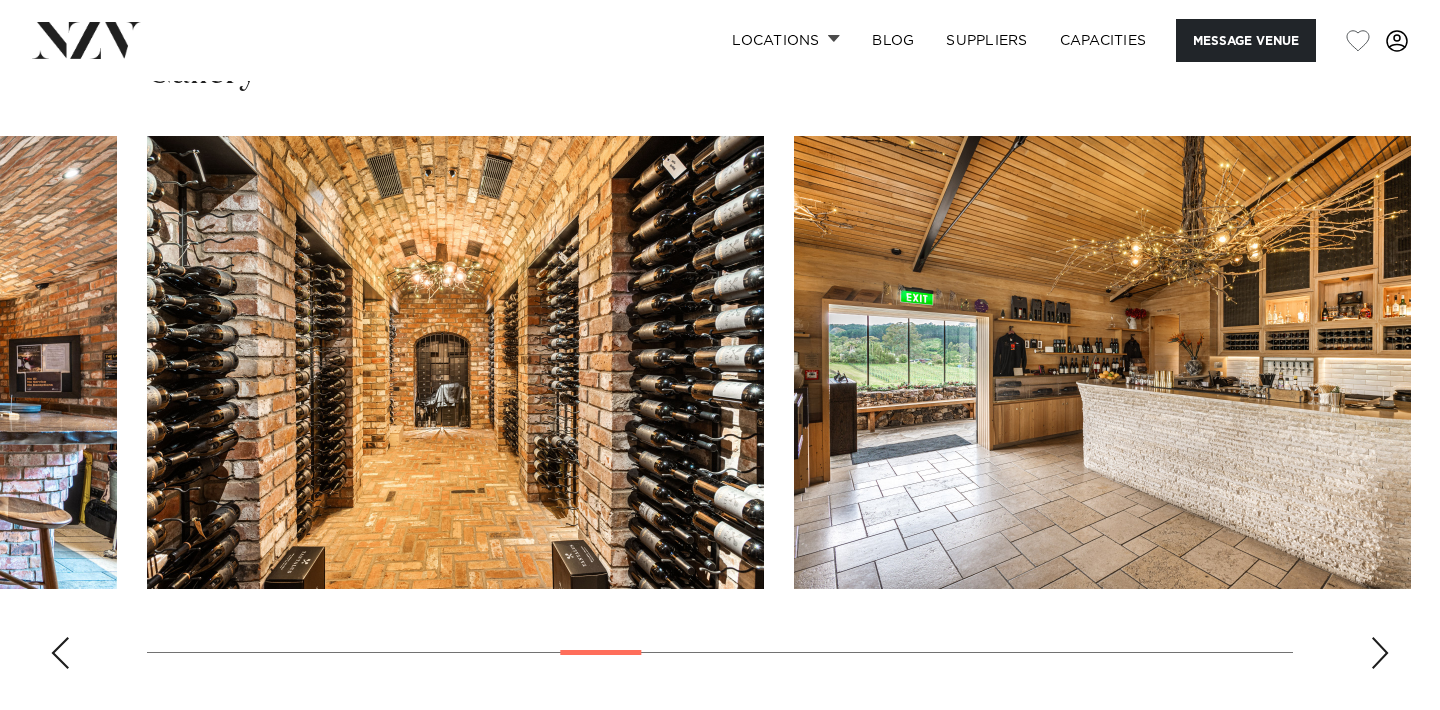 click at bounding box center (1380, 653) 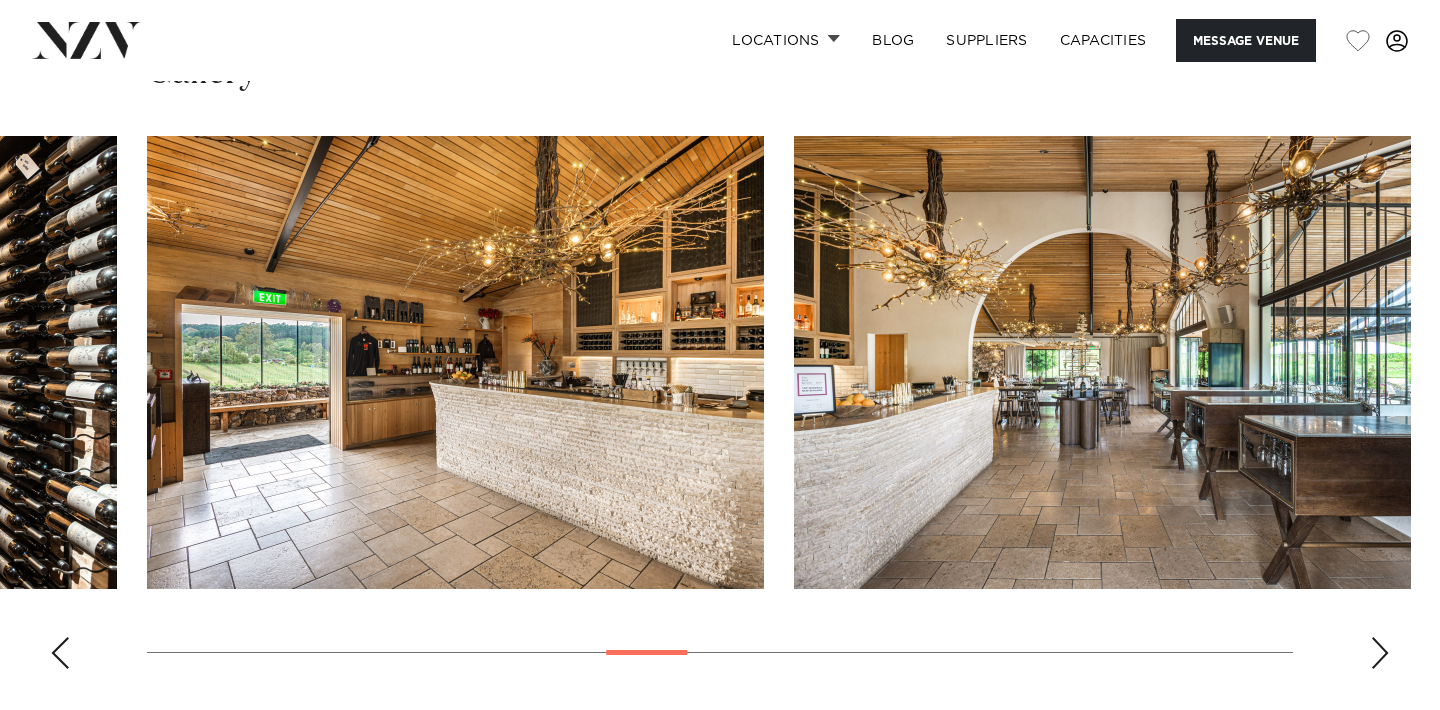 click at bounding box center [1380, 653] 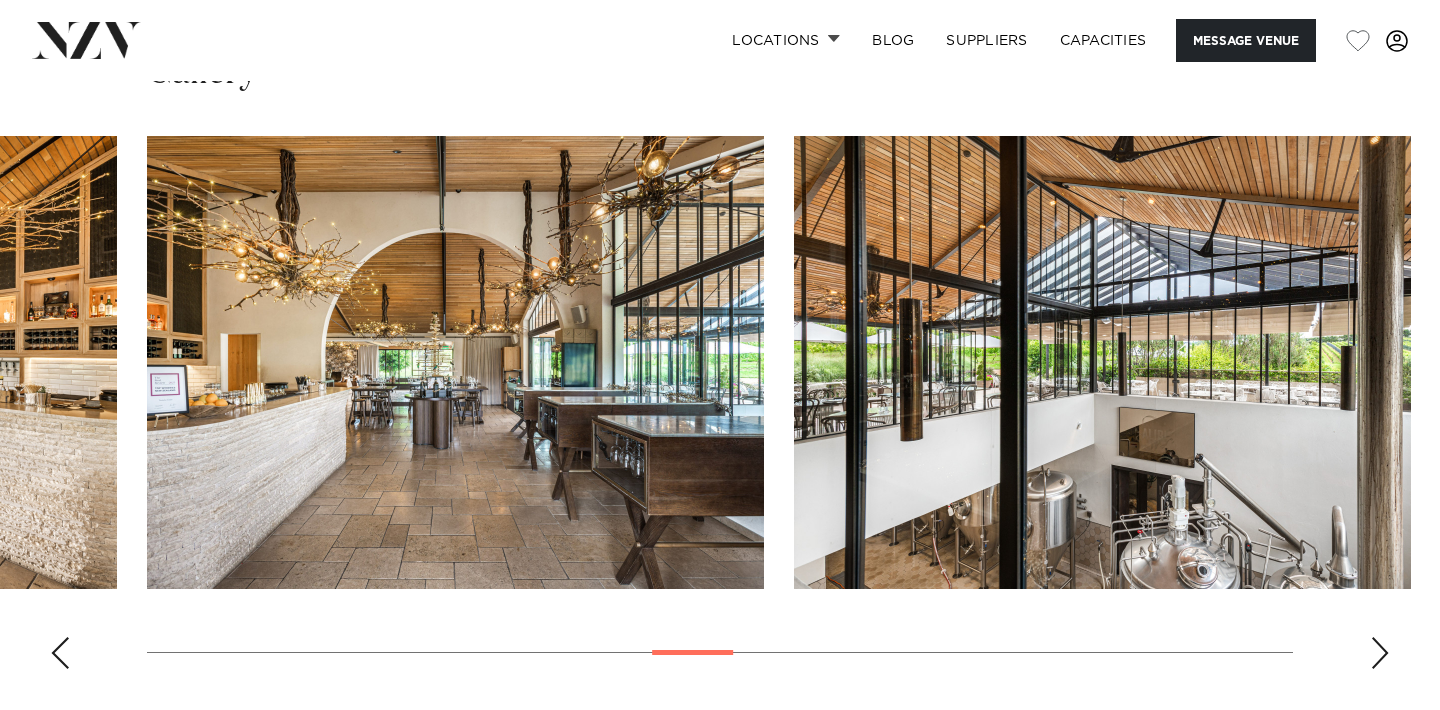click at bounding box center (1380, 653) 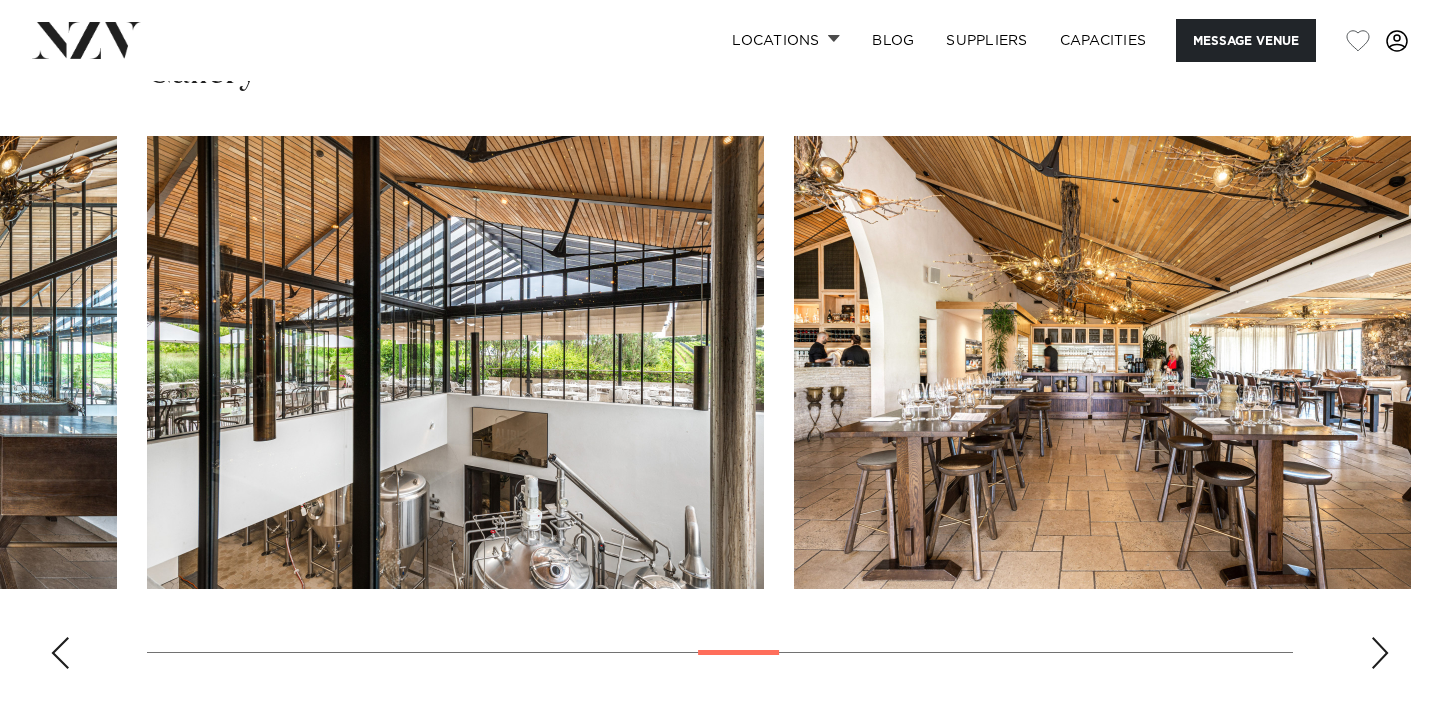 click at bounding box center [1380, 653] 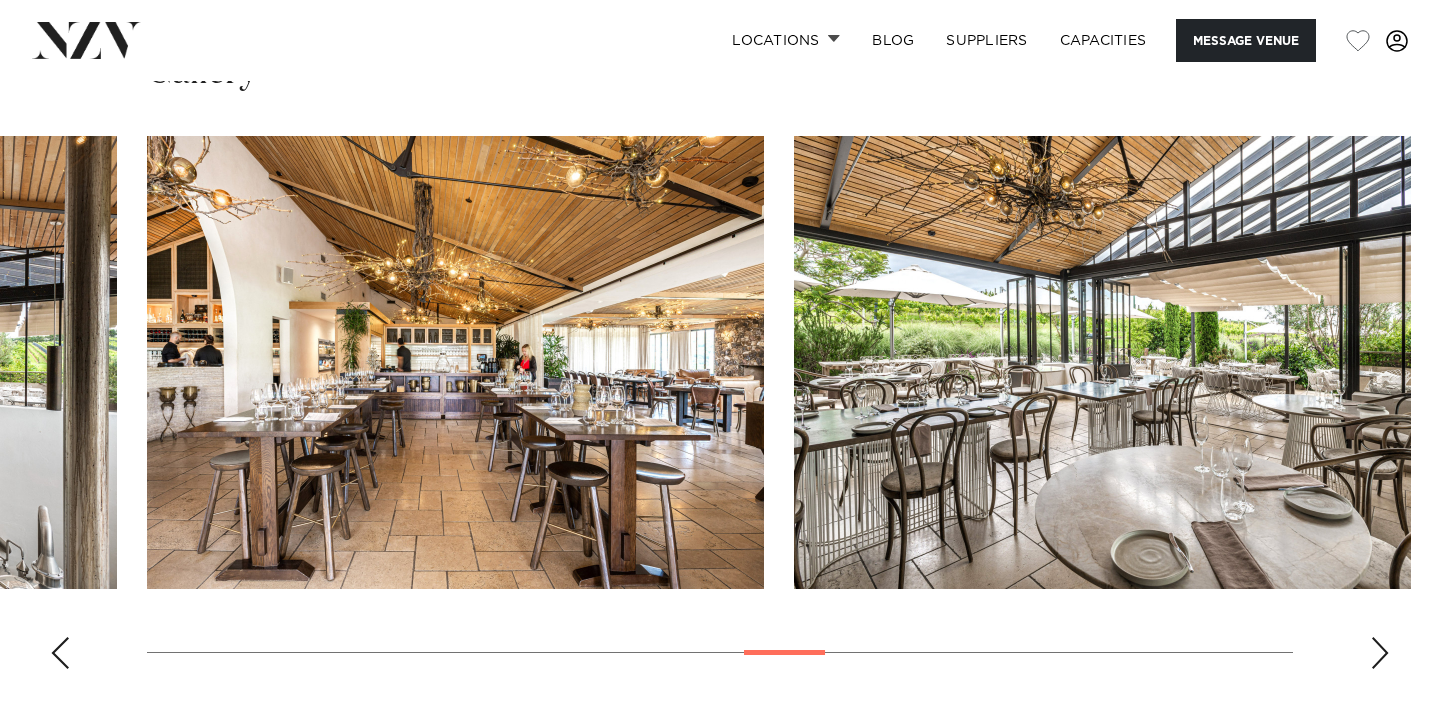 click at bounding box center [1380, 653] 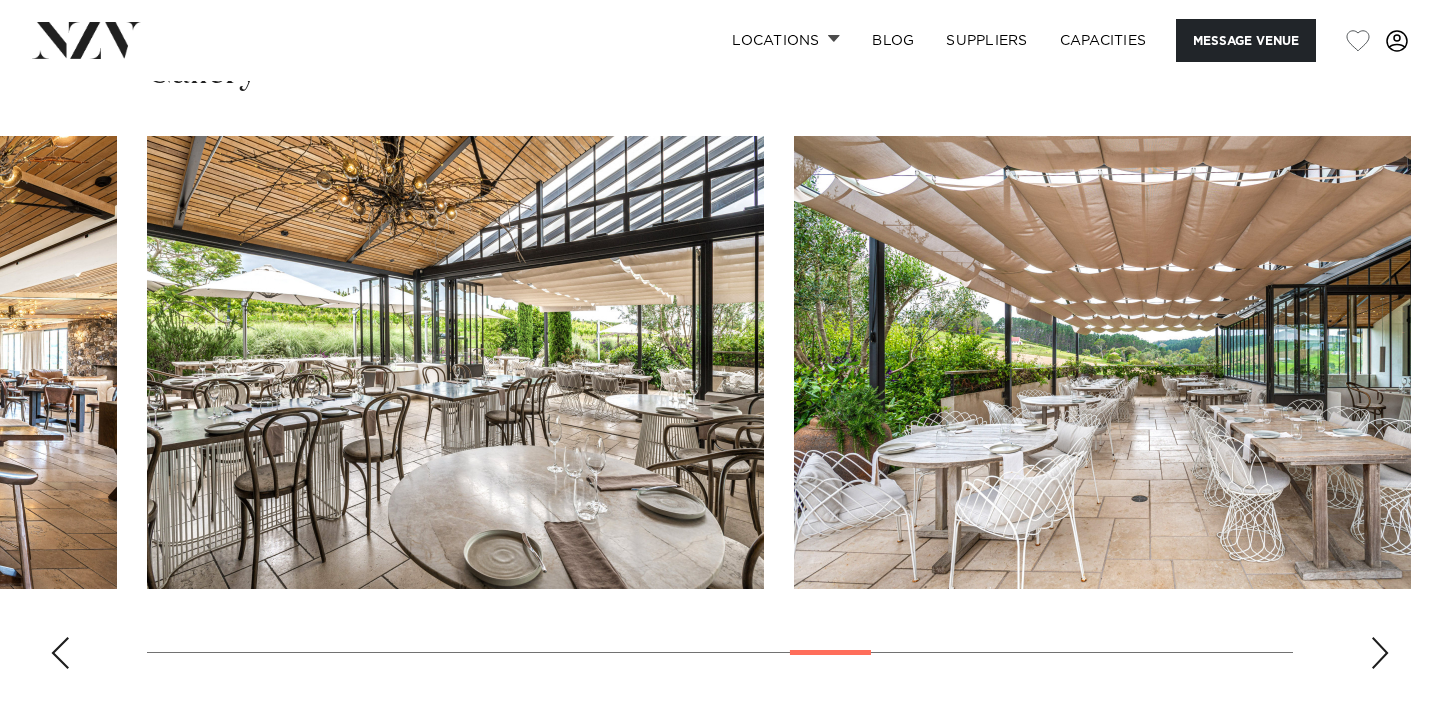 click at bounding box center [1380, 653] 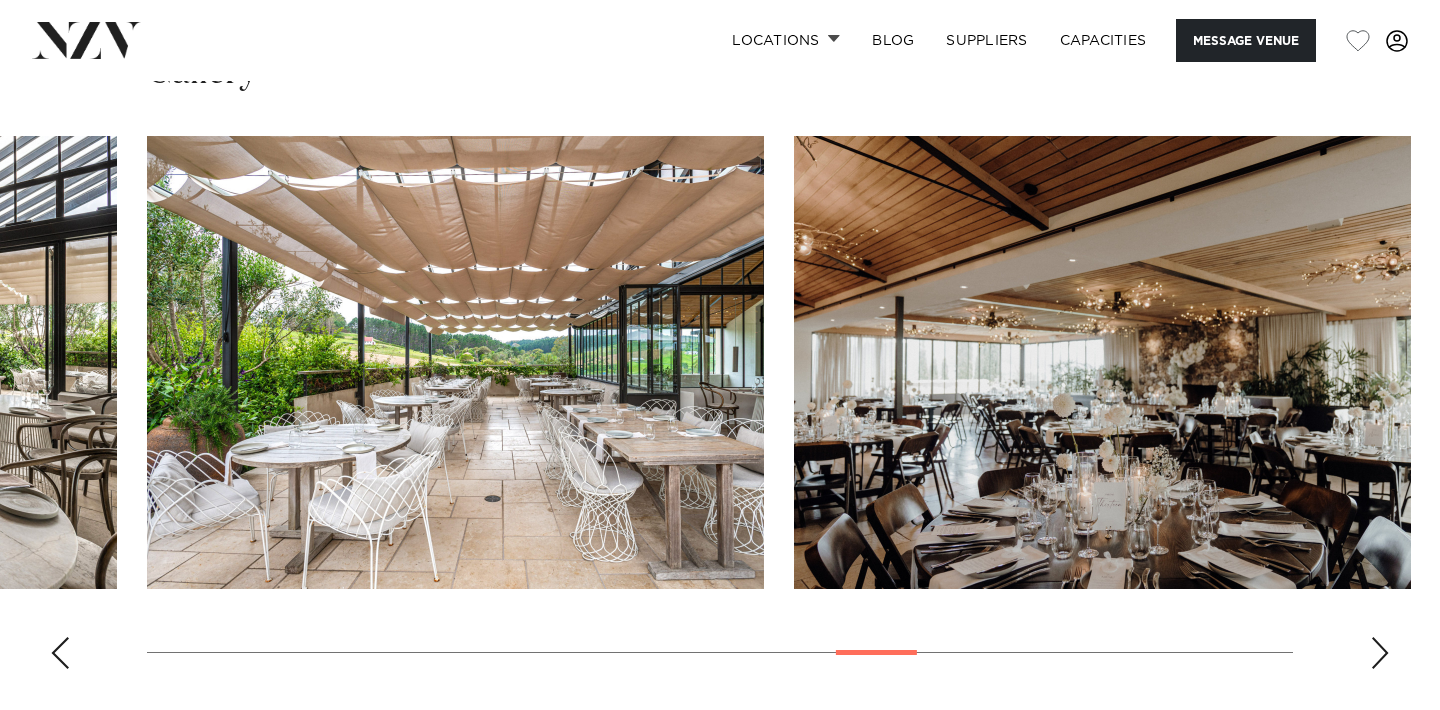 click at bounding box center [1102, 362] 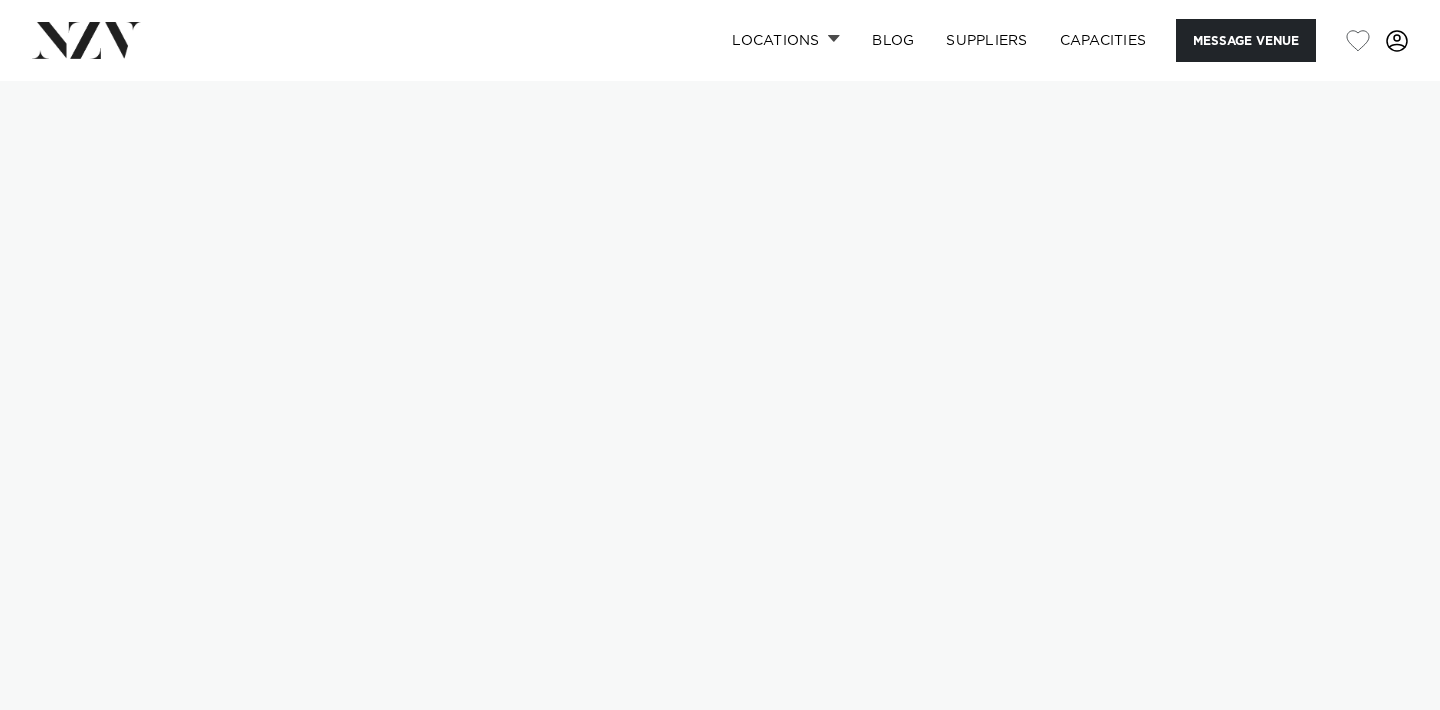 scroll, scrollTop: 0, scrollLeft: 0, axis: both 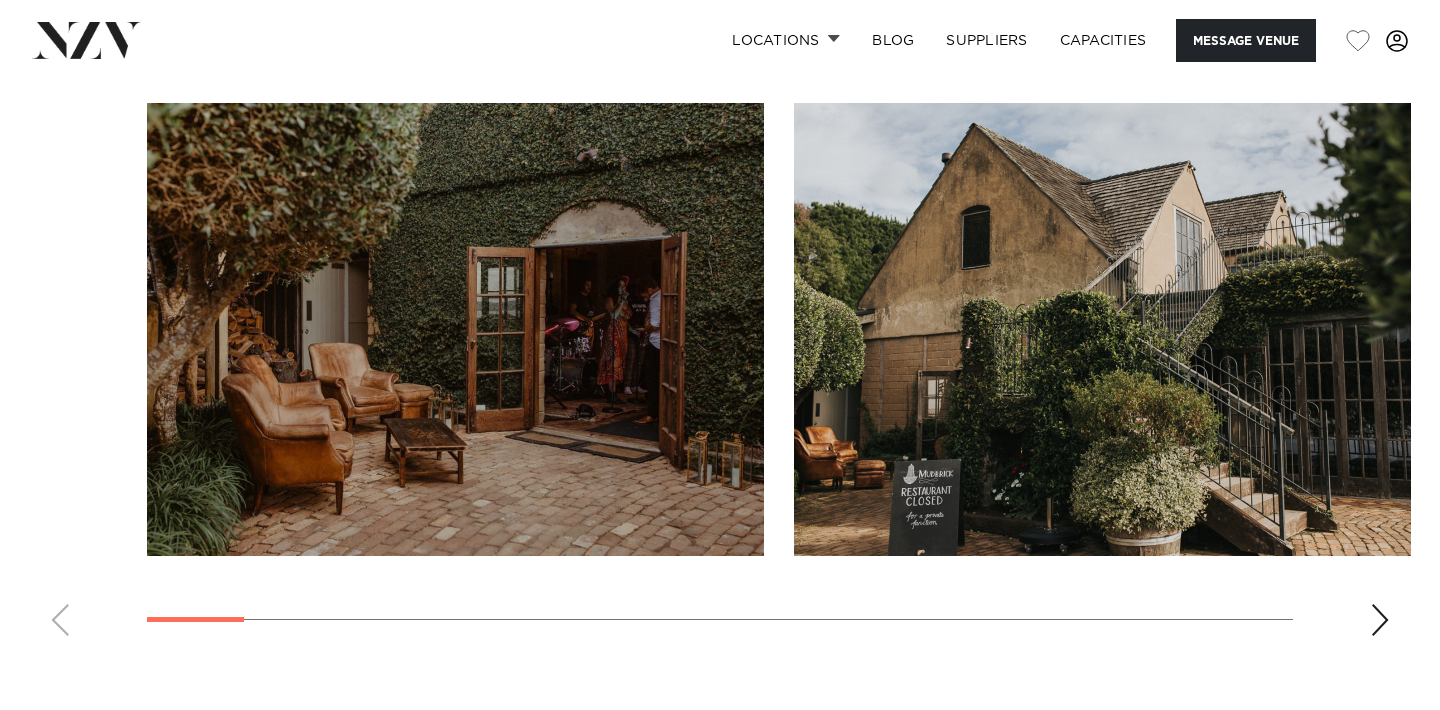click at bounding box center [720, 377] 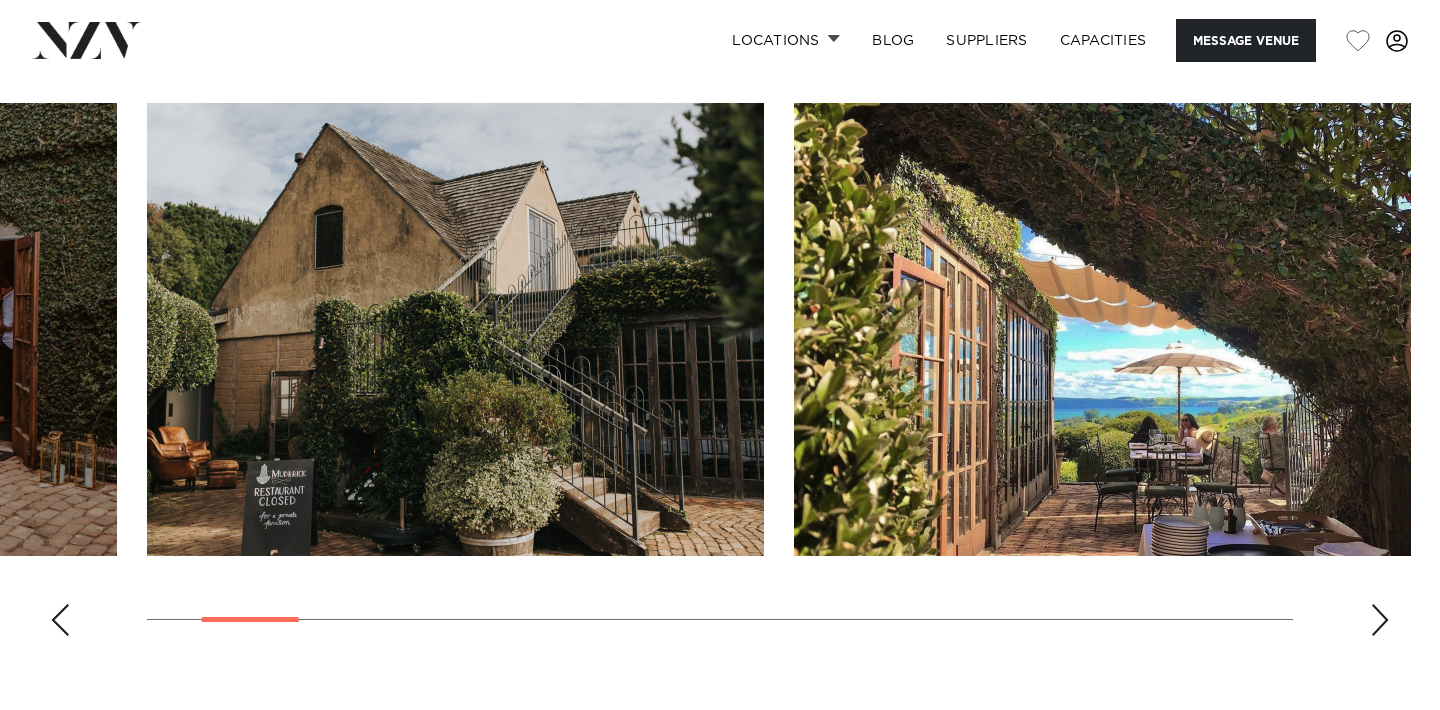 click at bounding box center [1380, 620] 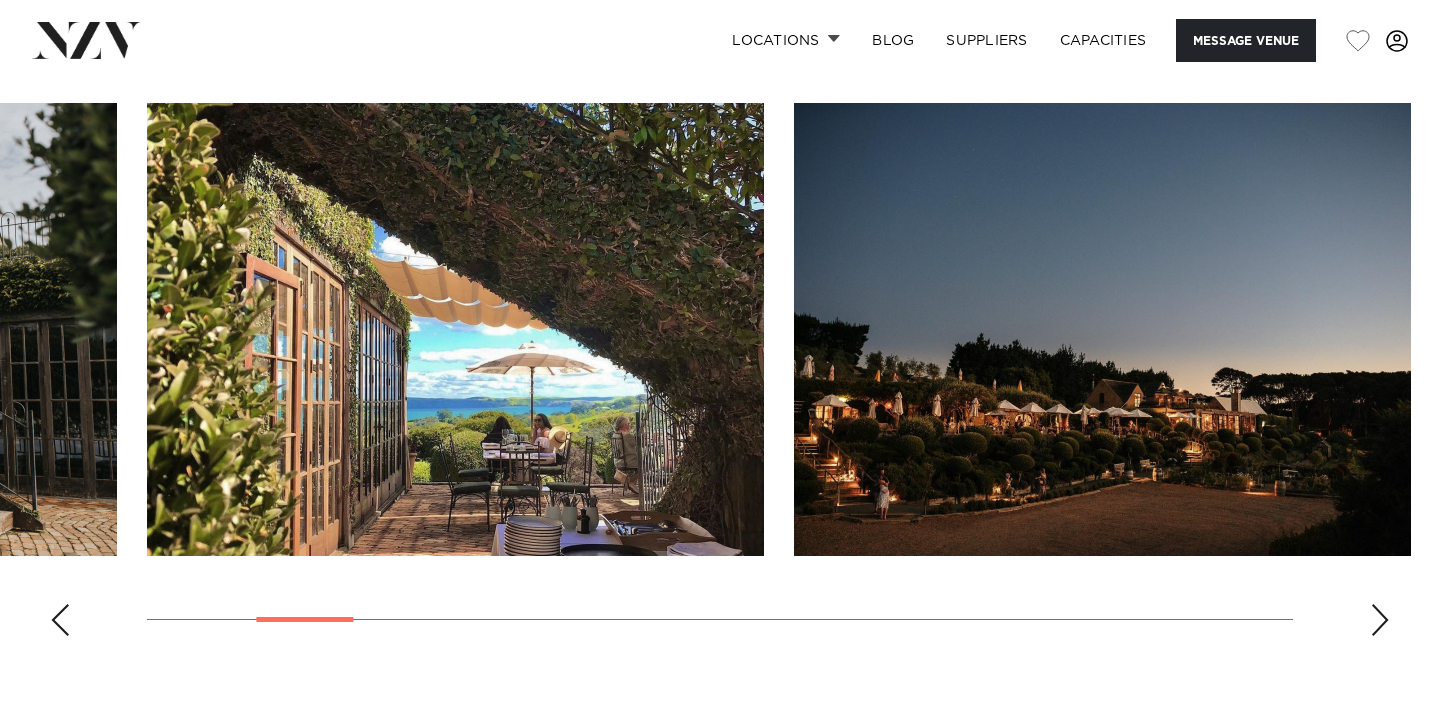 click at bounding box center (1380, 620) 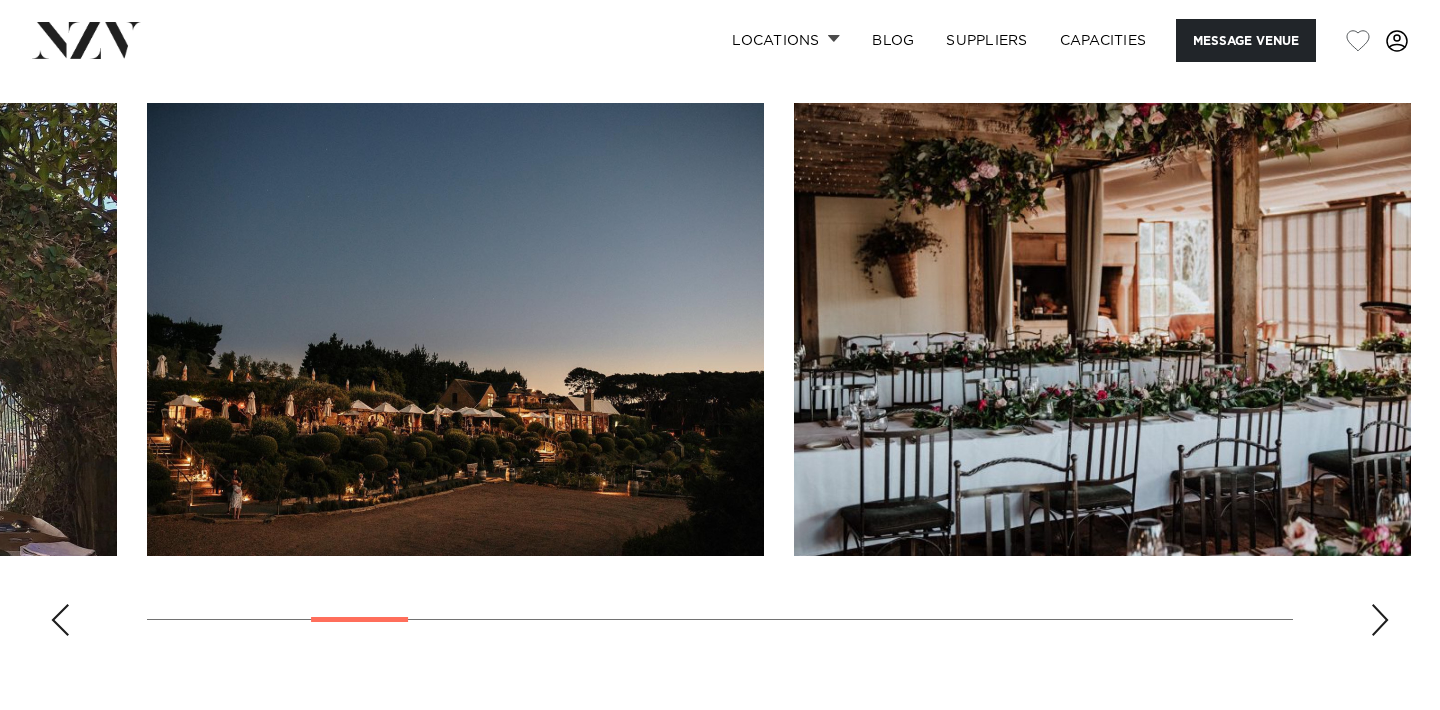 click at bounding box center [1380, 620] 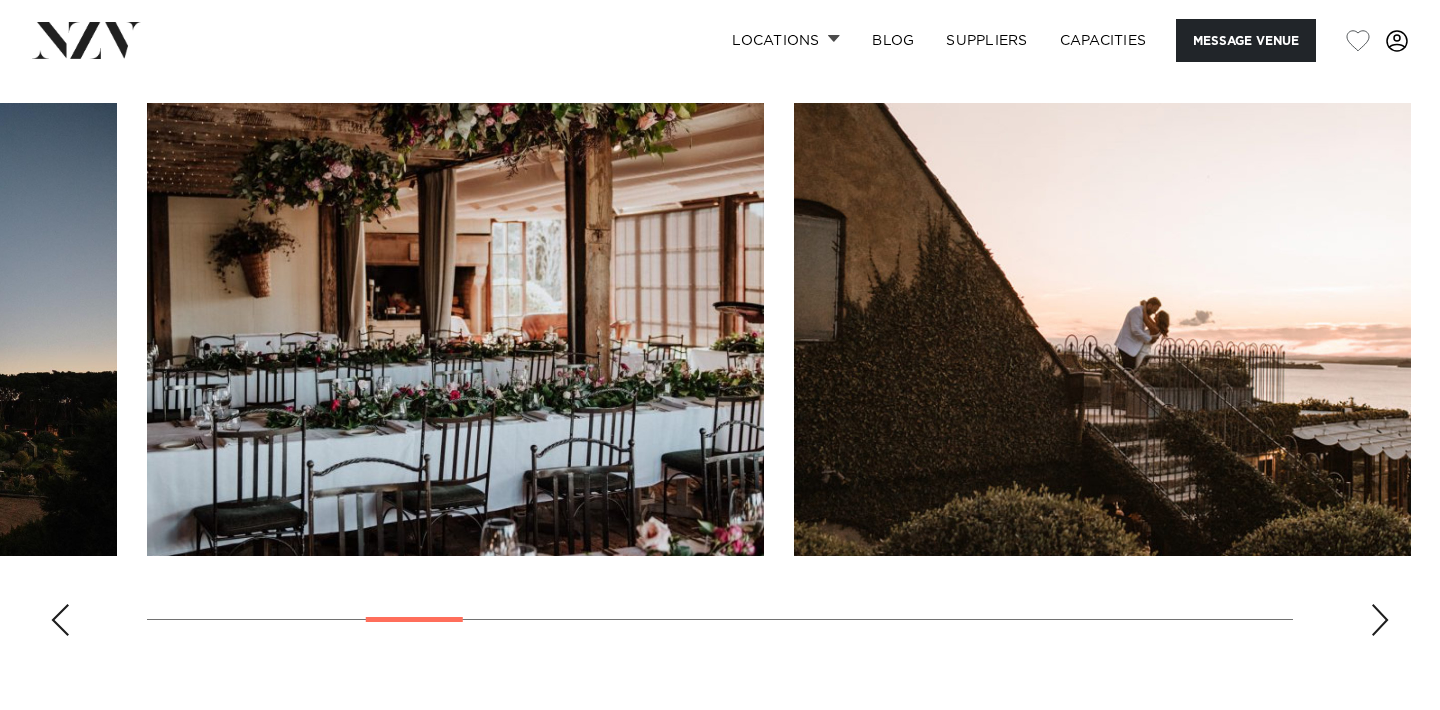 click at bounding box center [720, 377] 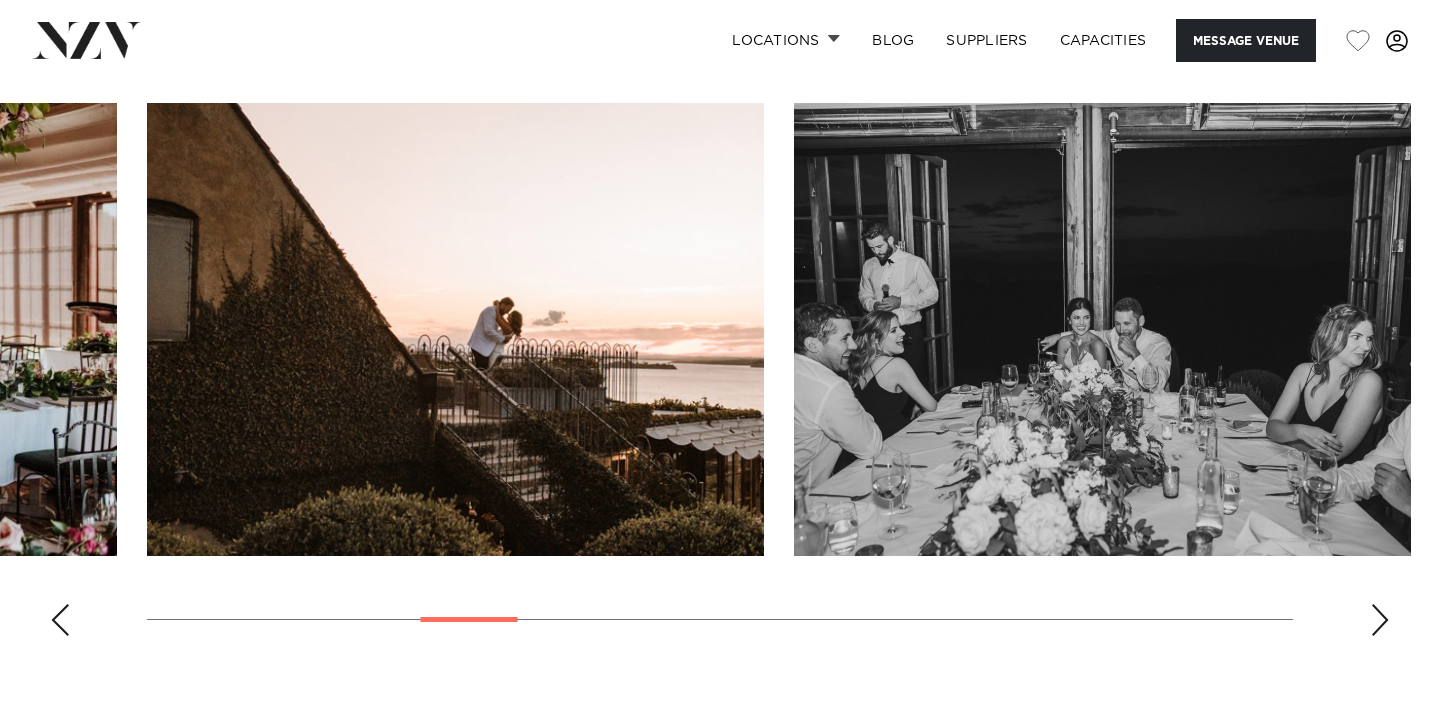 click at bounding box center (1380, 620) 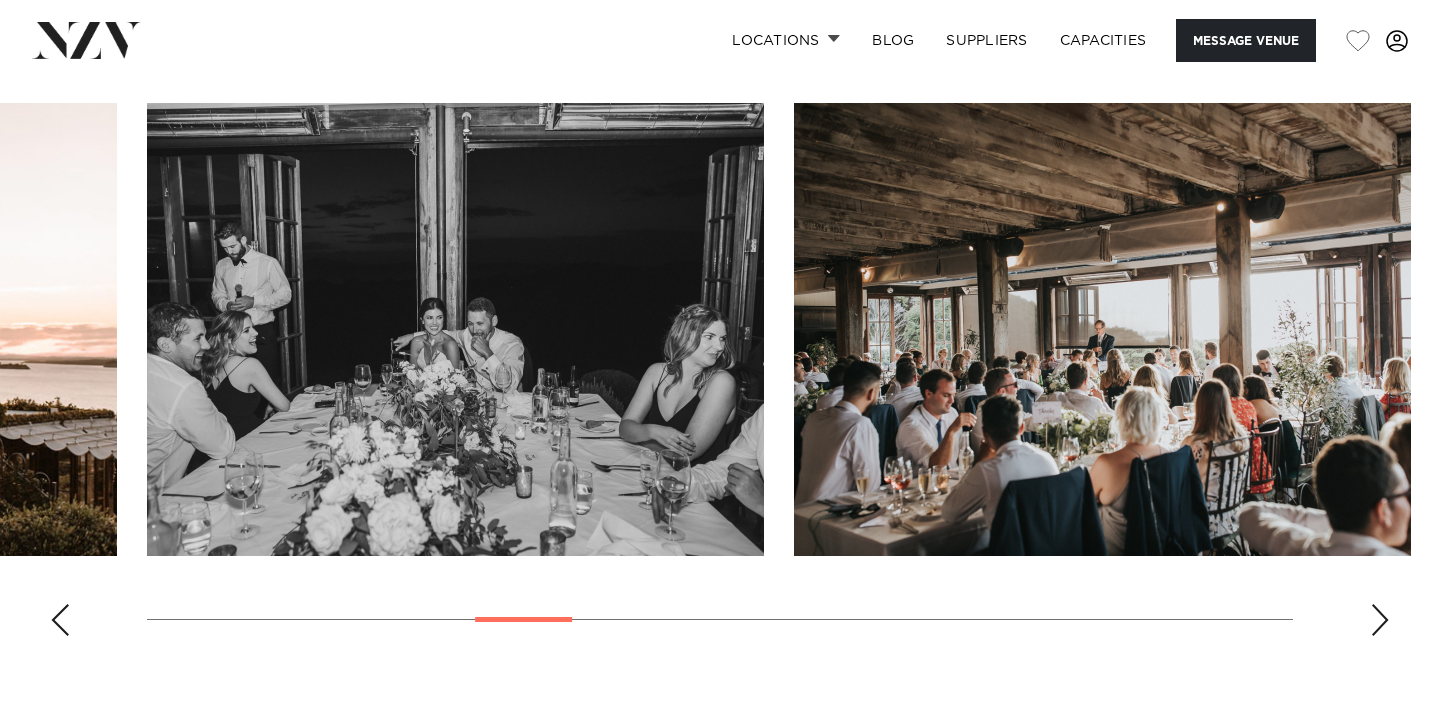 click at bounding box center [1380, 620] 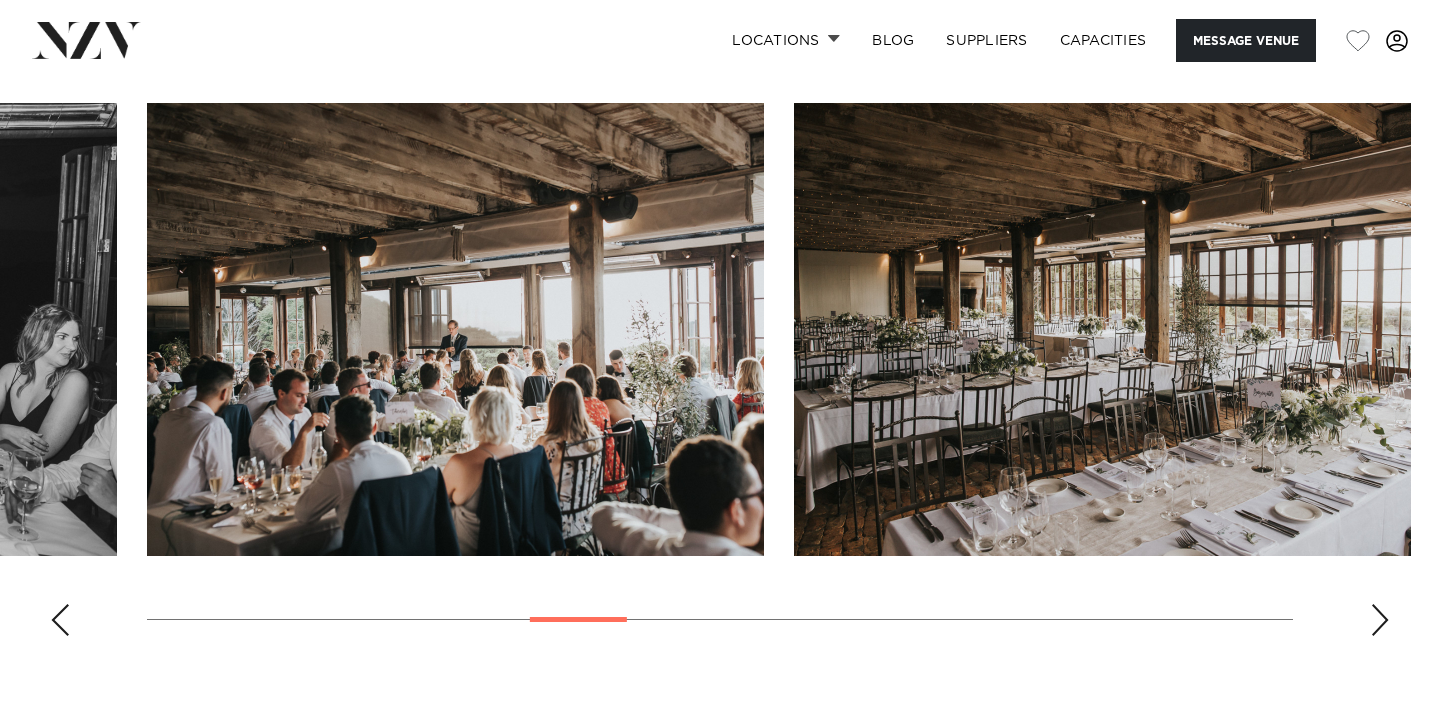 click at bounding box center [1380, 620] 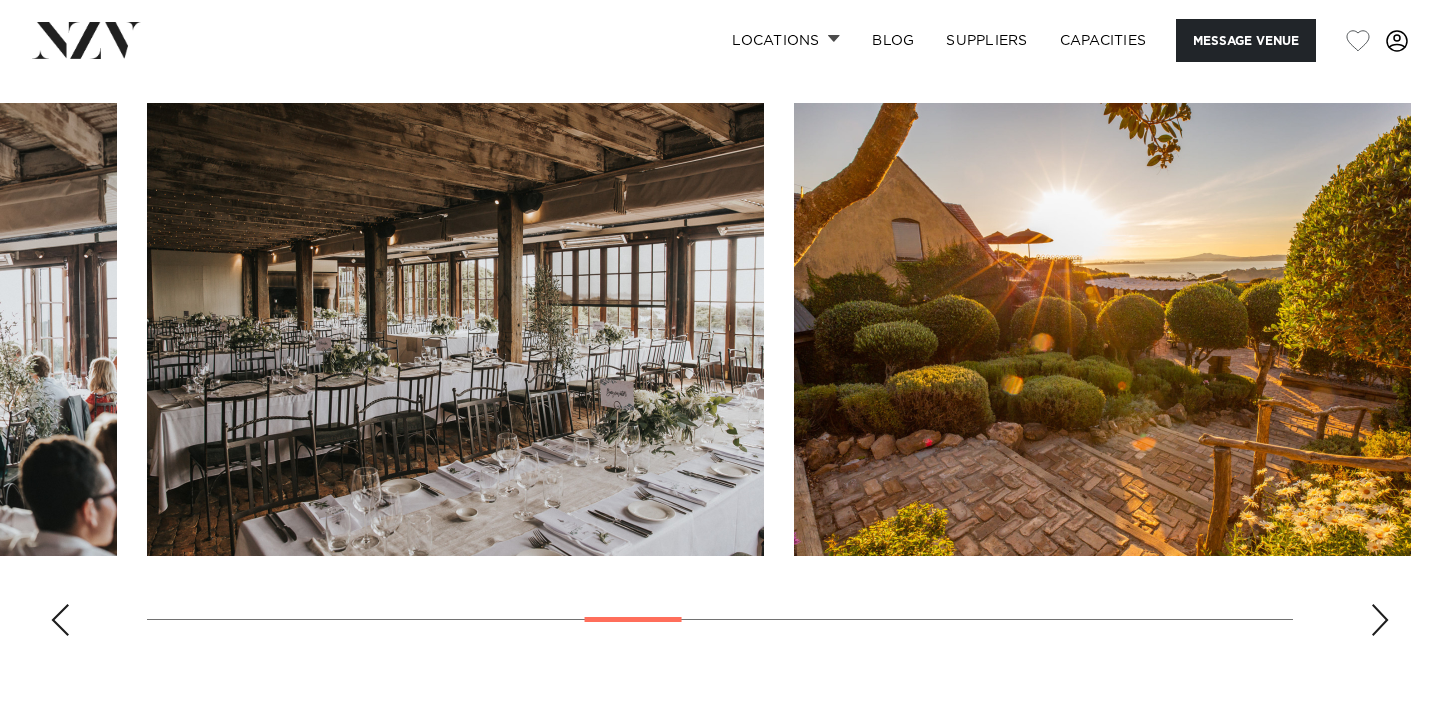 click at bounding box center [1380, 620] 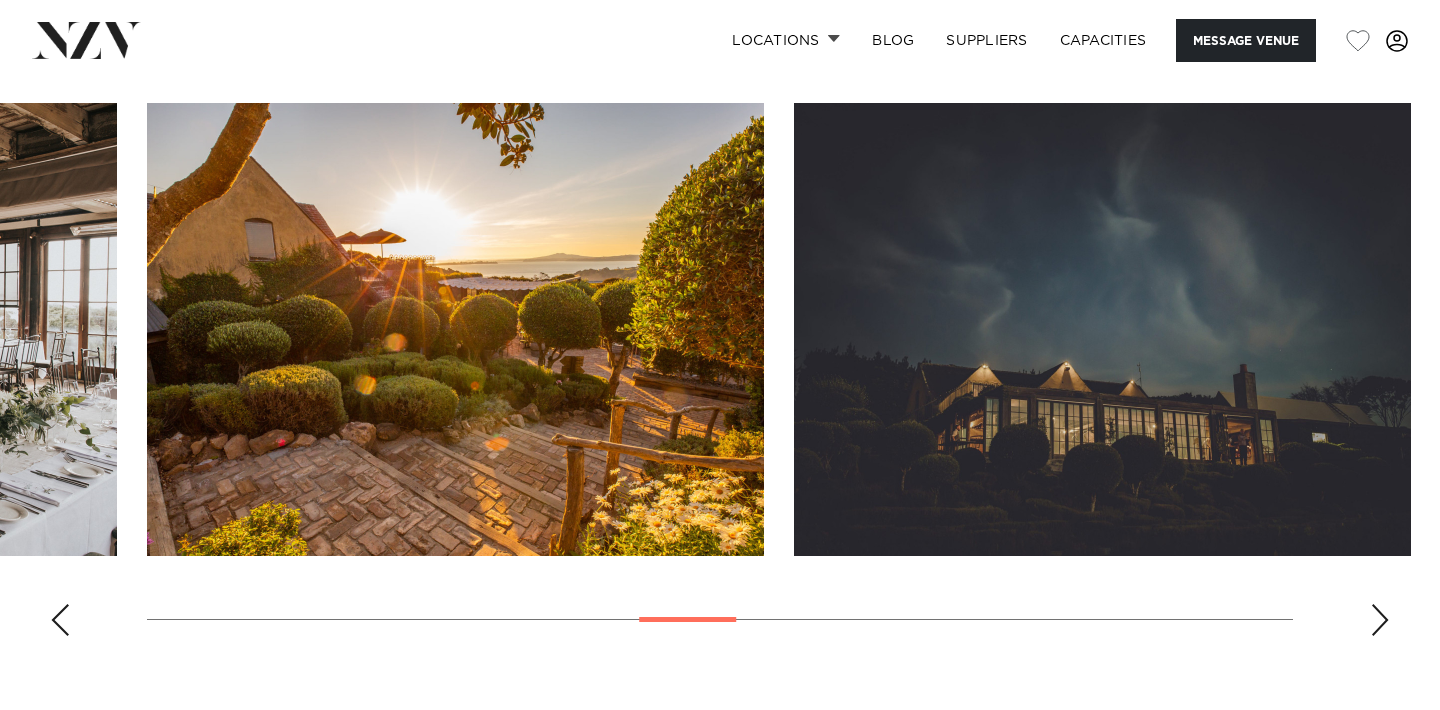 click at bounding box center (1380, 620) 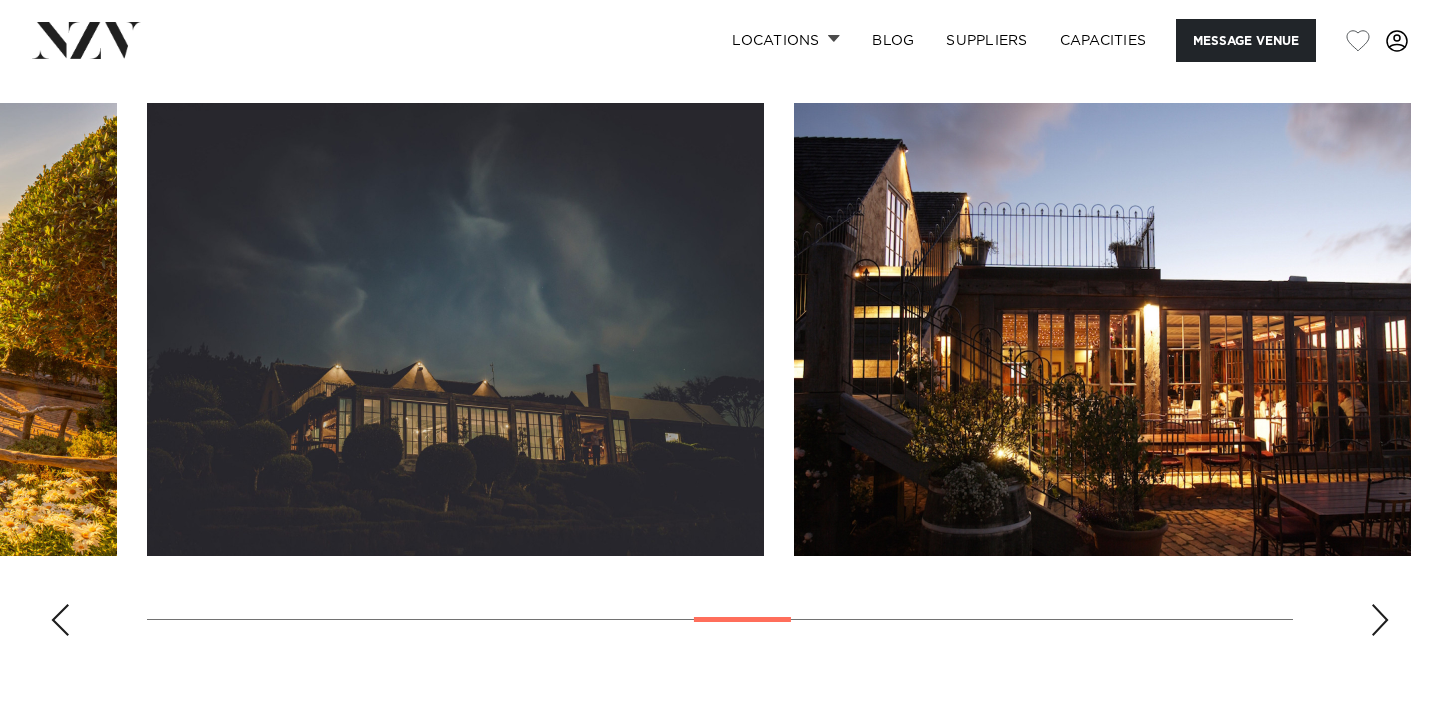 click at bounding box center (1380, 620) 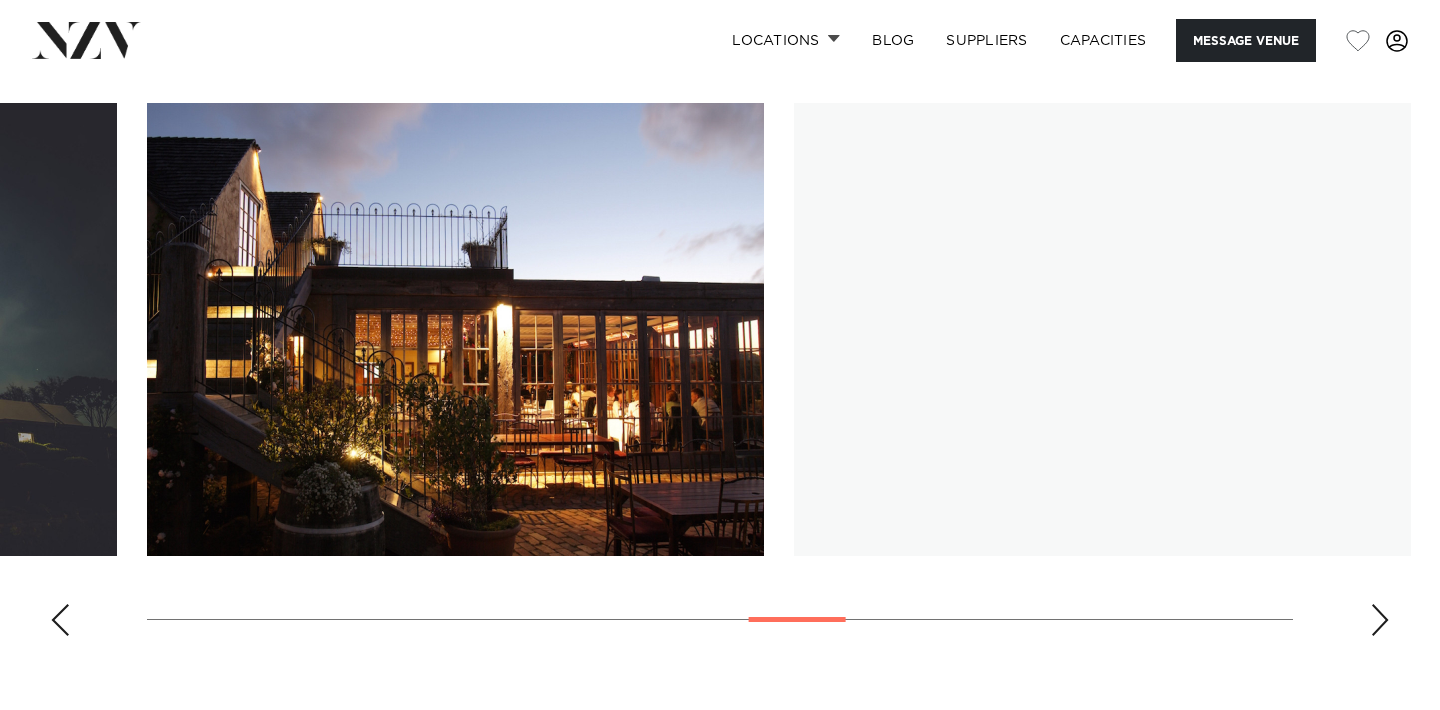 click at bounding box center (1380, 620) 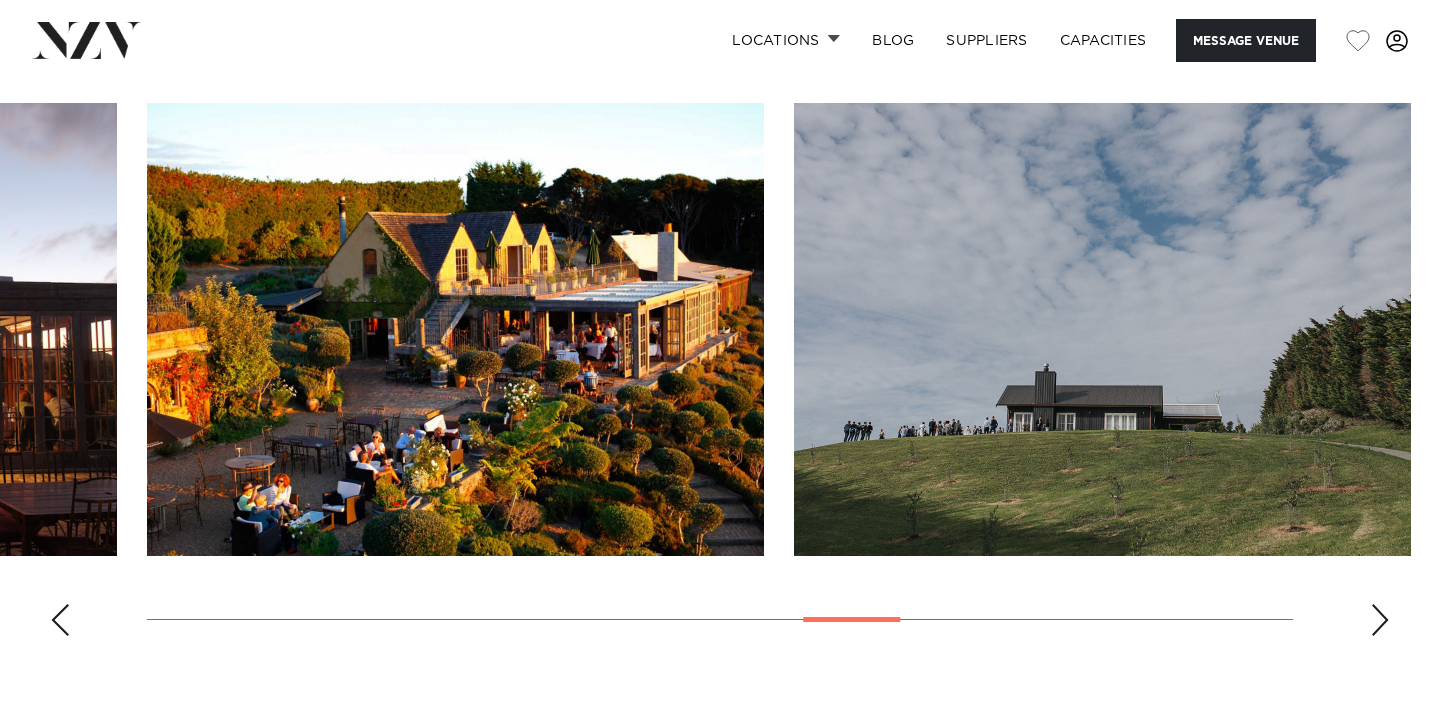click at bounding box center [1380, 620] 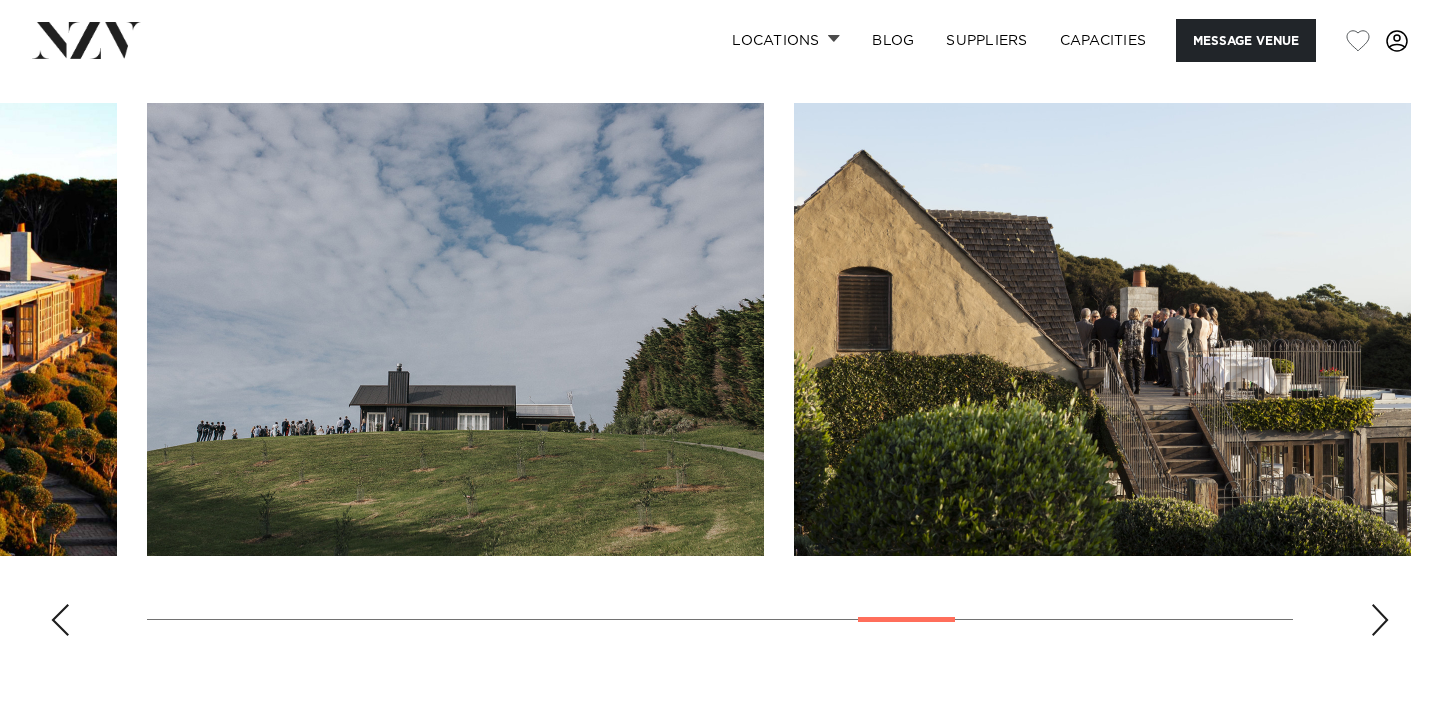 click at bounding box center [1380, 620] 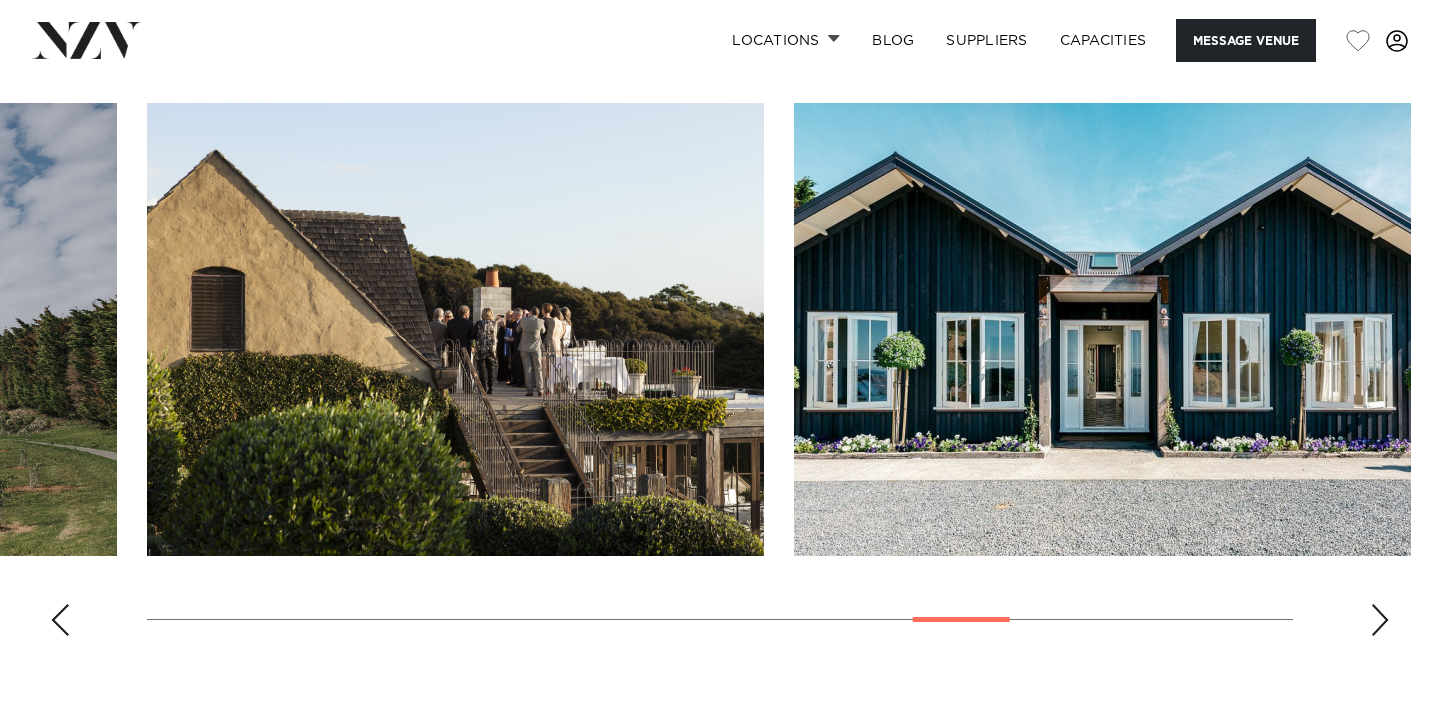 click at bounding box center (1380, 620) 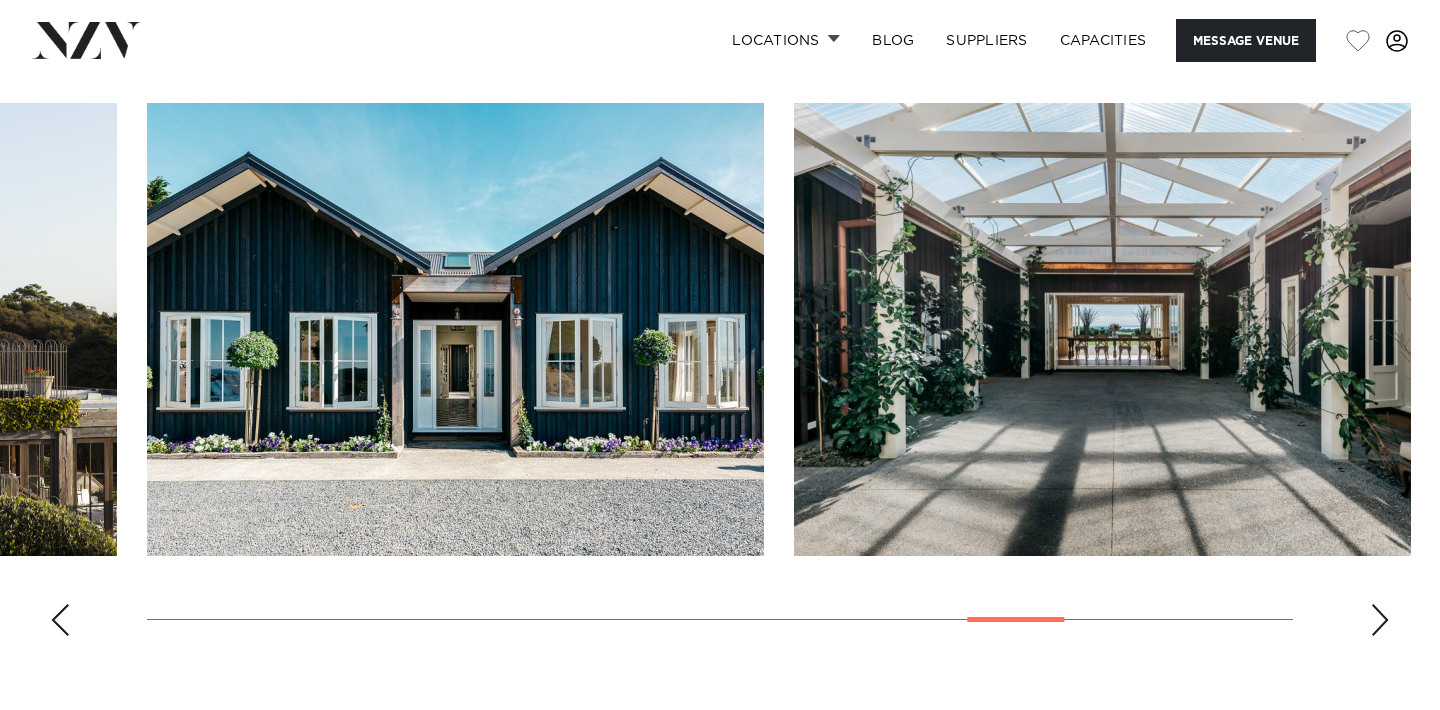 click at bounding box center (1380, 620) 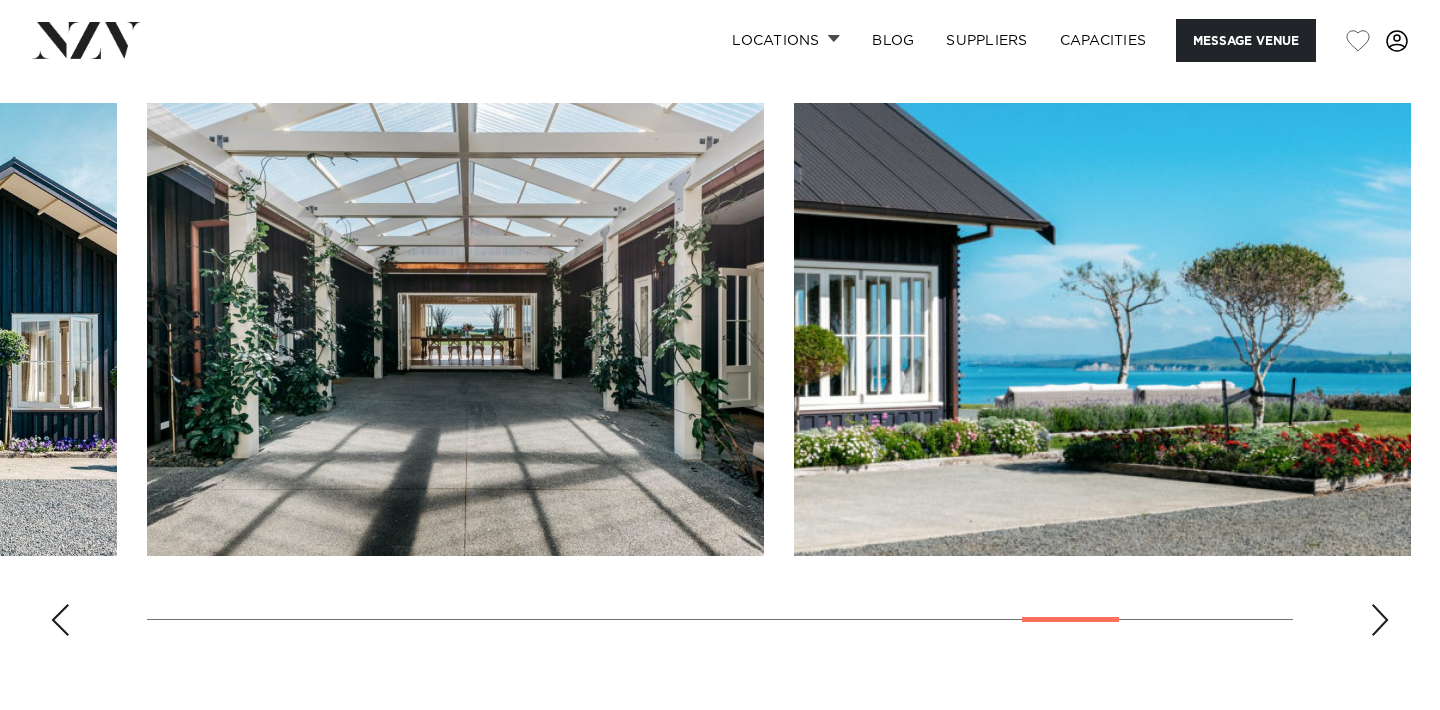 click at bounding box center (1380, 620) 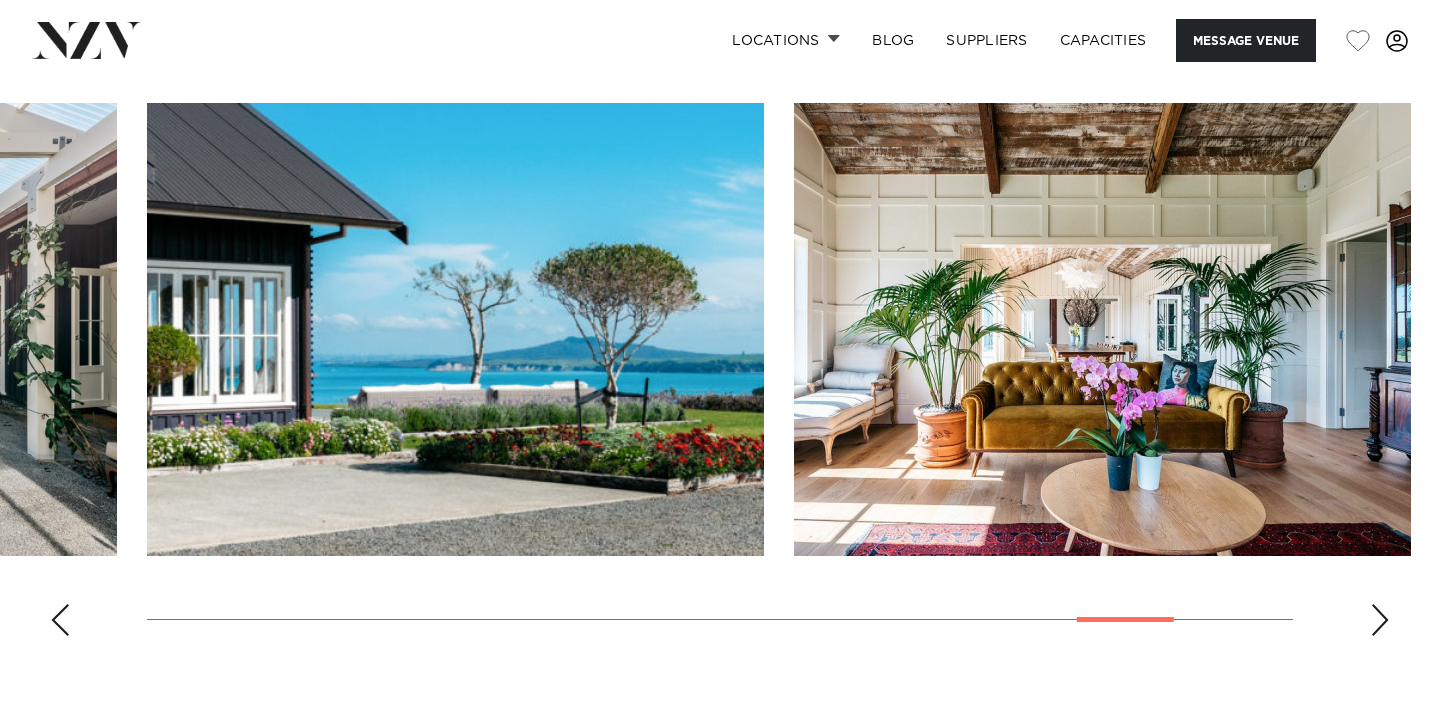 click at bounding box center (1380, 620) 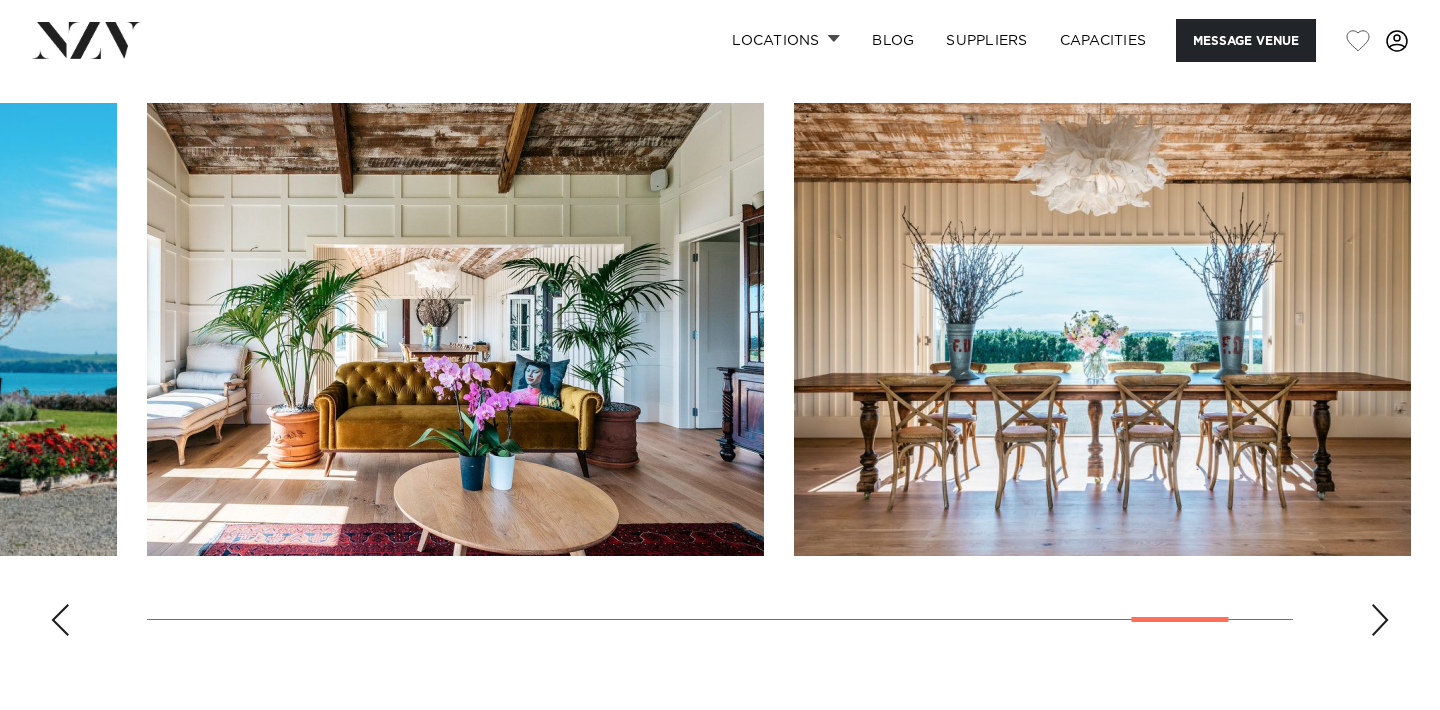 click at bounding box center [1380, 620] 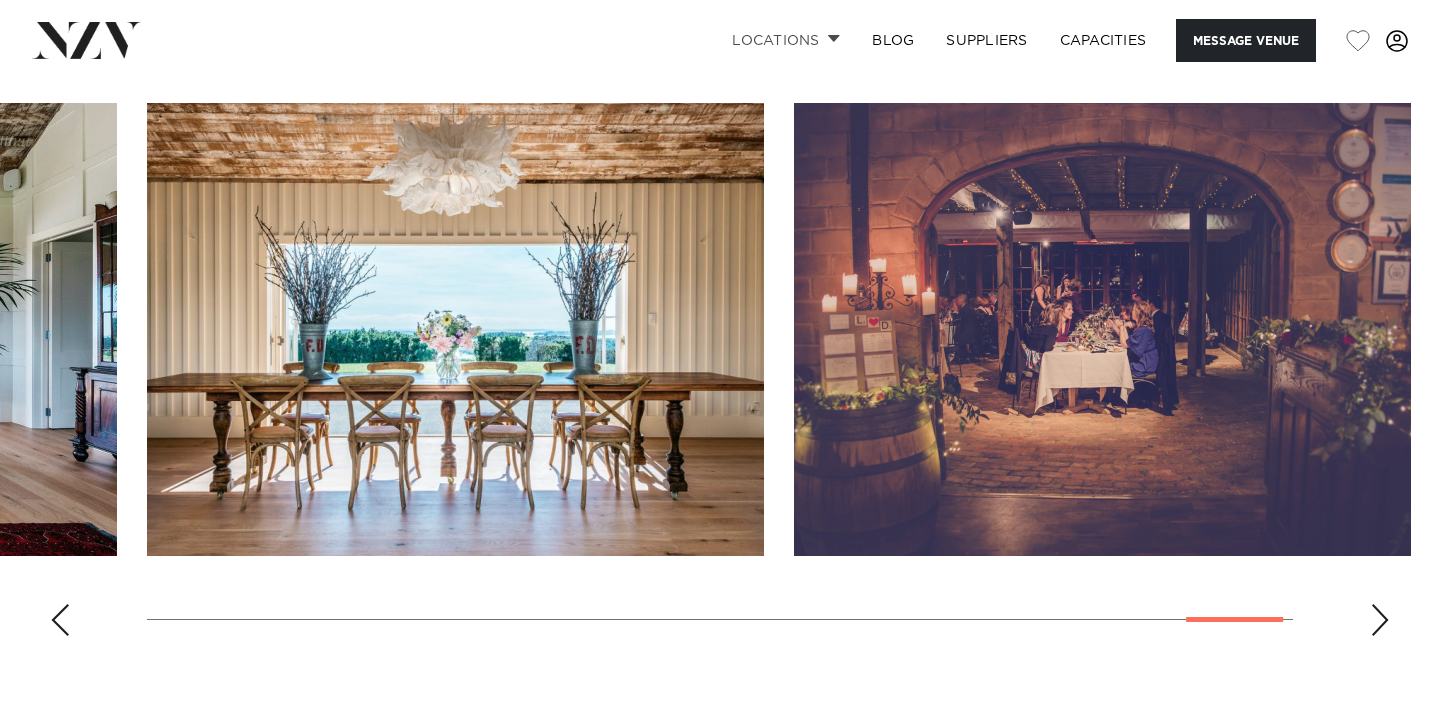 click on "Locations" at bounding box center (786, 40) 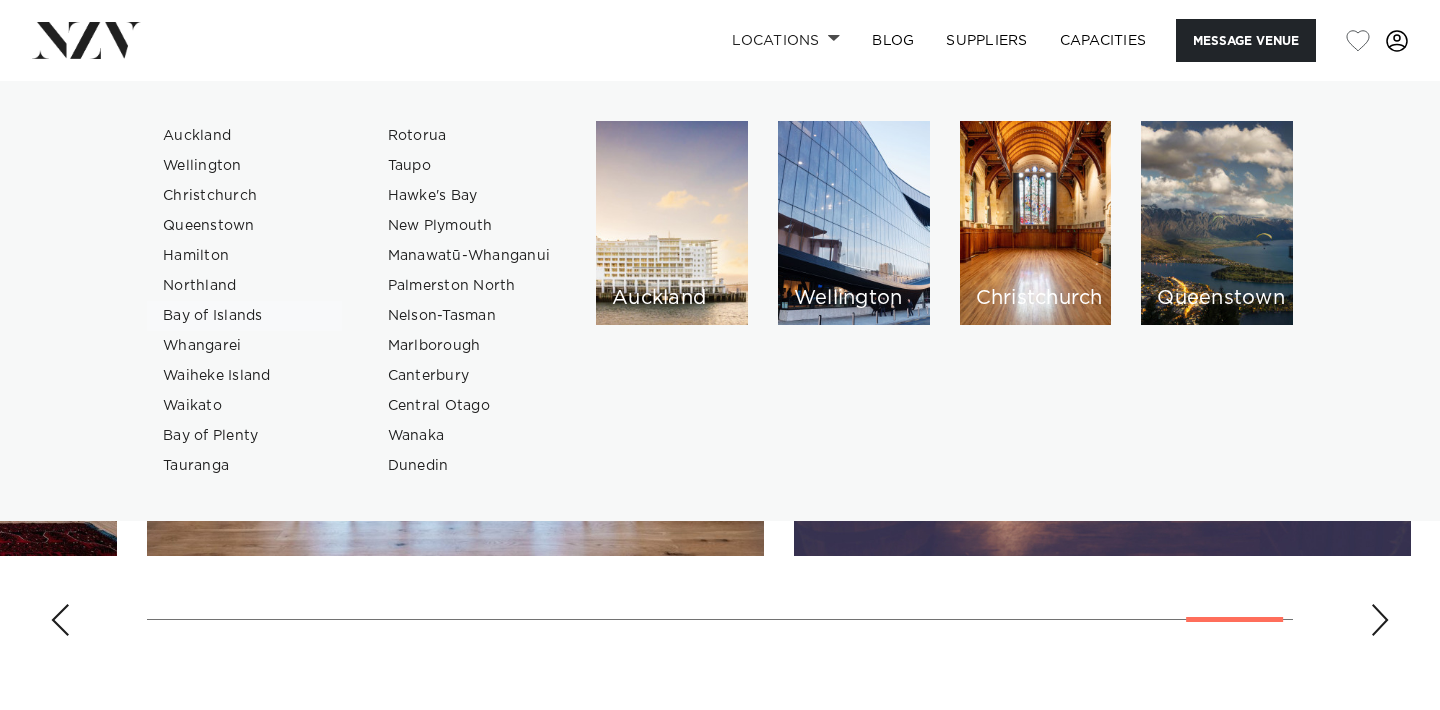 click on "Bay of Islands" at bounding box center [244, 316] 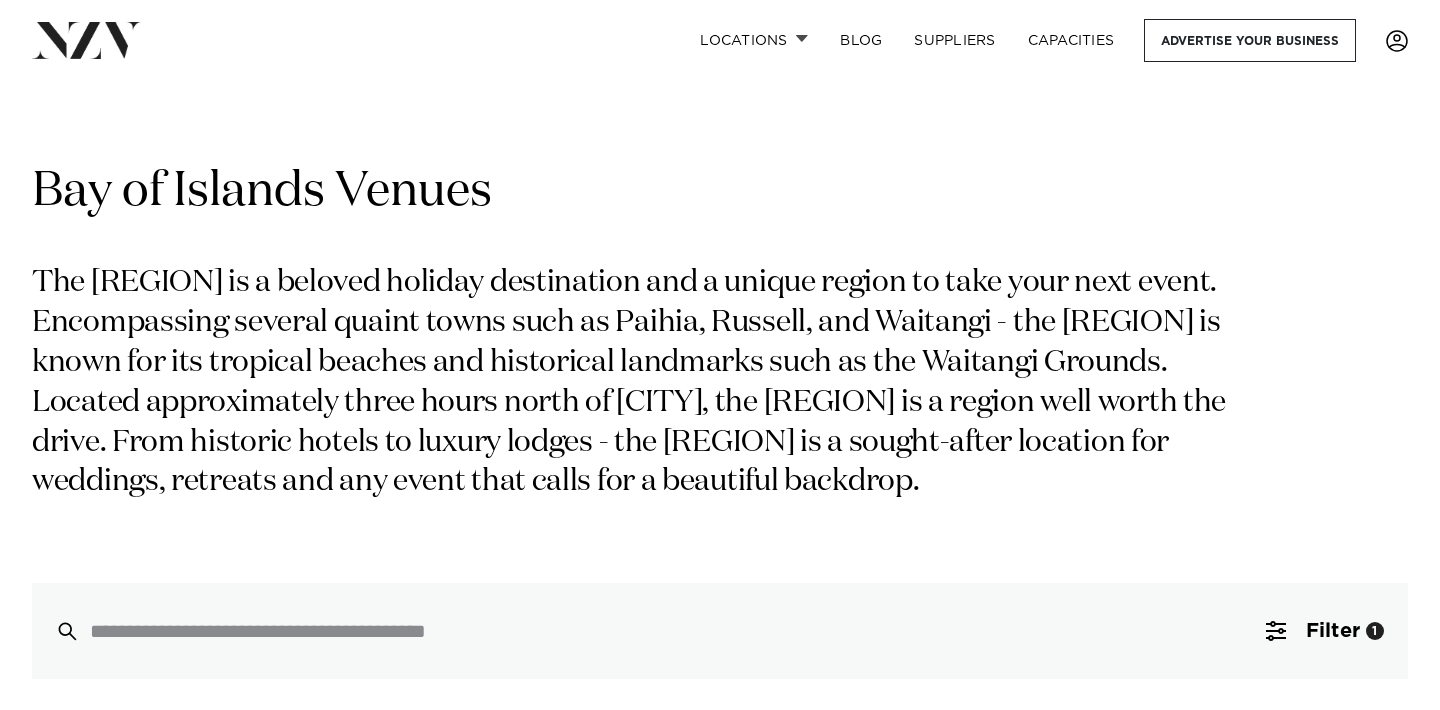 scroll, scrollTop: 0, scrollLeft: 0, axis: both 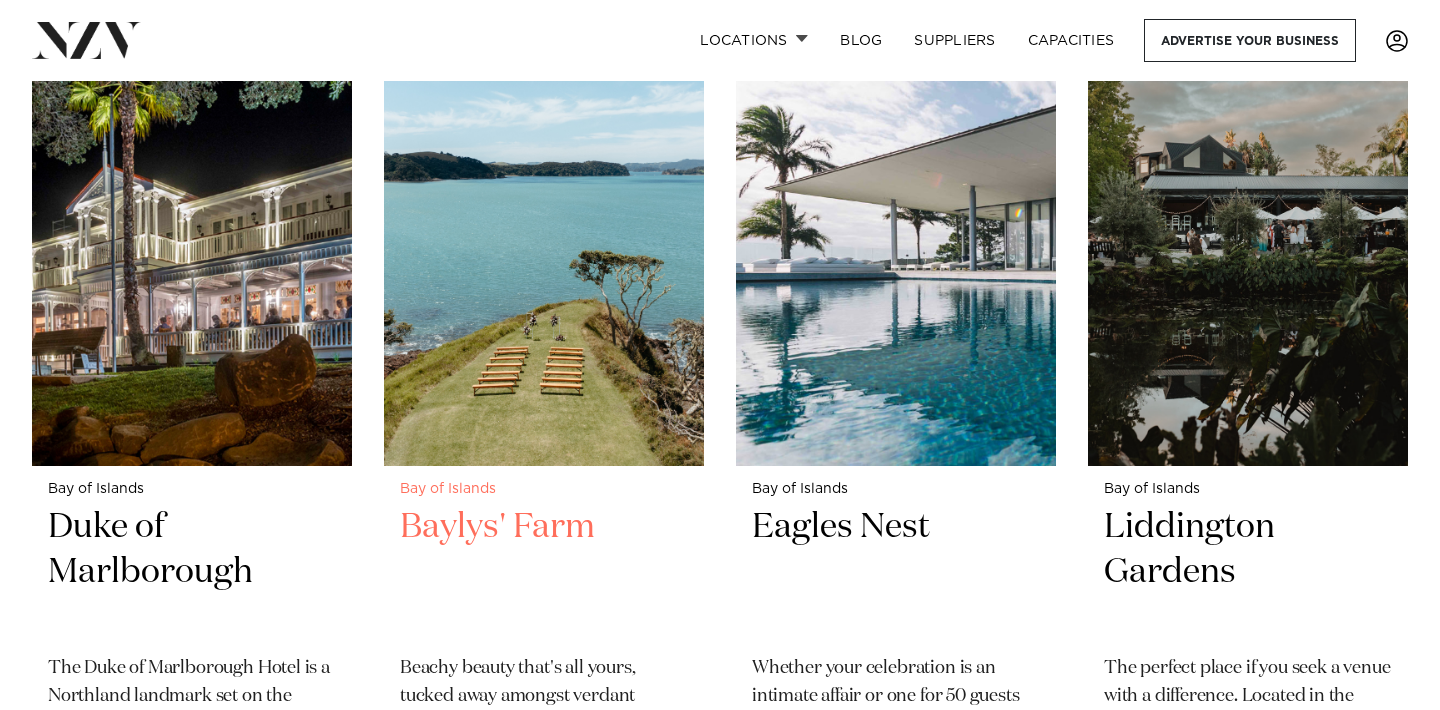 click on "Baylys' Farm" at bounding box center [544, 572] 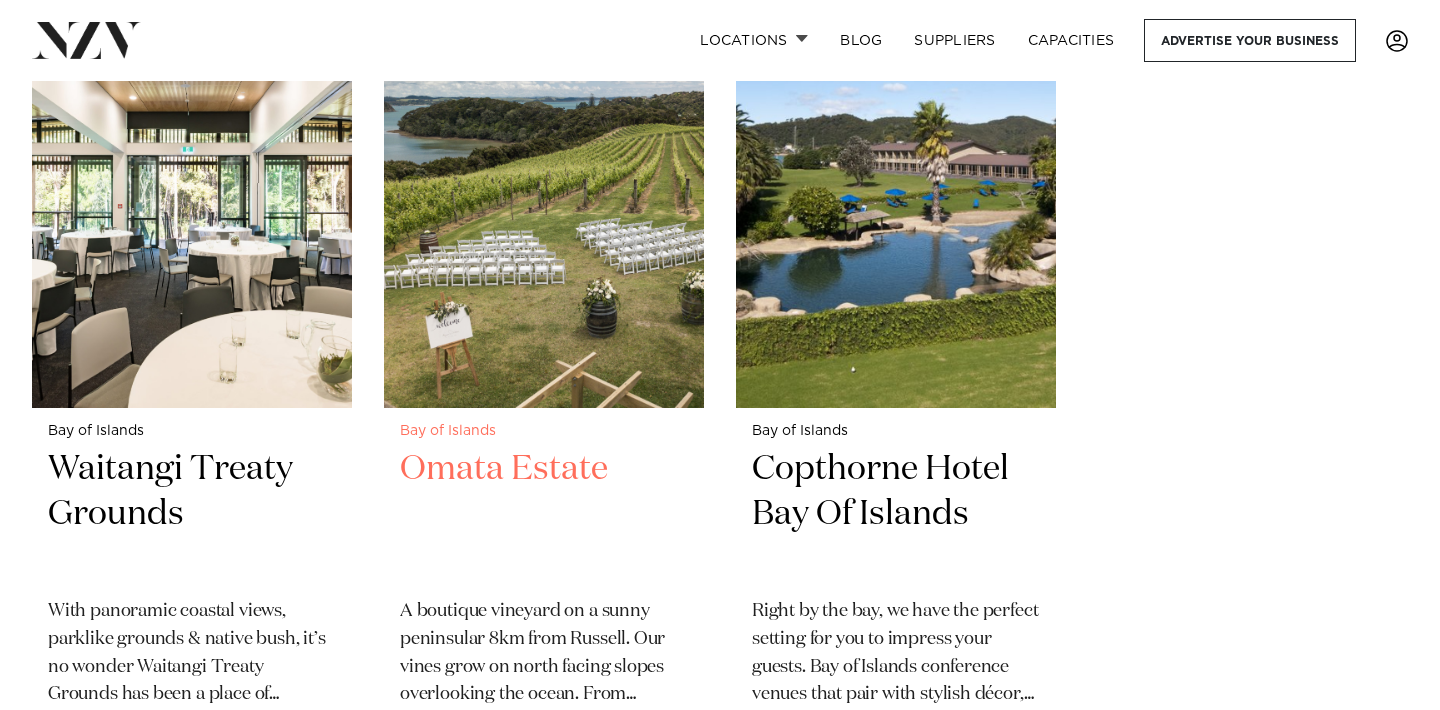 scroll, scrollTop: 1737, scrollLeft: 0, axis: vertical 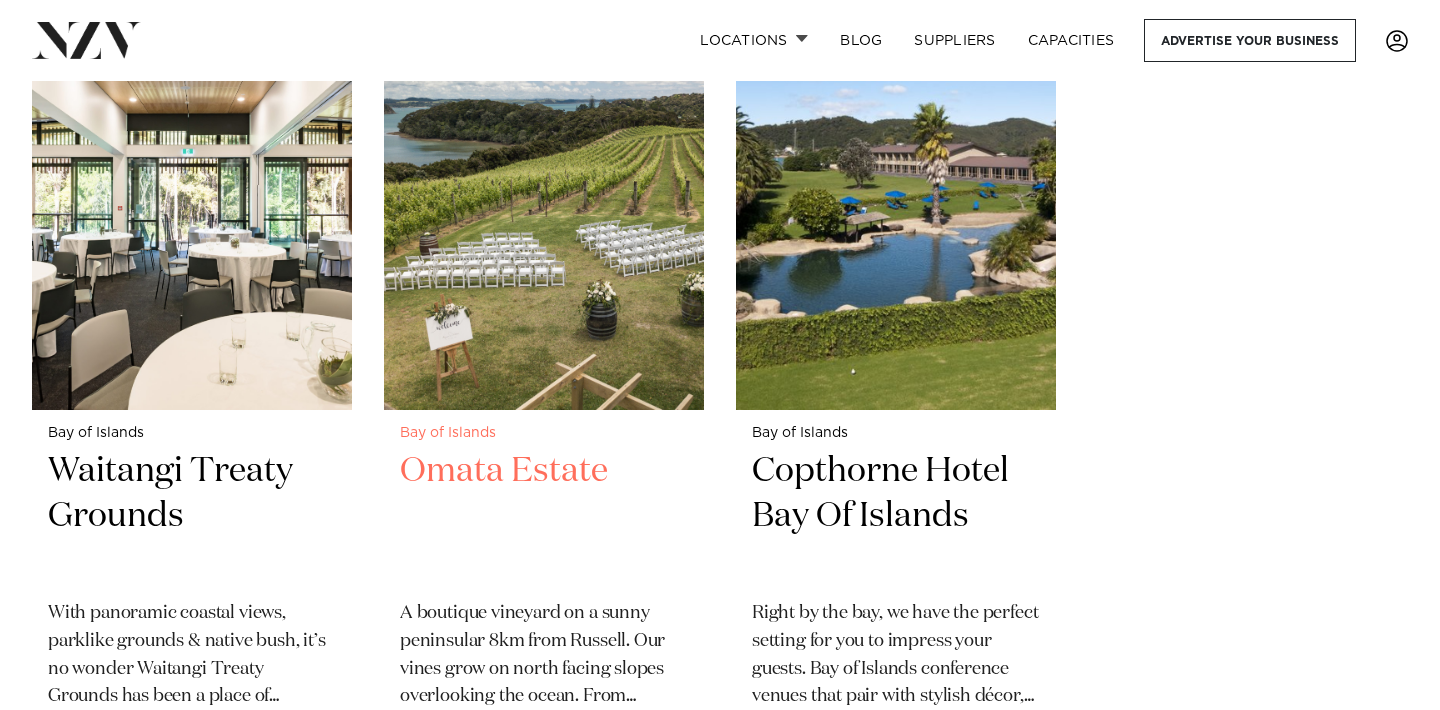 click on "Omata Estate" at bounding box center [544, 516] 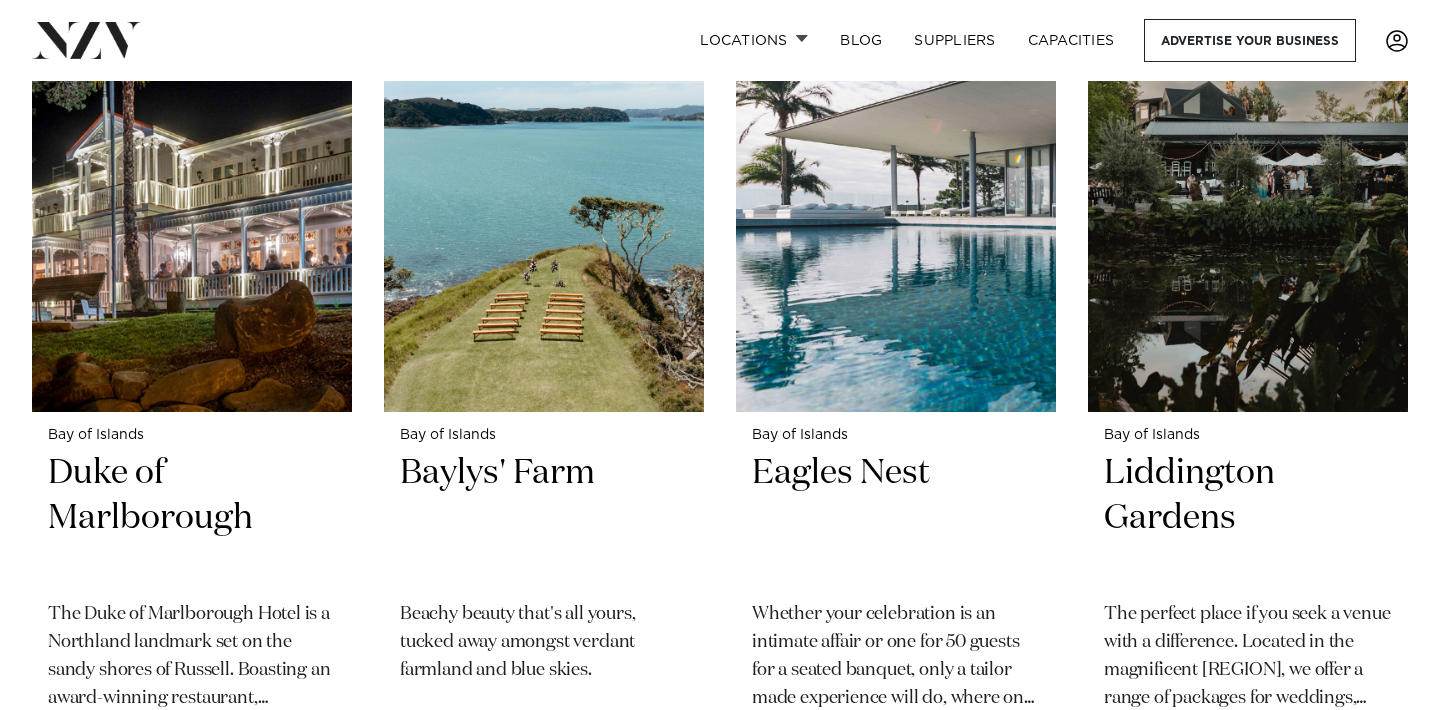 scroll, scrollTop: 872, scrollLeft: 0, axis: vertical 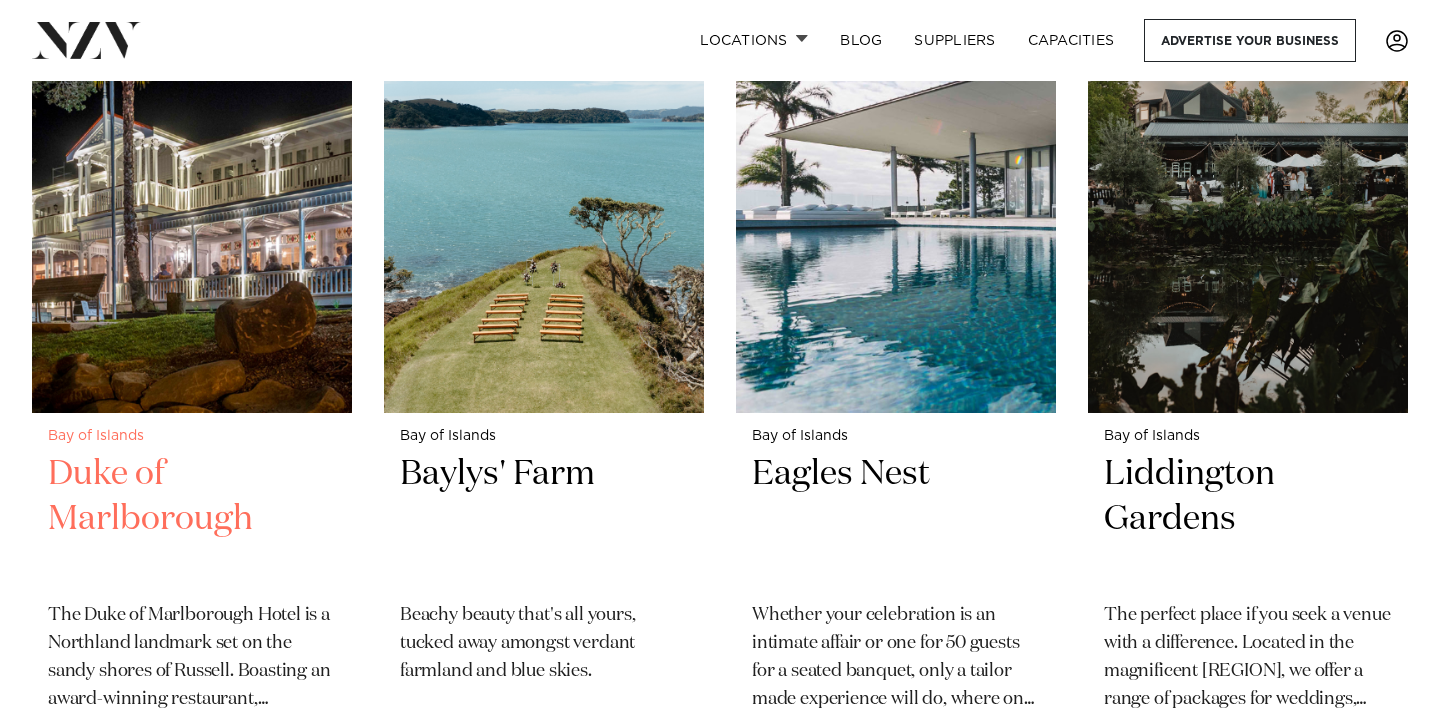 click on "Duke of Marlborough" at bounding box center [192, 519] 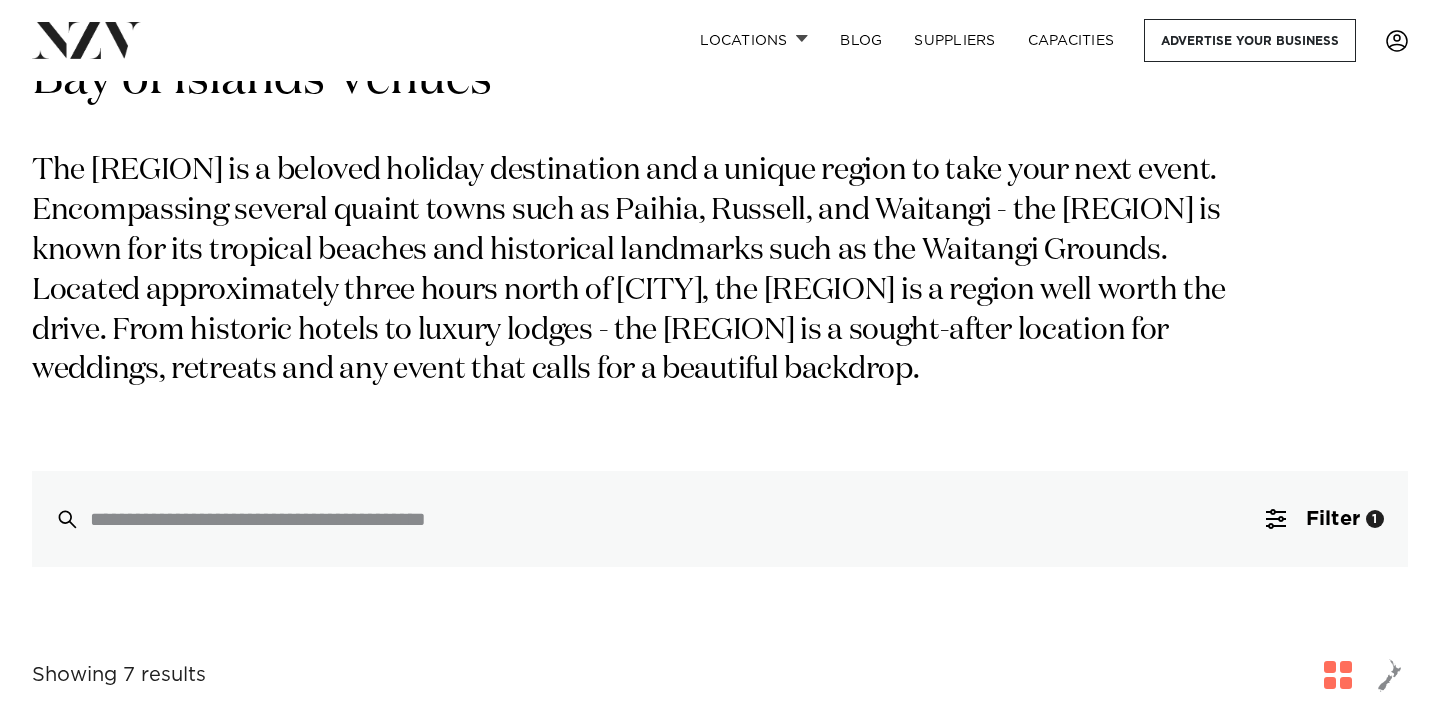 scroll, scrollTop: 23, scrollLeft: 0, axis: vertical 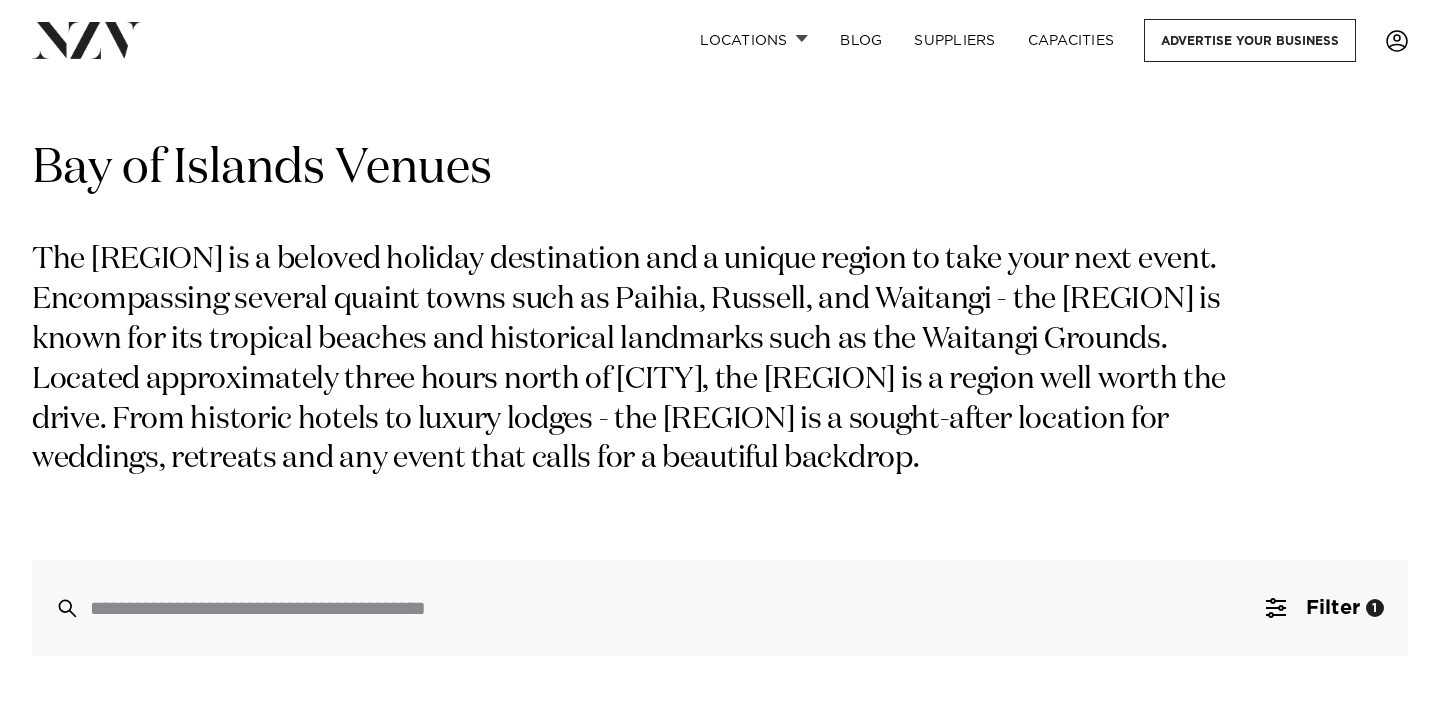 click on "Locations
[CITY]
[CITY]
[CITY]
[CITY]
[CITY]
[REGION]
[REGION]
[CITY]
[REGION]
[REGION]
[CITY]
[CITY]
[CITY]
[REGION]
[CITY]
[REGION]
[CITY]
[CITY]" at bounding box center (720, 40) 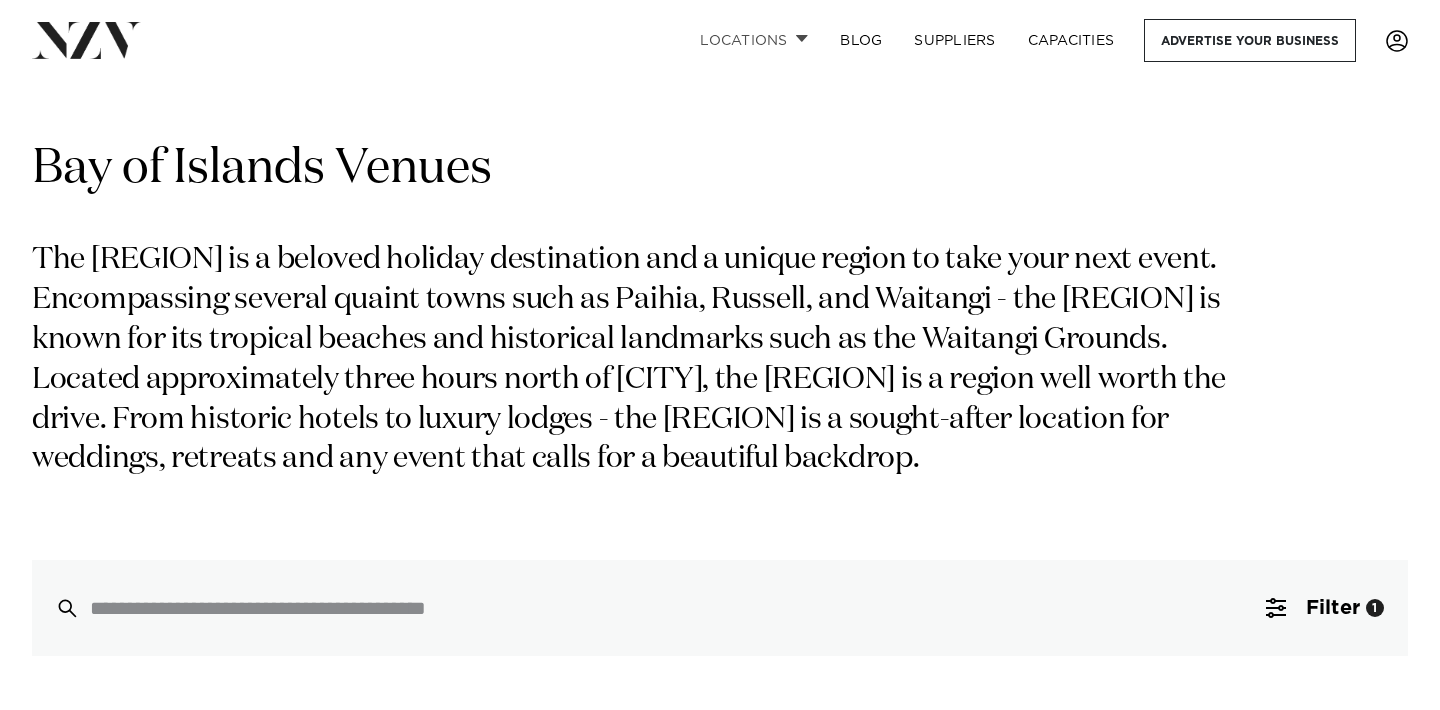 click on "Locations" at bounding box center [754, 40] 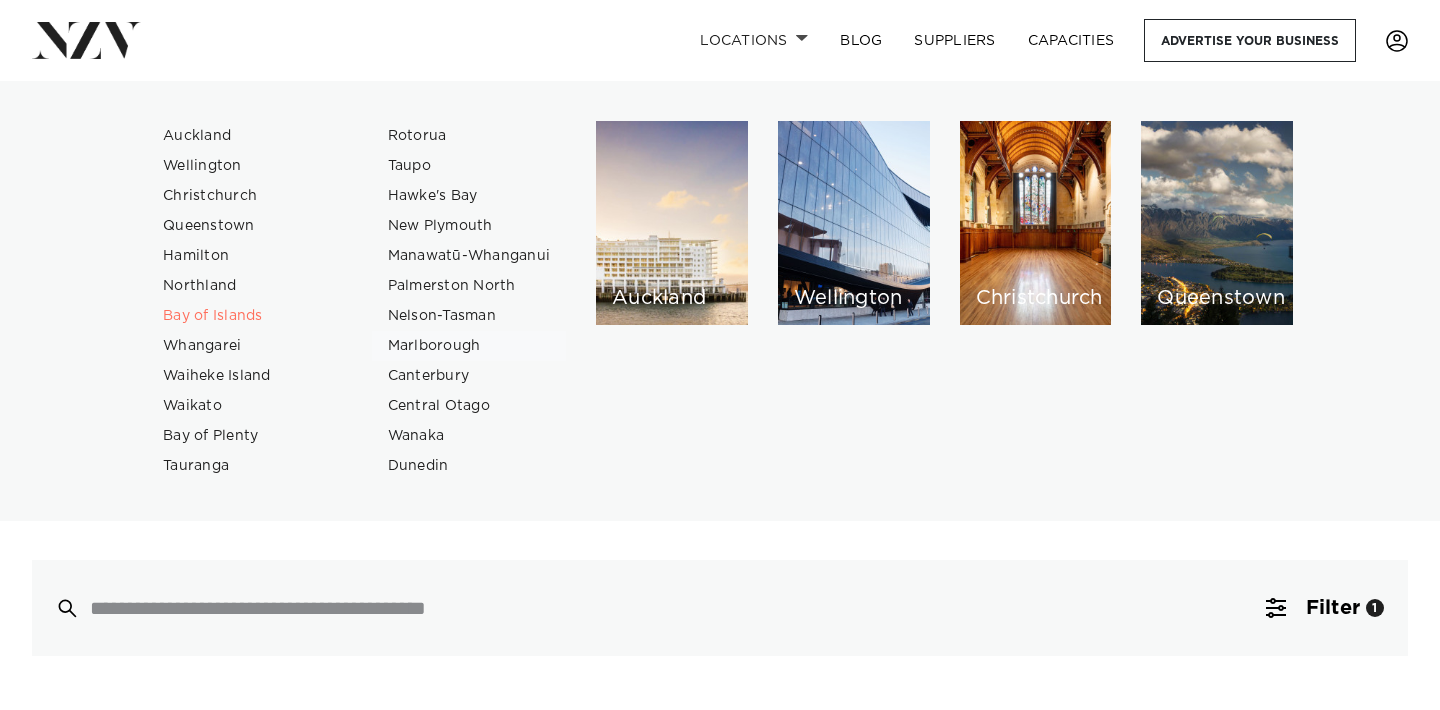 click on "Marlborough" at bounding box center [469, 346] 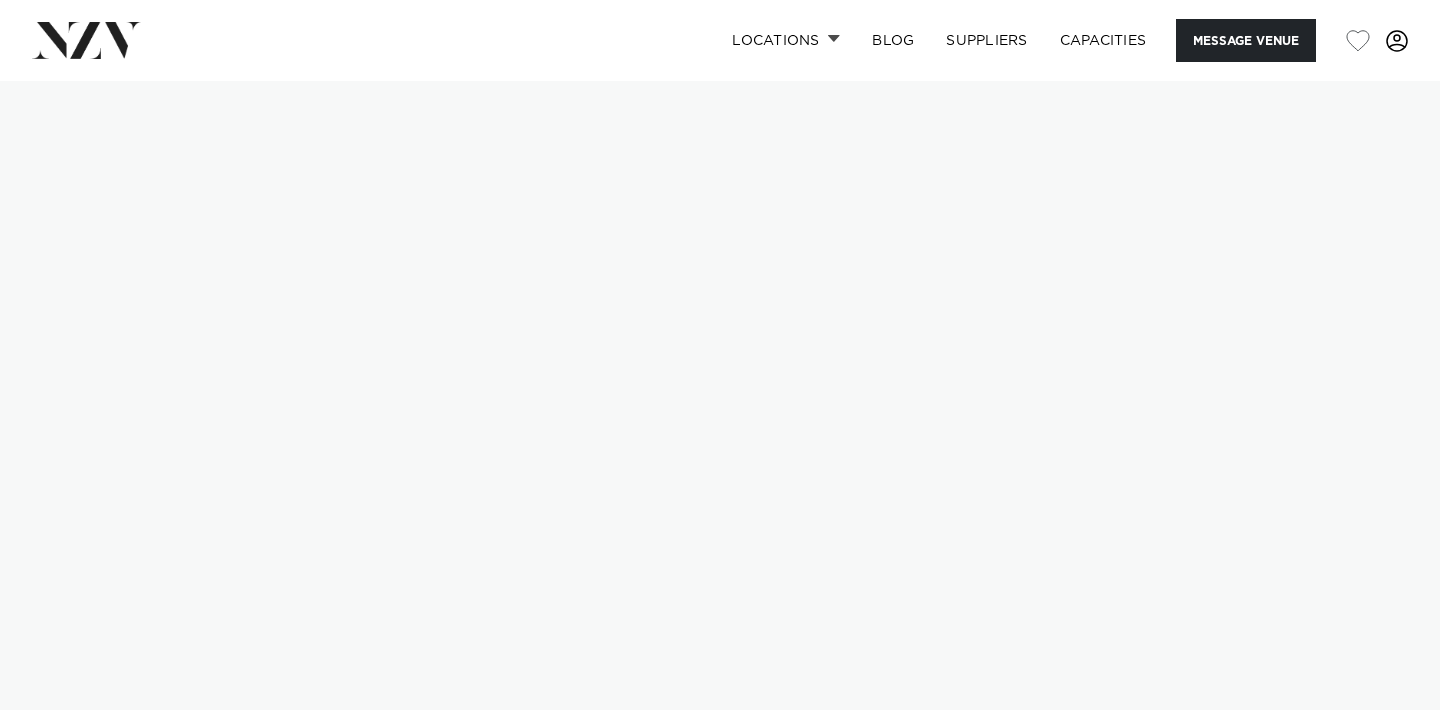 scroll, scrollTop: 0, scrollLeft: 0, axis: both 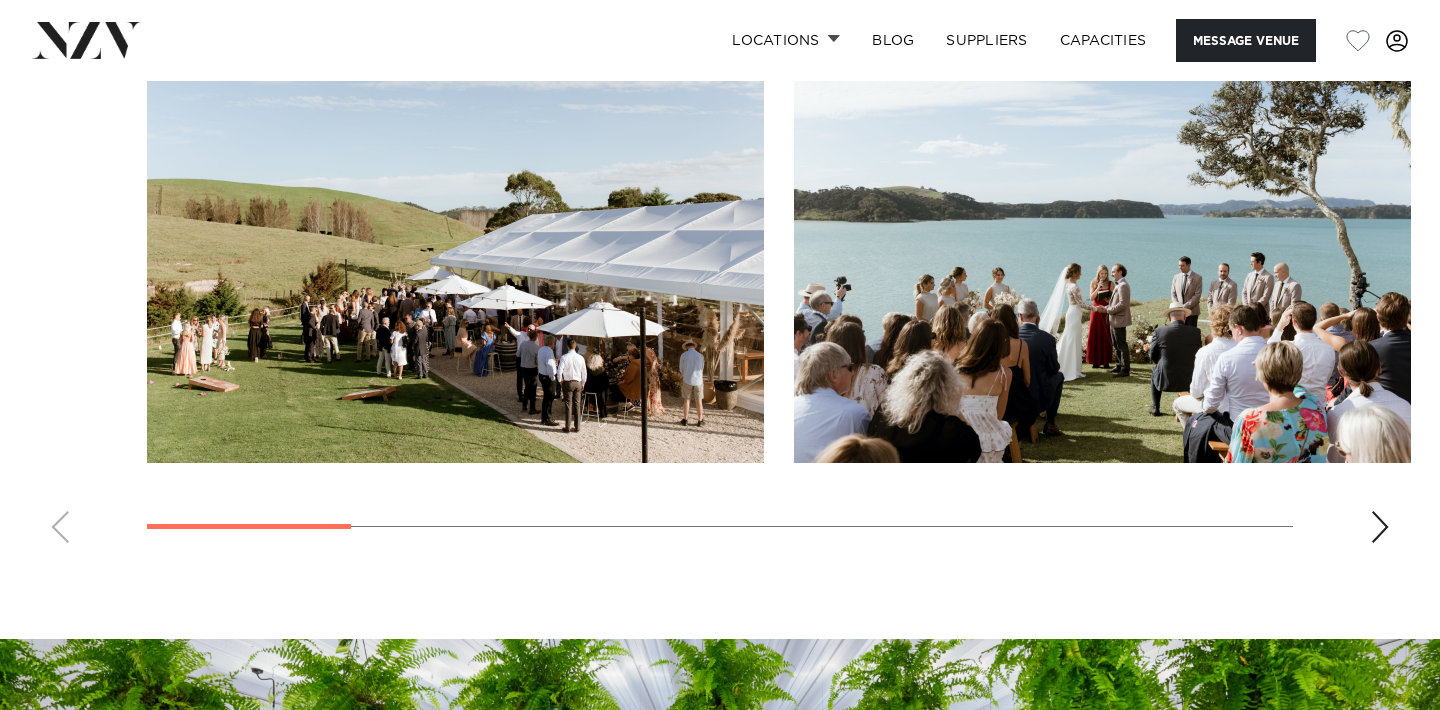 click at bounding box center [455, 236] 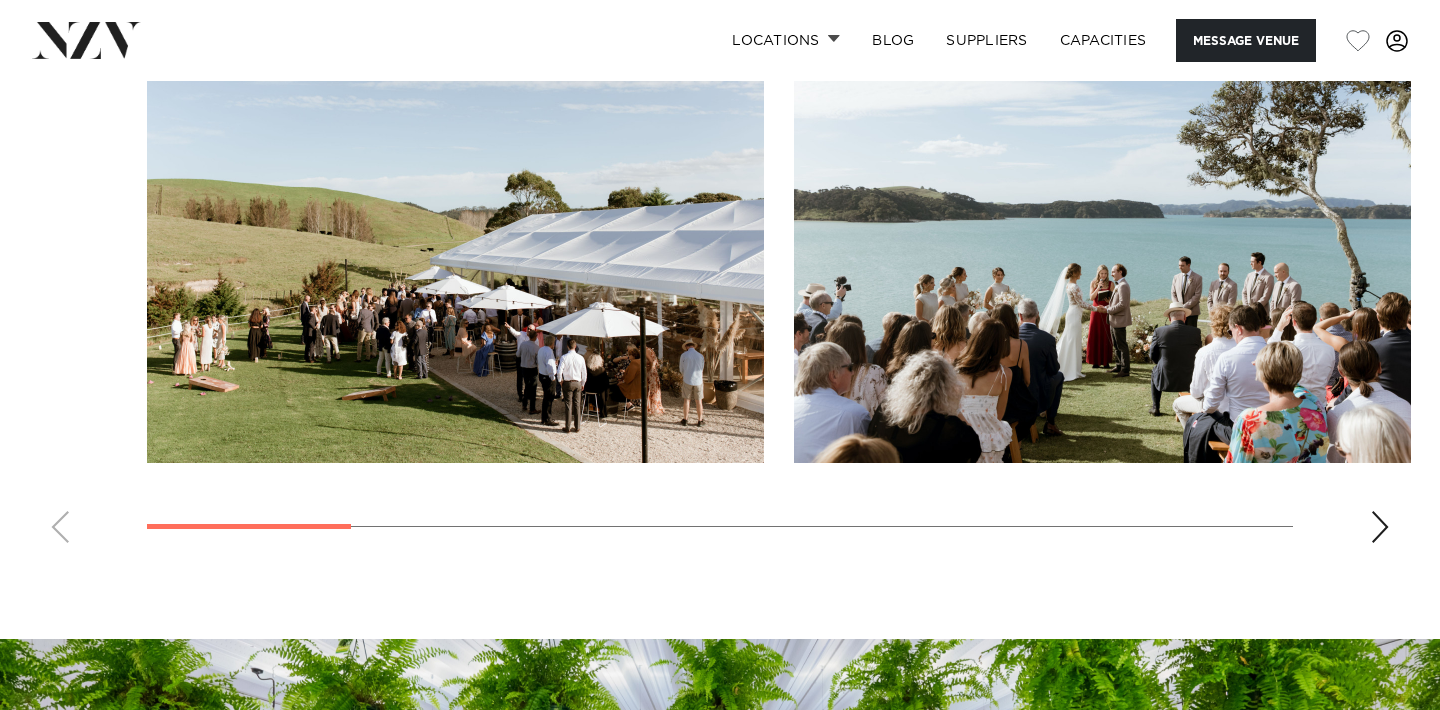 scroll, scrollTop: 0, scrollLeft: 0, axis: both 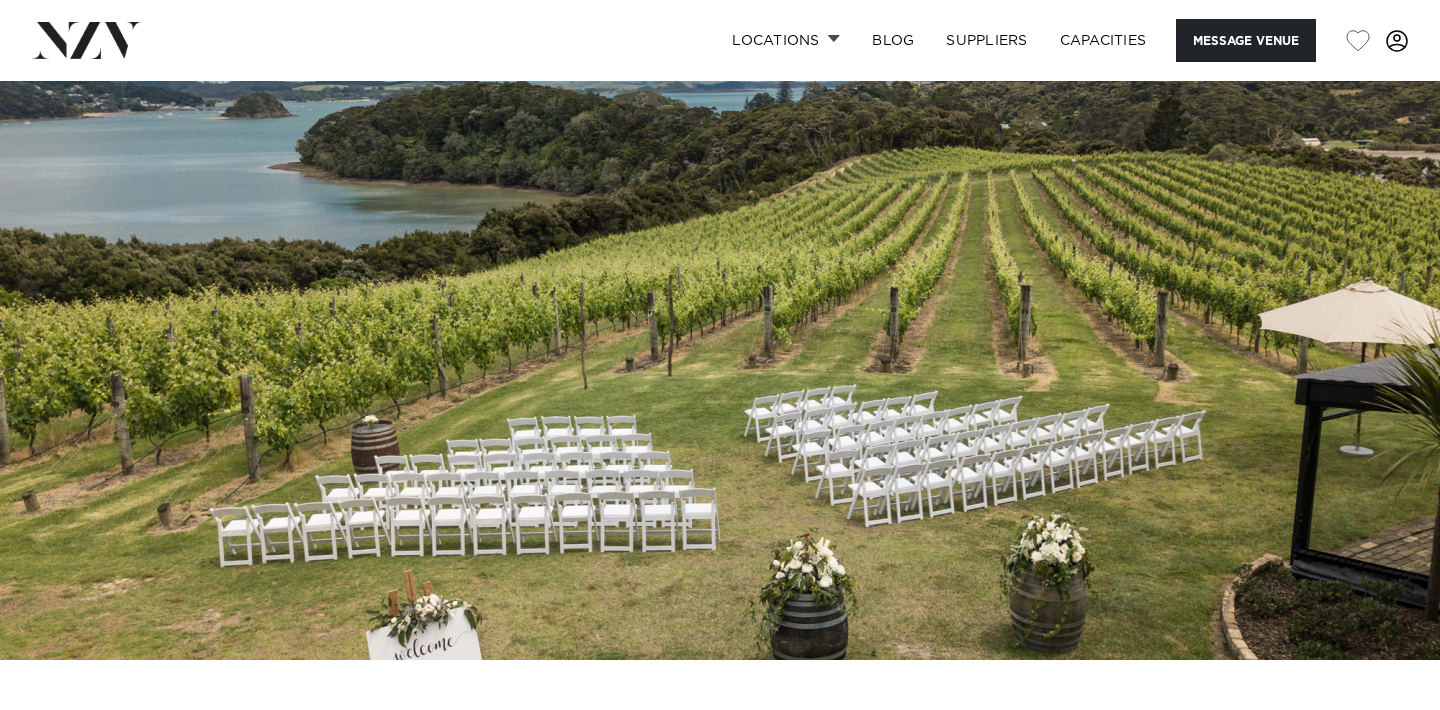 click at bounding box center (720, 322) 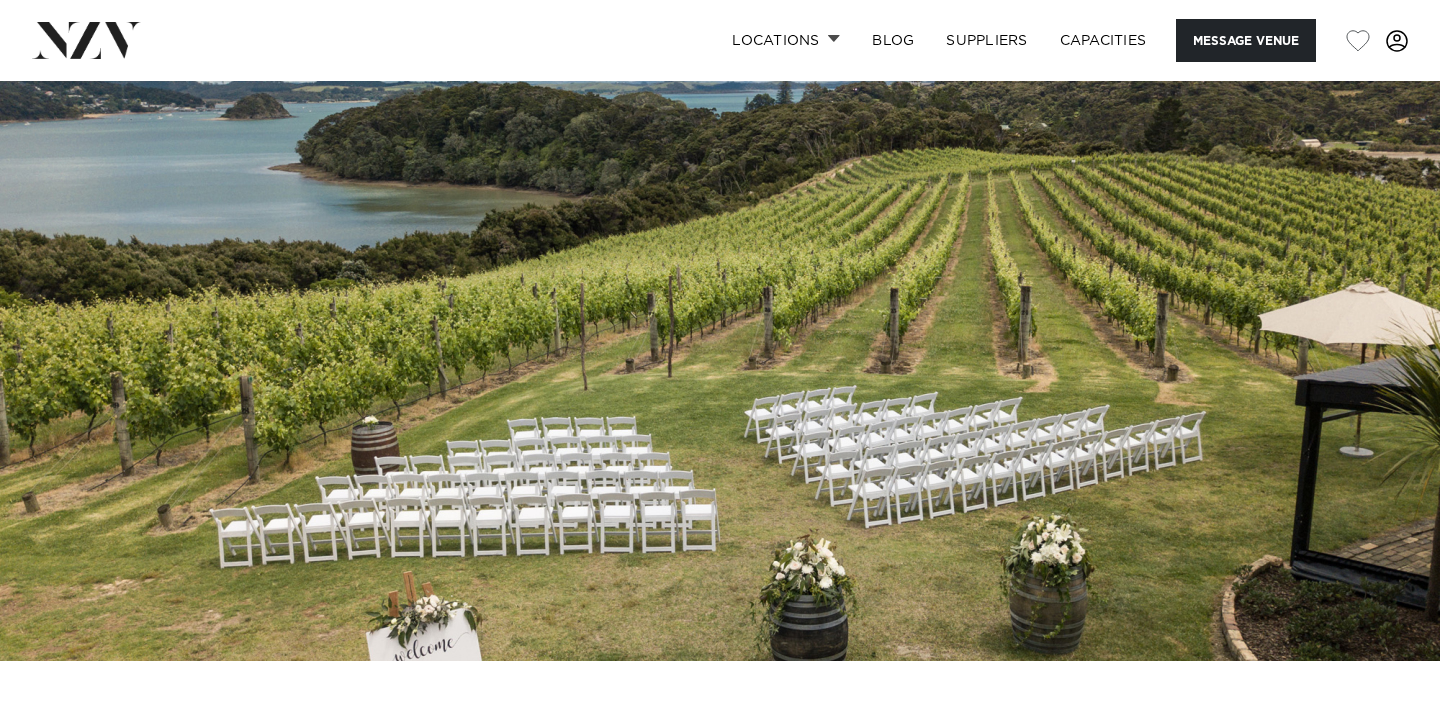 scroll, scrollTop: 0, scrollLeft: 0, axis: both 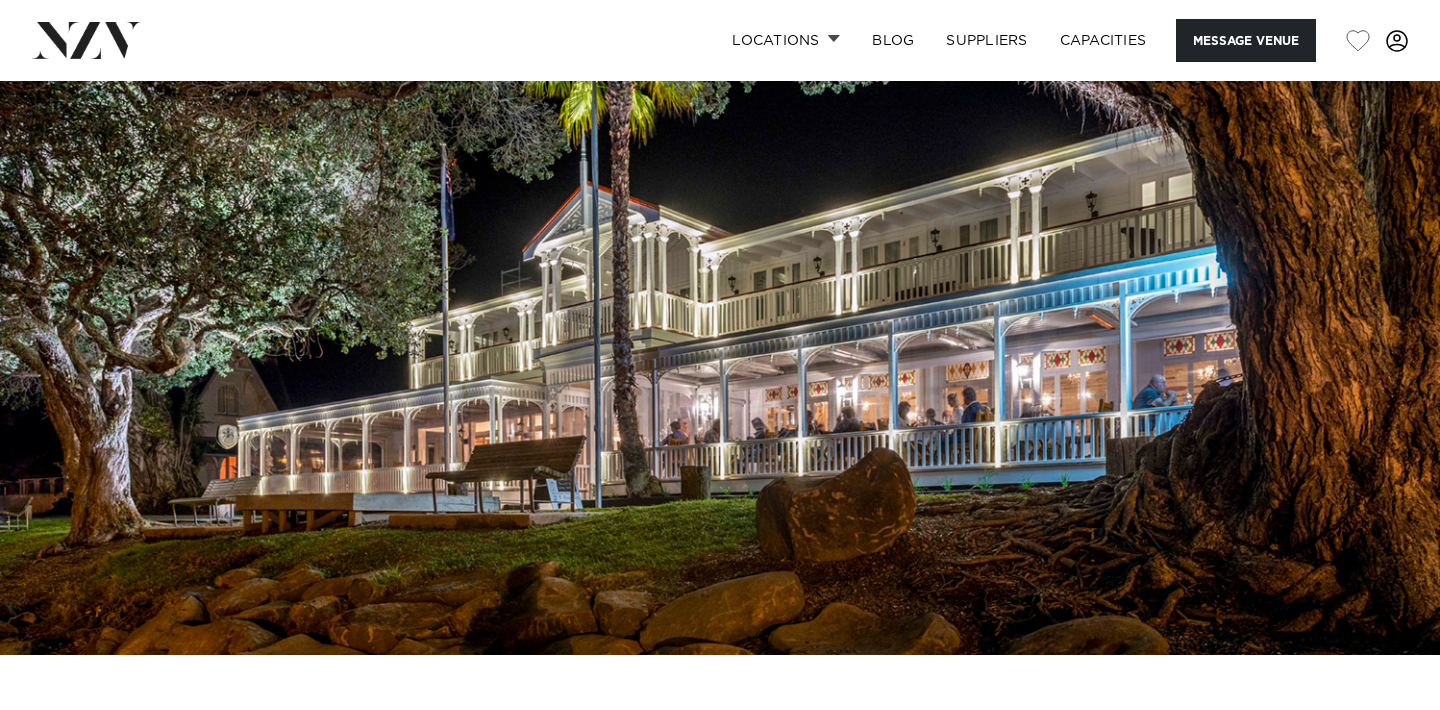 click at bounding box center (720, 317) 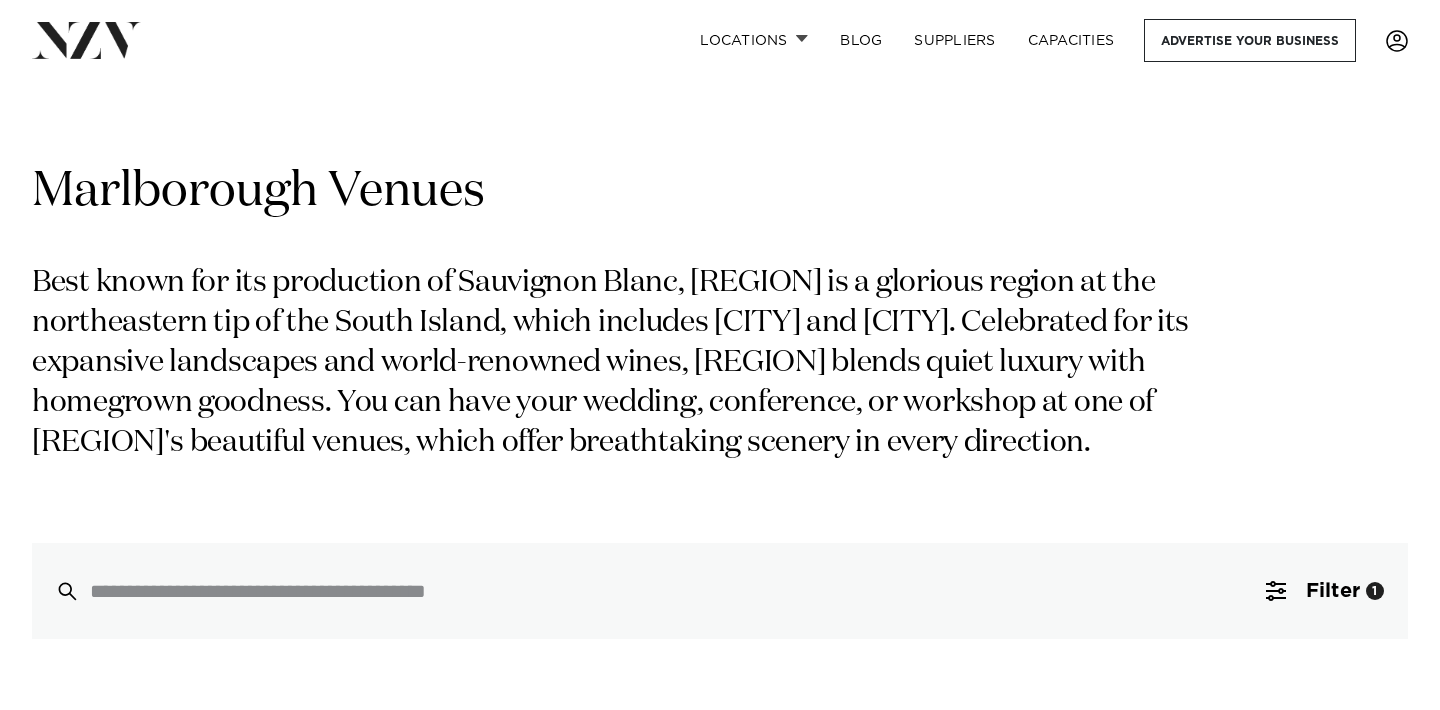 scroll, scrollTop: 0, scrollLeft: 0, axis: both 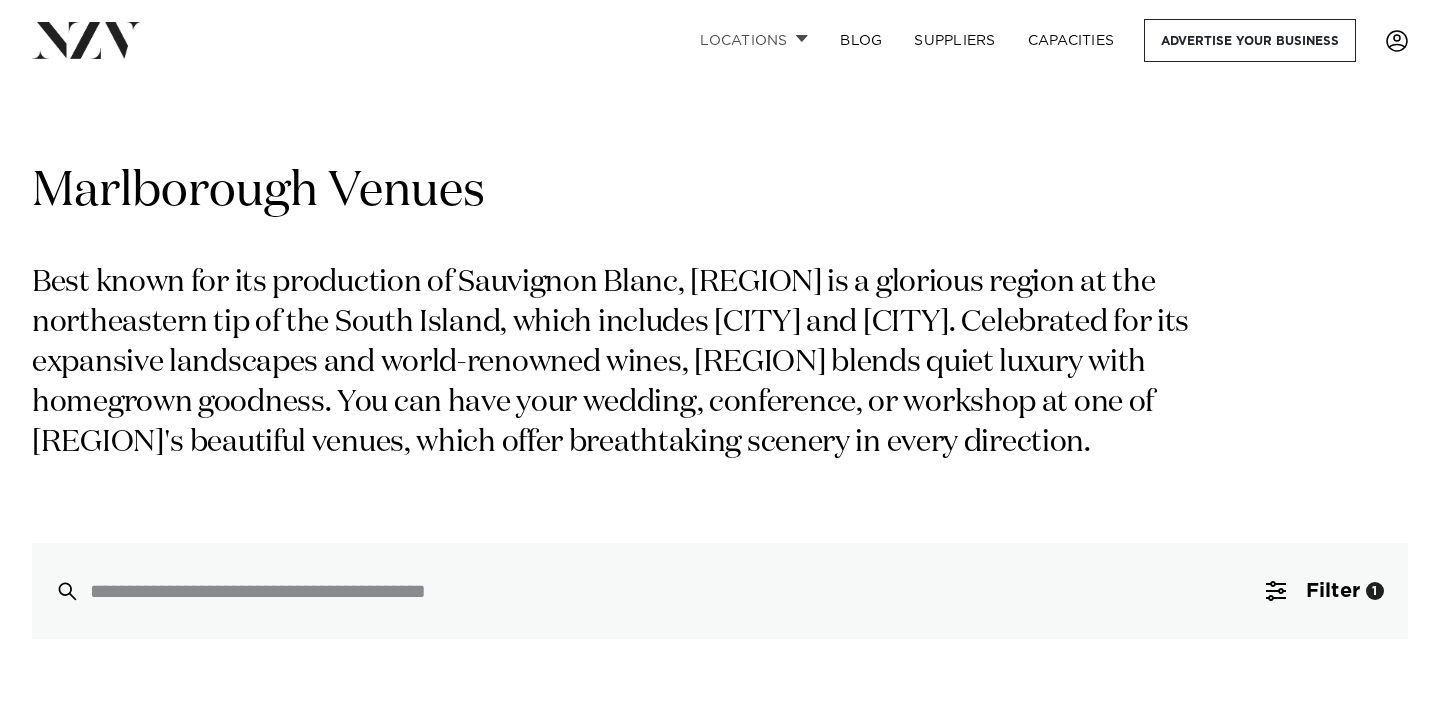 click on "Locations" at bounding box center (754, 40) 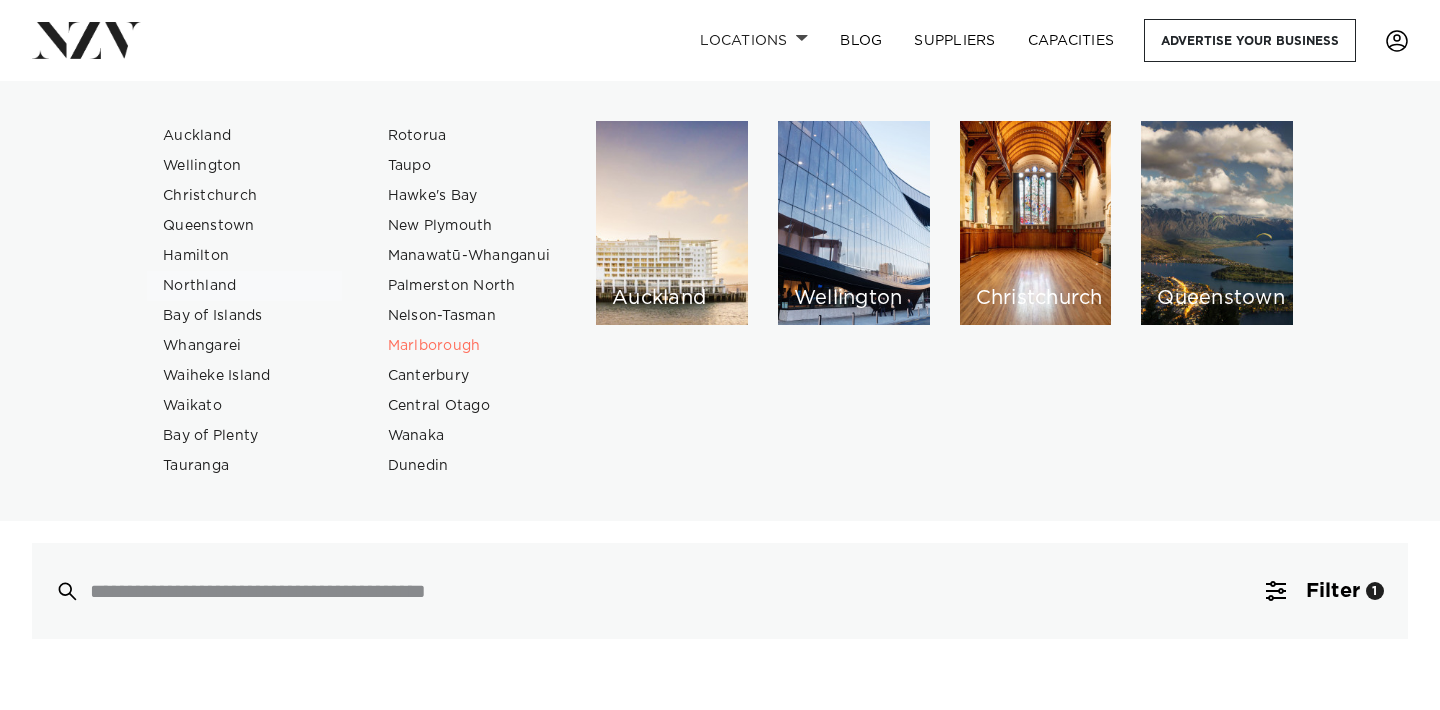 click on "Northland" at bounding box center (244, 286) 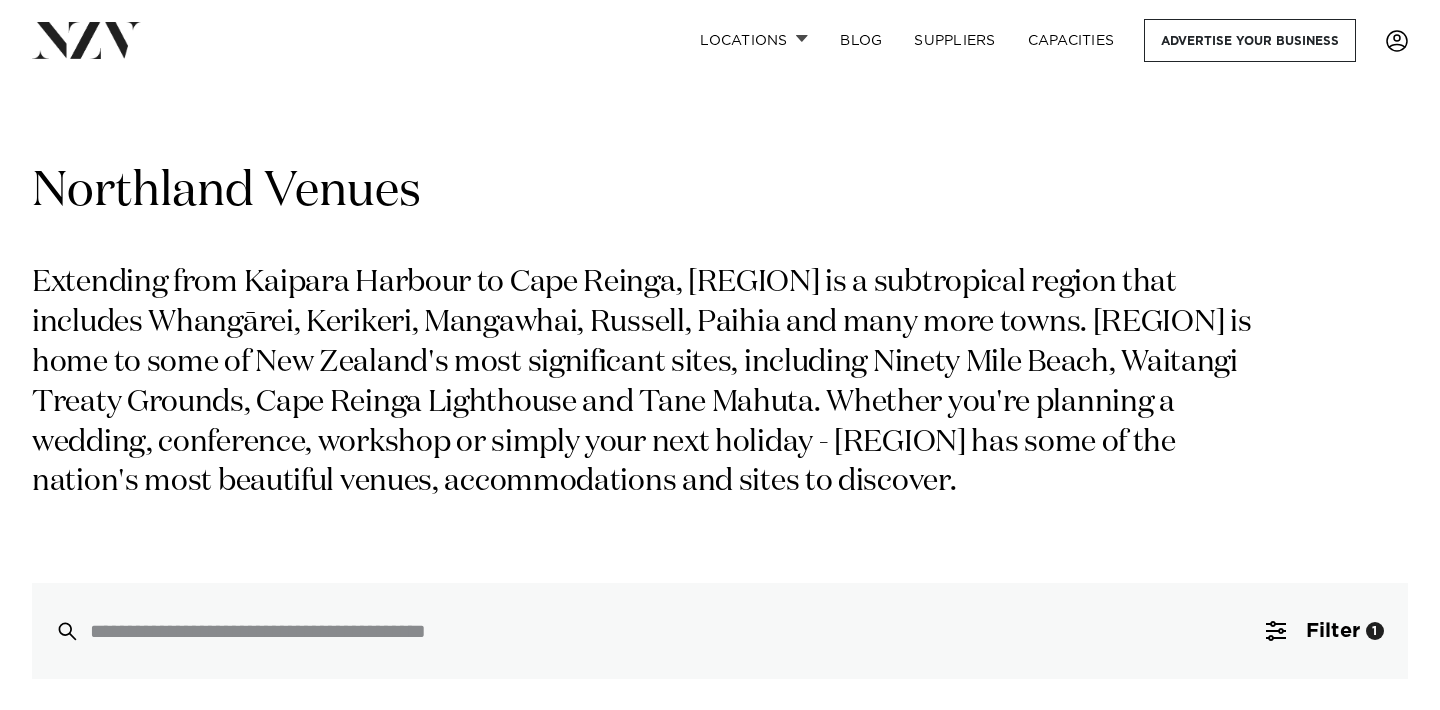 scroll, scrollTop: 0, scrollLeft: 0, axis: both 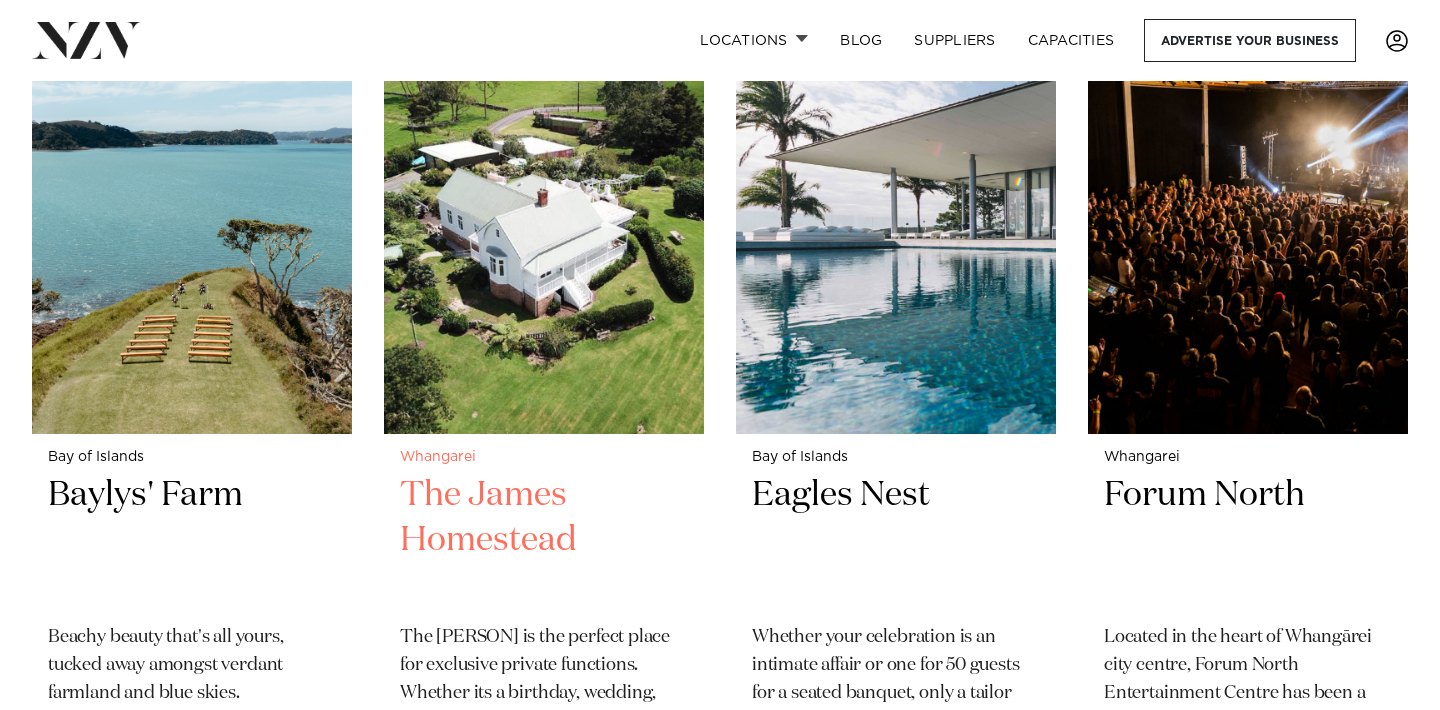 click on "The James Homestead" at bounding box center (544, 540) 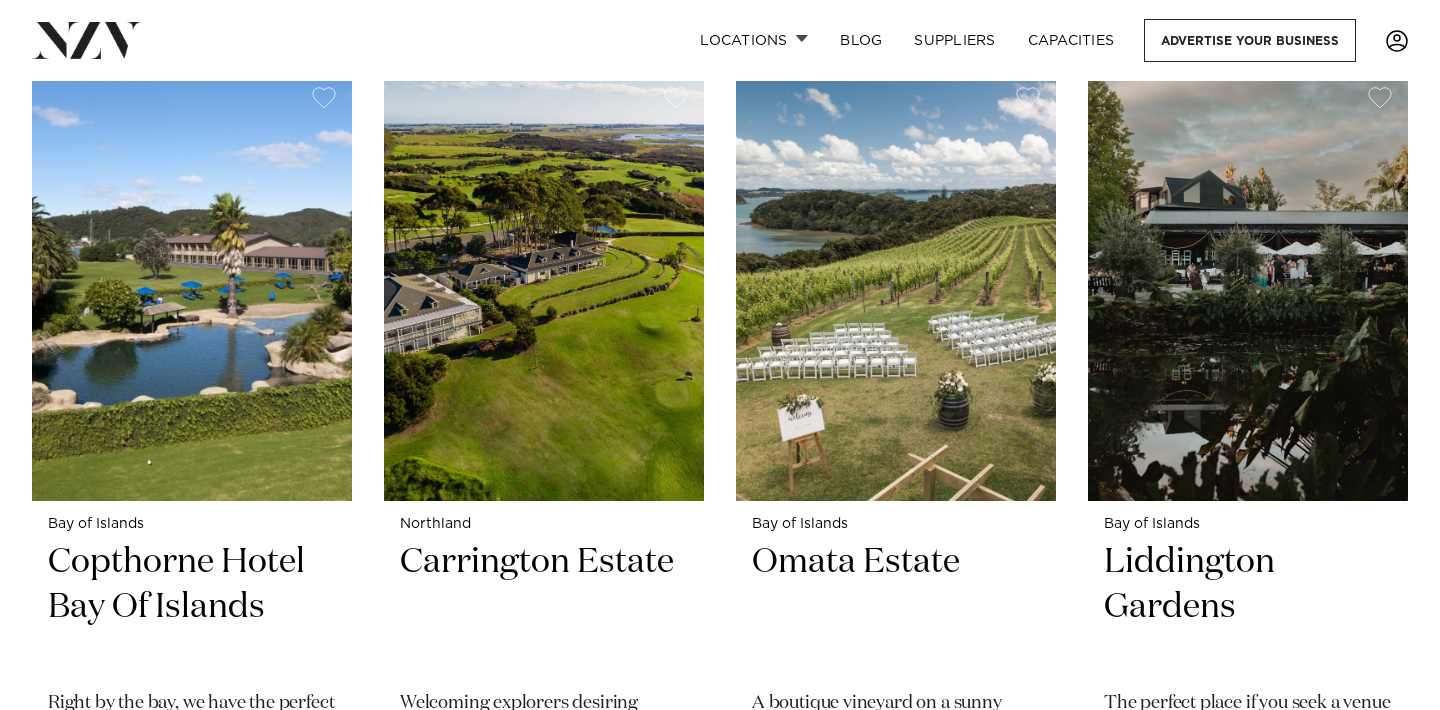 scroll, scrollTop: 2514, scrollLeft: 0, axis: vertical 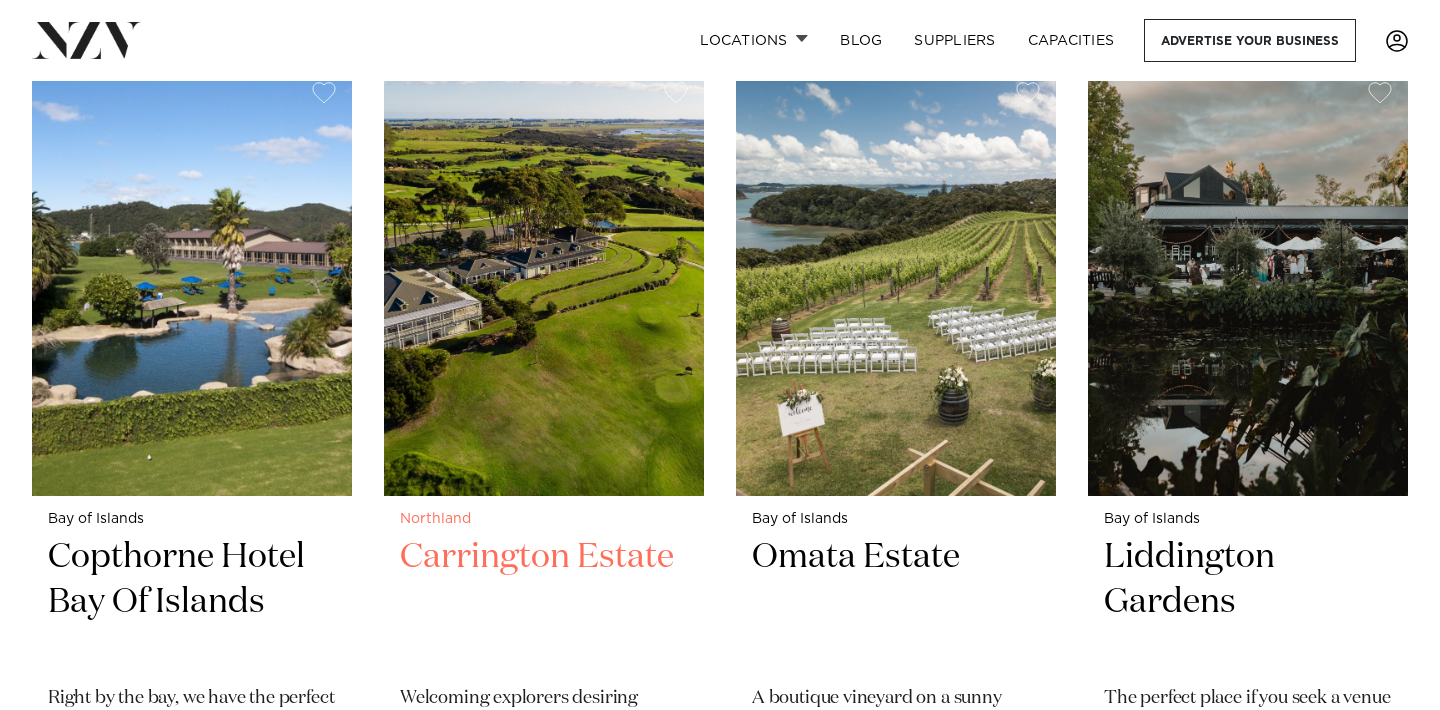 click on "Northland
Carrington Estate
Welcoming explorers desiring transformational experiences. Spread over four breathtaking km's of white sand coastline, an ocean-side 18-hole championship golf course & 900 acres of restored wetlands. A spectacular backdrop for any wedding or event.
150
150
100" at bounding box center (544, 696) 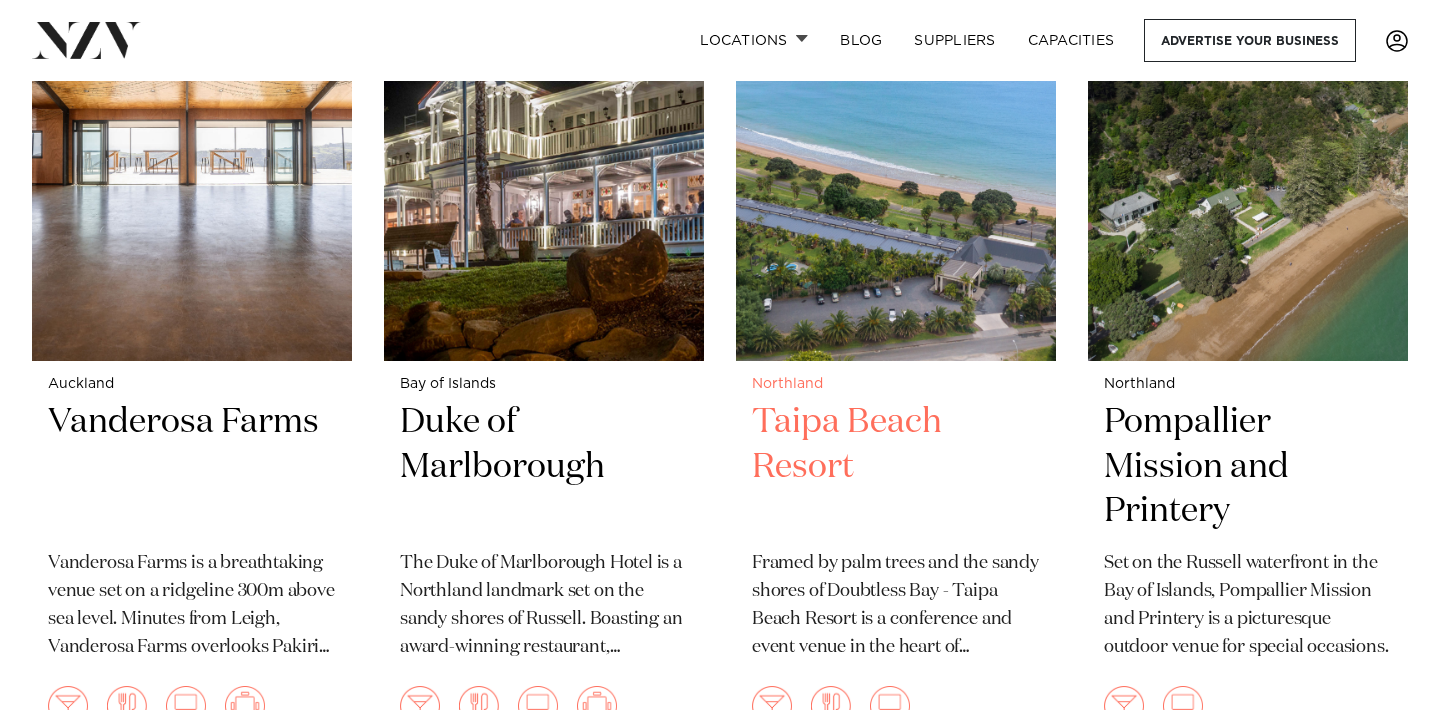 scroll, scrollTop: 933, scrollLeft: 0, axis: vertical 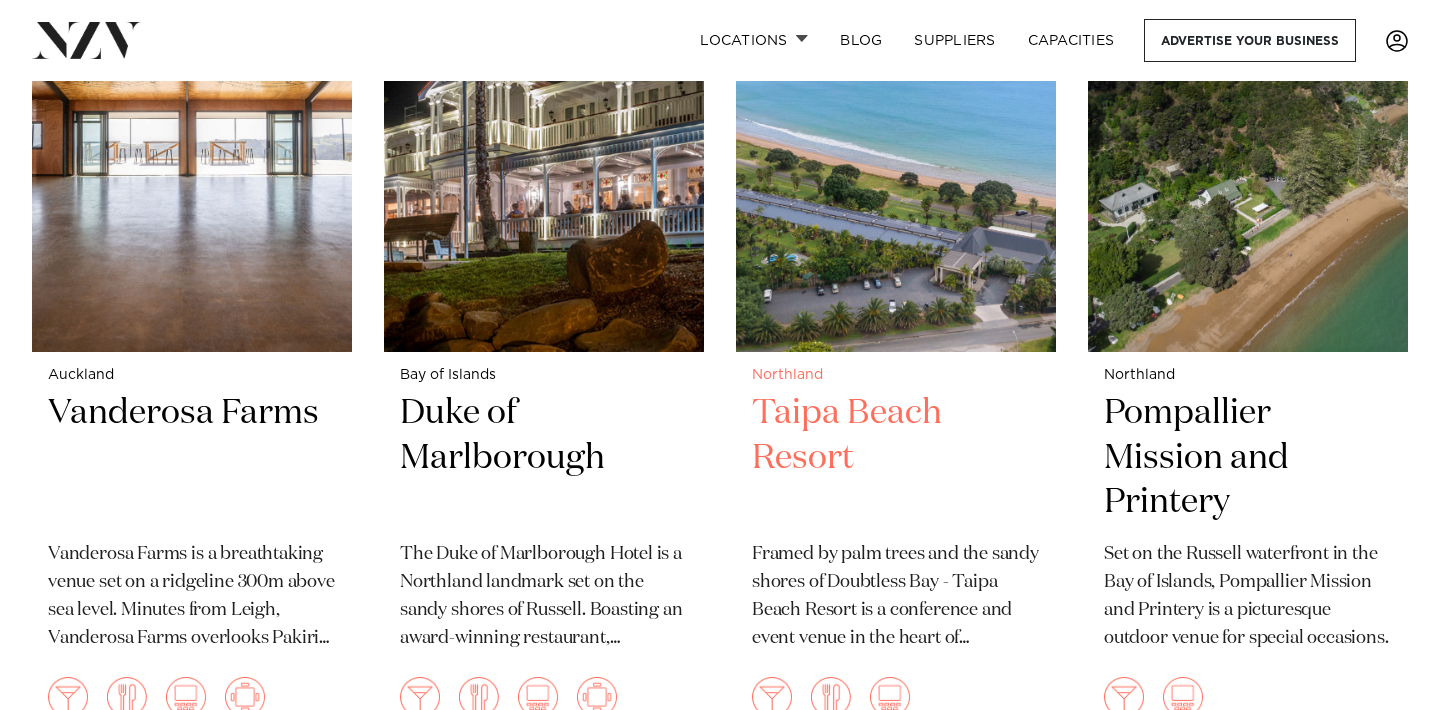 click on "Taipa Beach Resort" at bounding box center [896, 458] 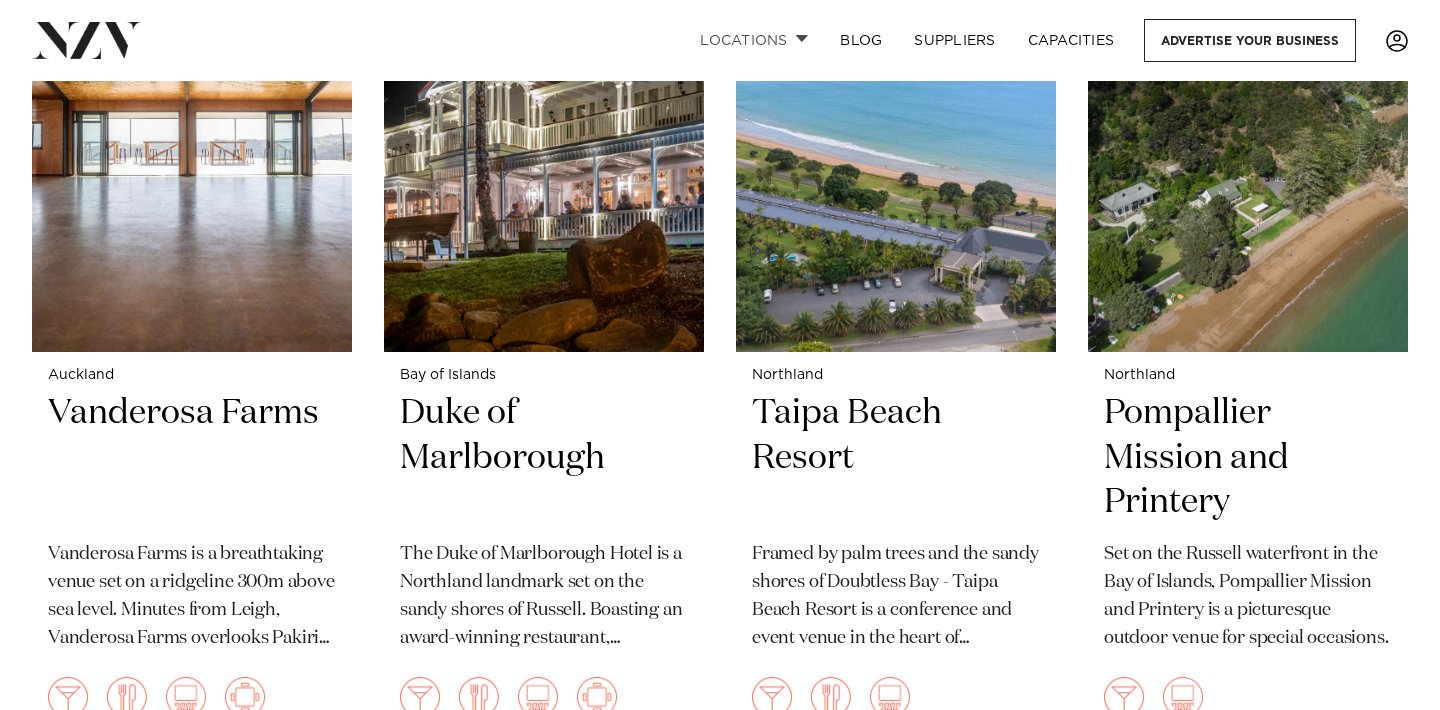 click on "Locations" at bounding box center (754, 40) 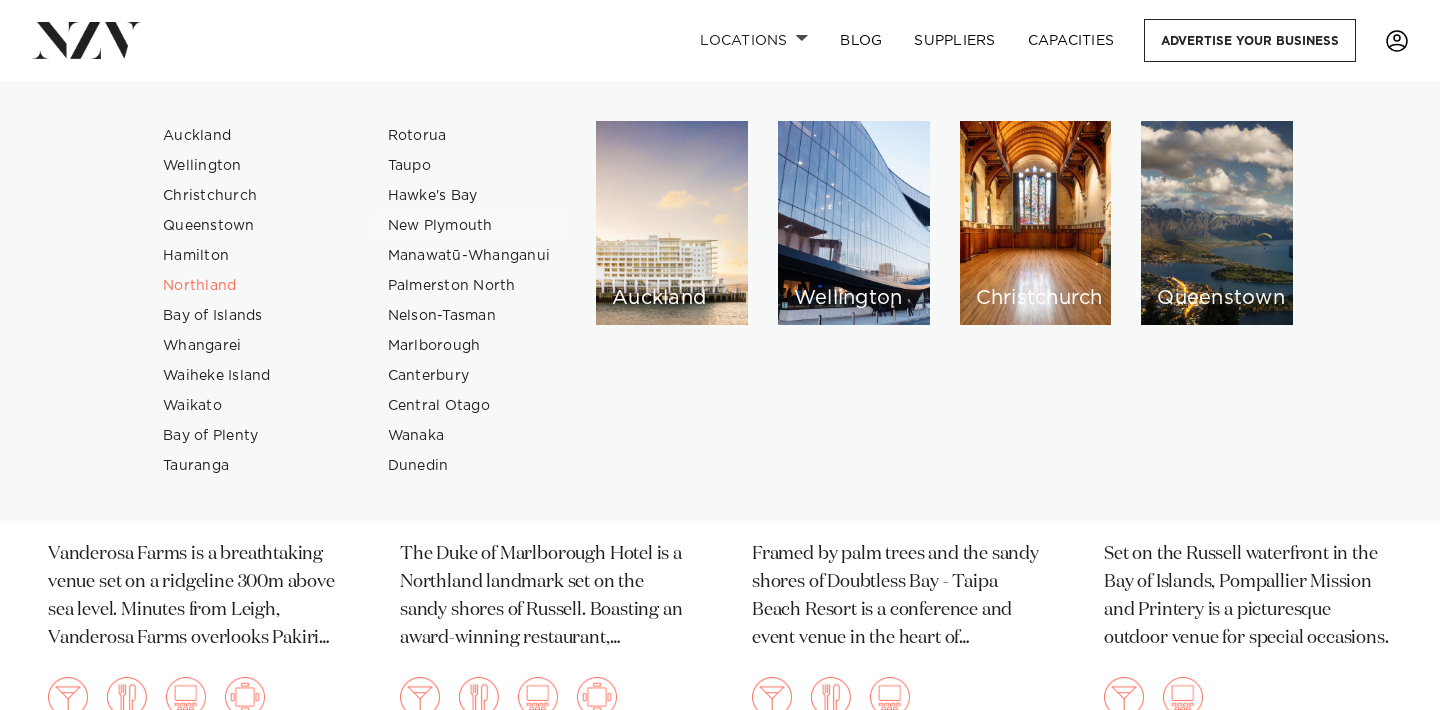click on "New Plymouth" at bounding box center (469, 226) 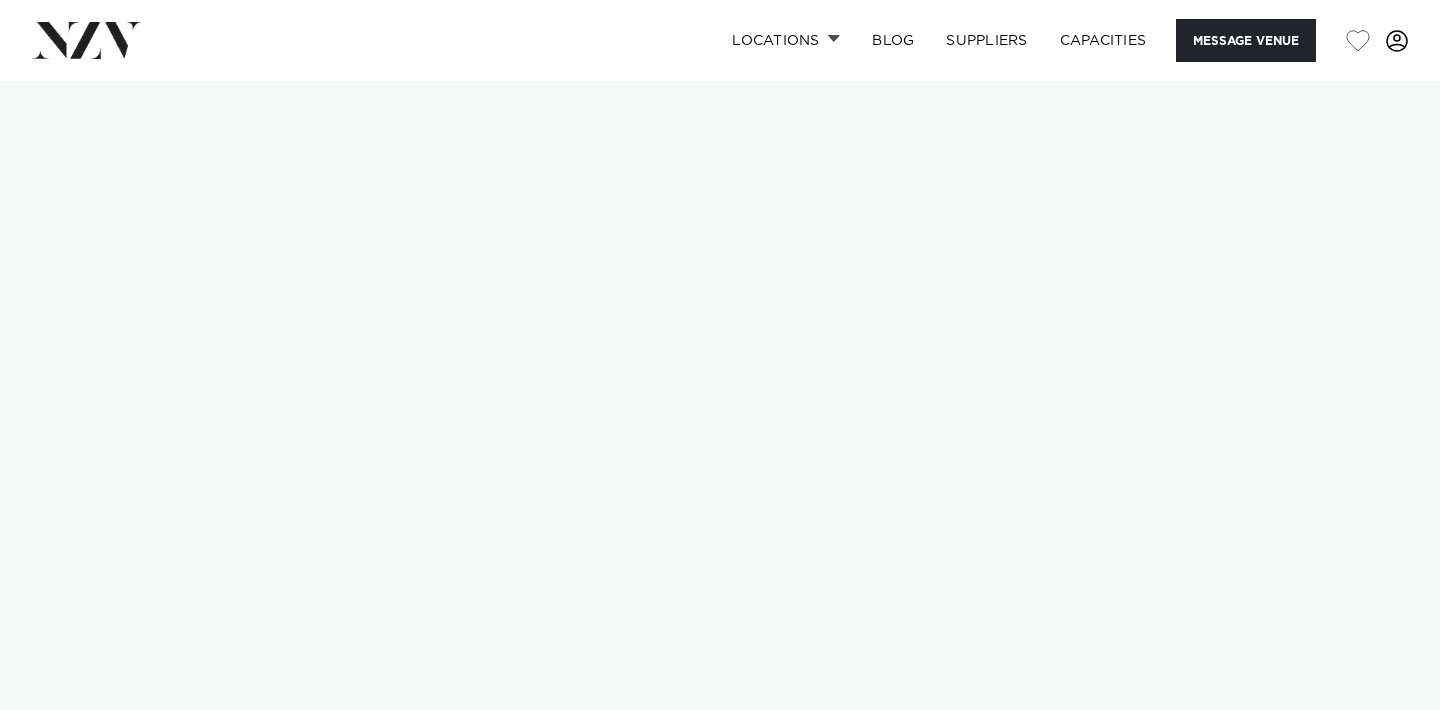 scroll, scrollTop: 0, scrollLeft: 0, axis: both 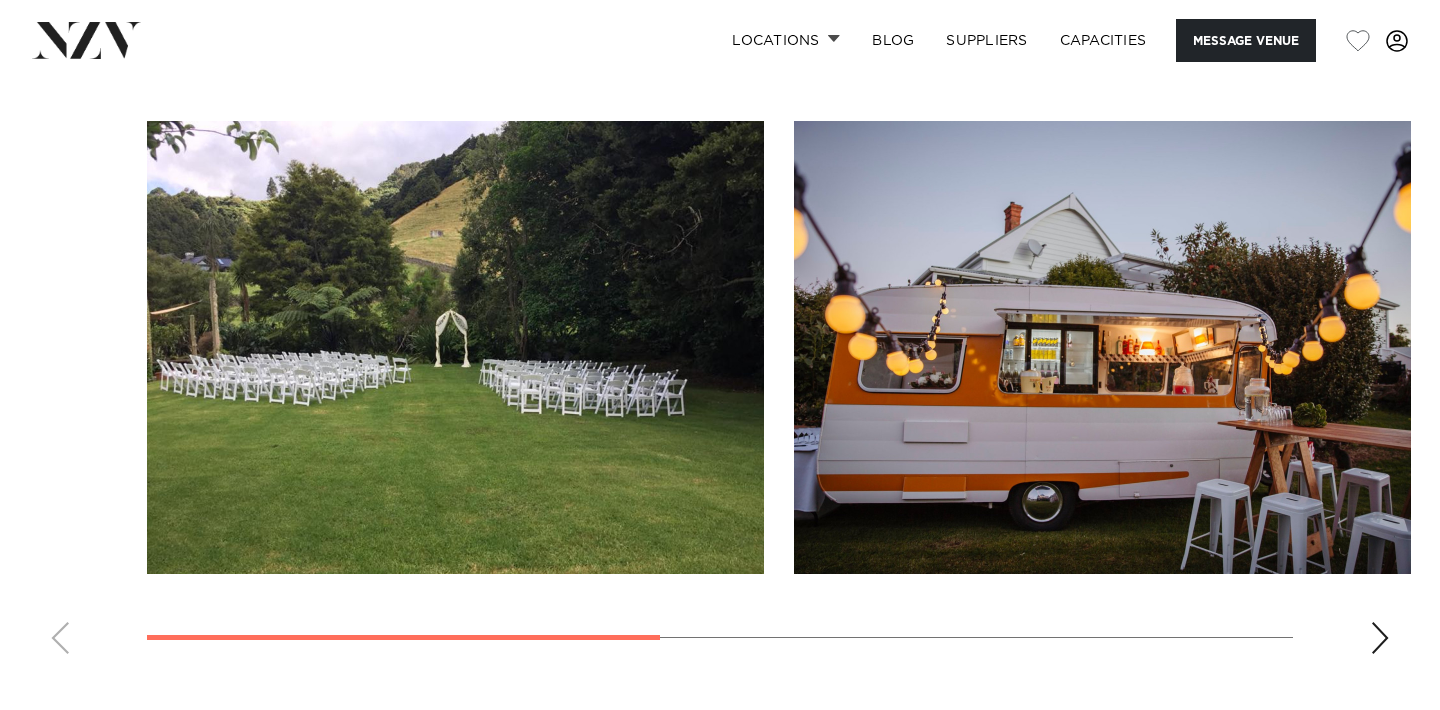 click at bounding box center [1380, 638] 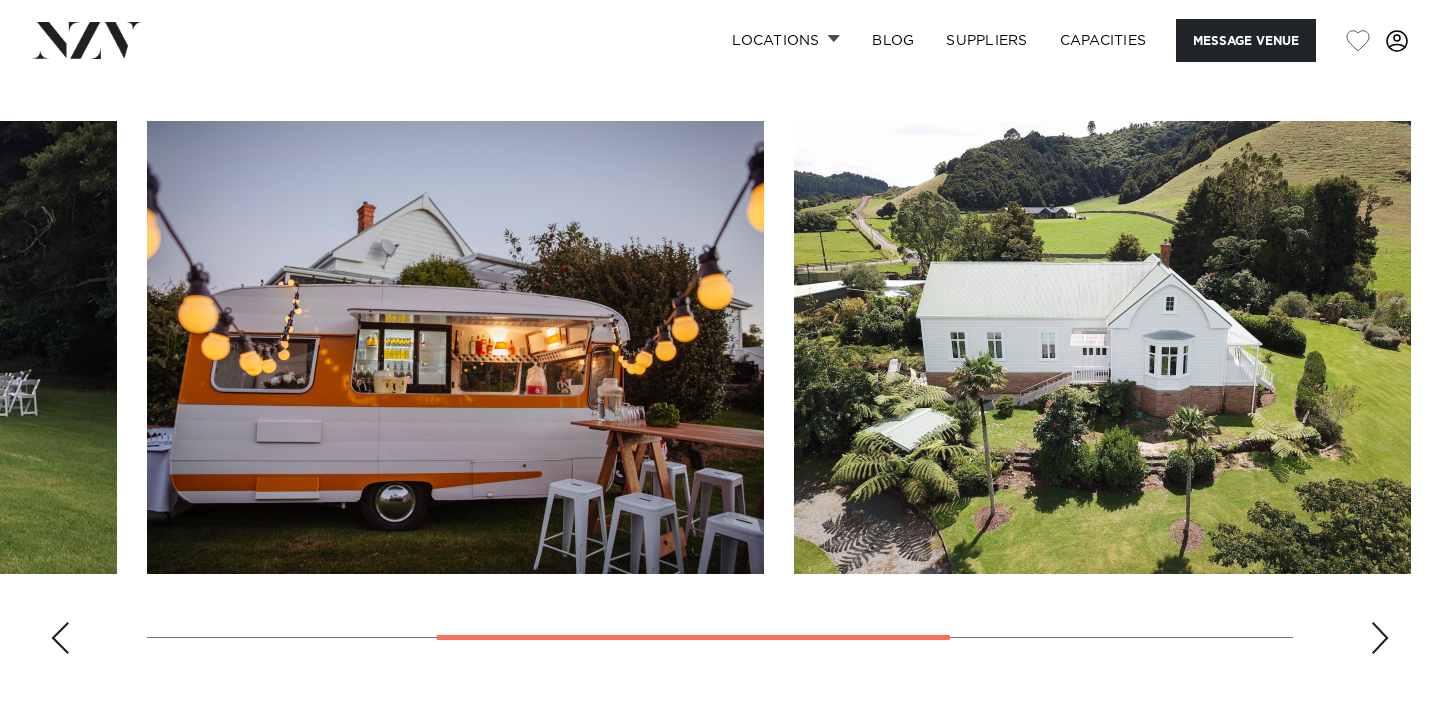 click at bounding box center [1380, 638] 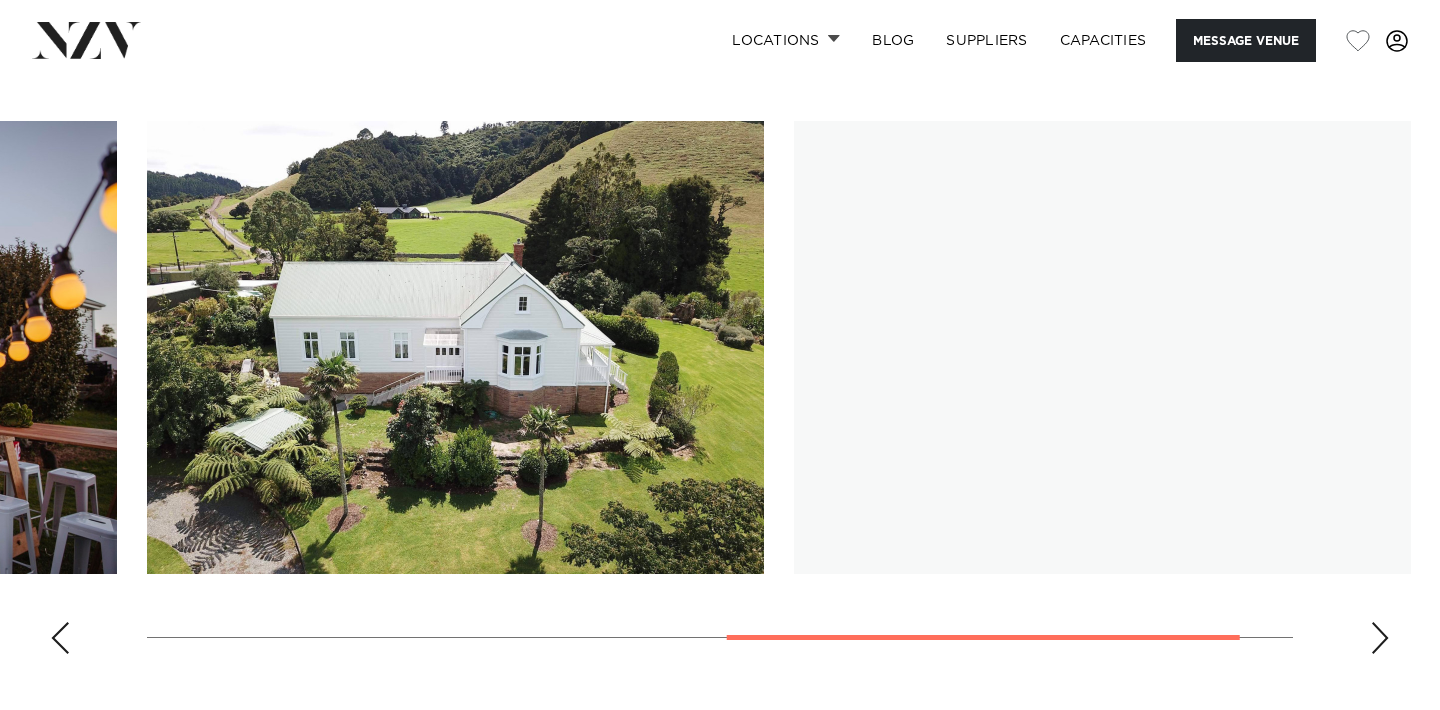 click at bounding box center (1380, 638) 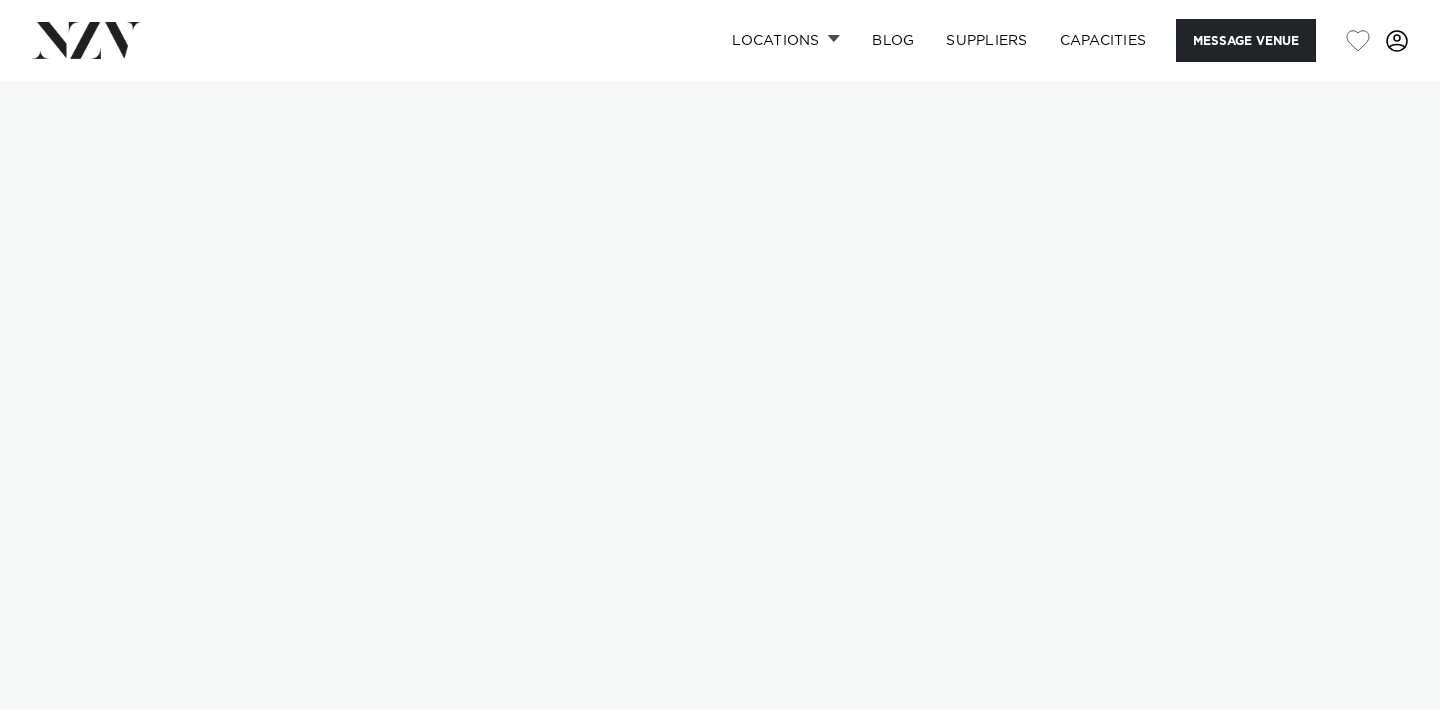 scroll, scrollTop: 0, scrollLeft: 0, axis: both 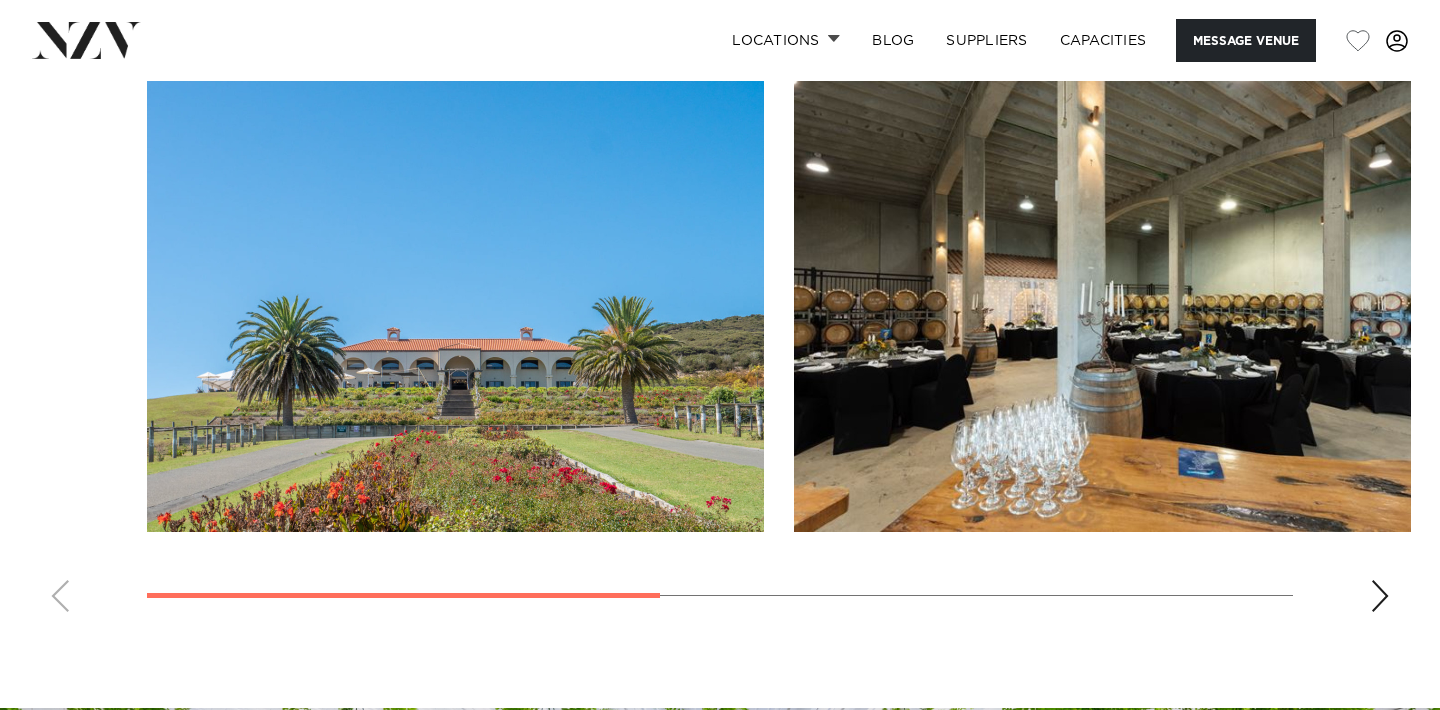 click at bounding box center (455, 305) 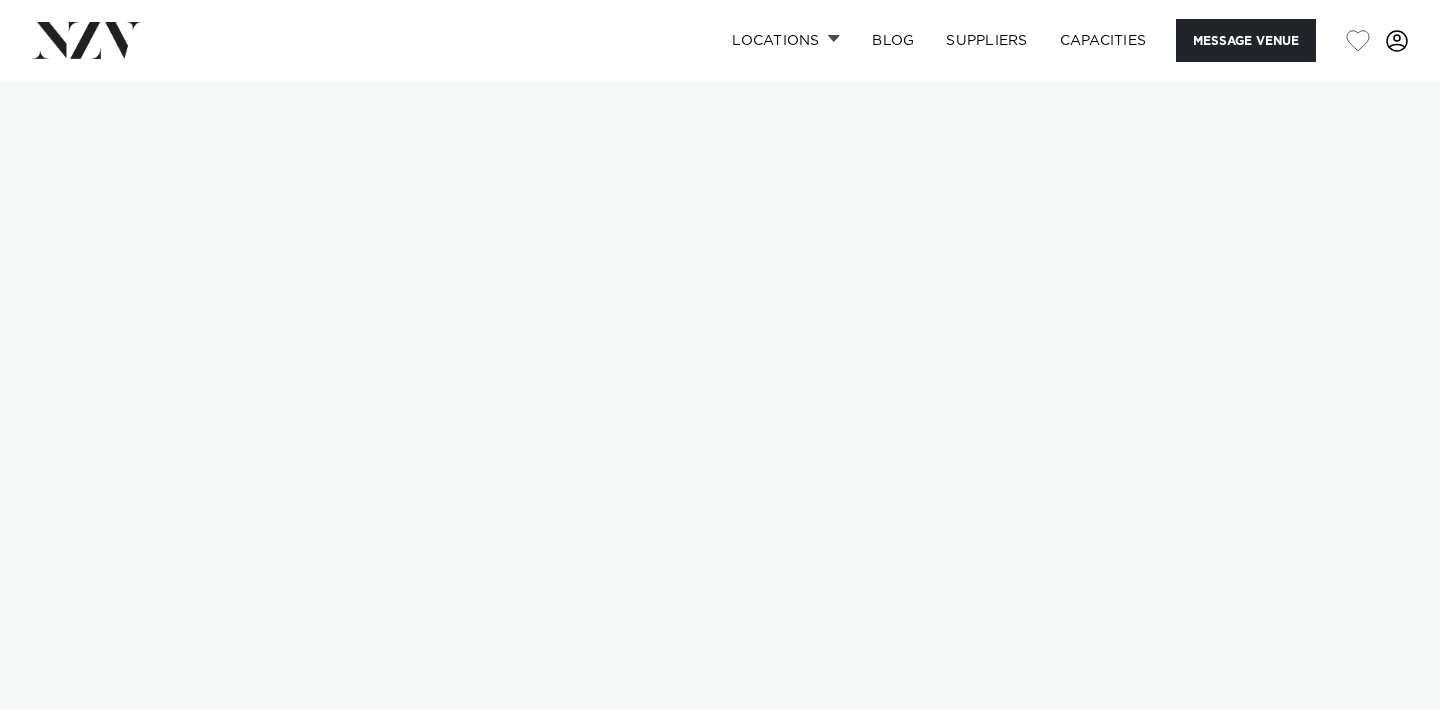 scroll, scrollTop: 0, scrollLeft: 0, axis: both 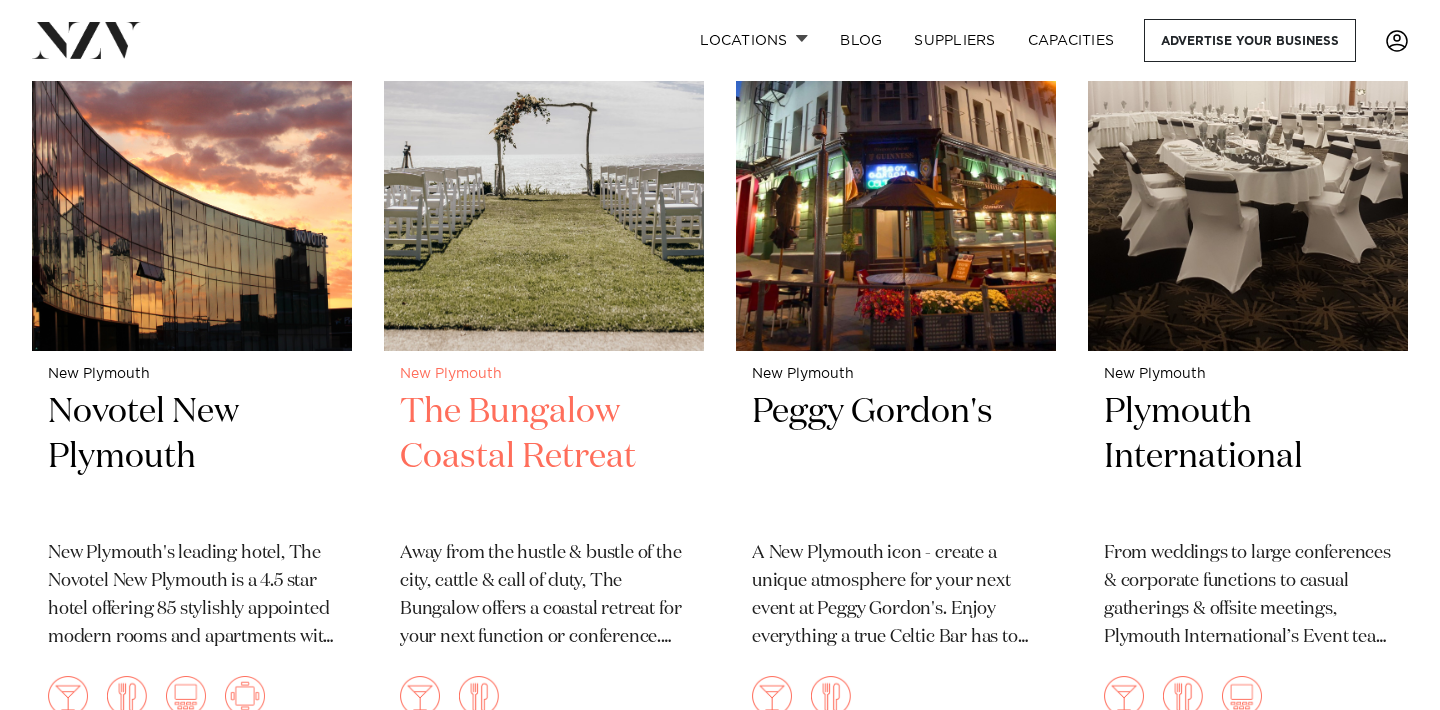 click on "The Bungalow Coastal Retreat" at bounding box center (544, 457) 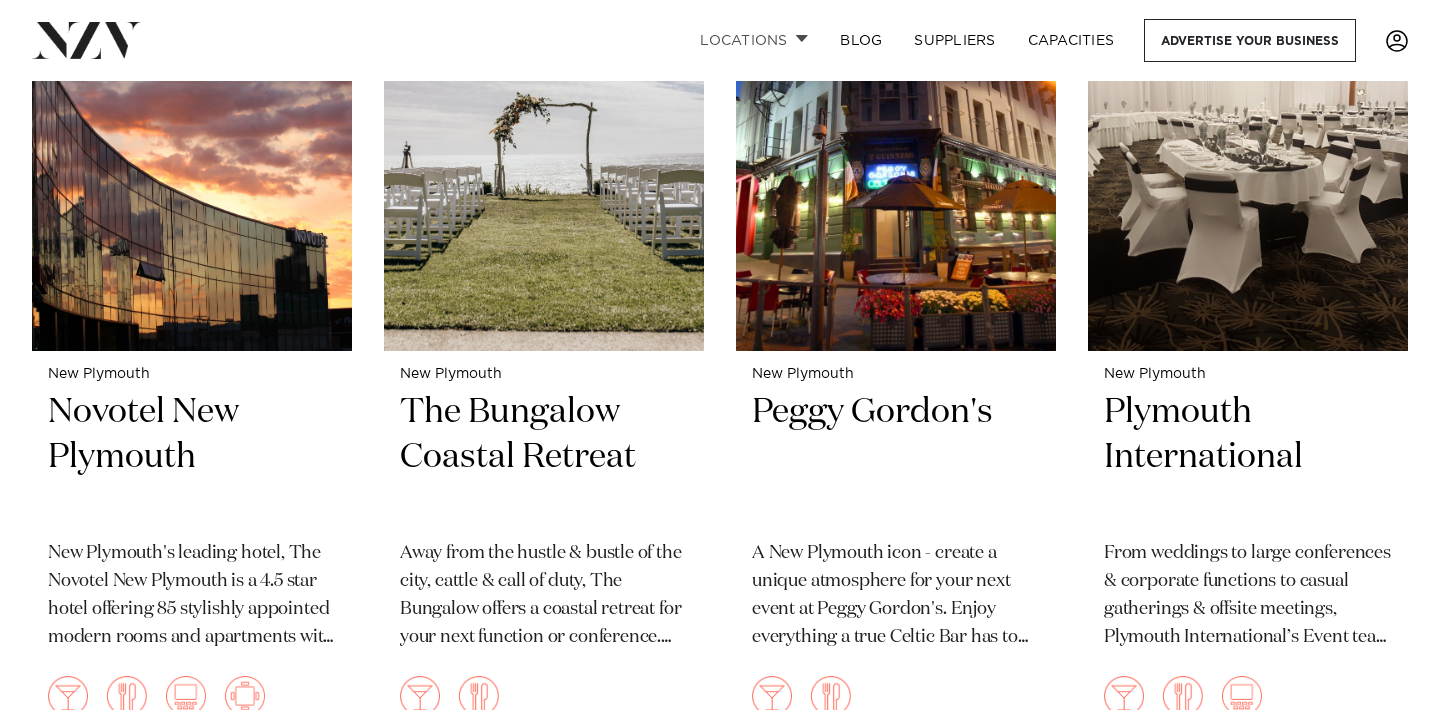 click on "Locations" at bounding box center [754, 40] 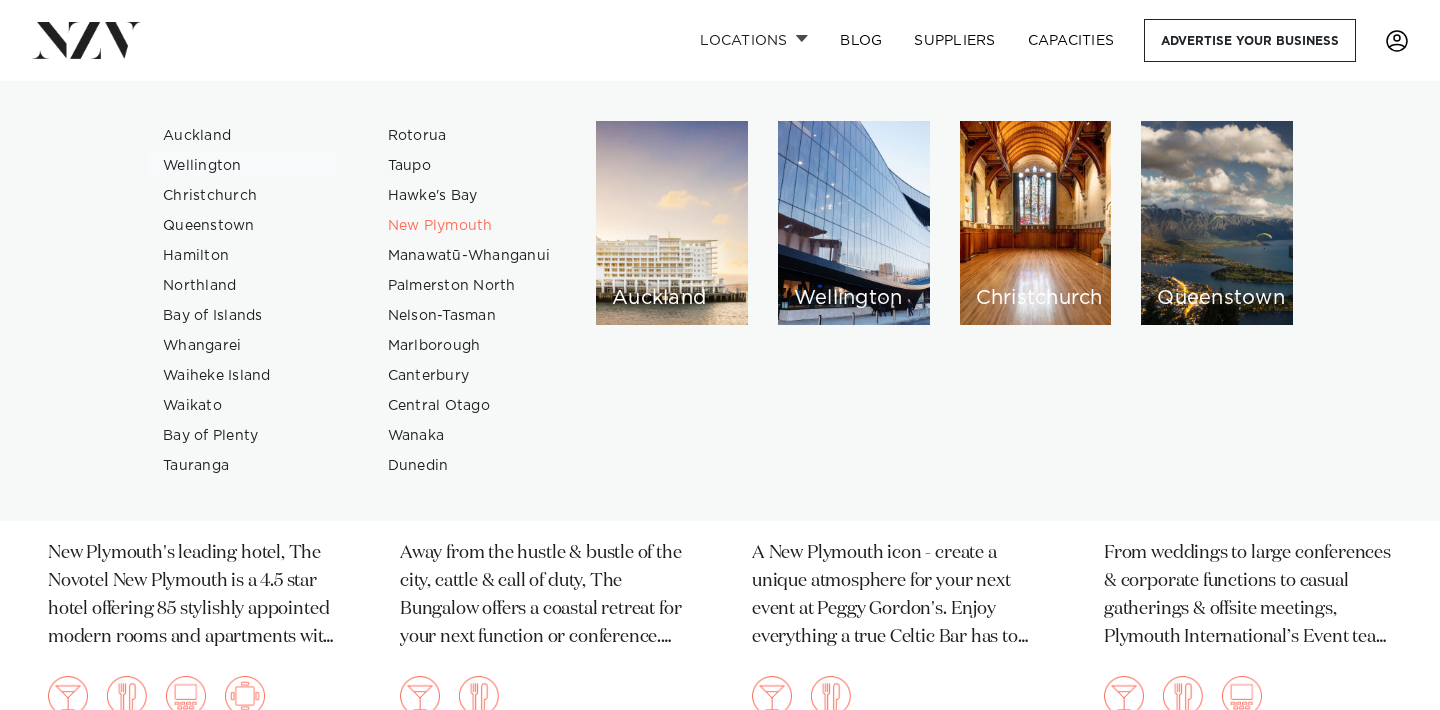 click on "Wellington" at bounding box center (244, 166) 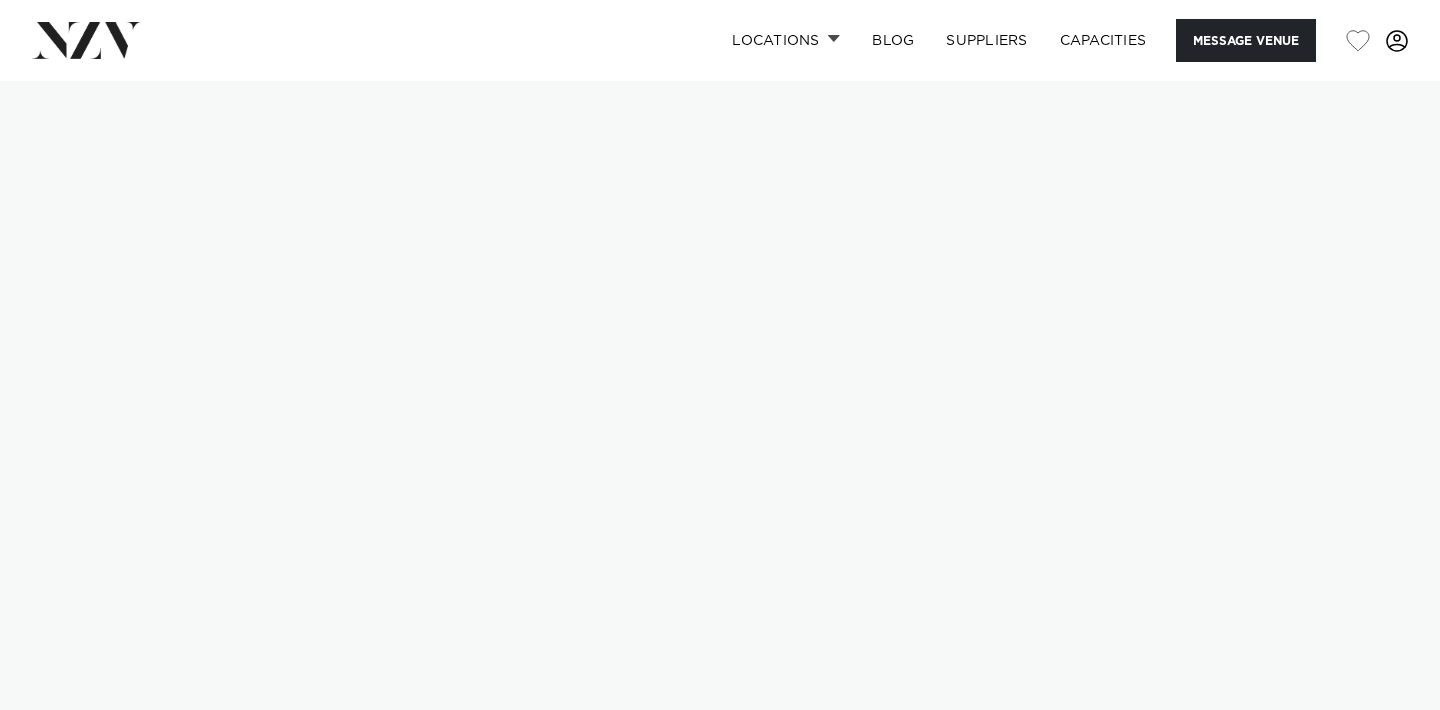scroll, scrollTop: 0, scrollLeft: 0, axis: both 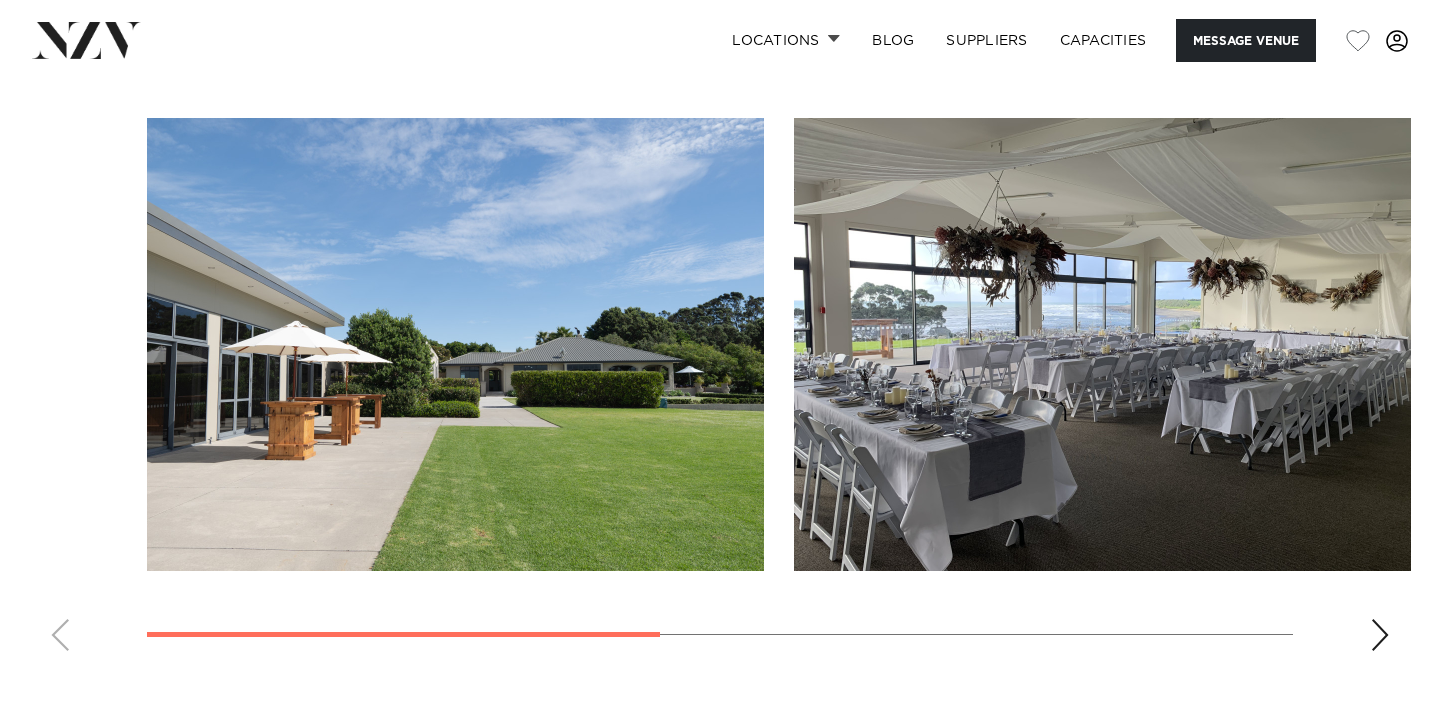click at bounding box center [720, 392] 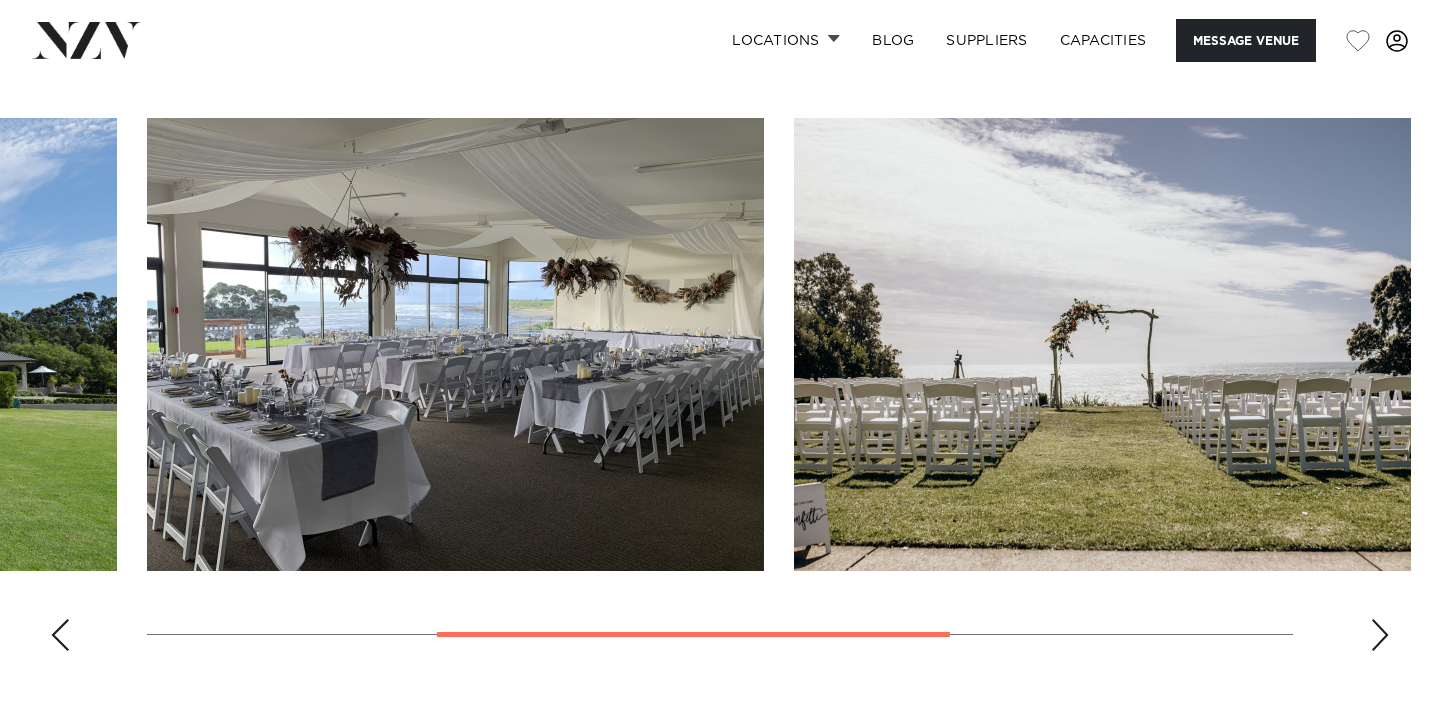 click at bounding box center (1380, 635) 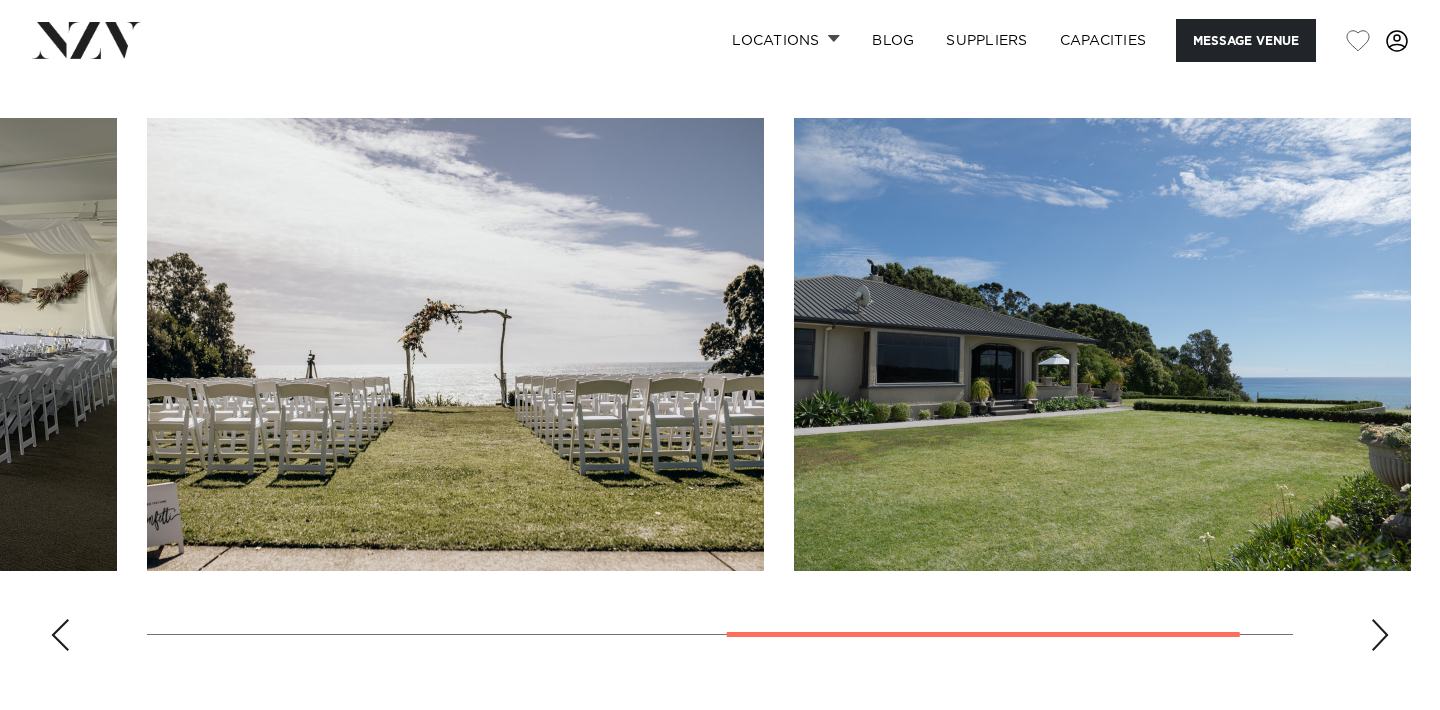 click at bounding box center (1380, 635) 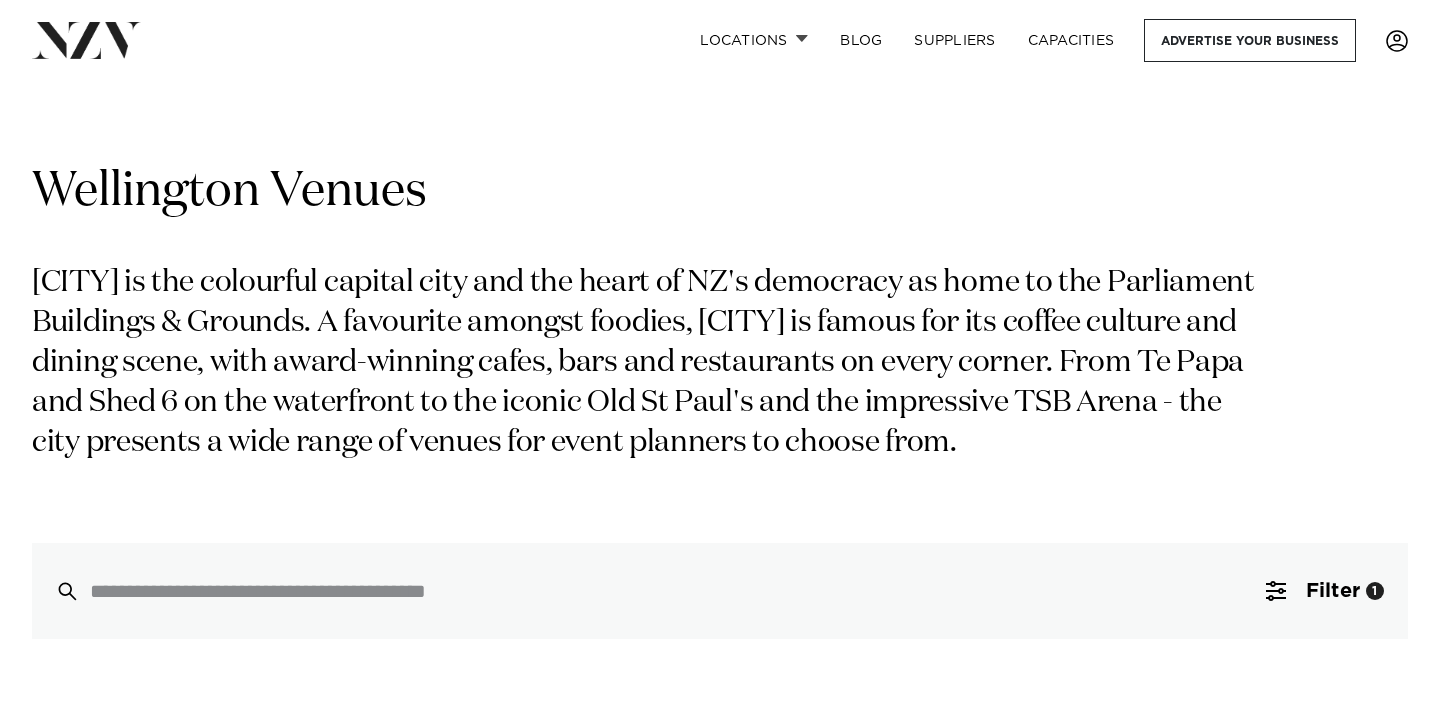 scroll, scrollTop: 0, scrollLeft: 0, axis: both 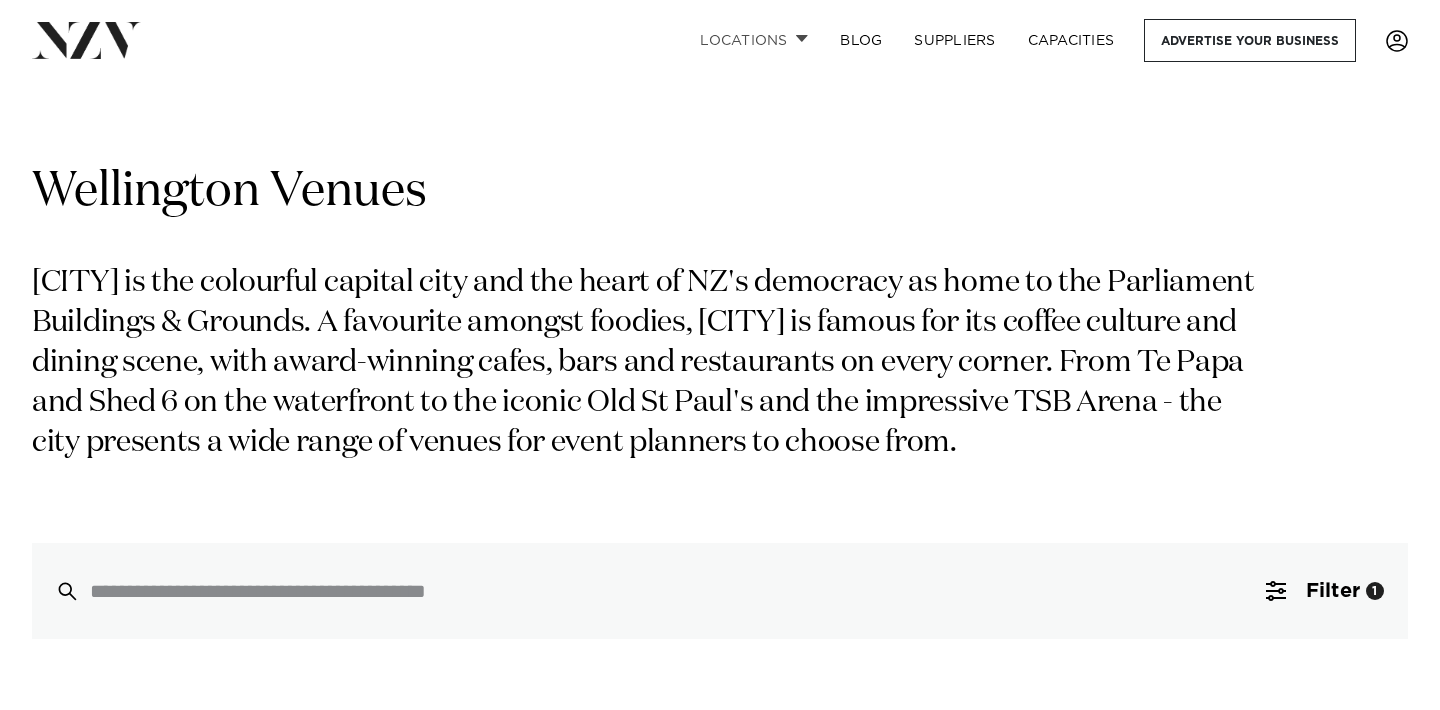 click on "Locations" at bounding box center (754, 40) 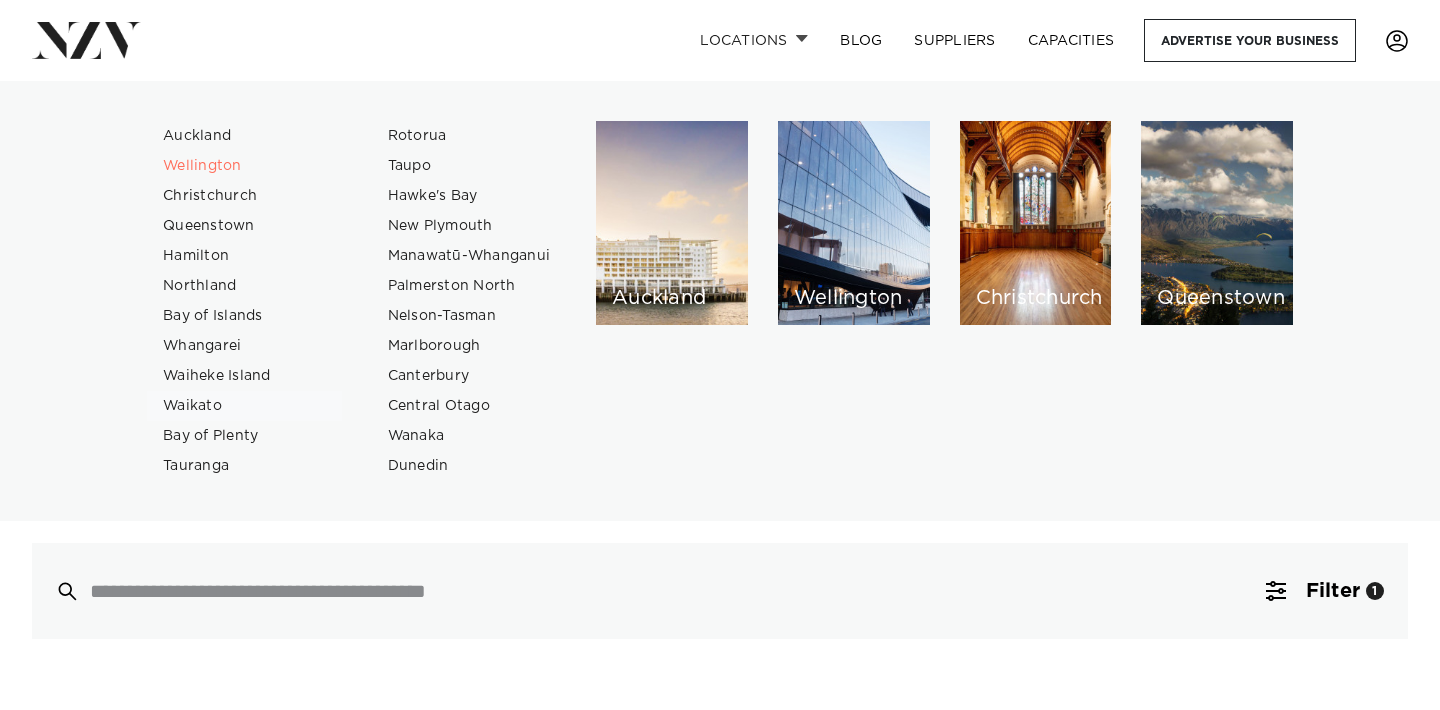click on "Waikato" at bounding box center [244, 406] 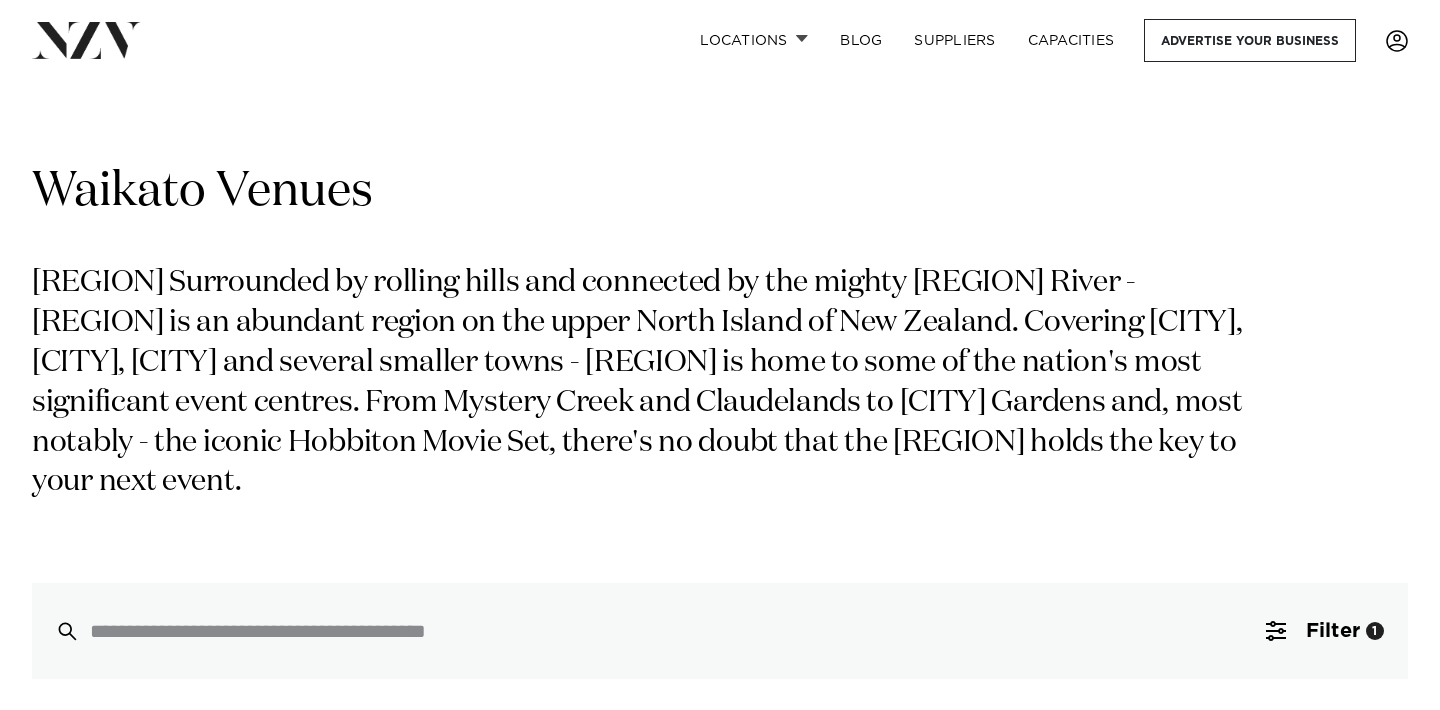 scroll, scrollTop: 0, scrollLeft: 0, axis: both 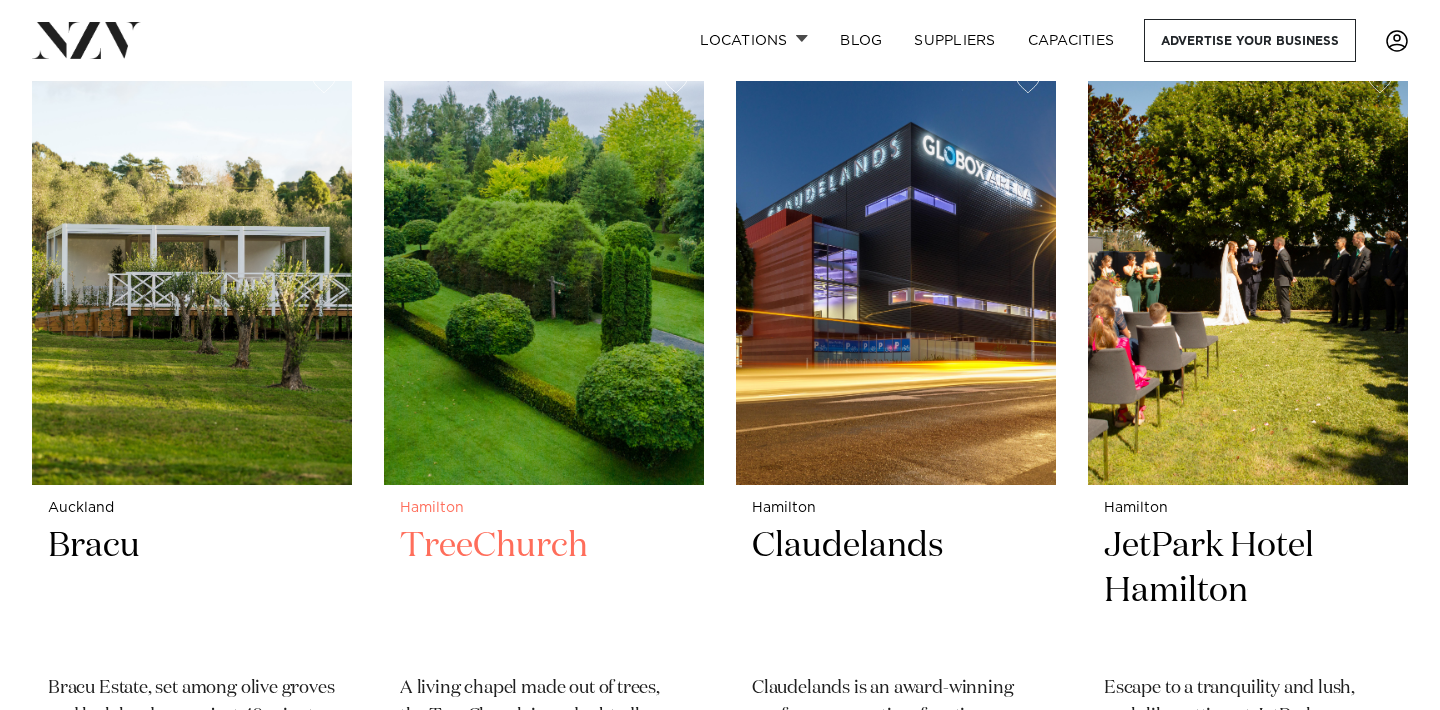 click on "TreeChurch" at bounding box center [544, 591] 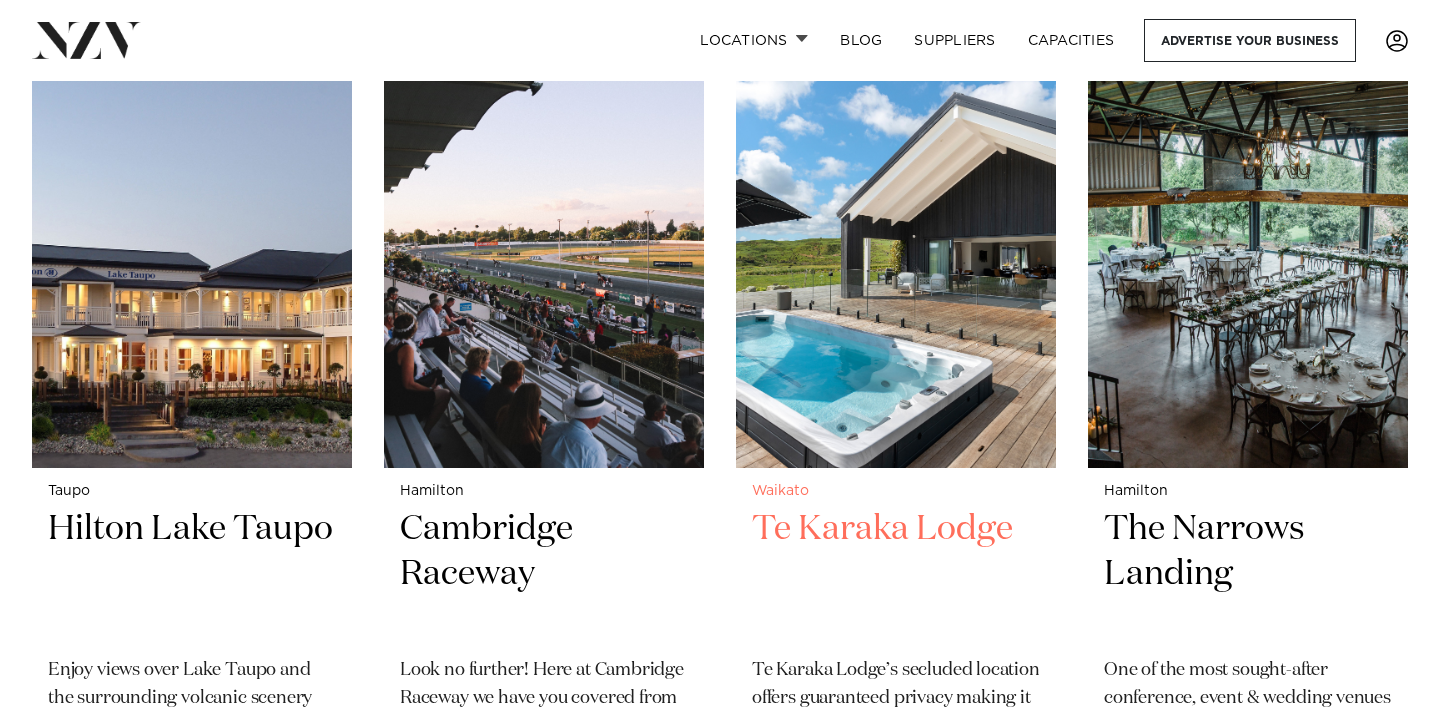 scroll, scrollTop: 2539, scrollLeft: 0, axis: vertical 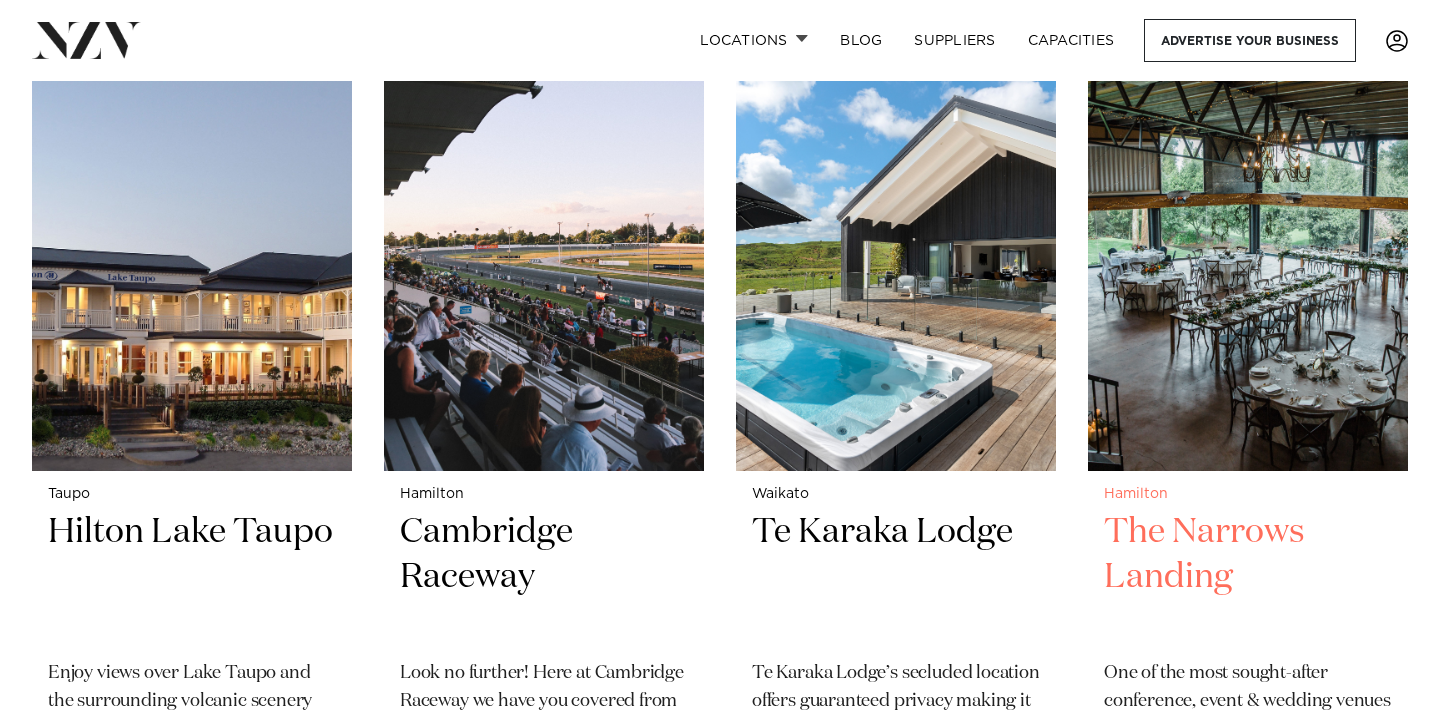 click on "The Narrows Landing" at bounding box center (1248, 577) 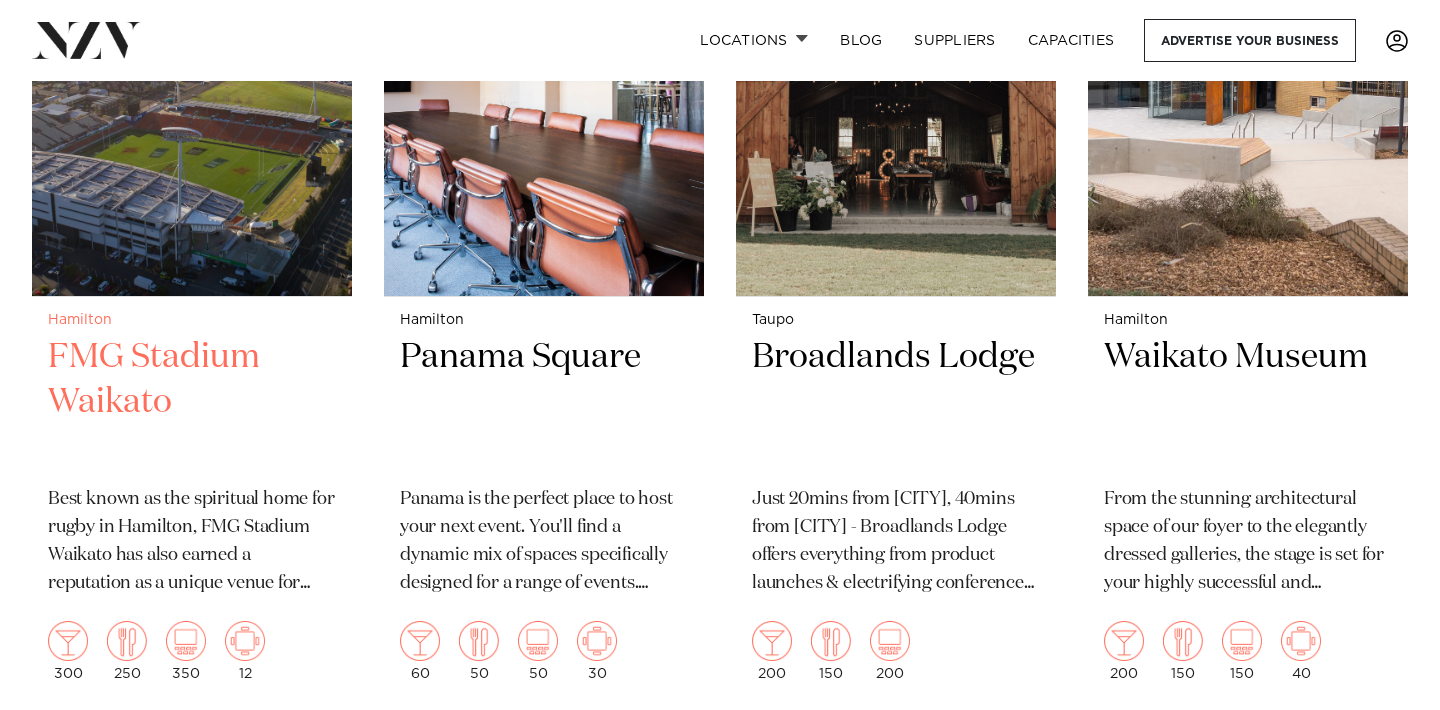 scroll, scrollTop: 3441, scrollLeft: 0, axis: vertical 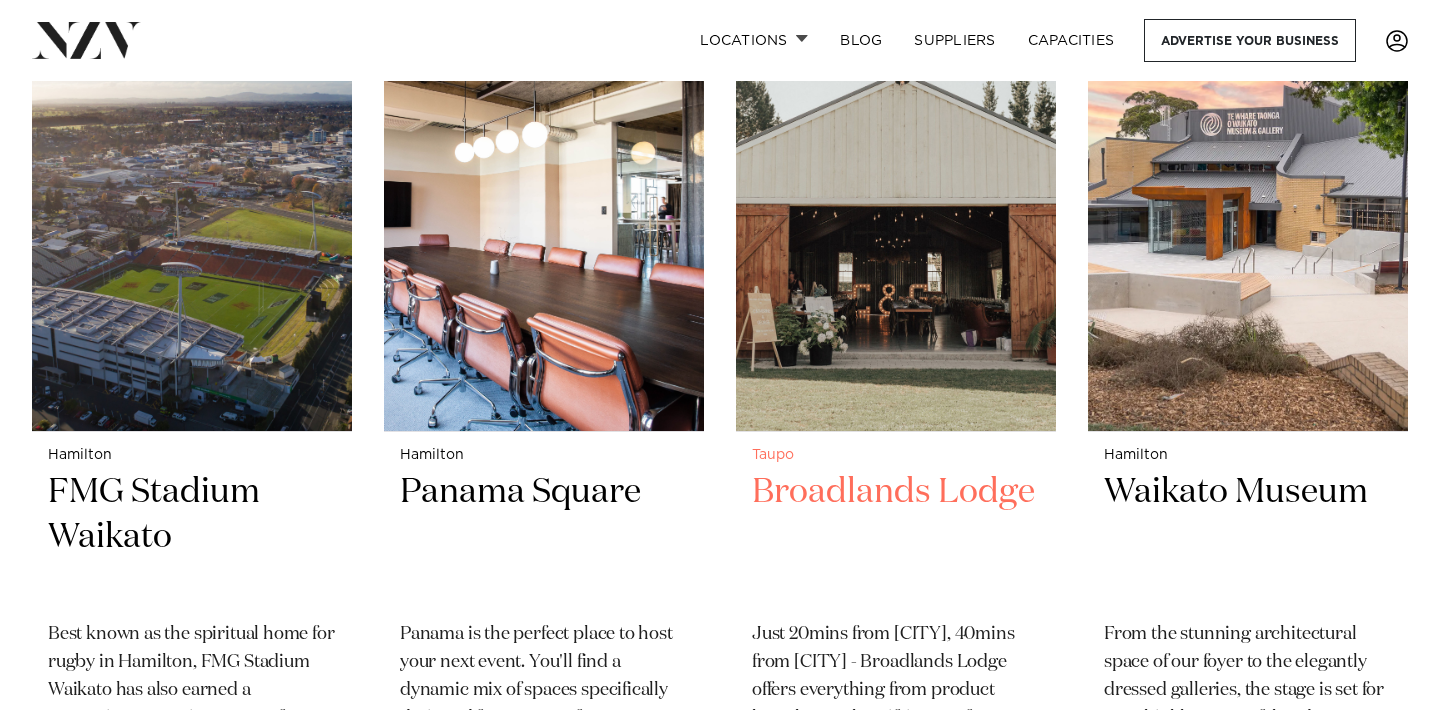 click on "Broadlands Lodge" at bounding box center [896, 537] 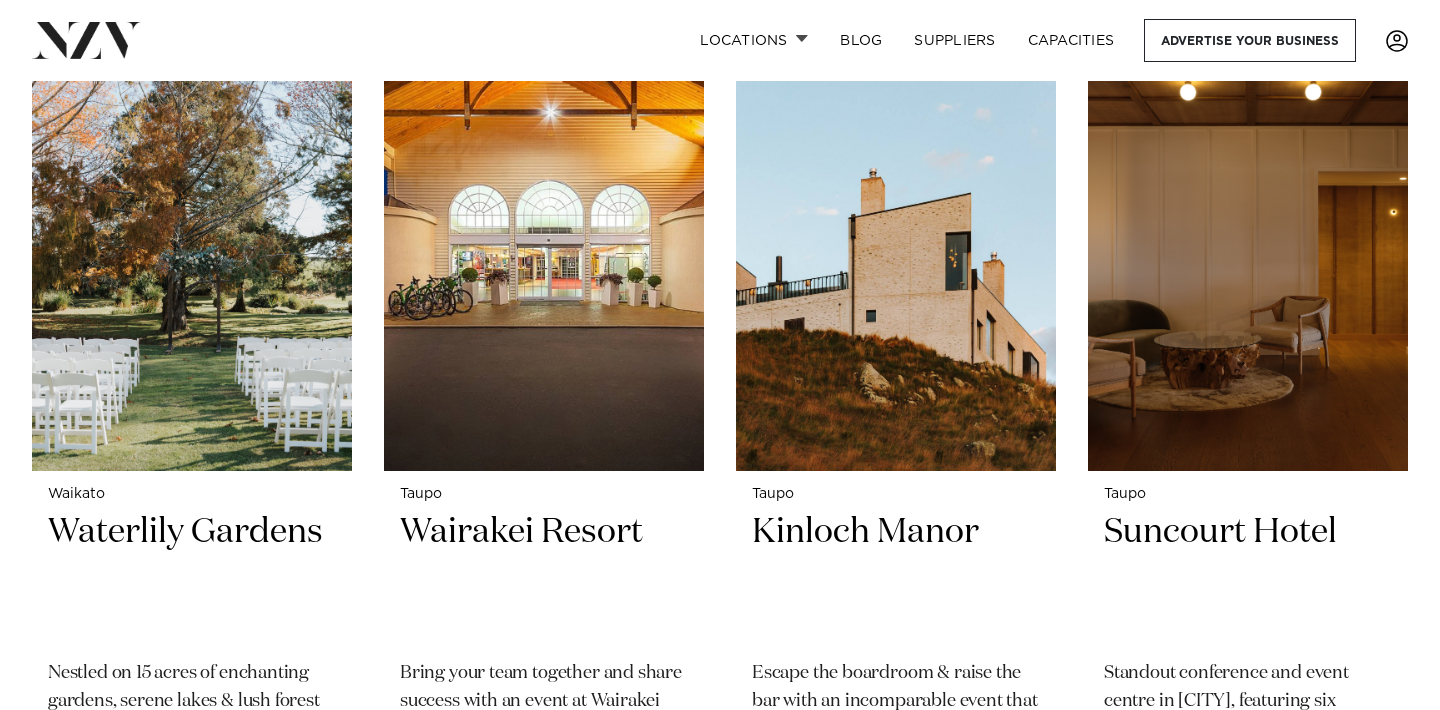 scroll, scrollTop: 4265, scrollLeft: 0, axis: vertical 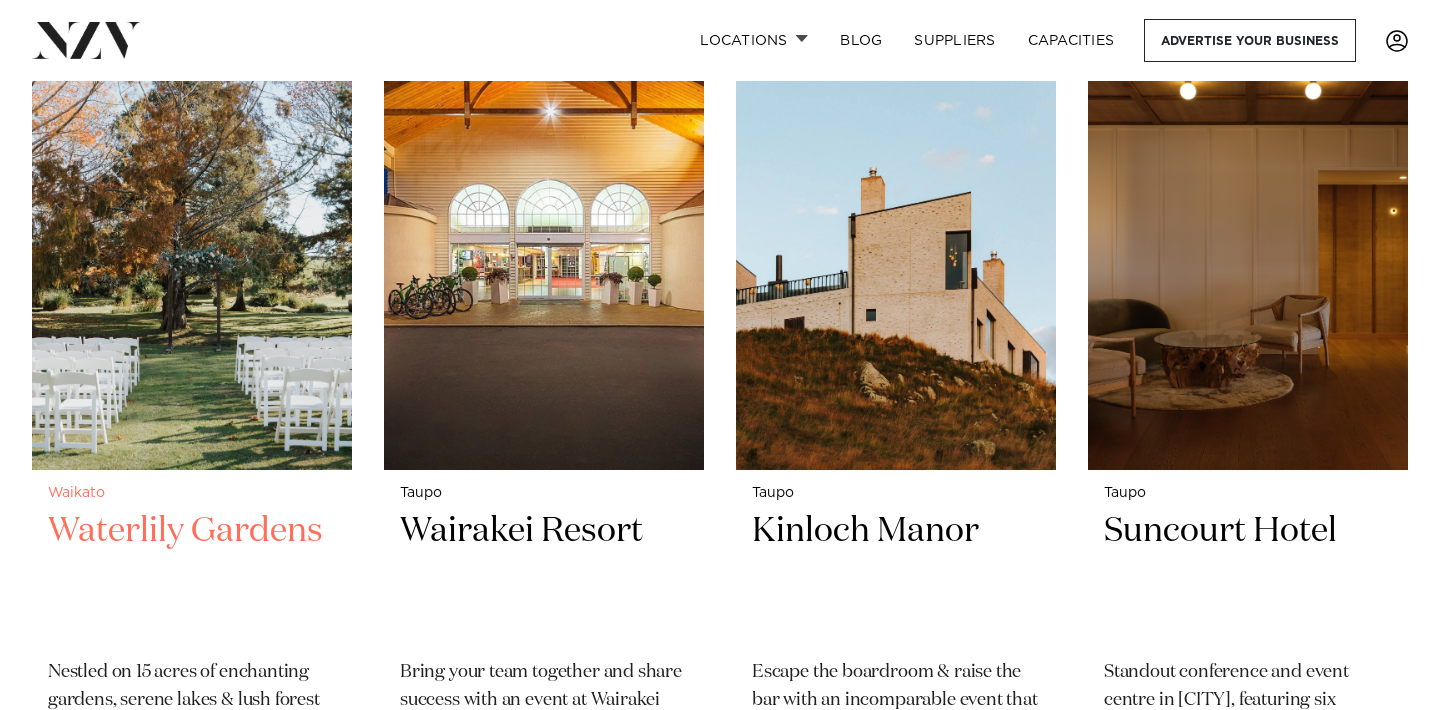 click on "Waterlily Gardens" at bounding box center (192, 576) 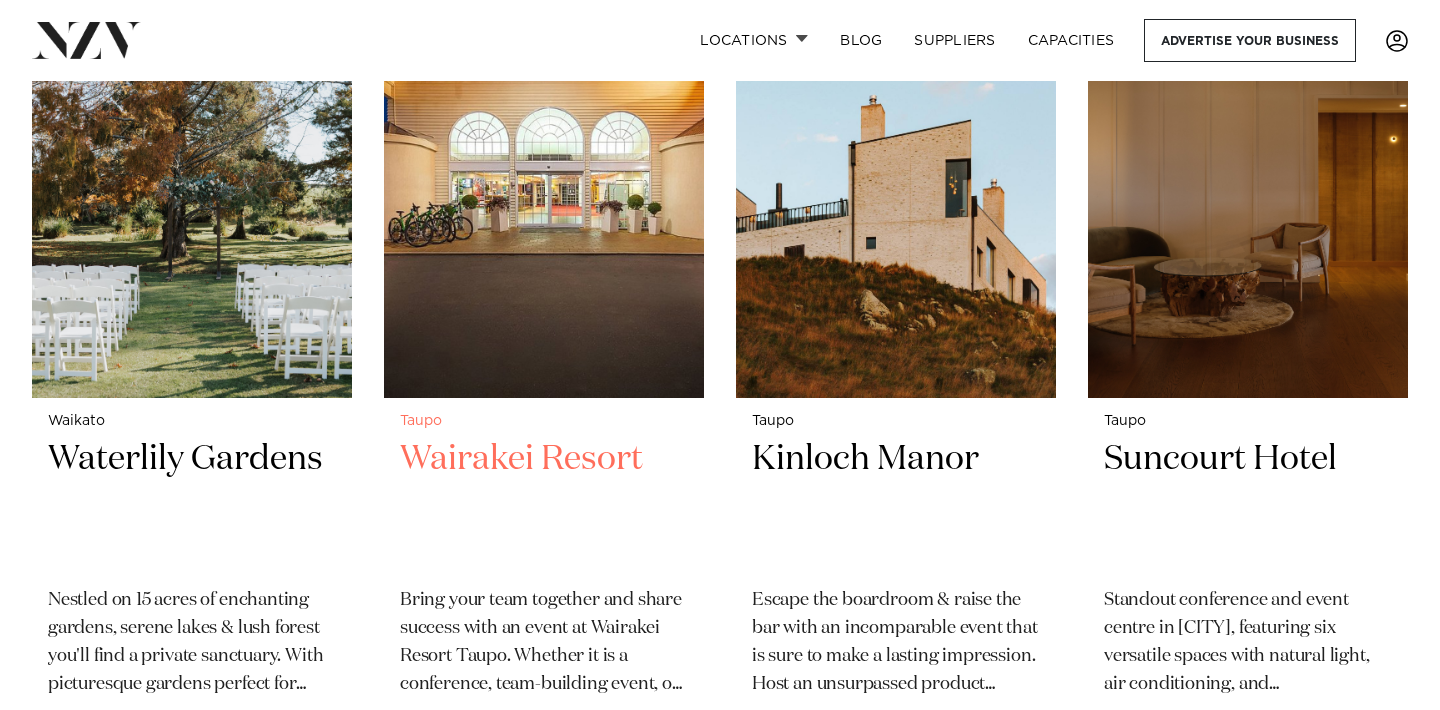 scroll, scrollTop: 4343, scrollLeft: 0, axis: vertical 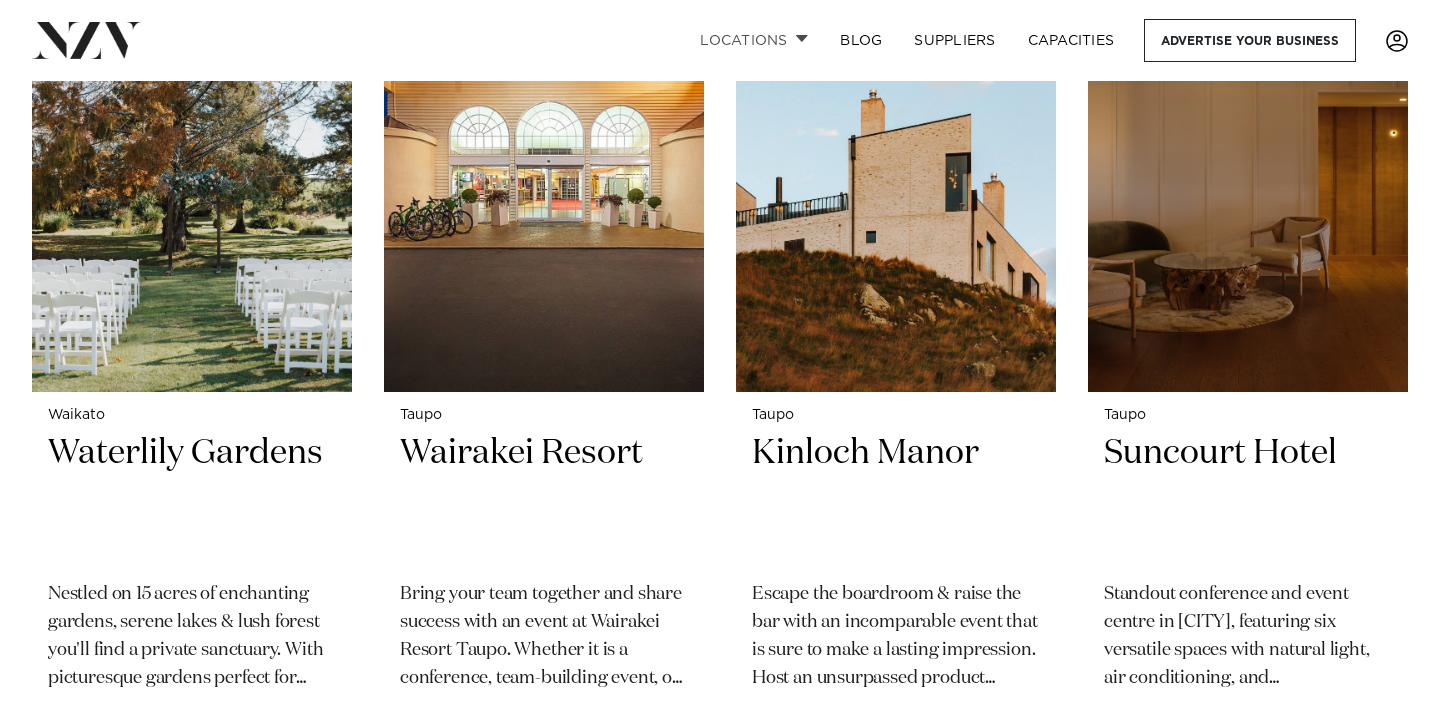 click at bounding box center [802, 38] 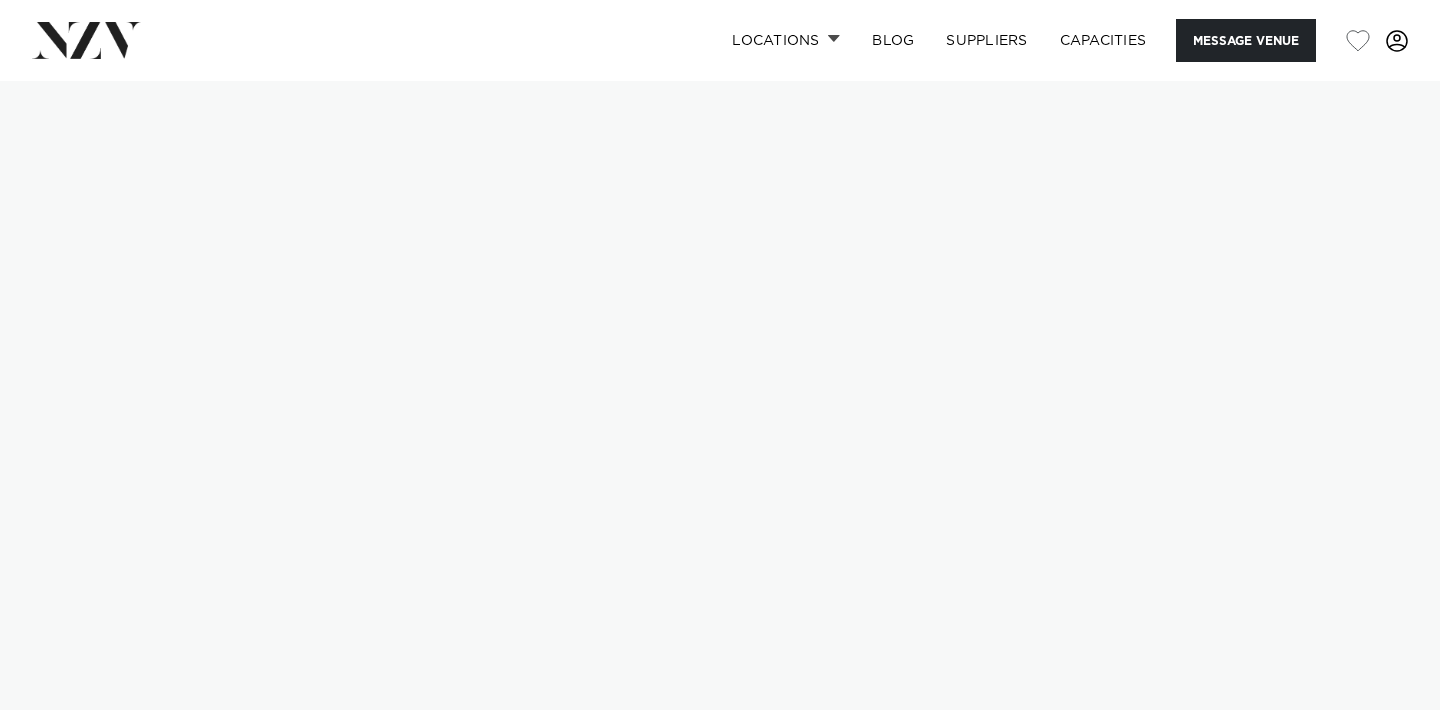 scroll, scrollTop: 0, scrollLeft: 0, axis: both 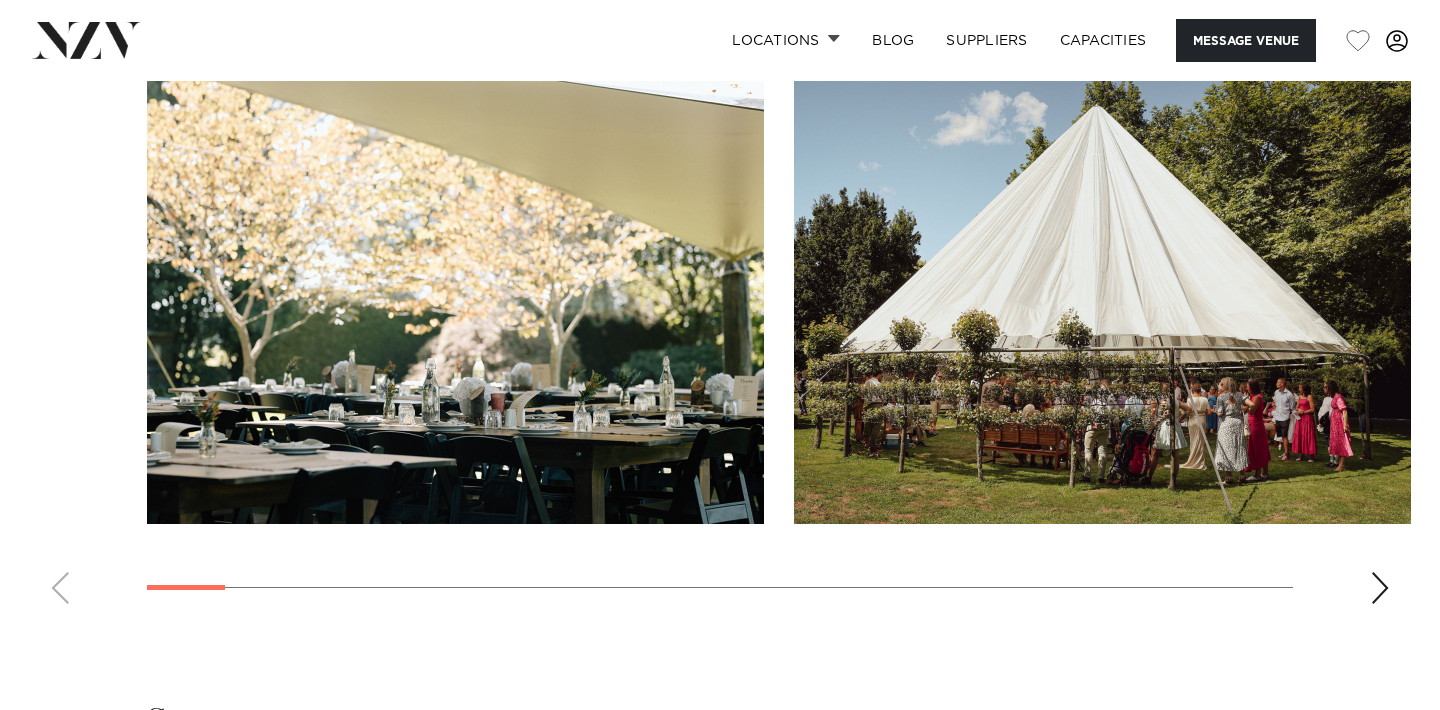 click at bounding box center (1380, 588) 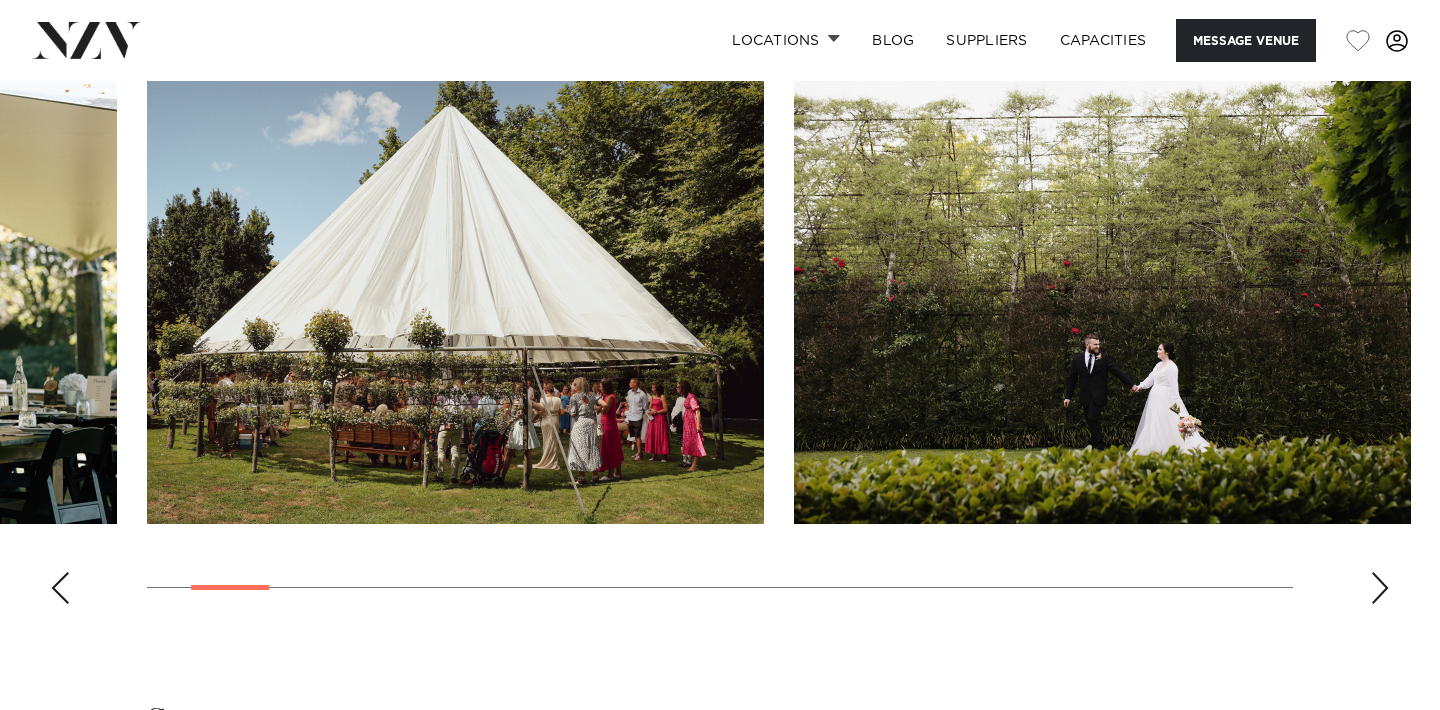 click at bounding box center [1380, 588] 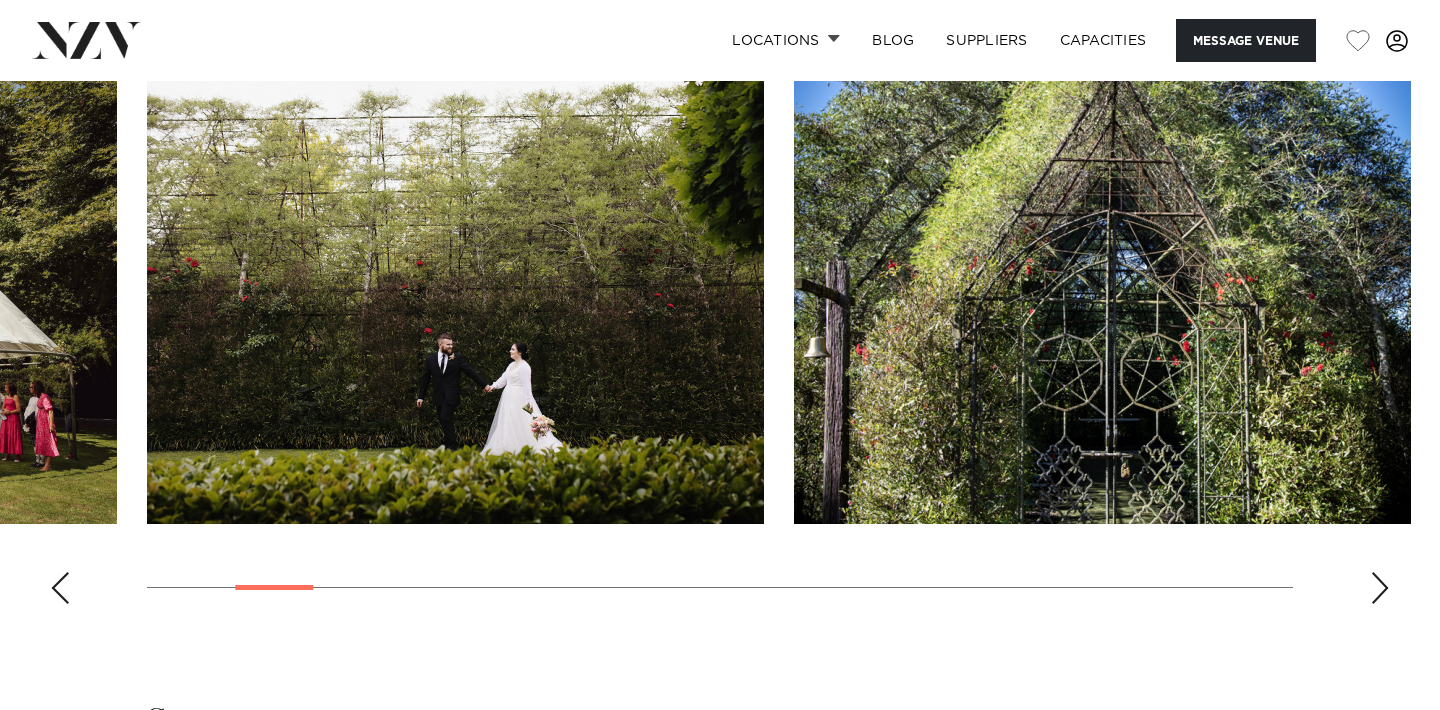 click at bounding box center (1380, 588) 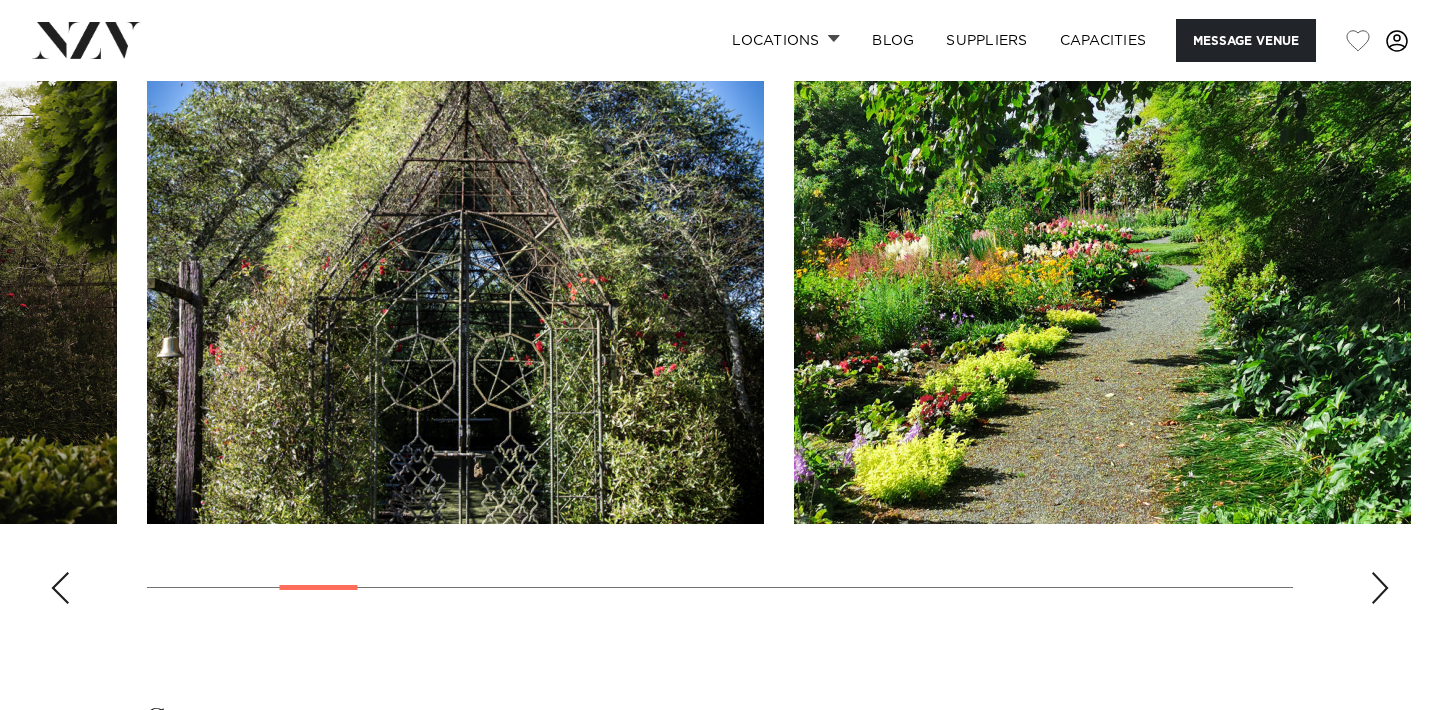 click at bounding box center (1380, 588) 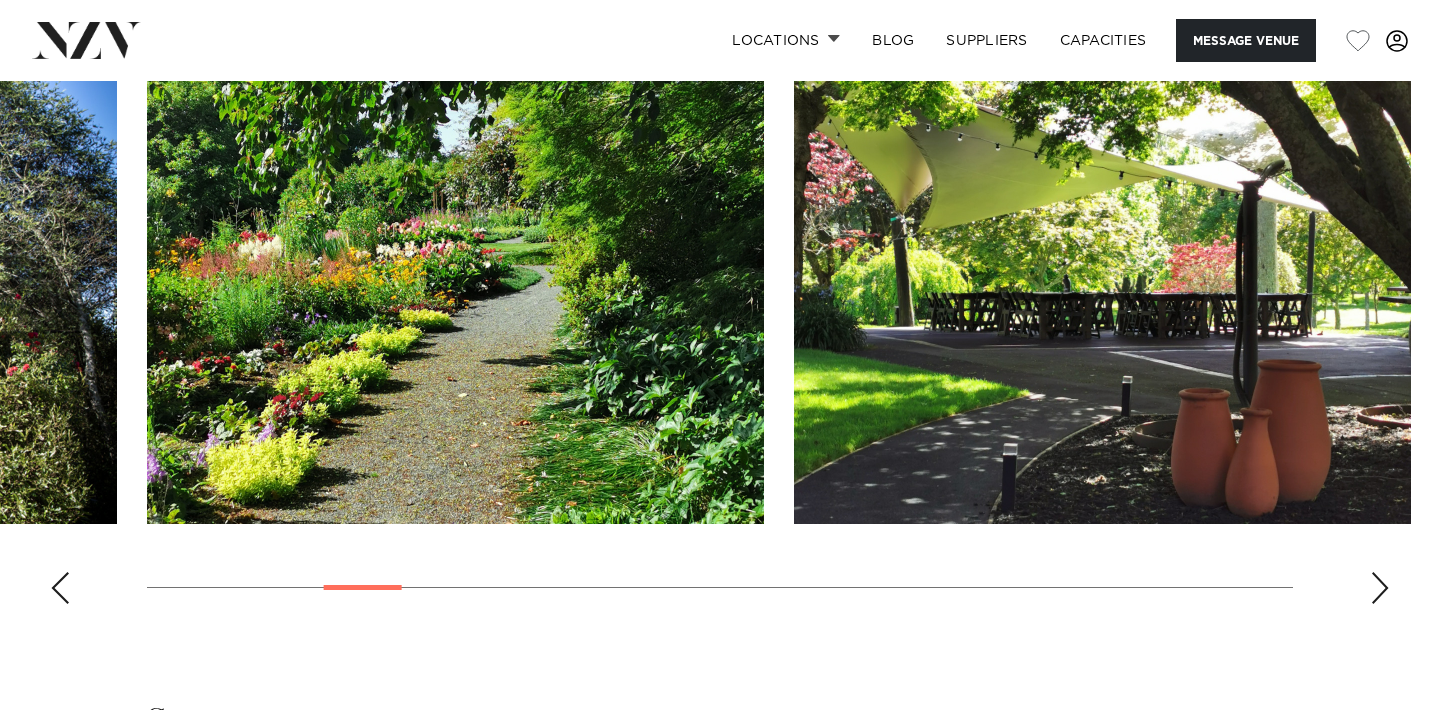 click at bounding box center (1380, 588) 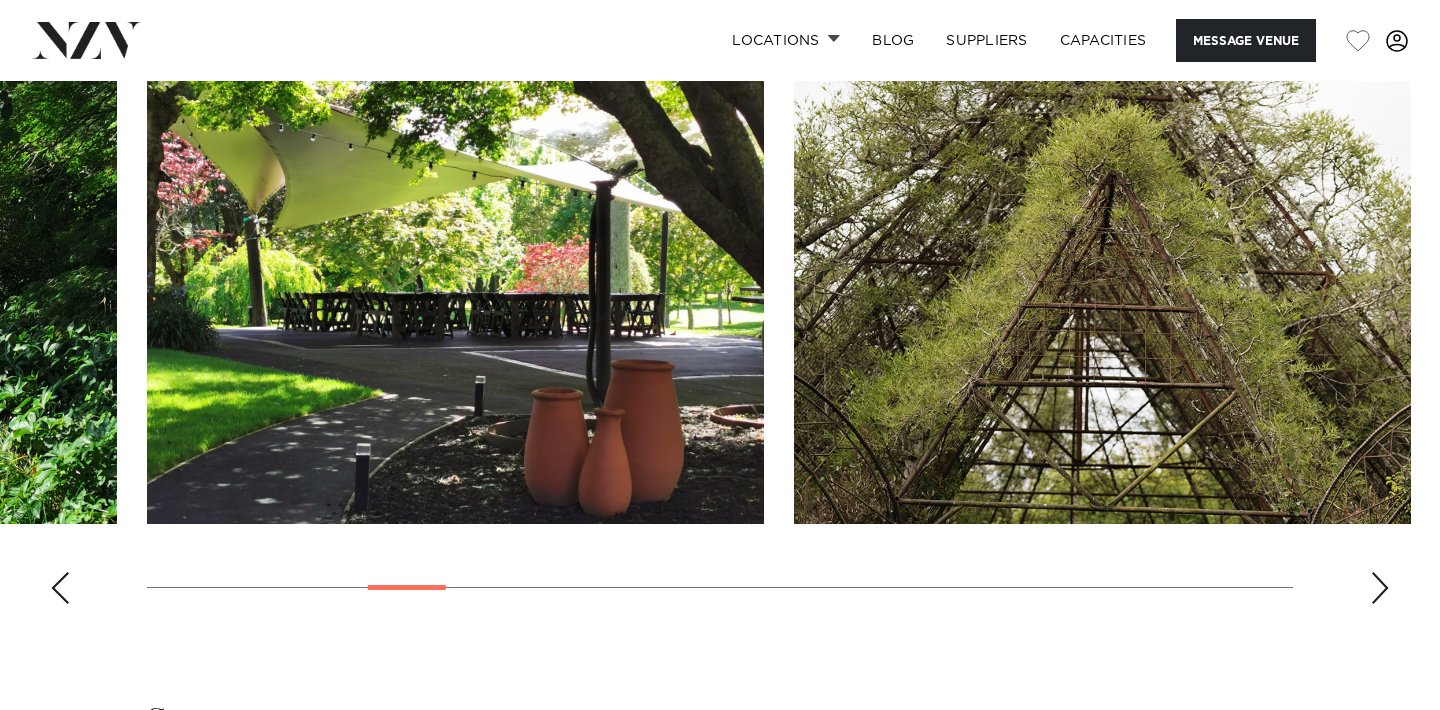 click at bounding box center [1380, 588] 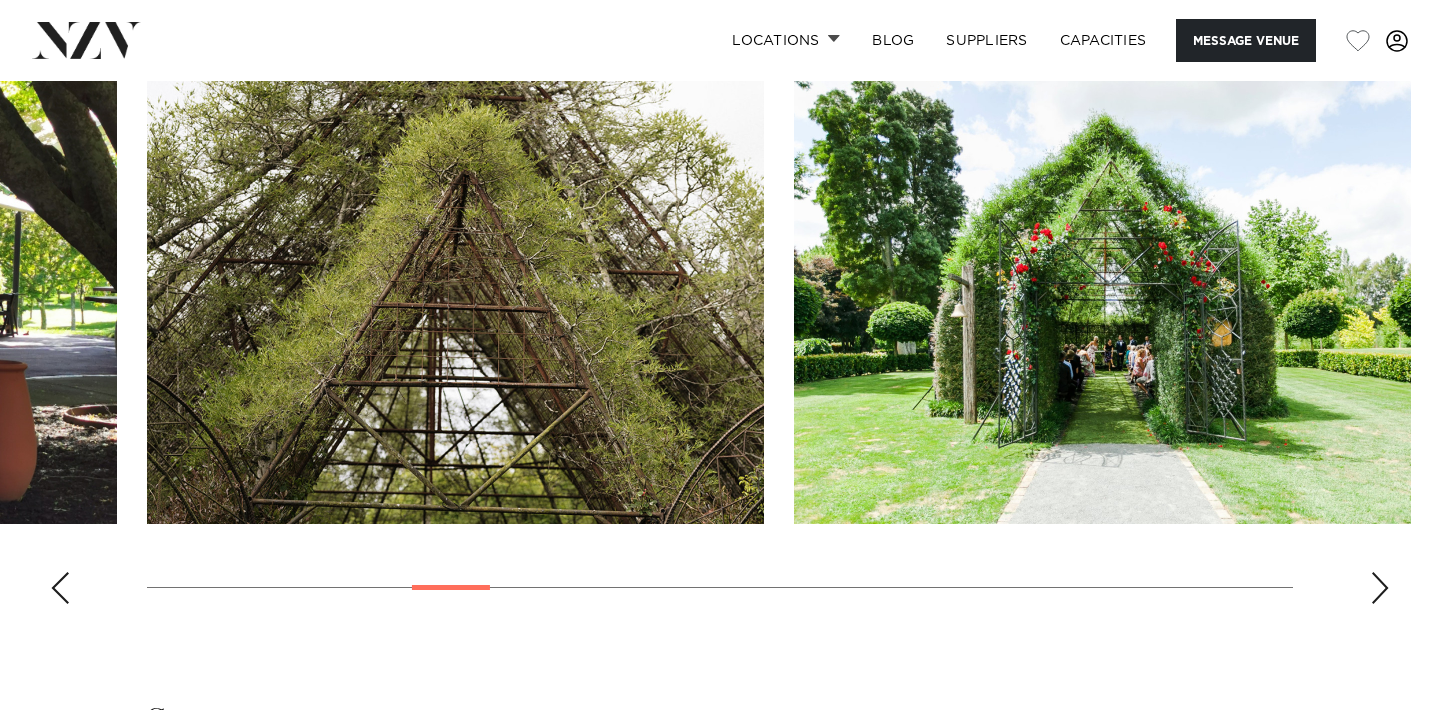click at bounding box center [1380, 588] 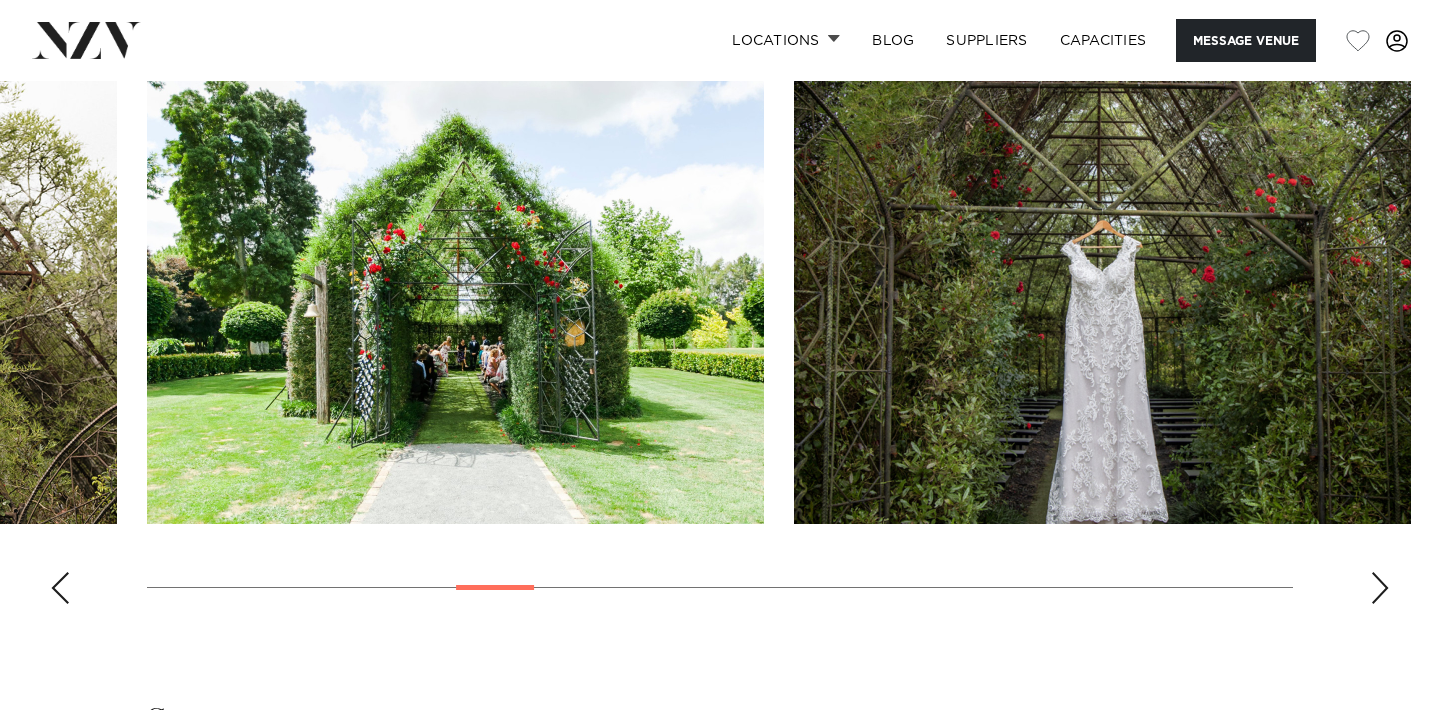 click at bounding box center [1380, 588] 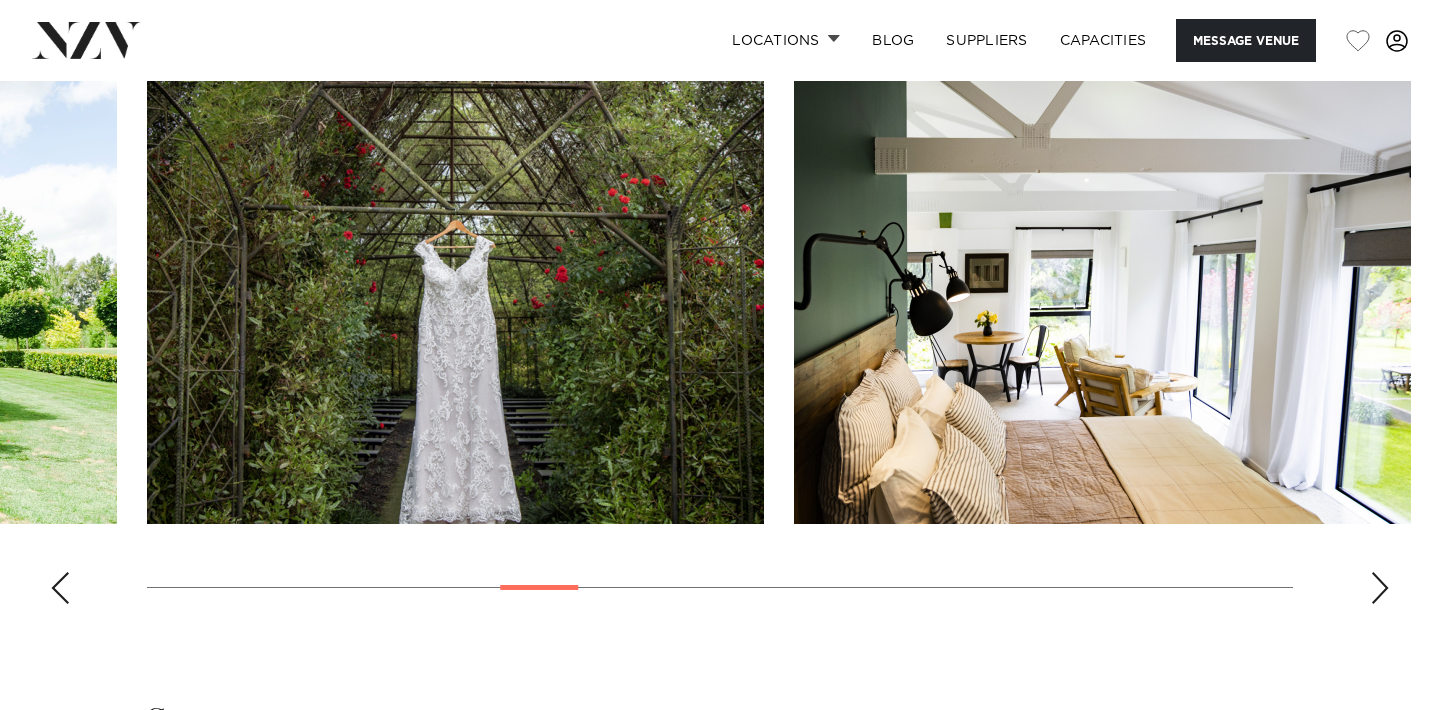 click at bounding box center [1380, 588] 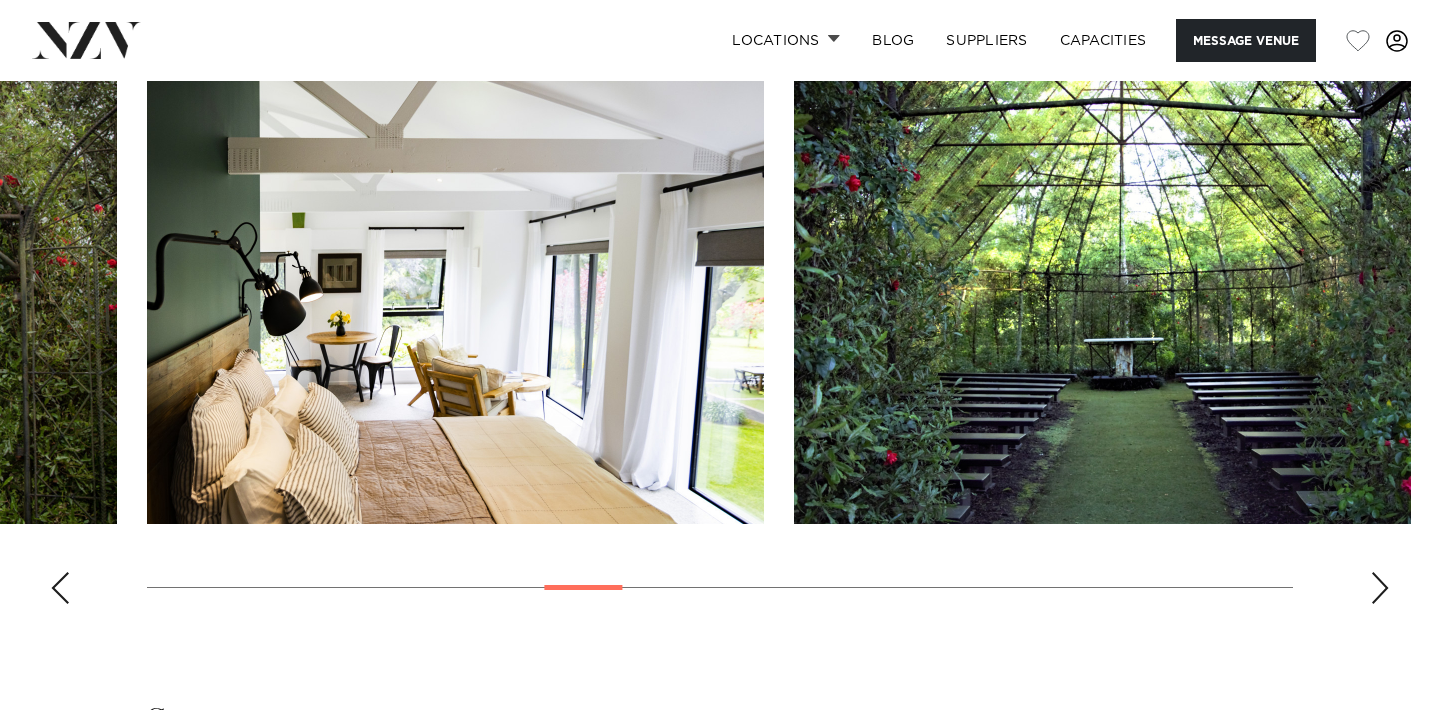 click at bounding box center (1380, 588) 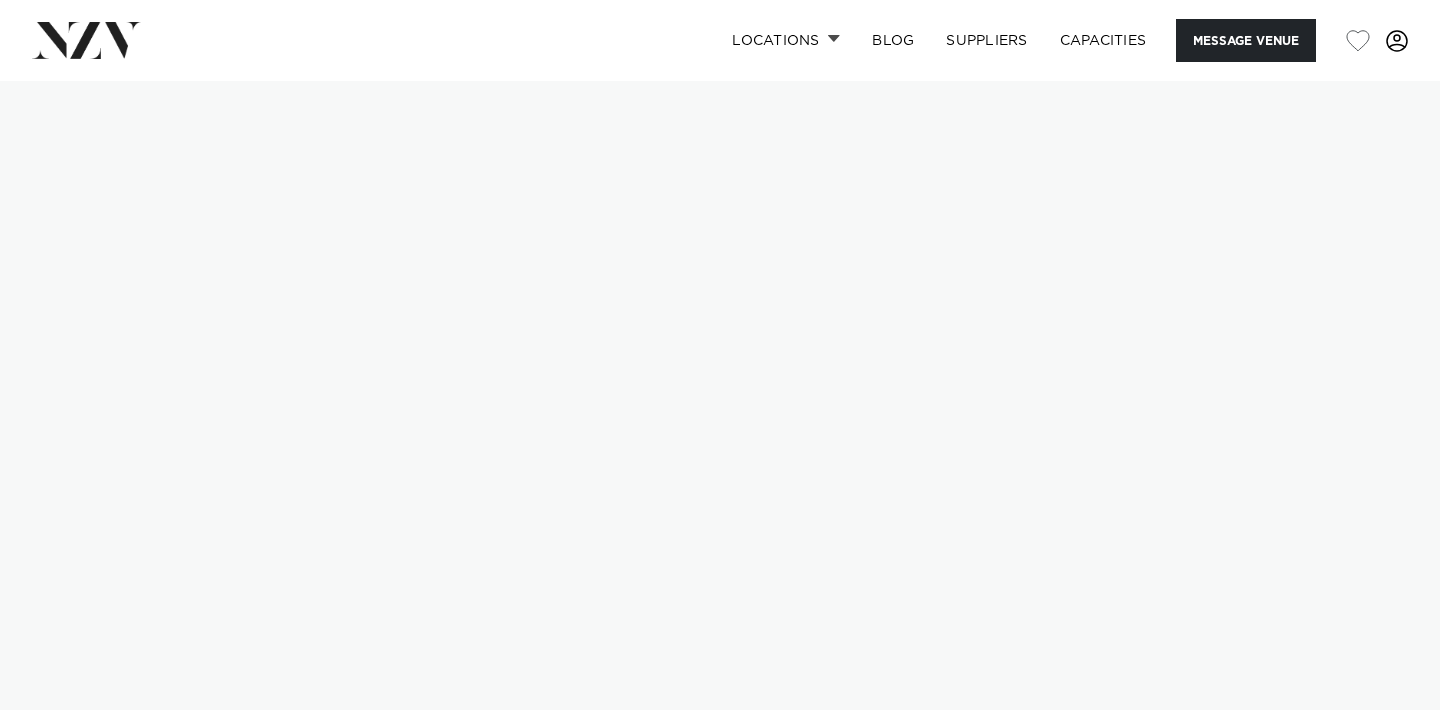 scroll, scrollTop: 0, scrollLeft: 0, axis: both 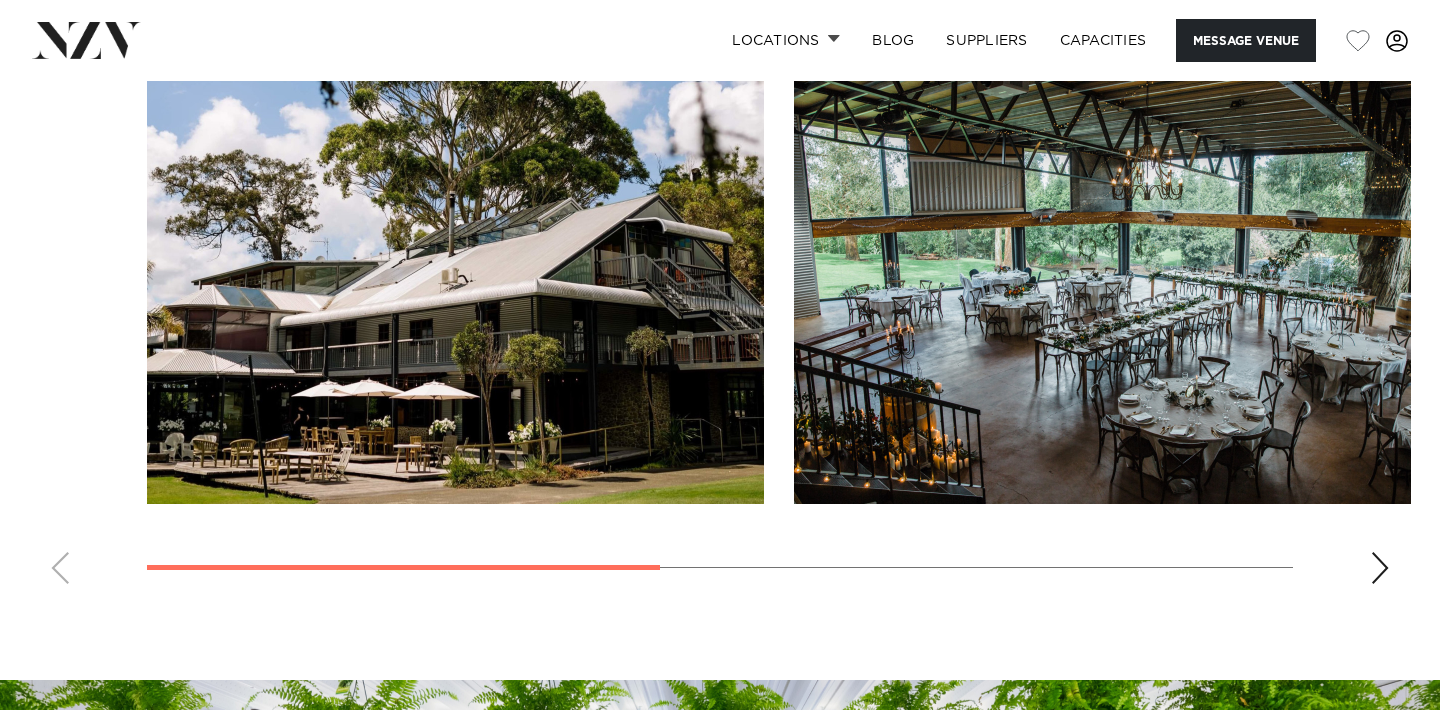 click at bounding box center [1380, 568] 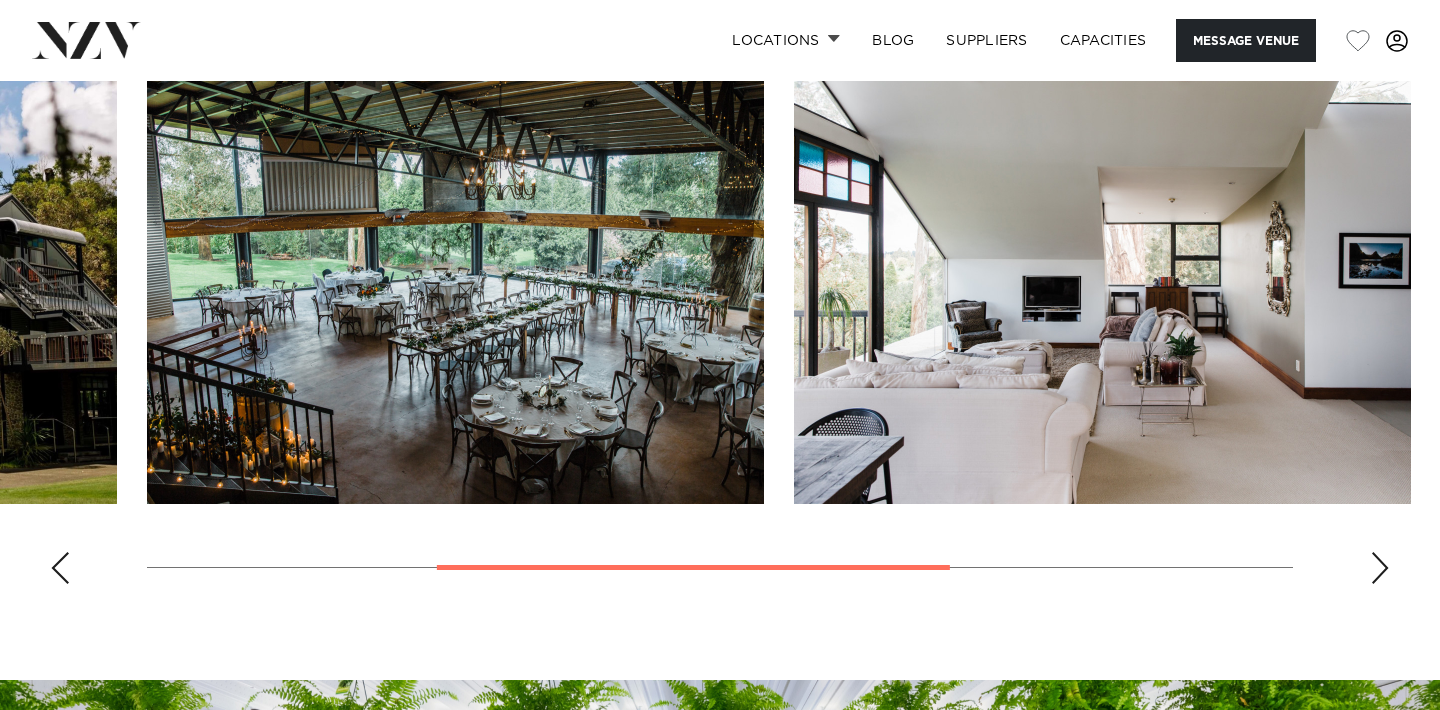 click at bounding box center [1380, 568] 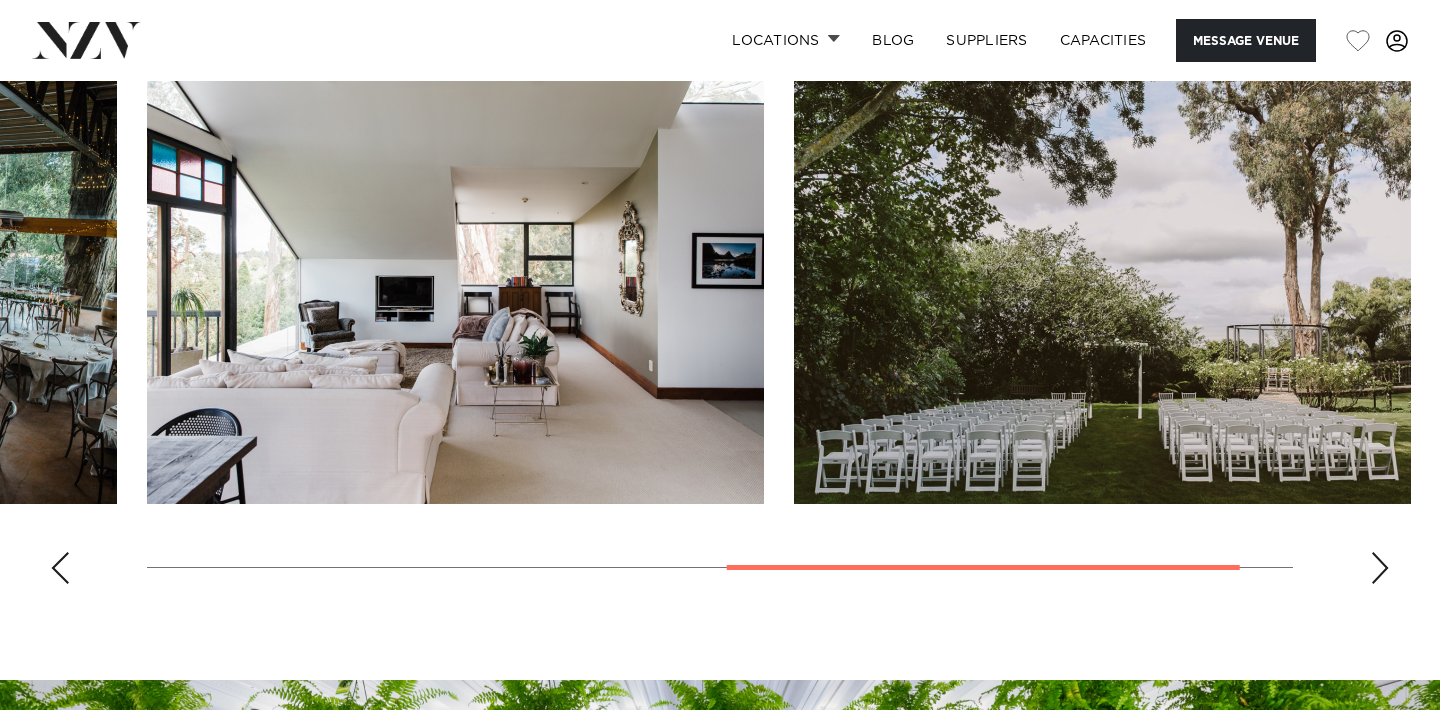 click at bounding box center [720, 325] 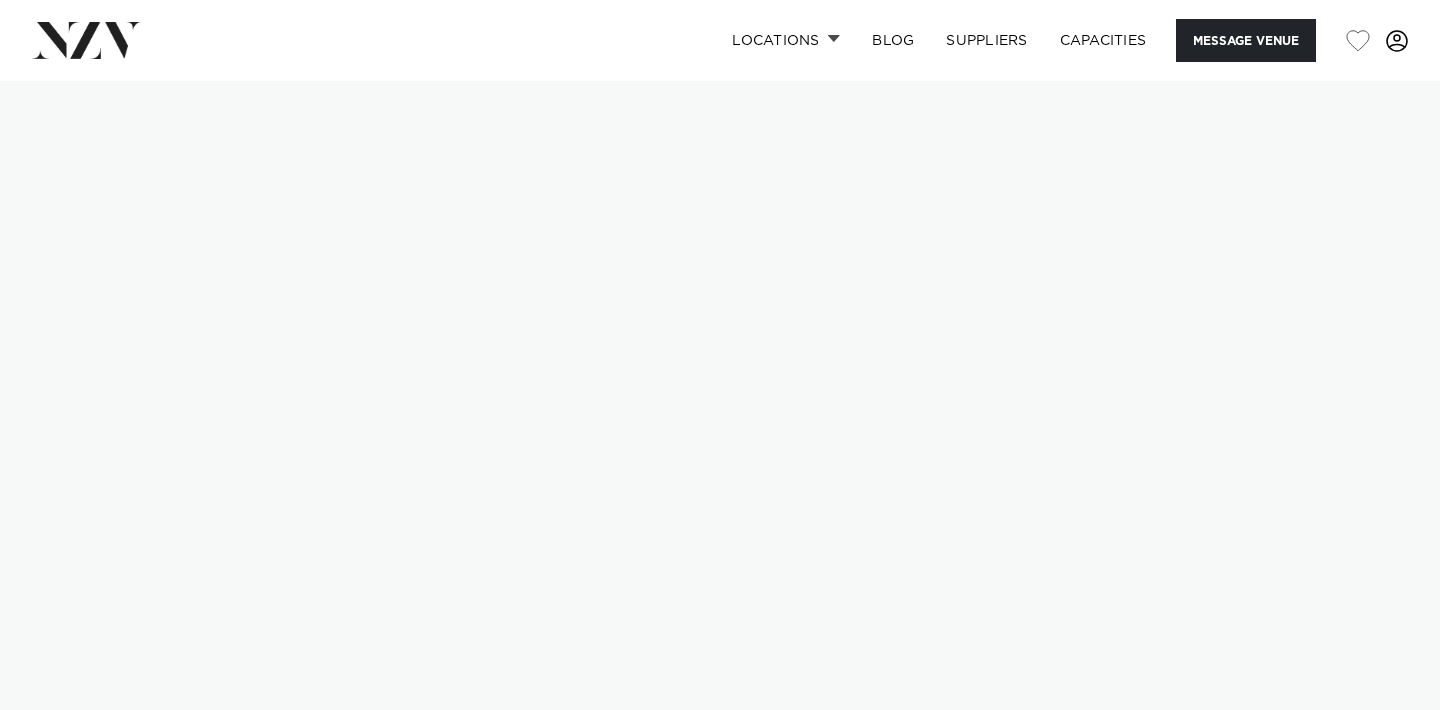 scroll, scrollTop: 0, scrollLeft: 0, axis: both 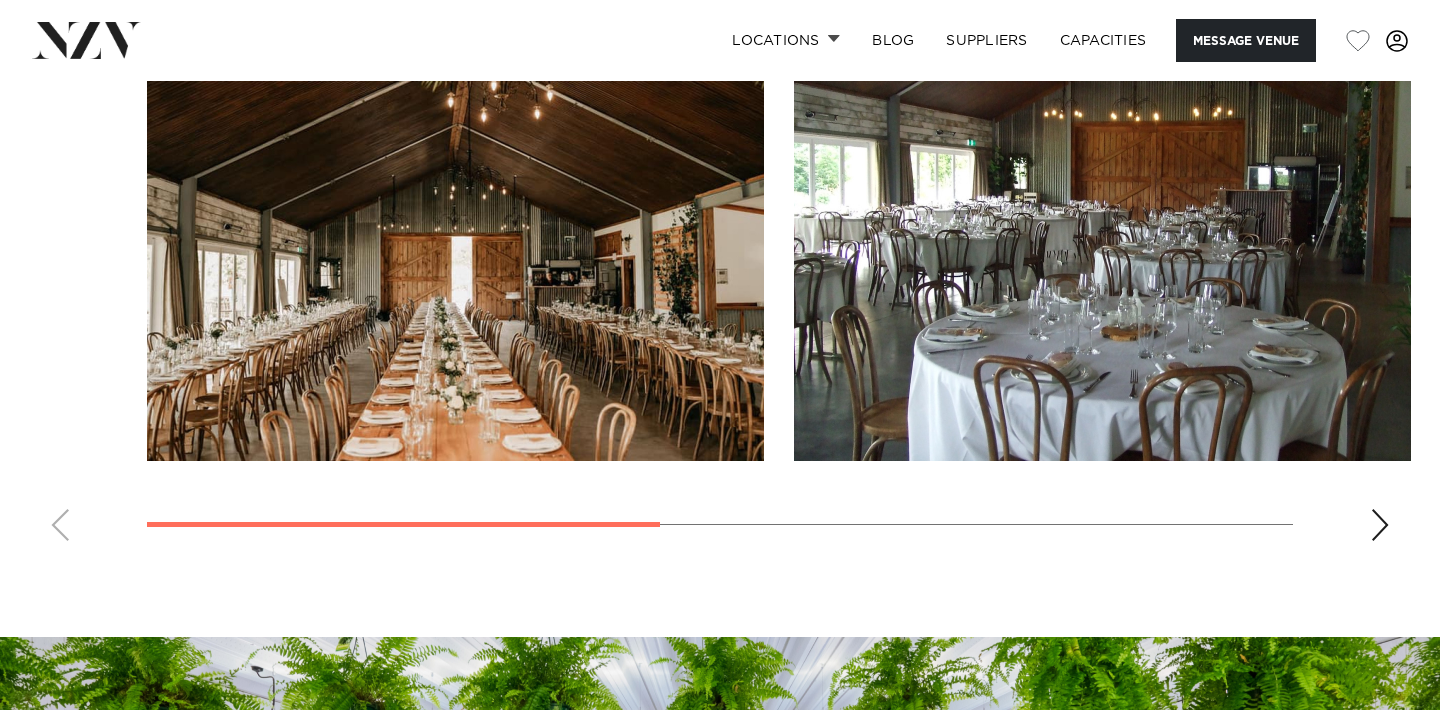 click at bounding box center [455, 234] 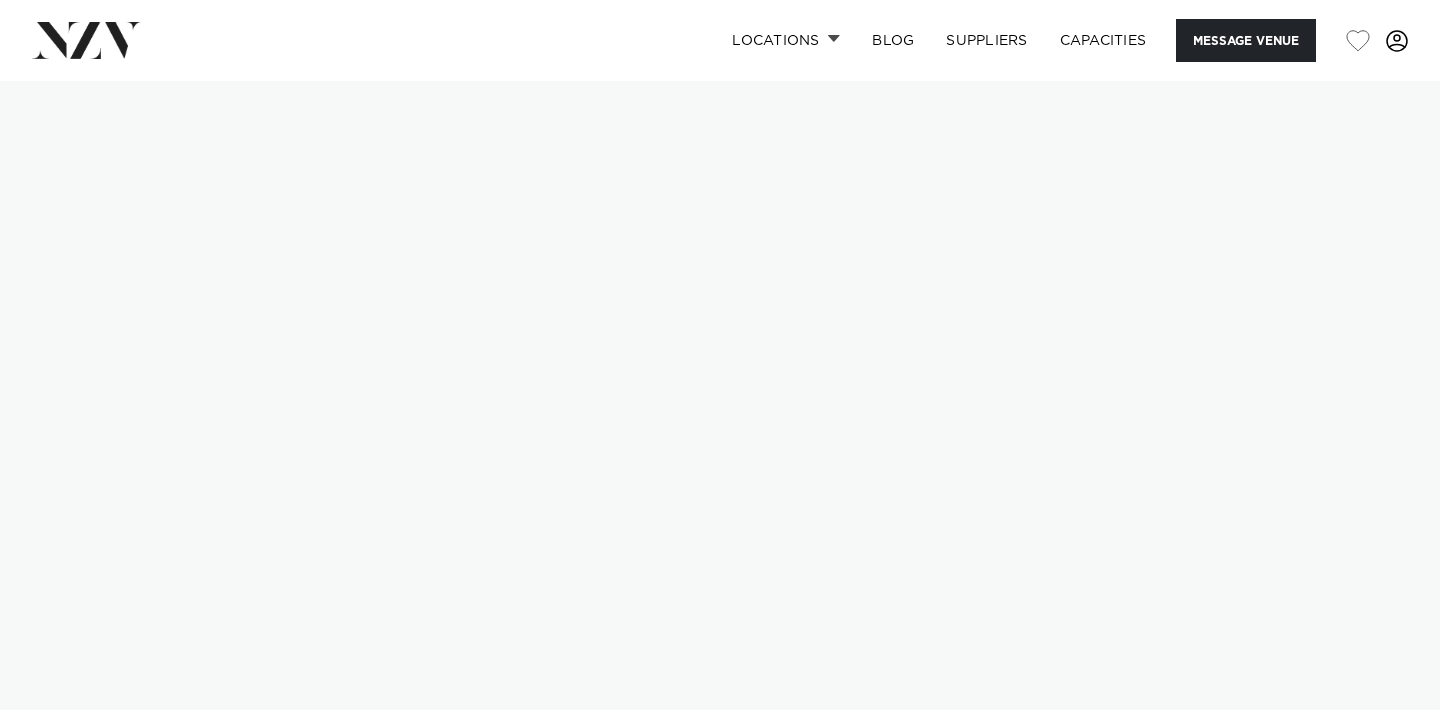 scroll, scrollTop: 0, scrollLeft: 0, axis: both 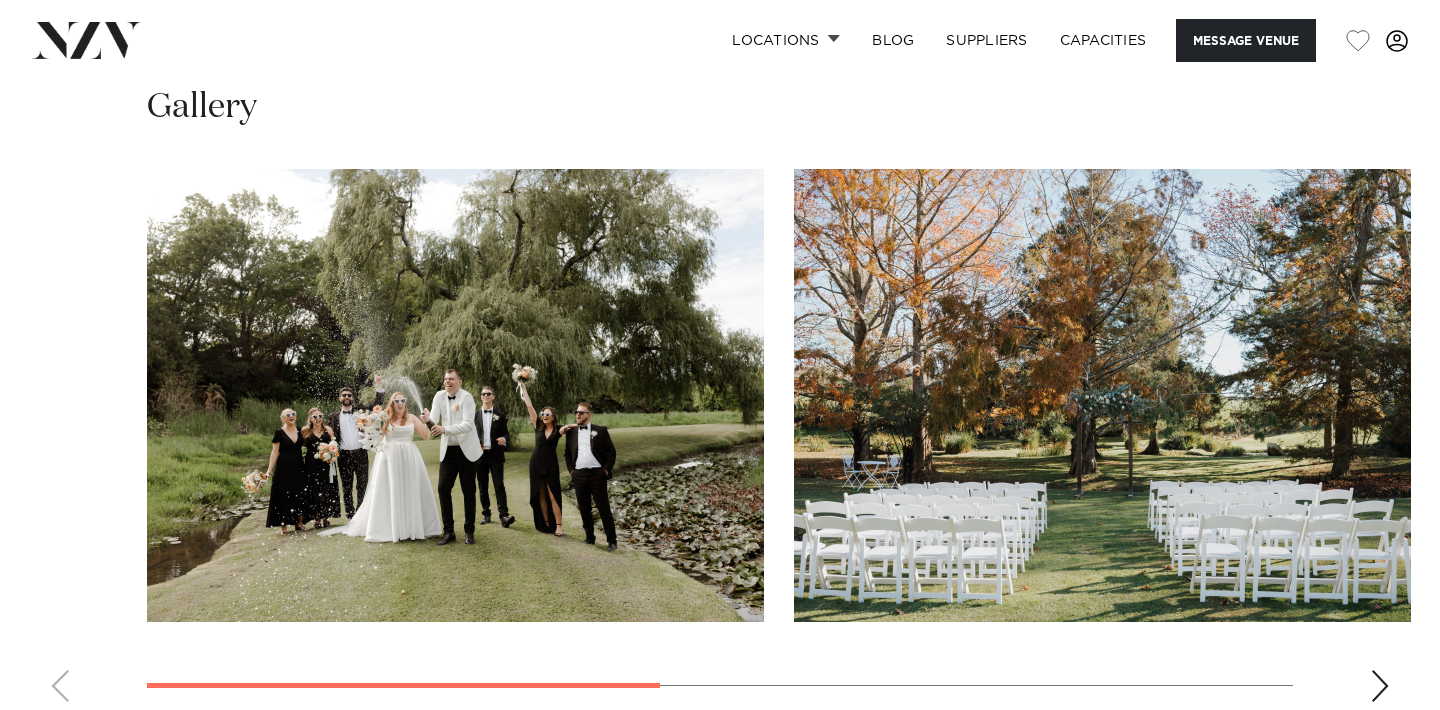 click at bounding box center [455, 395] 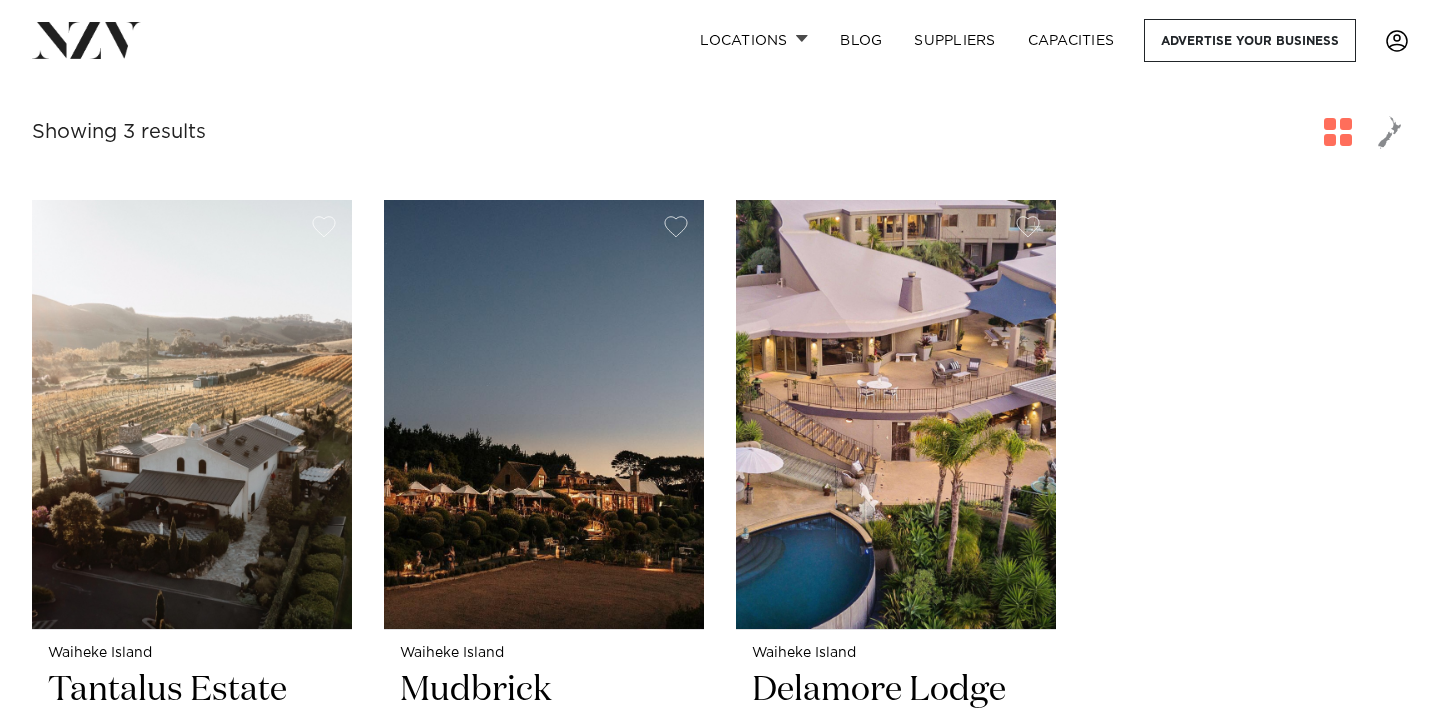 scroll, scrollTop: 0, scrollLeft: 0, axis: both 